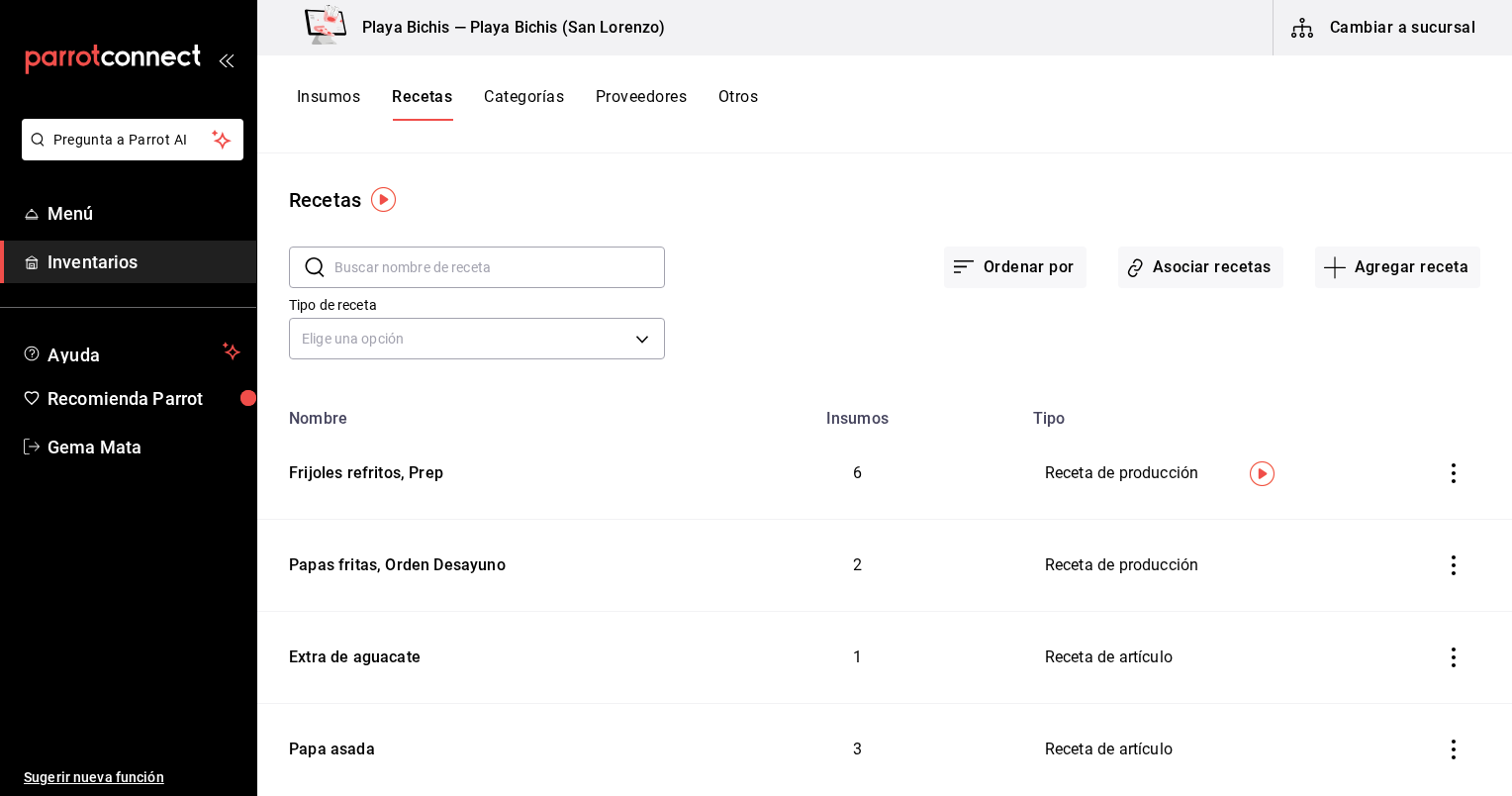 scroll, scrollTop: 0, scrollLeft: 0, axis: both 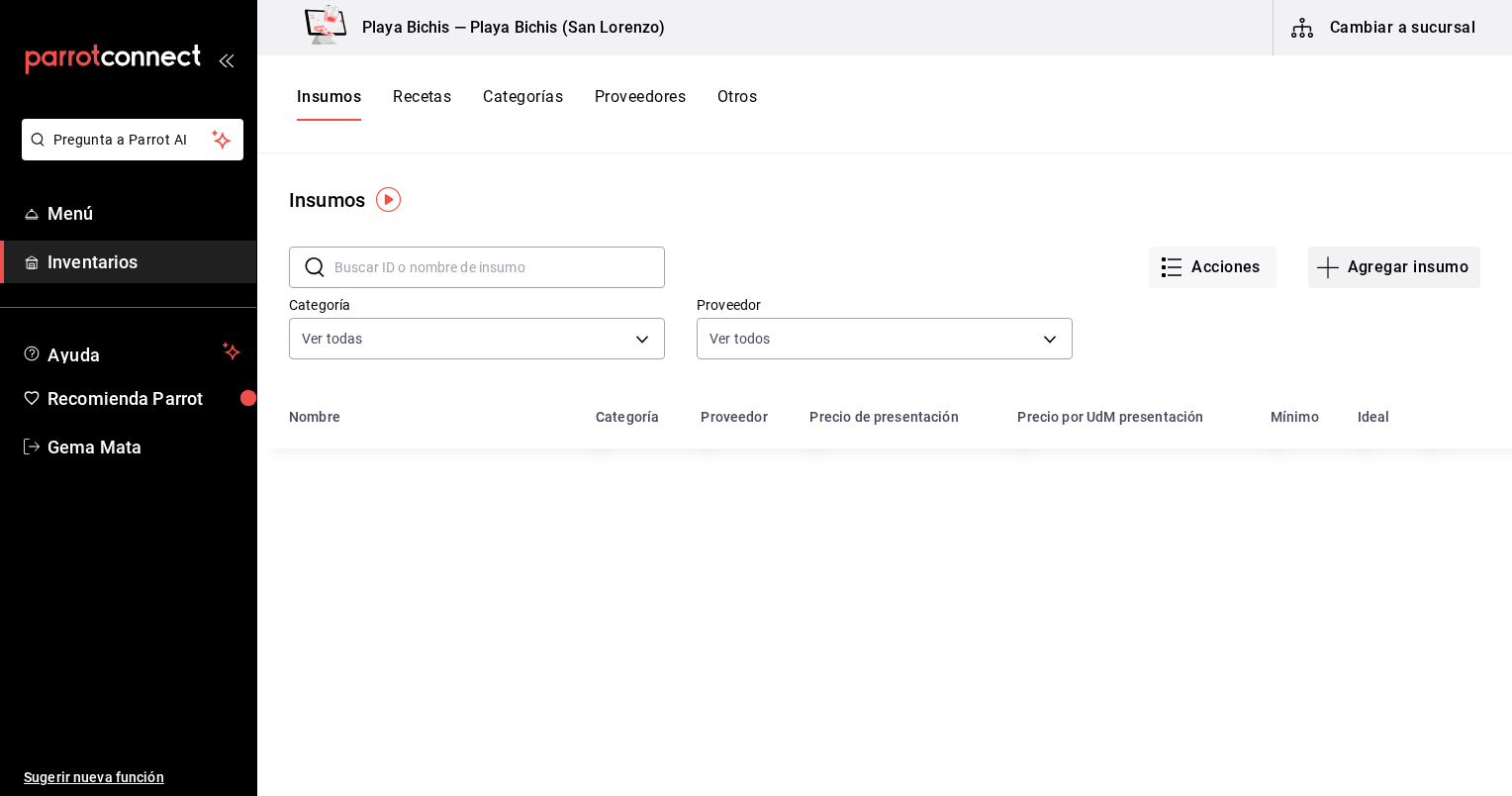 click on "Agregar insumo" at bounding box center (1394, 267) 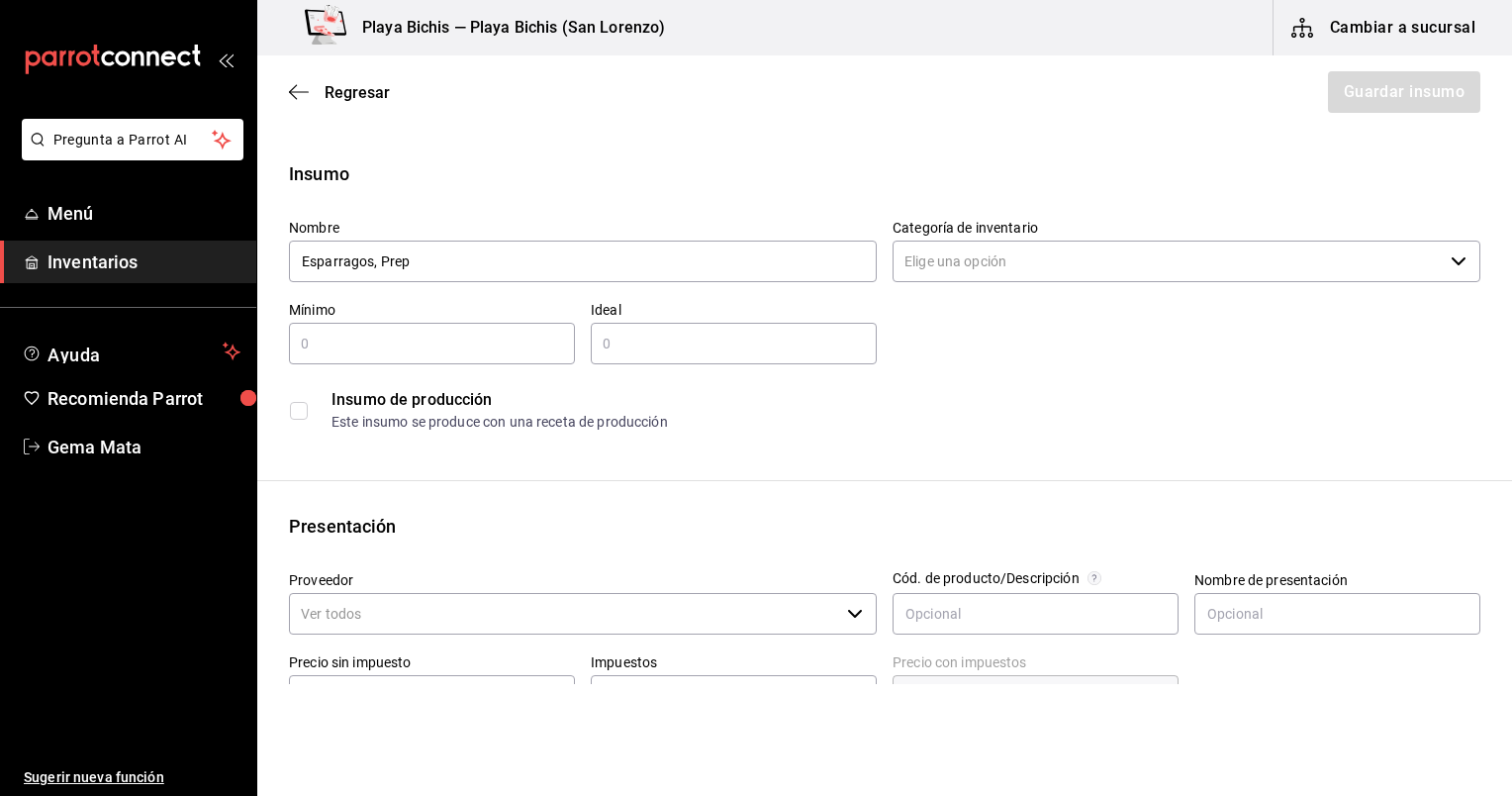 type on "Esparragos, Prep" 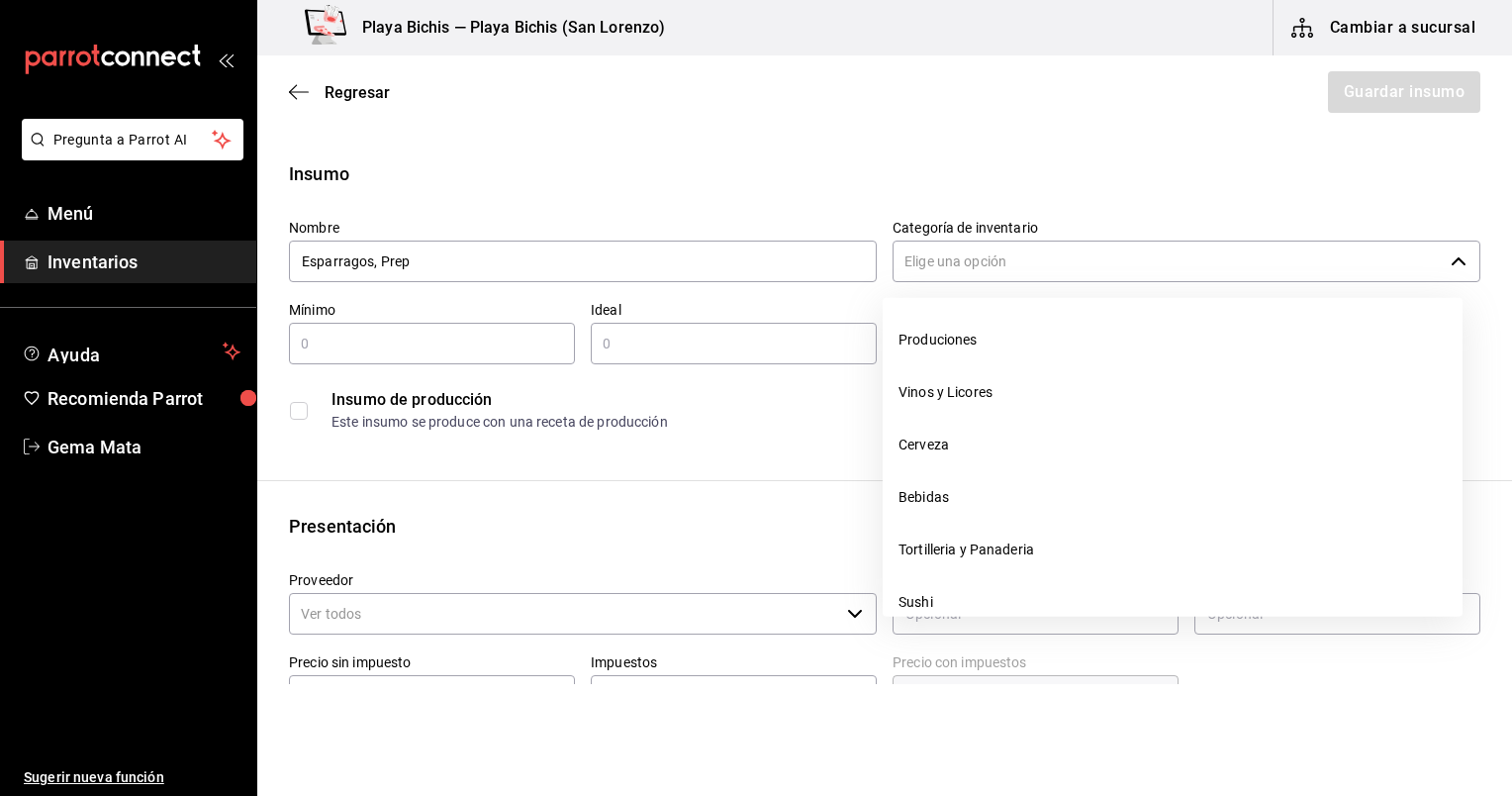 click on "Categoría de inventario" at bounding box center [1168, 261] 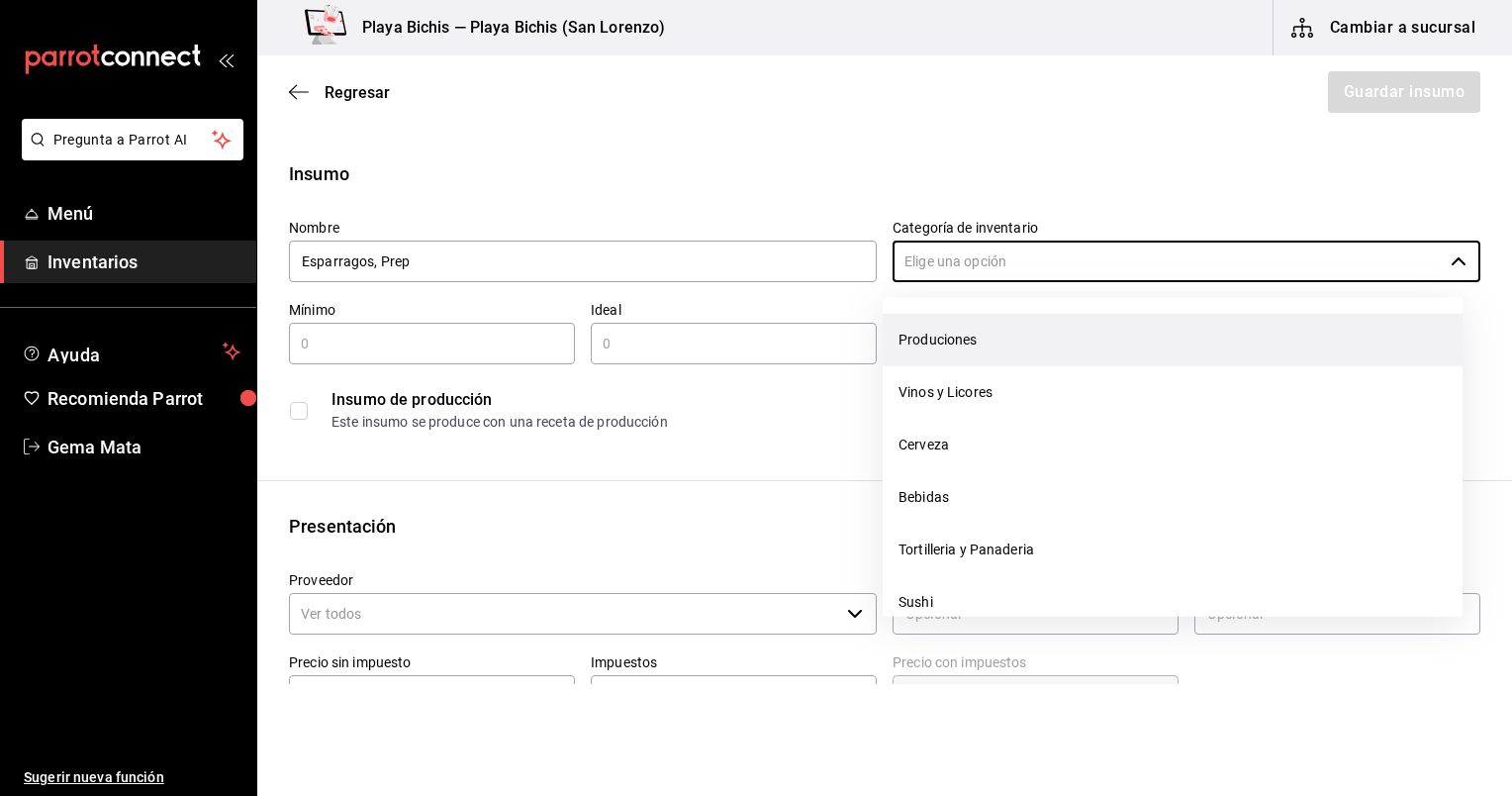 click on "Produciones" at bounding box center [1173, 340] 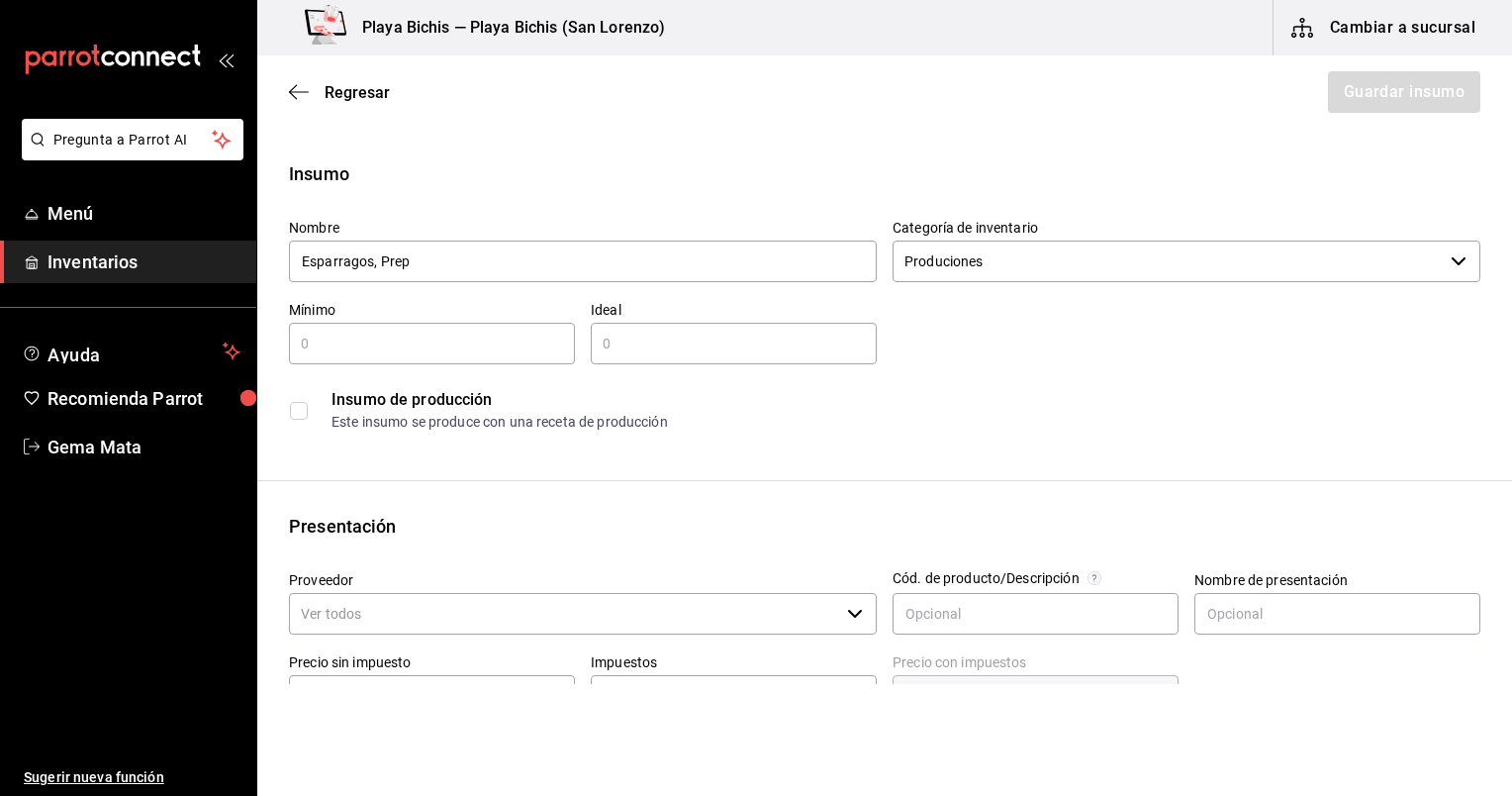 click at bounding box center [431, 344] 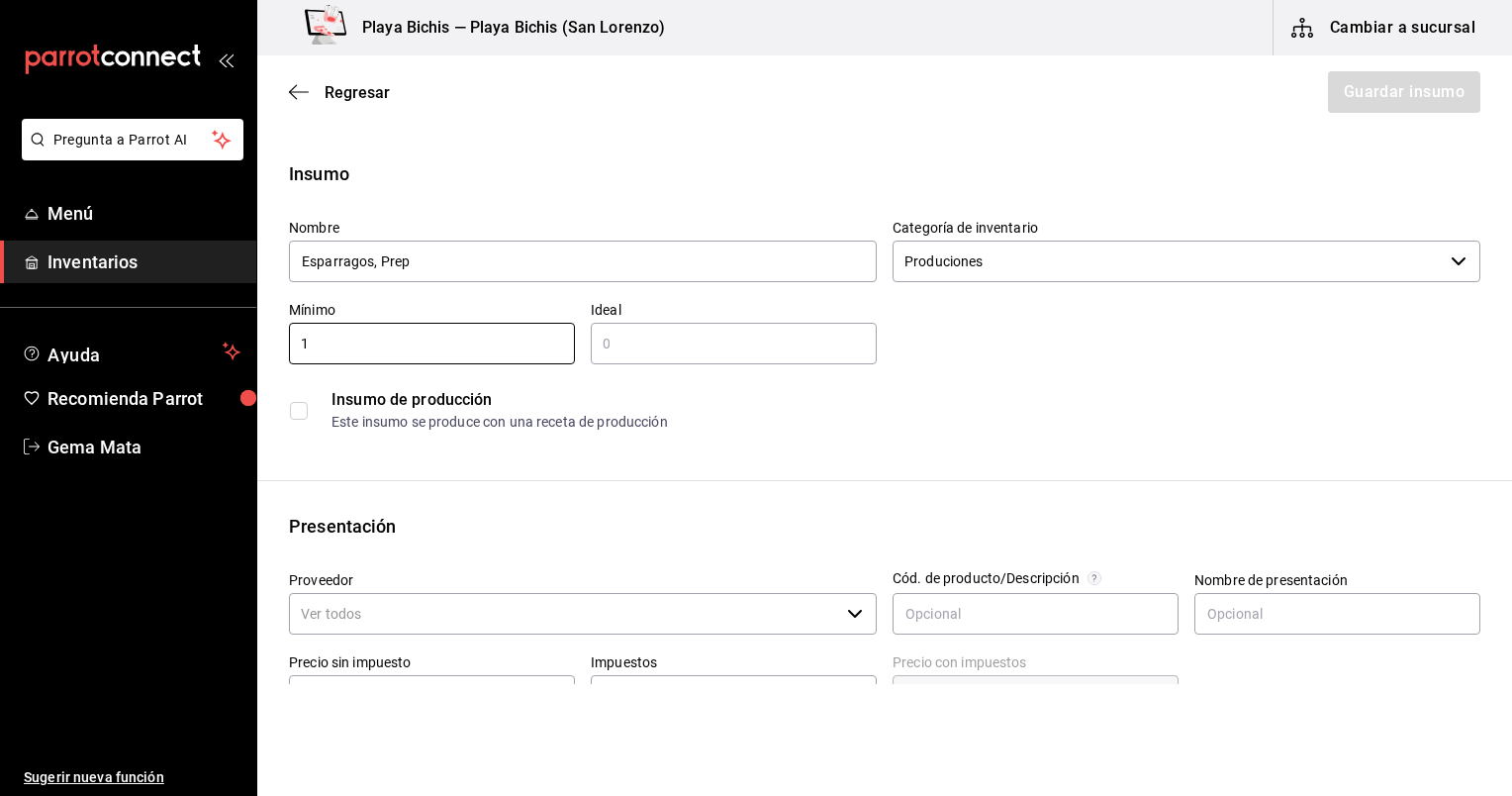 type on "1" 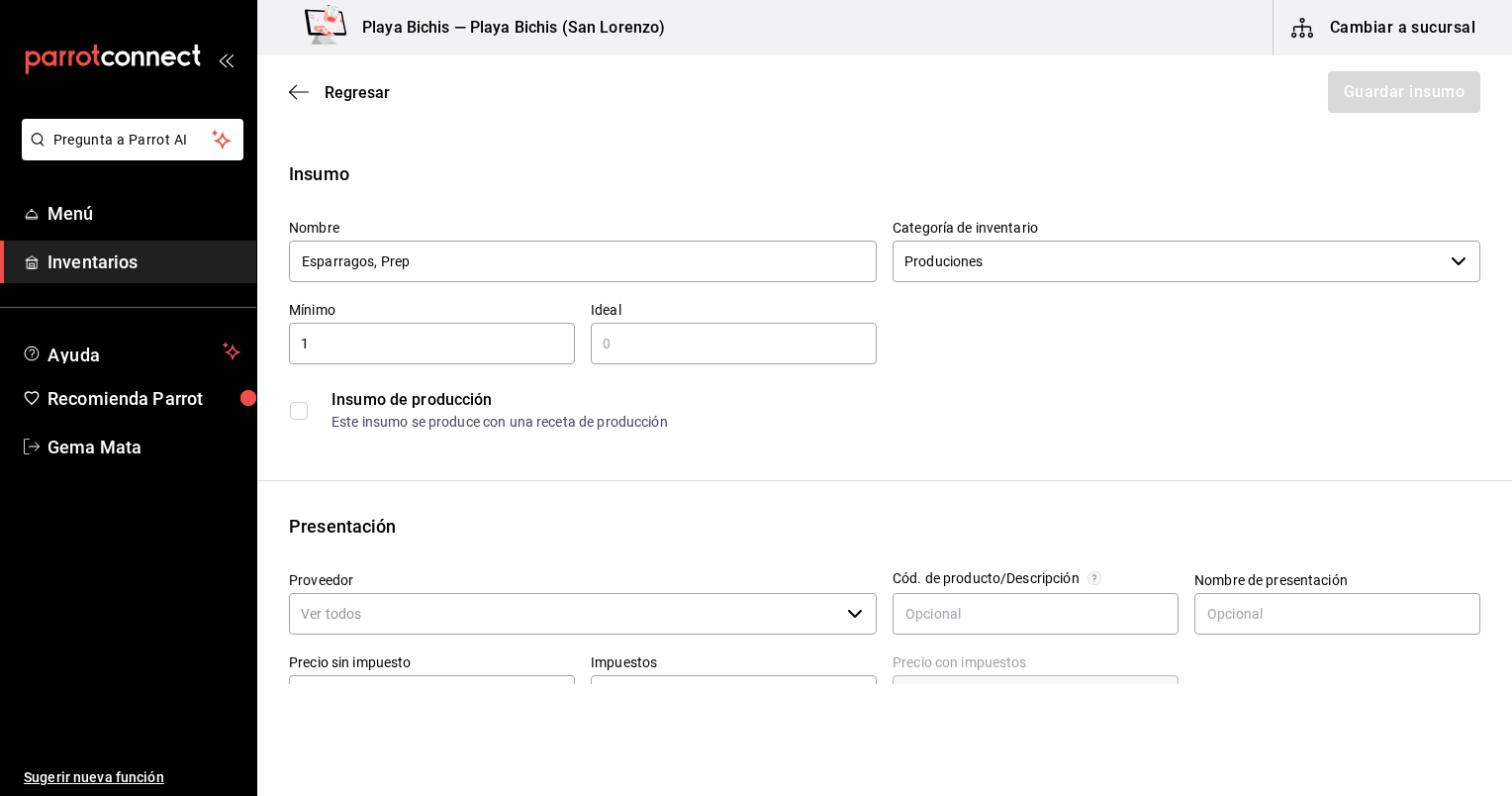 click at bounding box center [733, 344] 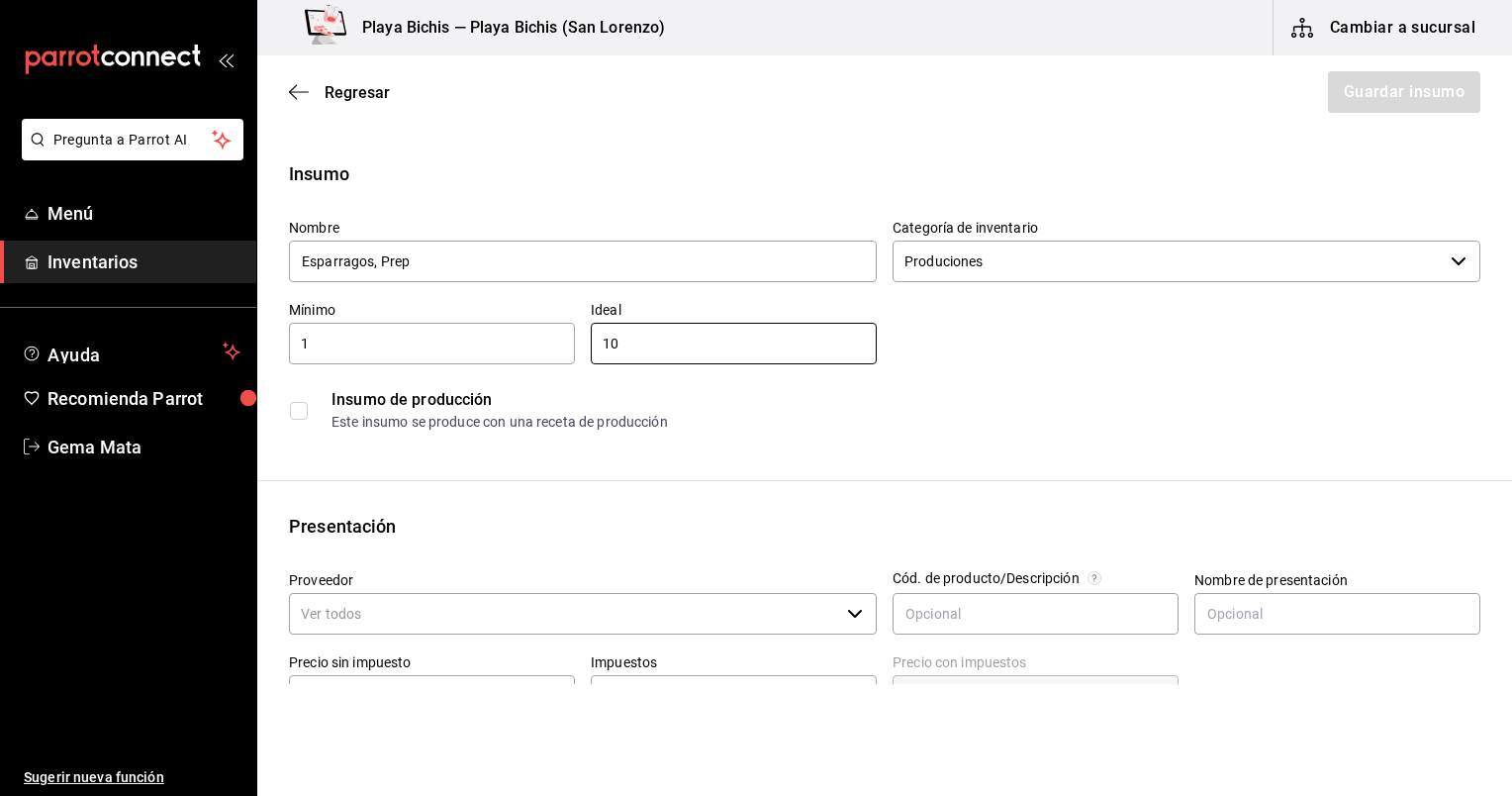 type on "10" 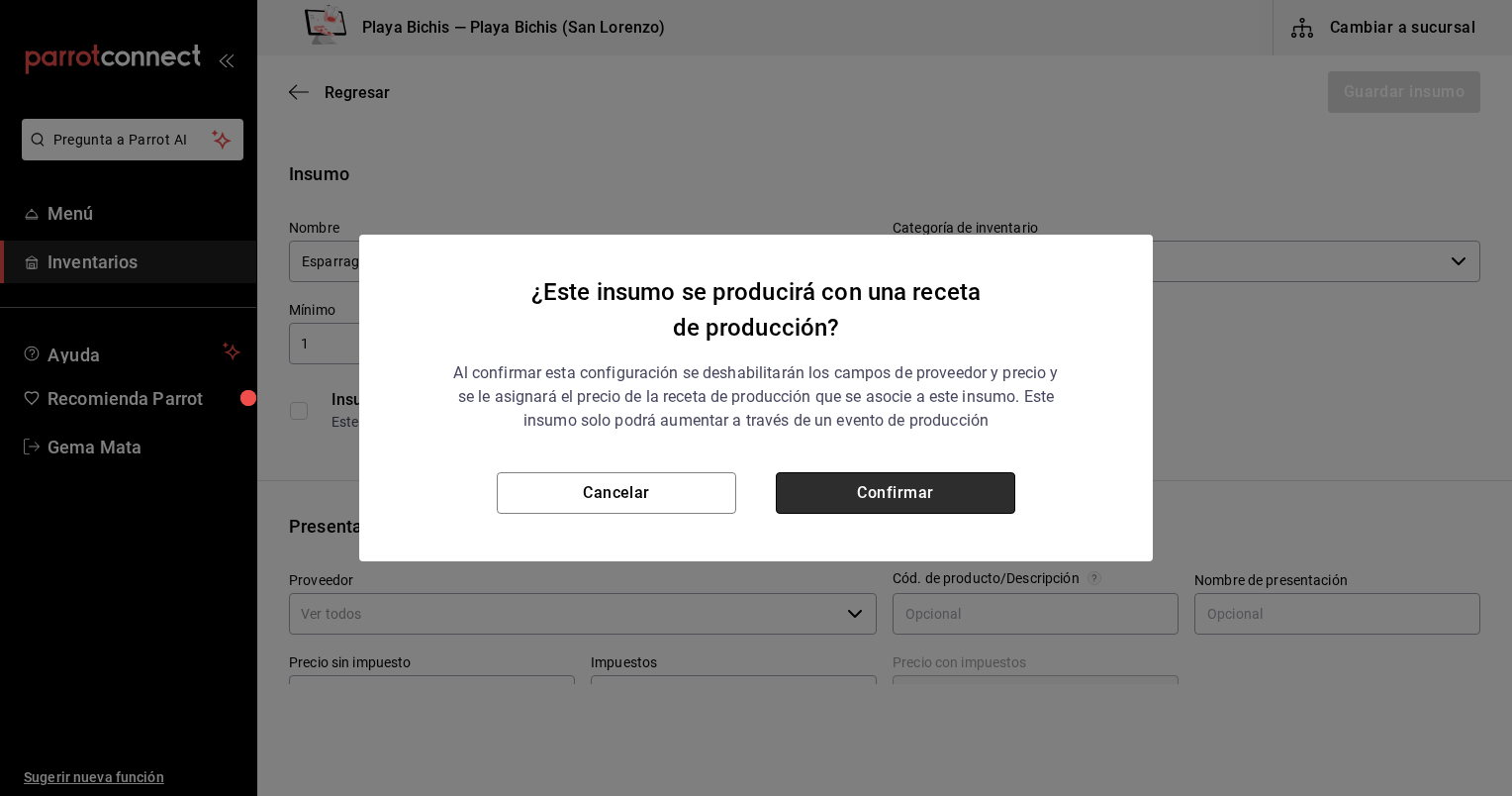 click on "Confirmar" at bounding box center (896, 493) 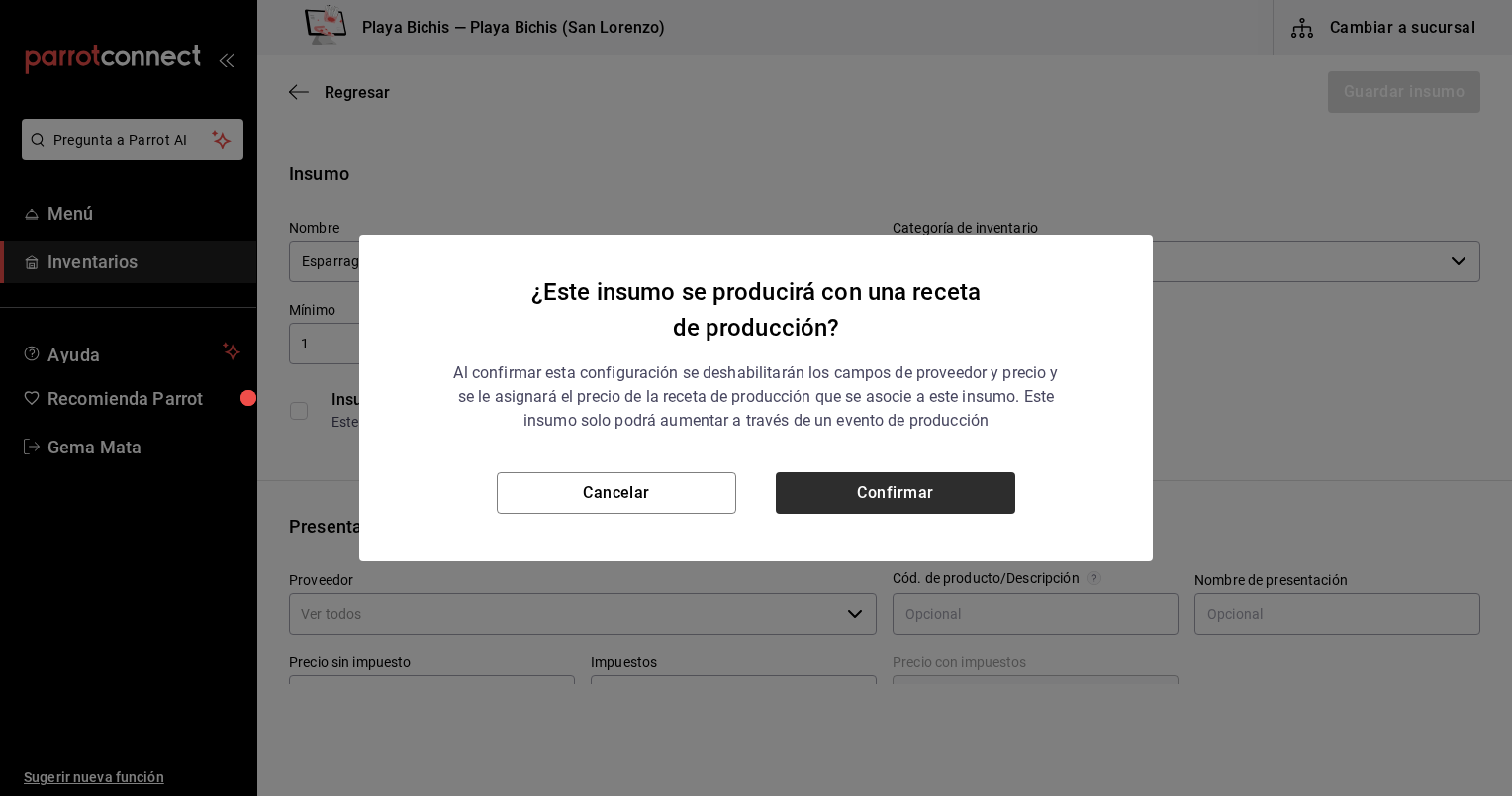 checkbox on "true" 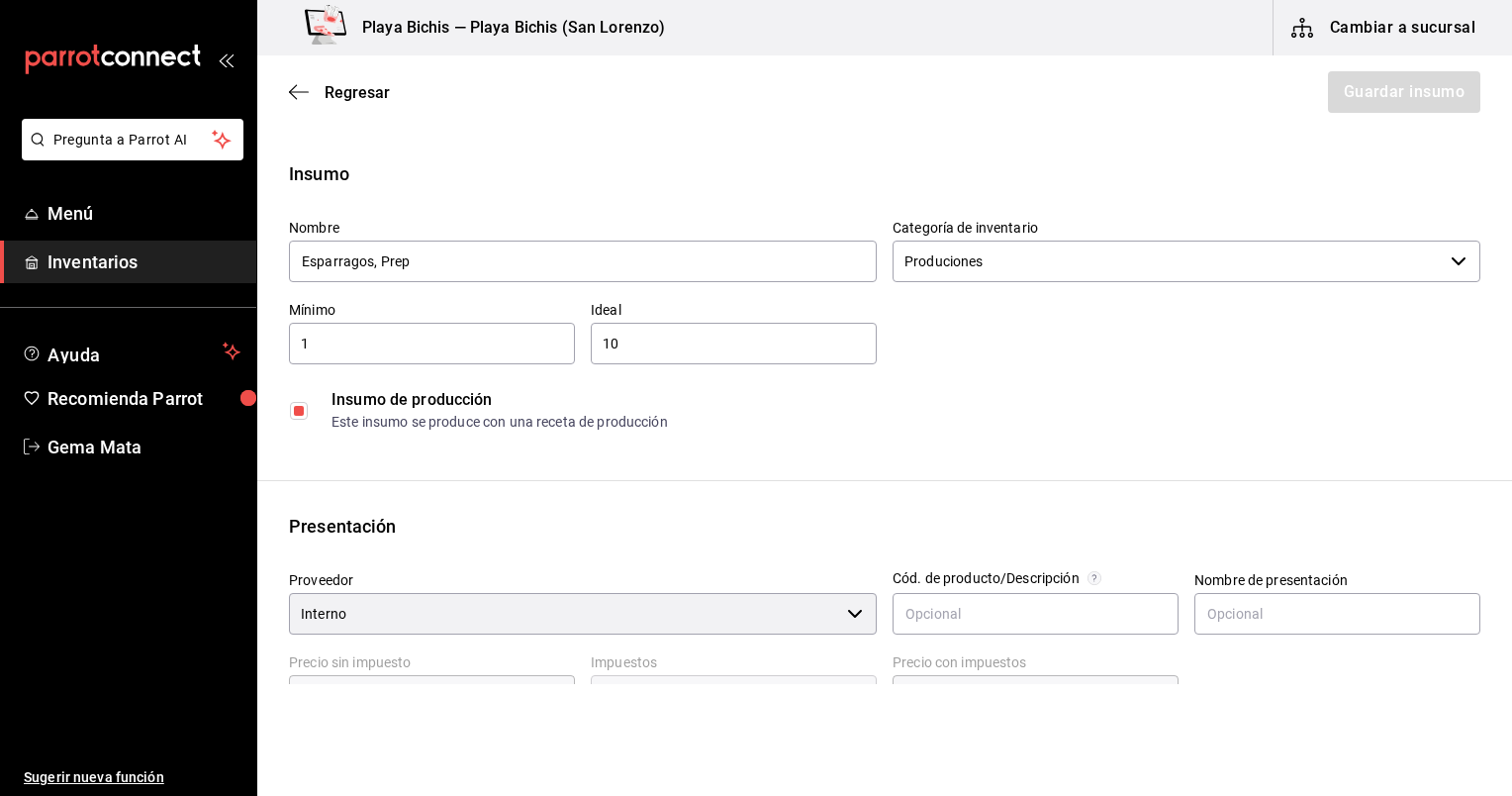scroll, scrollTop: 547, scrollLeft: 0, axis: vertical 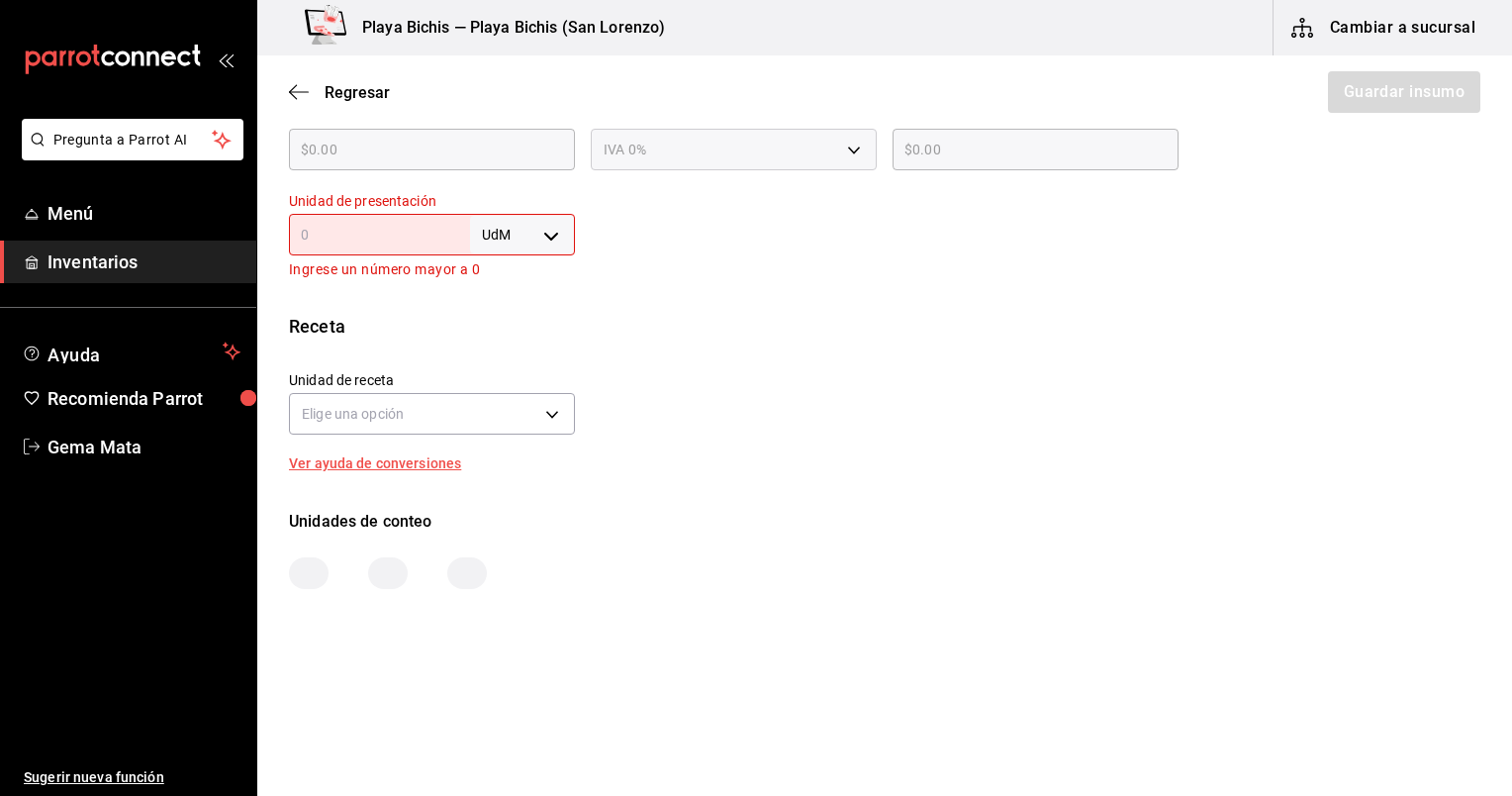 click on "Pregunta a Parrot AI Menú   Inventarios   Ayuda Recomienda Parrot   Gema Mata   Sugerir nueva función   Playa Bichis — Playa Bichis (San Lorenzo) Cambiar a sucursal Regresar Guardar insumo Insumo Nombre Esparragos, Prep Categoría de inventario Produciones ​ Mínimo 1 ​ Ideal 10 ​ Insumo de producción Este insumo se produce con una receta de producción Presentación Proveedor Interno ​ Cód. de producto/Descripción Nombre de presentación Precio sin impuesto $0.00 ​ Impuestos IVA 0% Precio con impuestos $0.00 ​ Unidad de presentación UdM ​ Ingrese un número mayor a 0 Receta Unidad de receta Elige una opción Factor de conversión ​ Ver ayuda de conversiones Unidades de conteo GANA 1 MES GRATIS EN TU SUSCRIPCIÓN AQUÍ ¿Recuerdas cómo empezó tu restaurante?
Hoy puedes ayudar a un colega a tener el mismo cambio que tú viviste.
Recomienda Parrot directamente desde tu Portal Administrador.
Es fácil y rápido.
🎁 Por cada restaurante que se una, ganas 1 mes gratis. Menú" at bounding box center (756, 342) 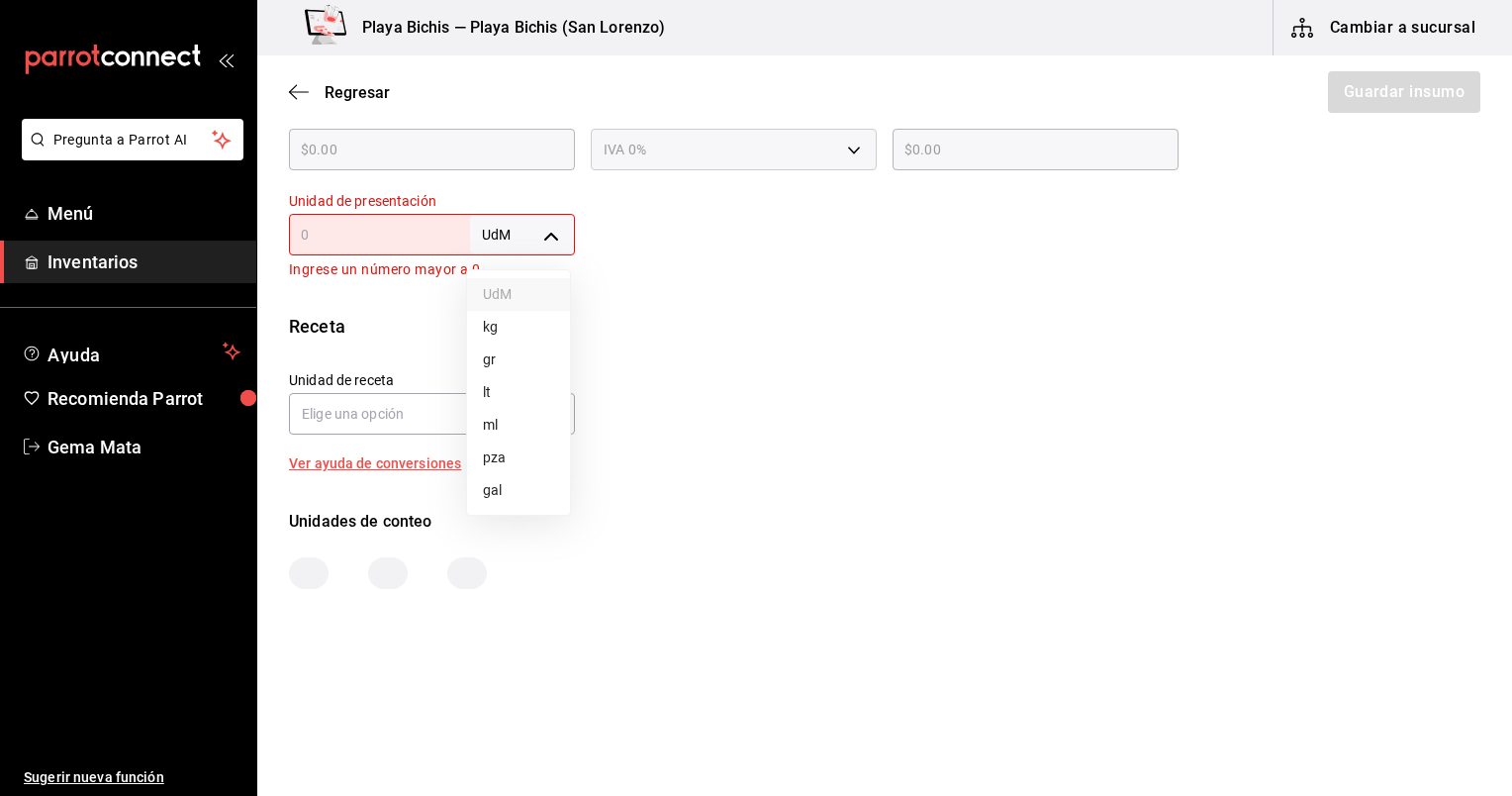click on "gr" at bounding box center [519, 359] 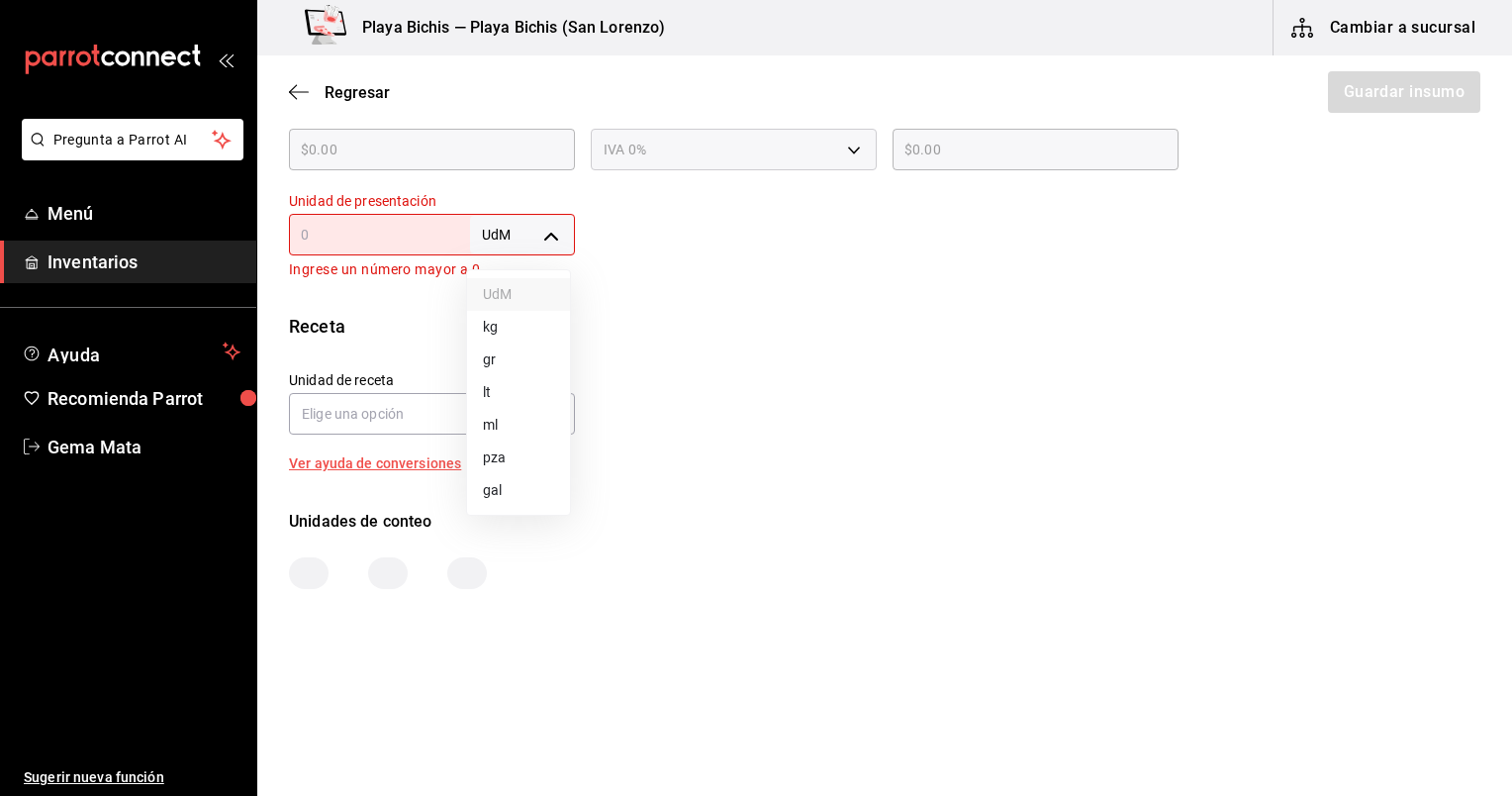type on "GRAM" 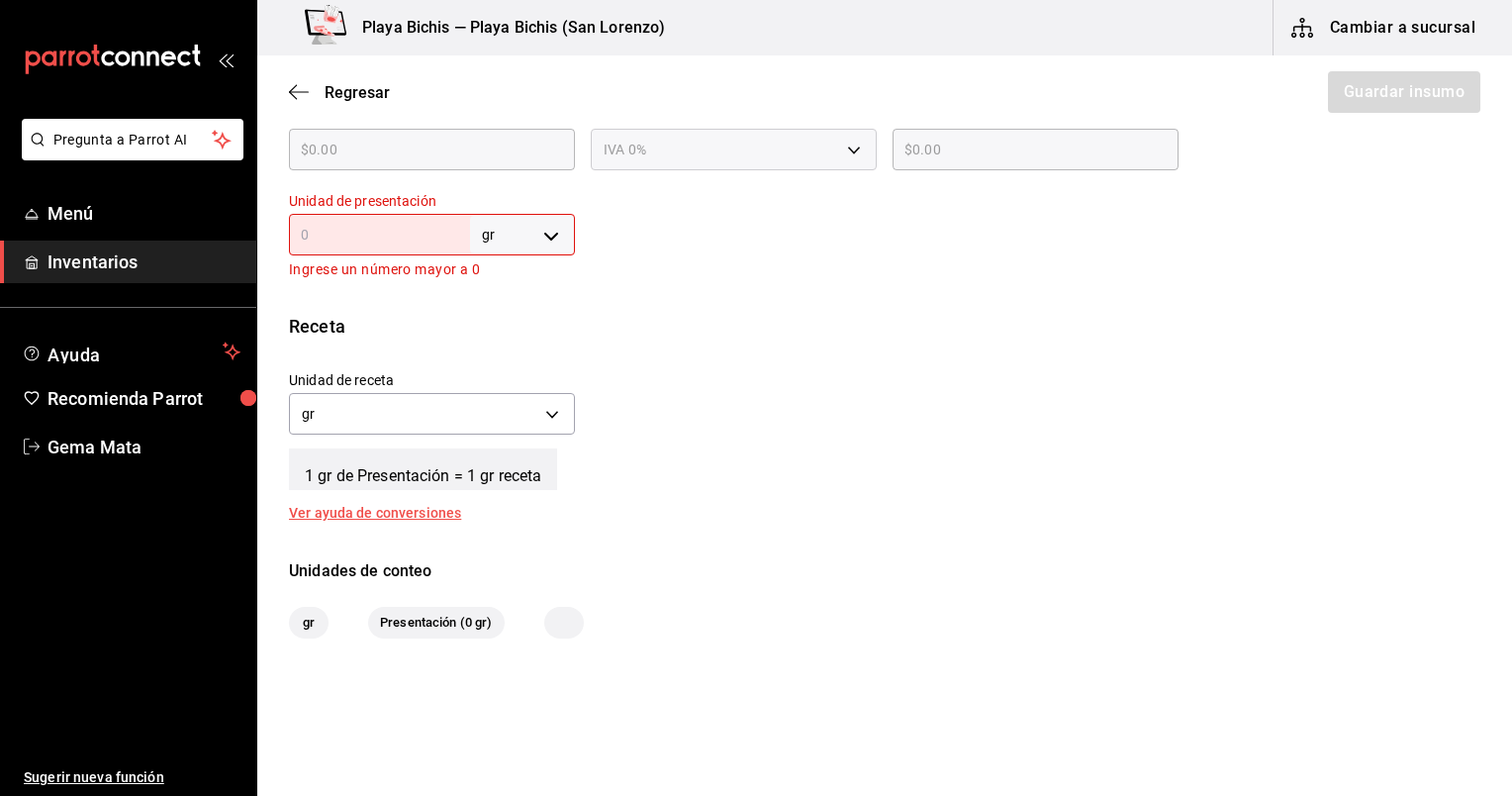click at bounding box center (379, 235) 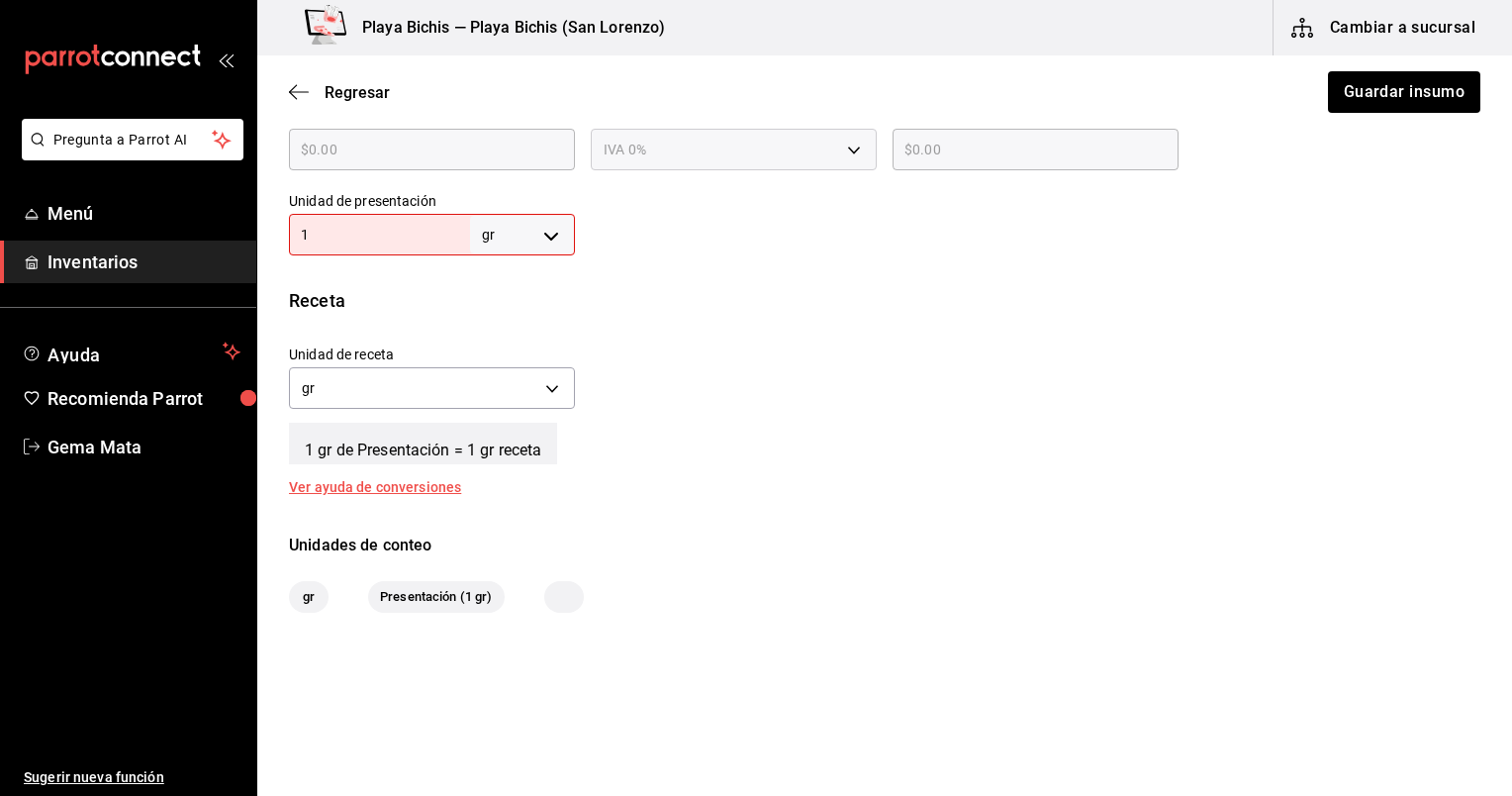 type on "1" 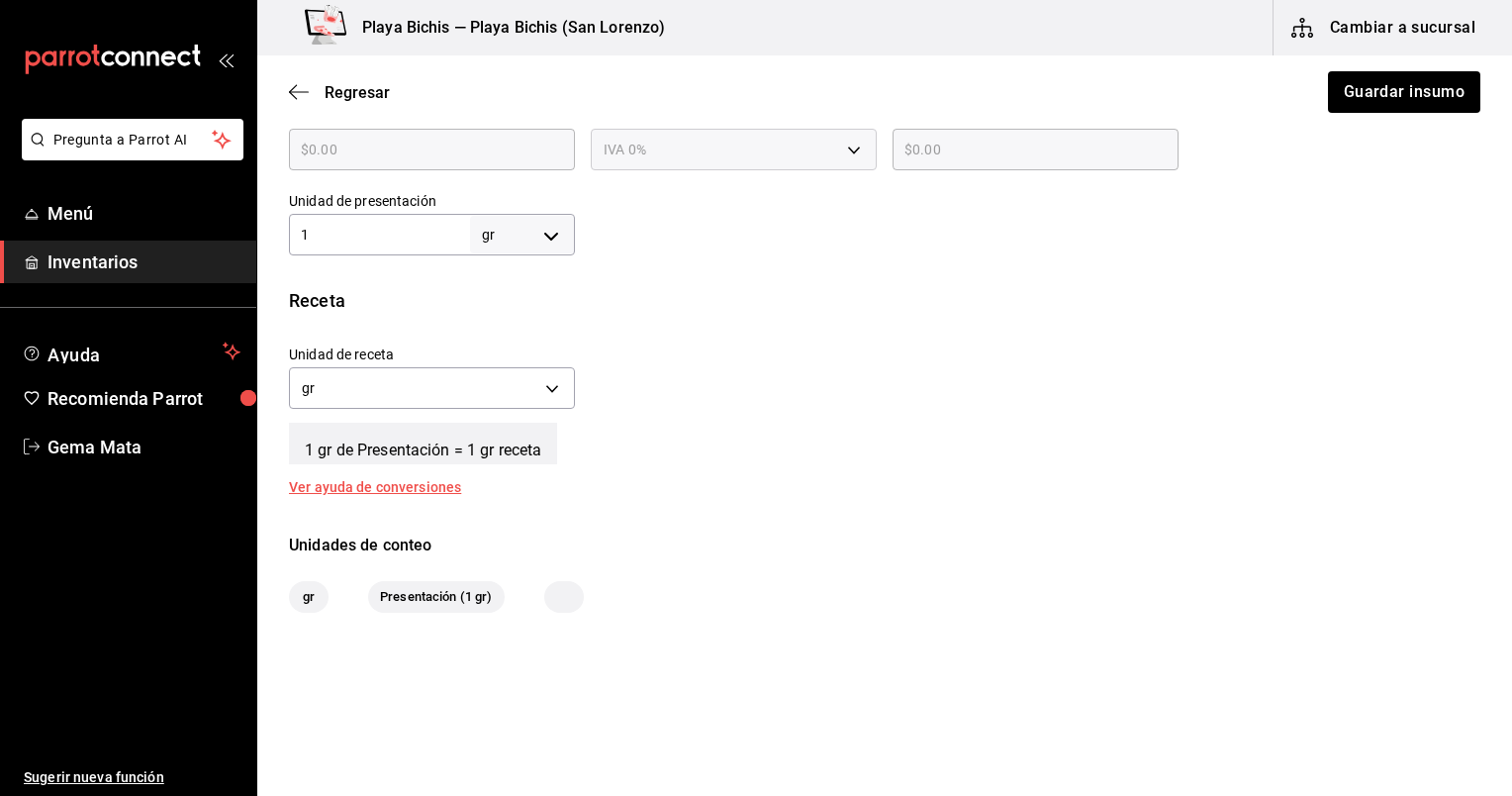 type on "12" 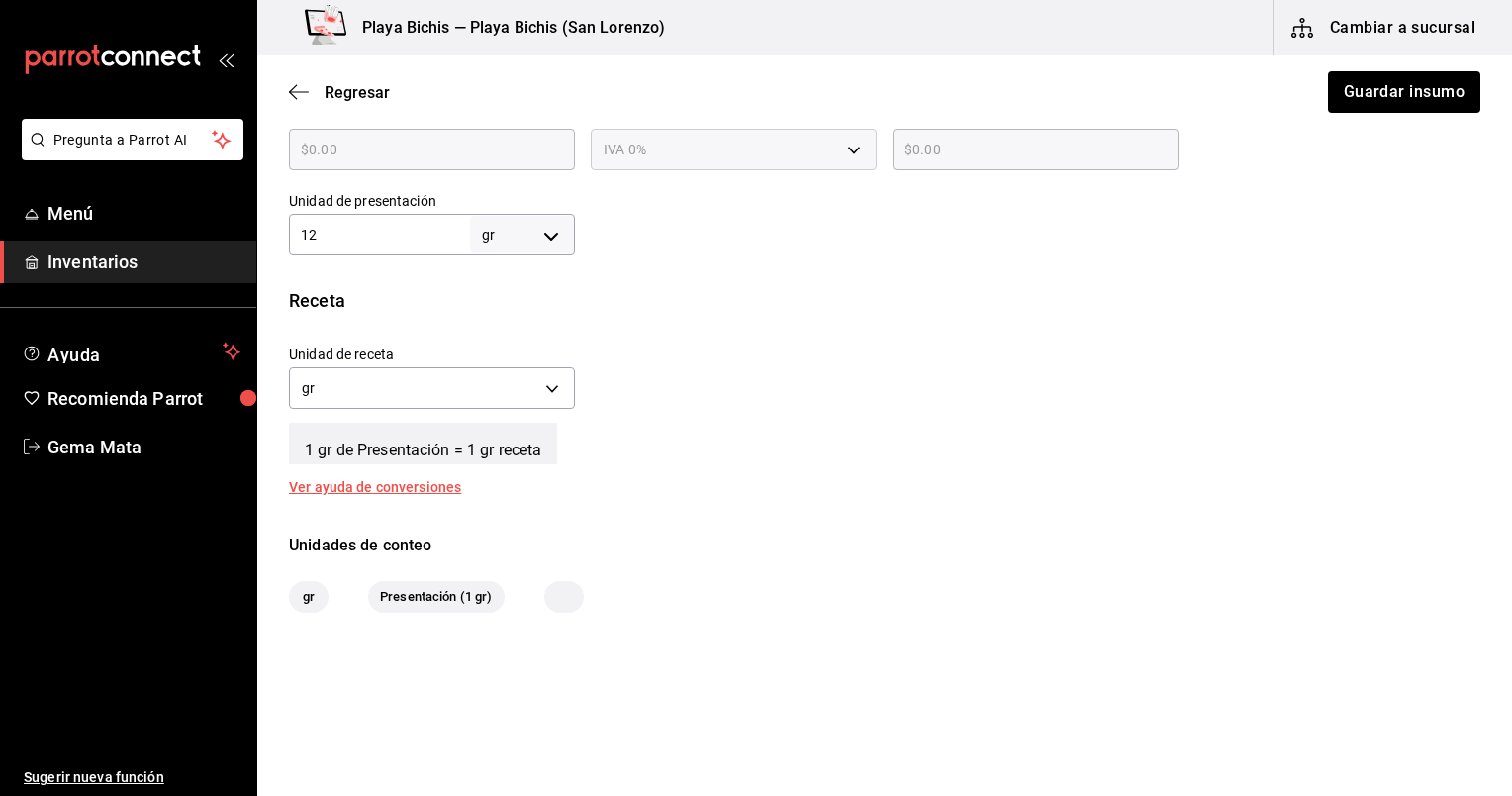 type on "12" 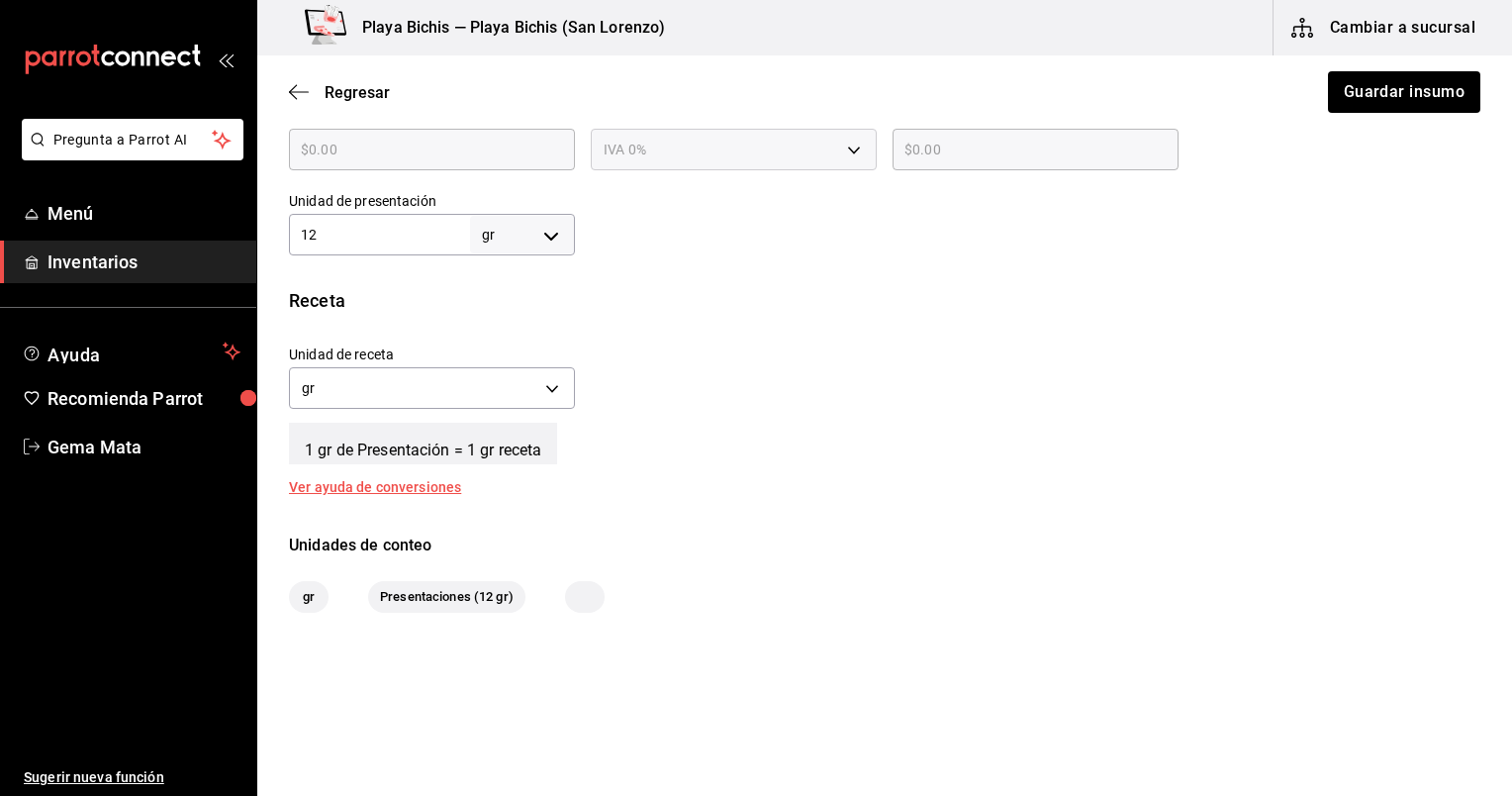 type on "120" 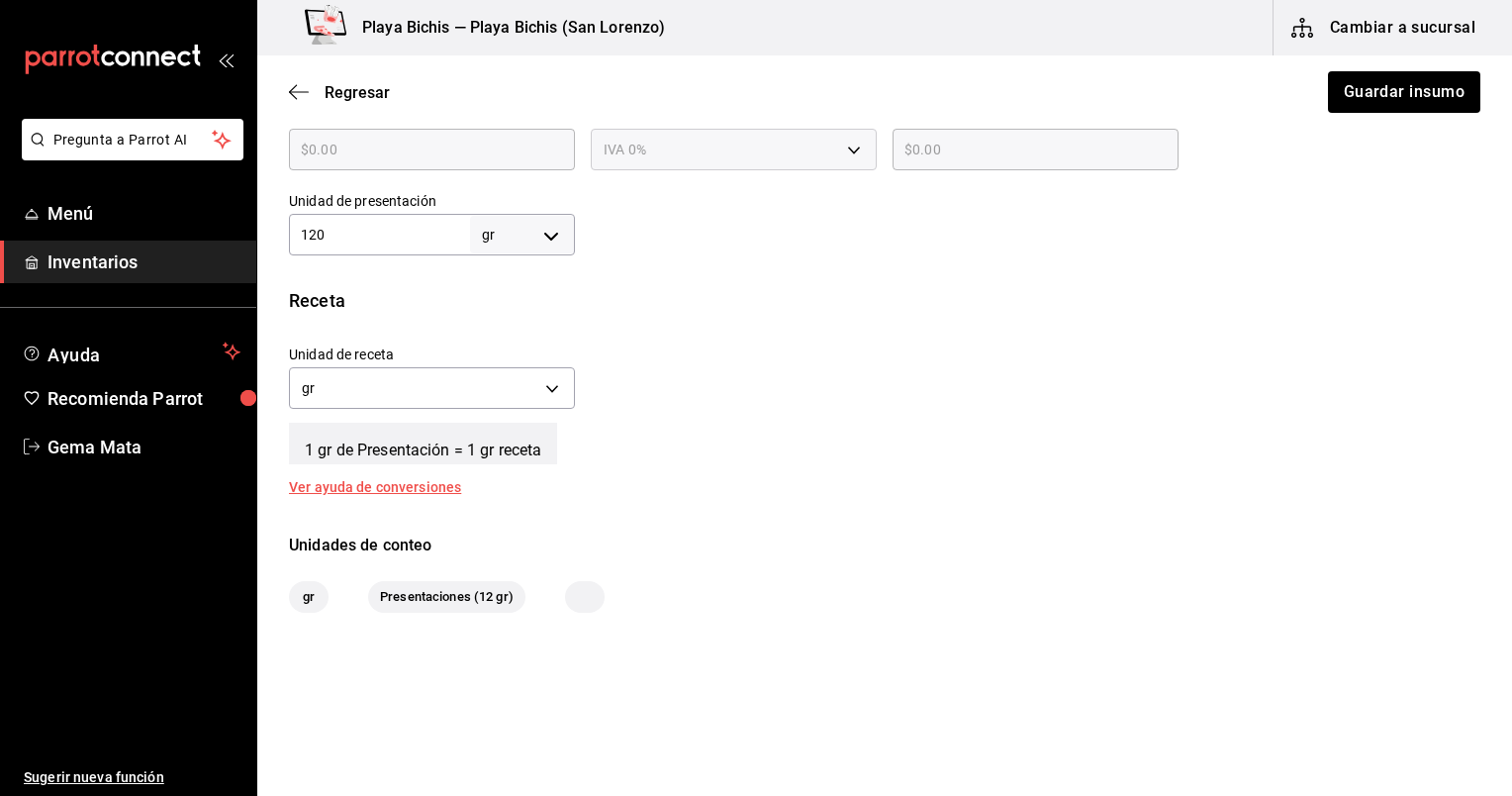 type on "120" 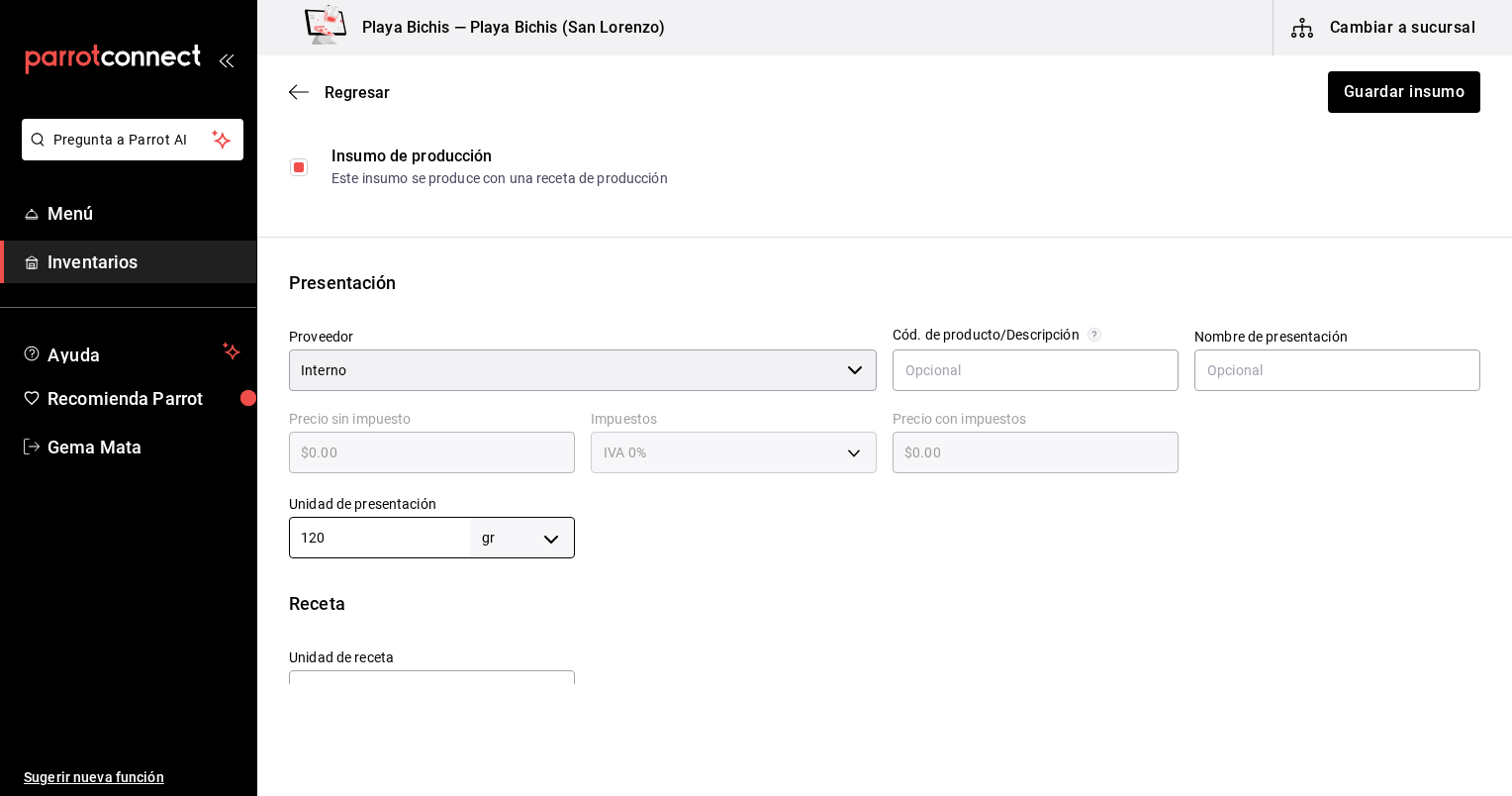 scroll, scrollTop: 242, scrollLeft: 0, axis: vertical 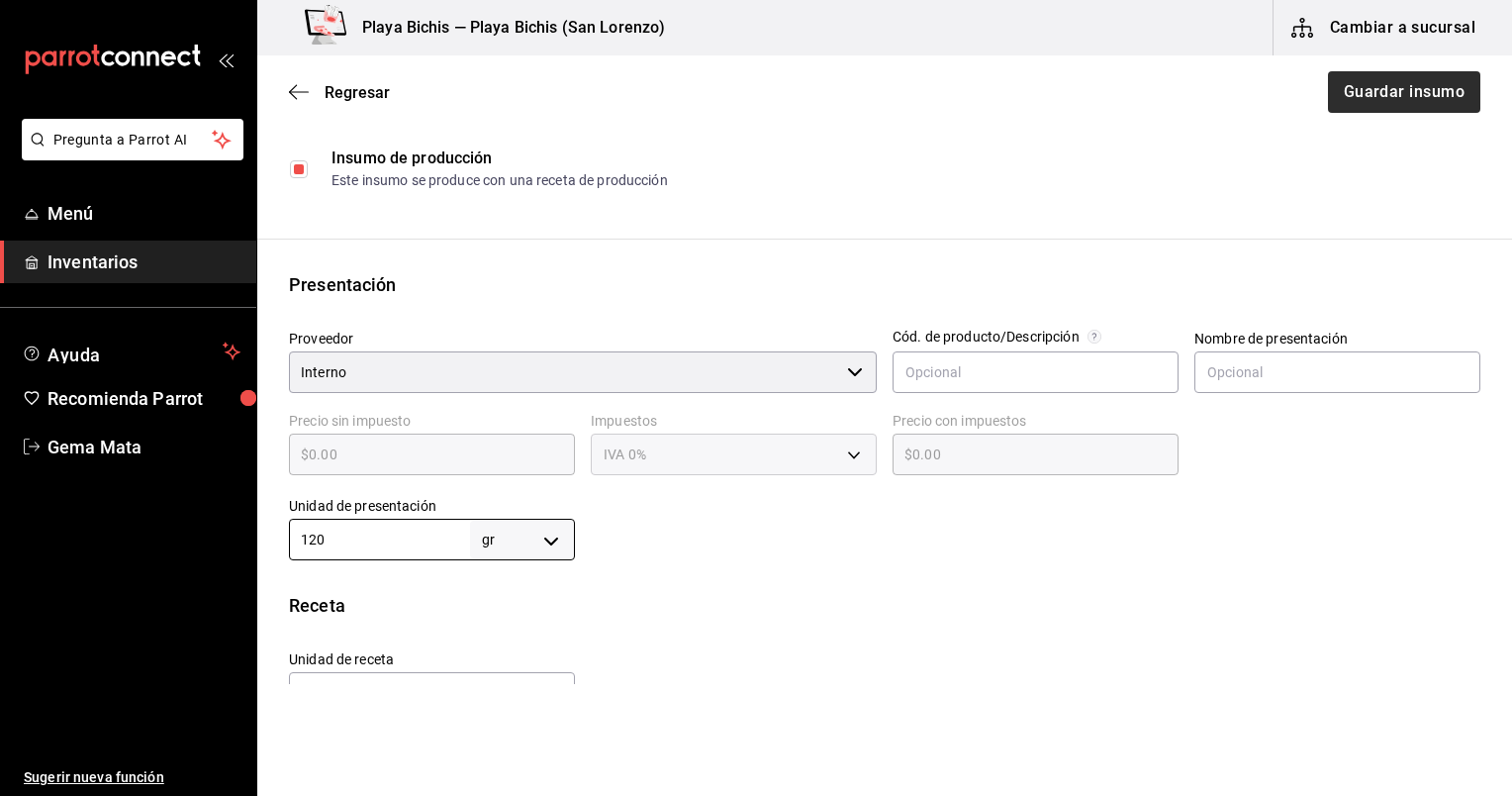 type on "120" 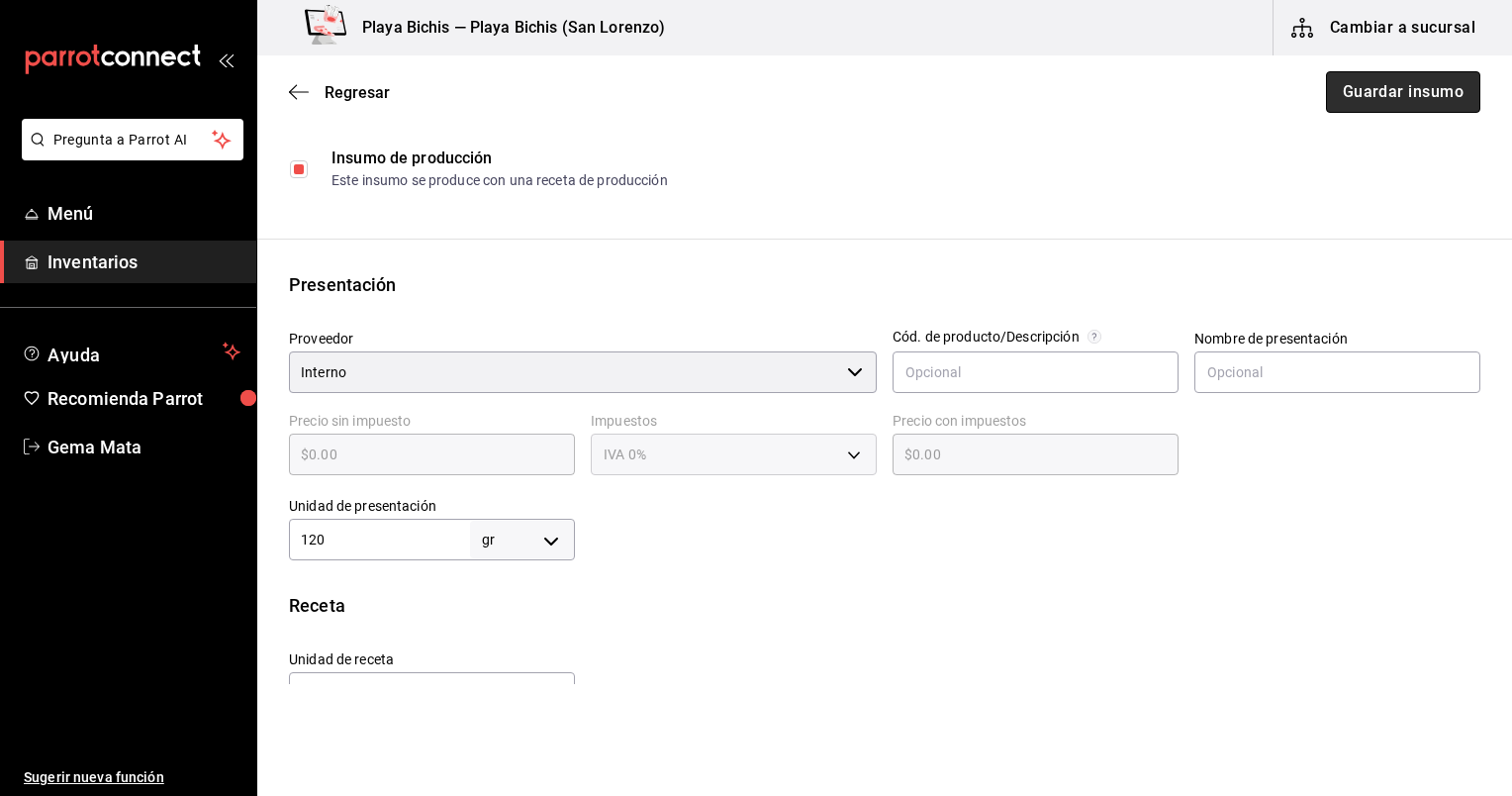 click on "Guardar insumo" at bounding box center (1403, 92) 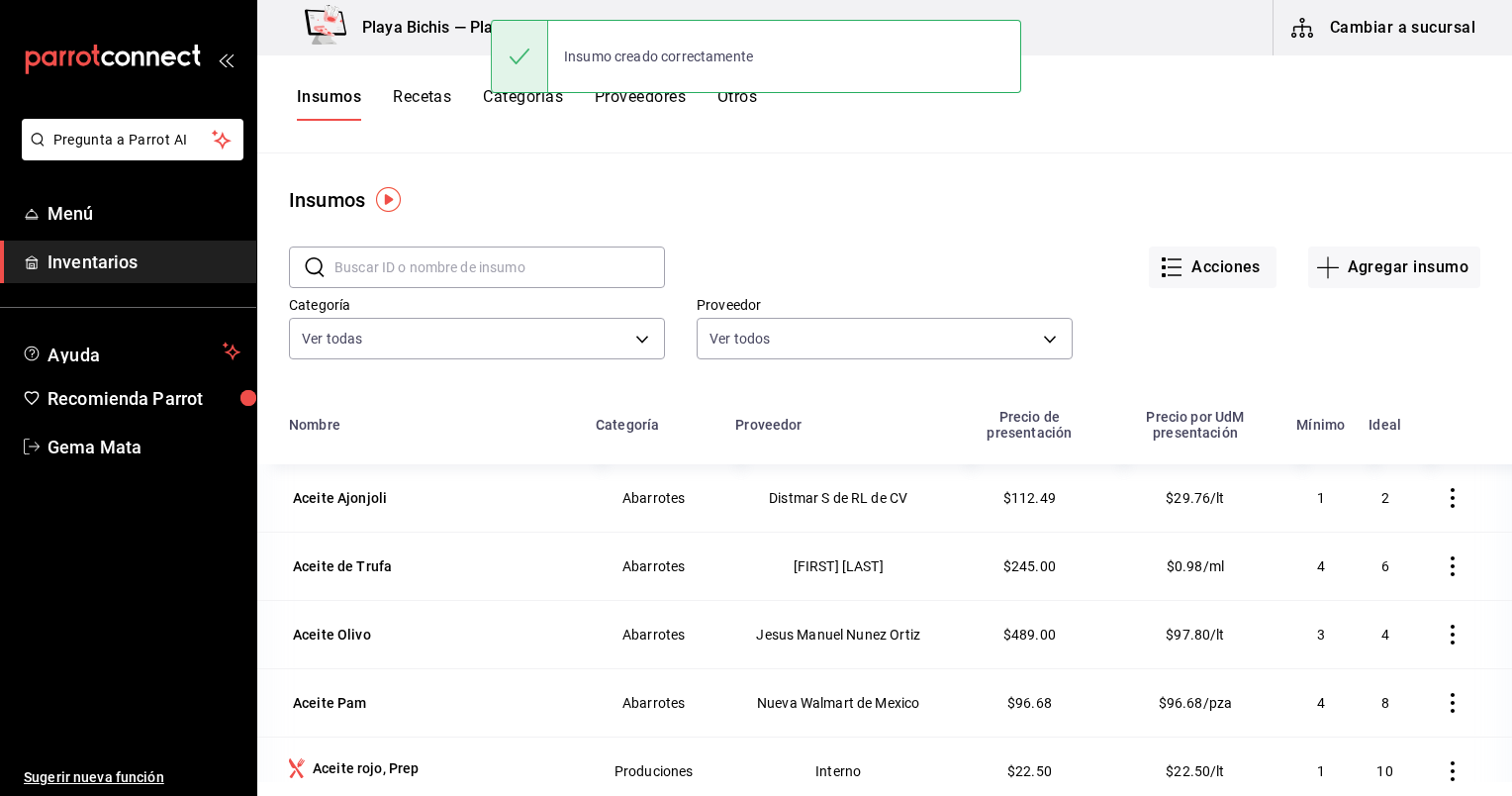 click on "Recetas" at bounding box center [422, 104] 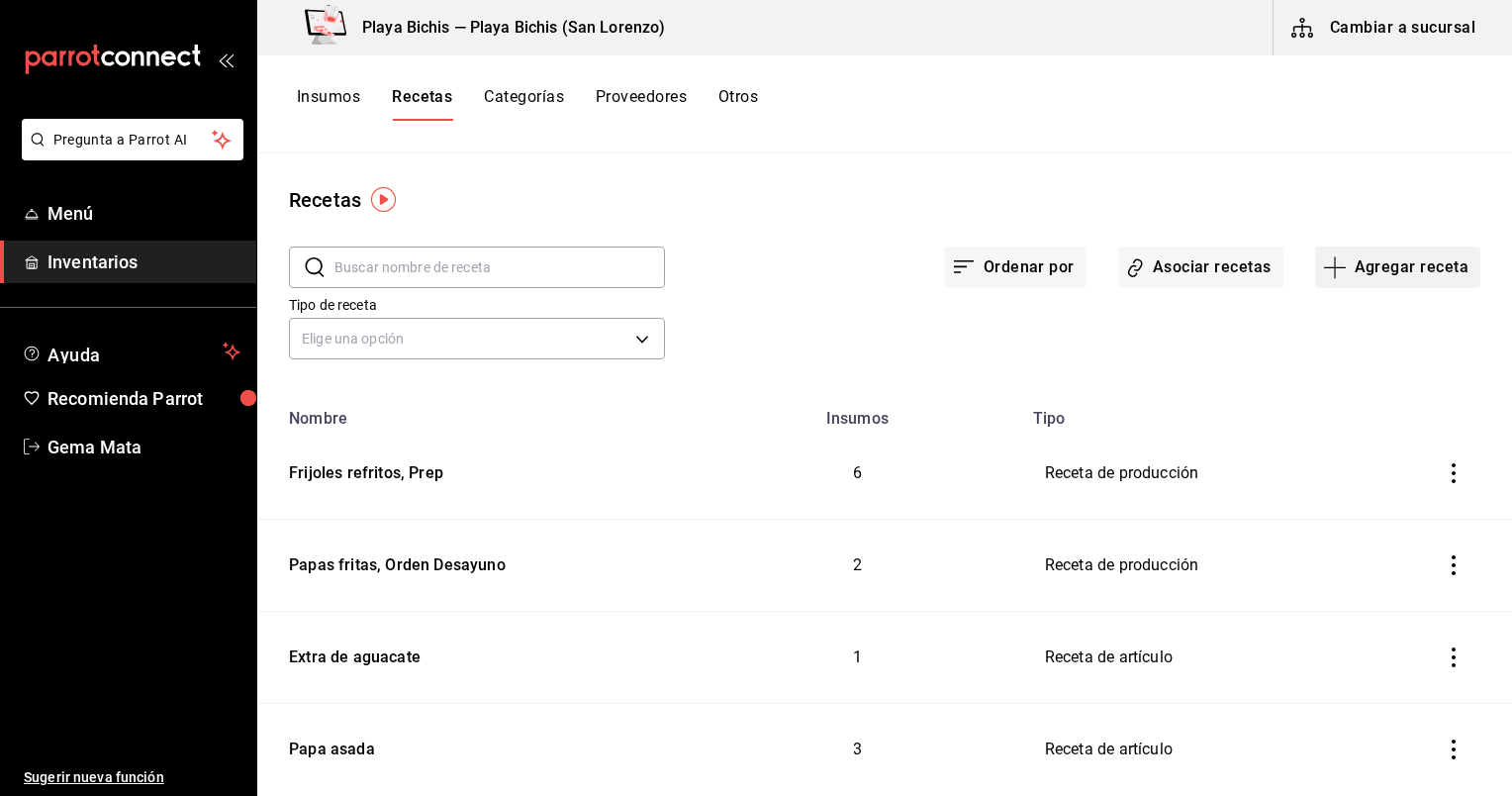 click on "Agregar receta" at bounding box center [1397, 267] 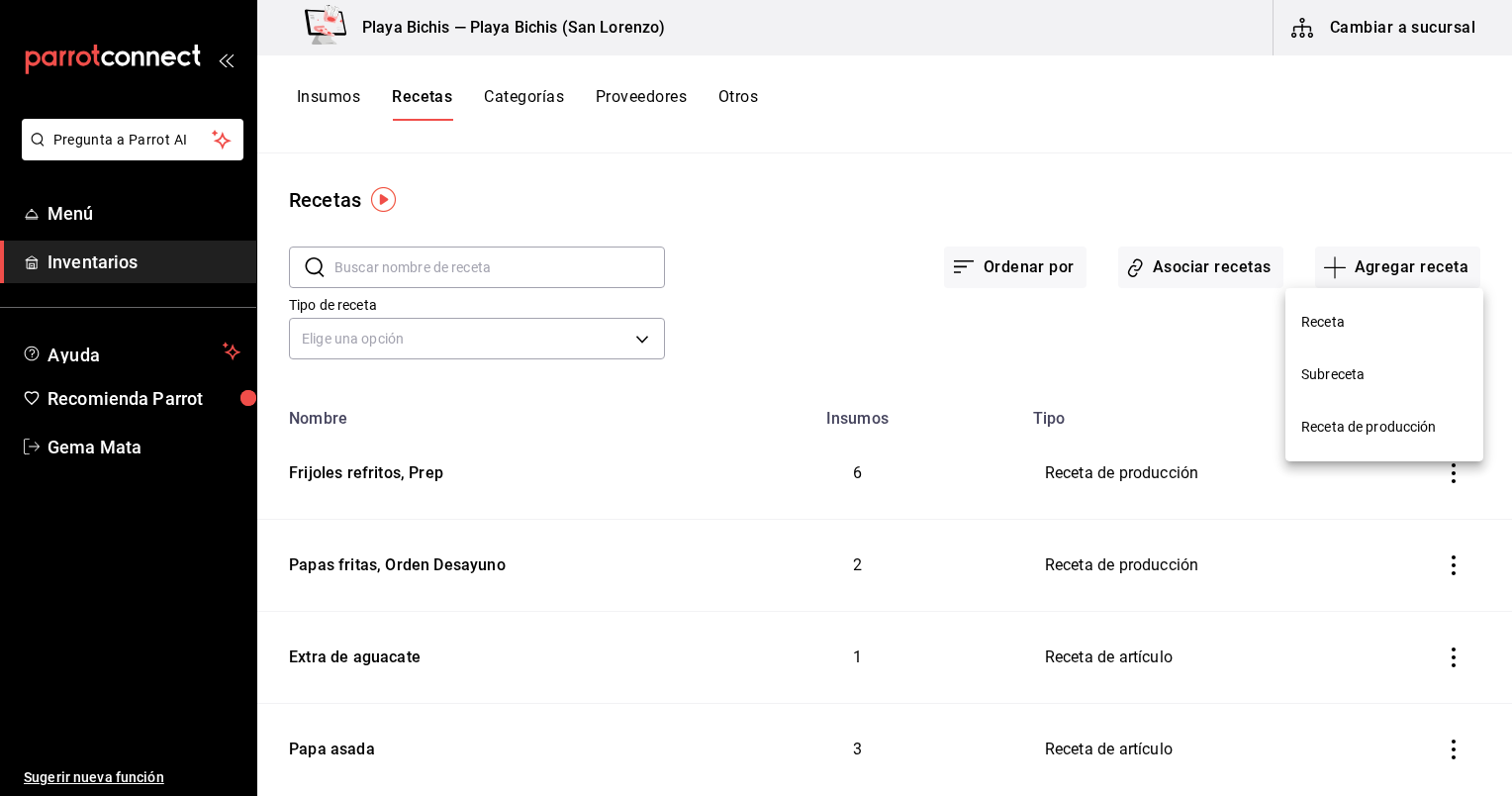 click on "Receta" at bounding box center [1384, 322] 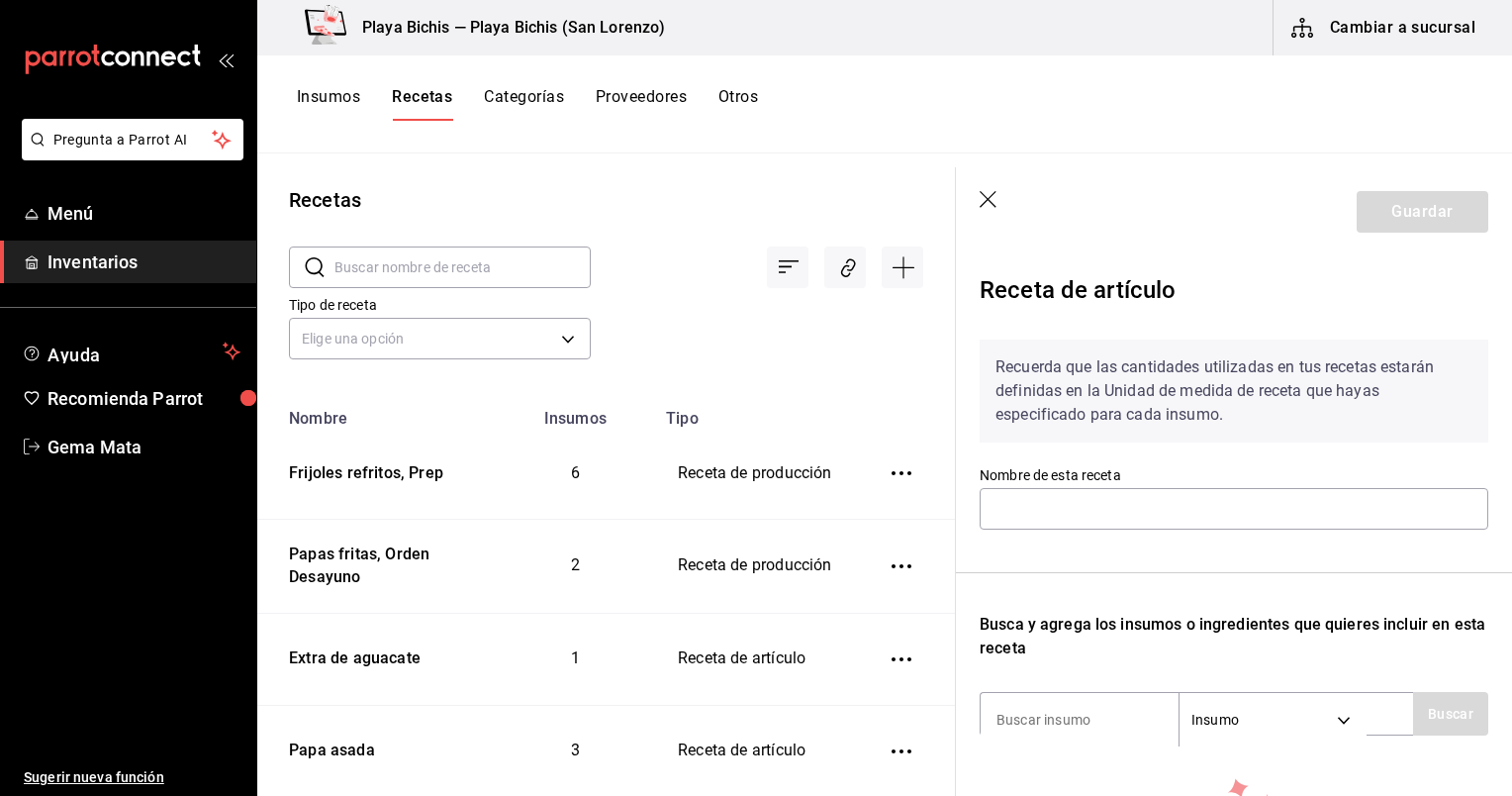 click 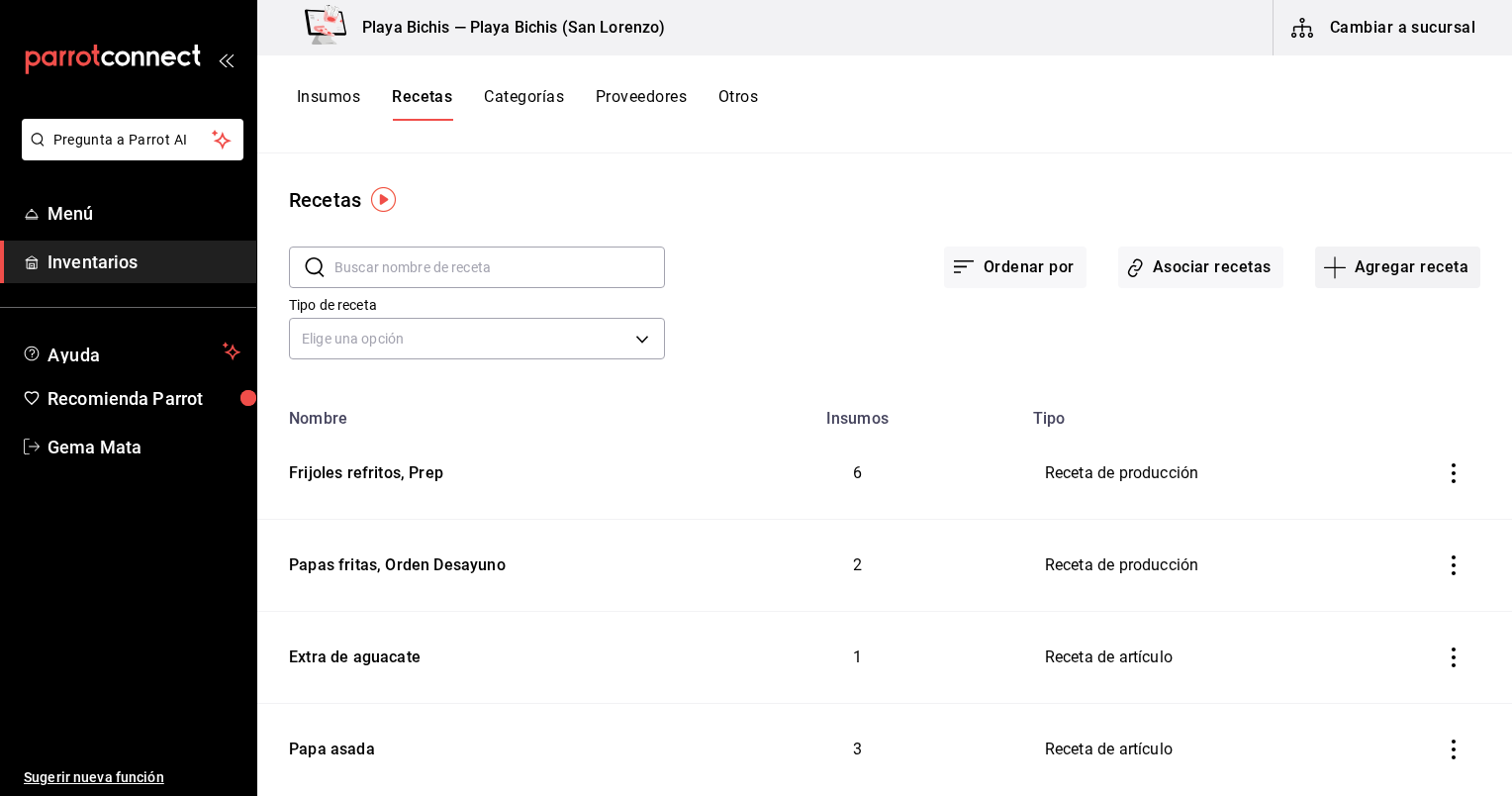 click on "Agregar receta" at bounding box center [1397, 267] 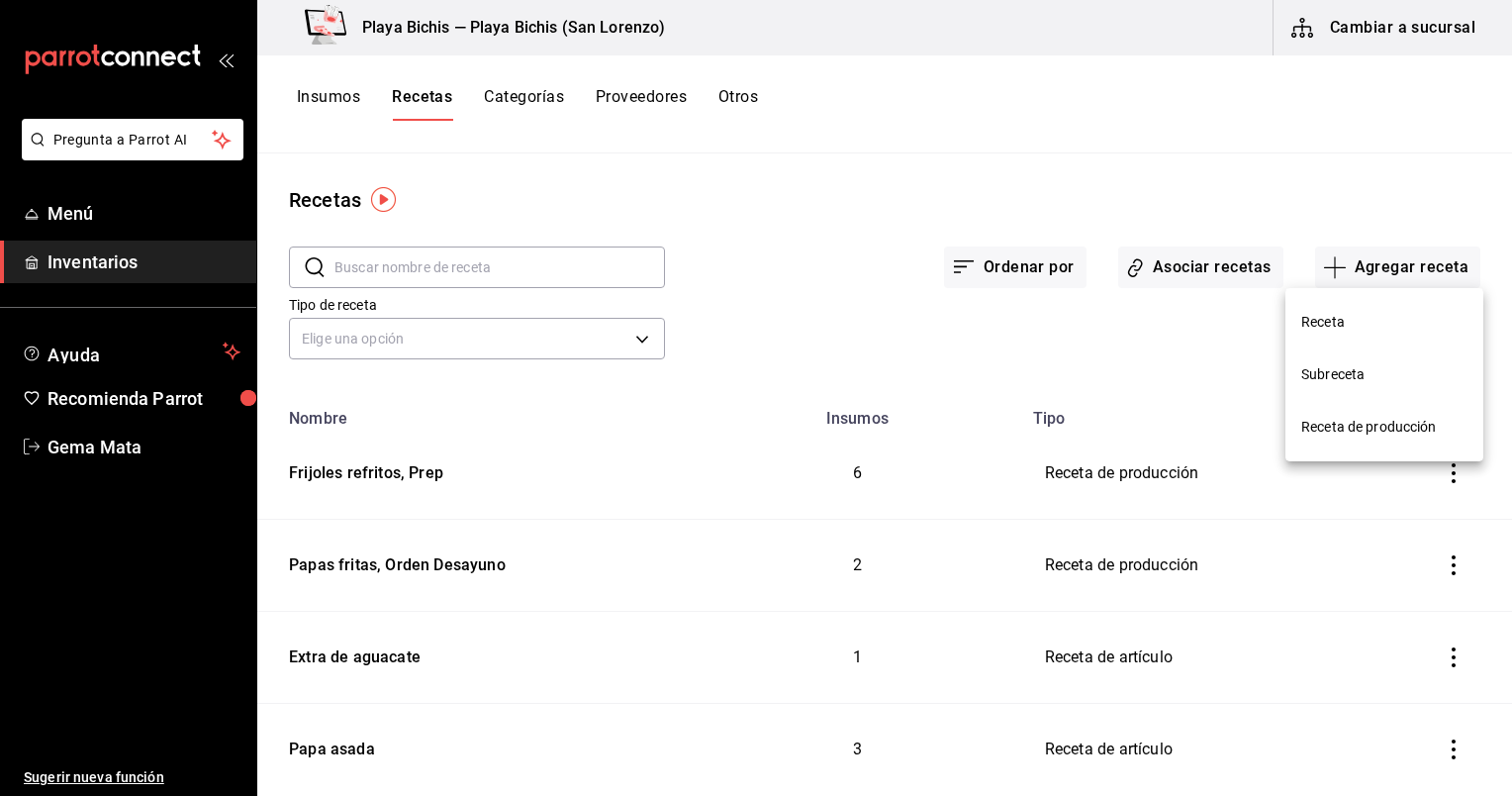 click on "Receta de producción" at bounding box center [1384, 427] 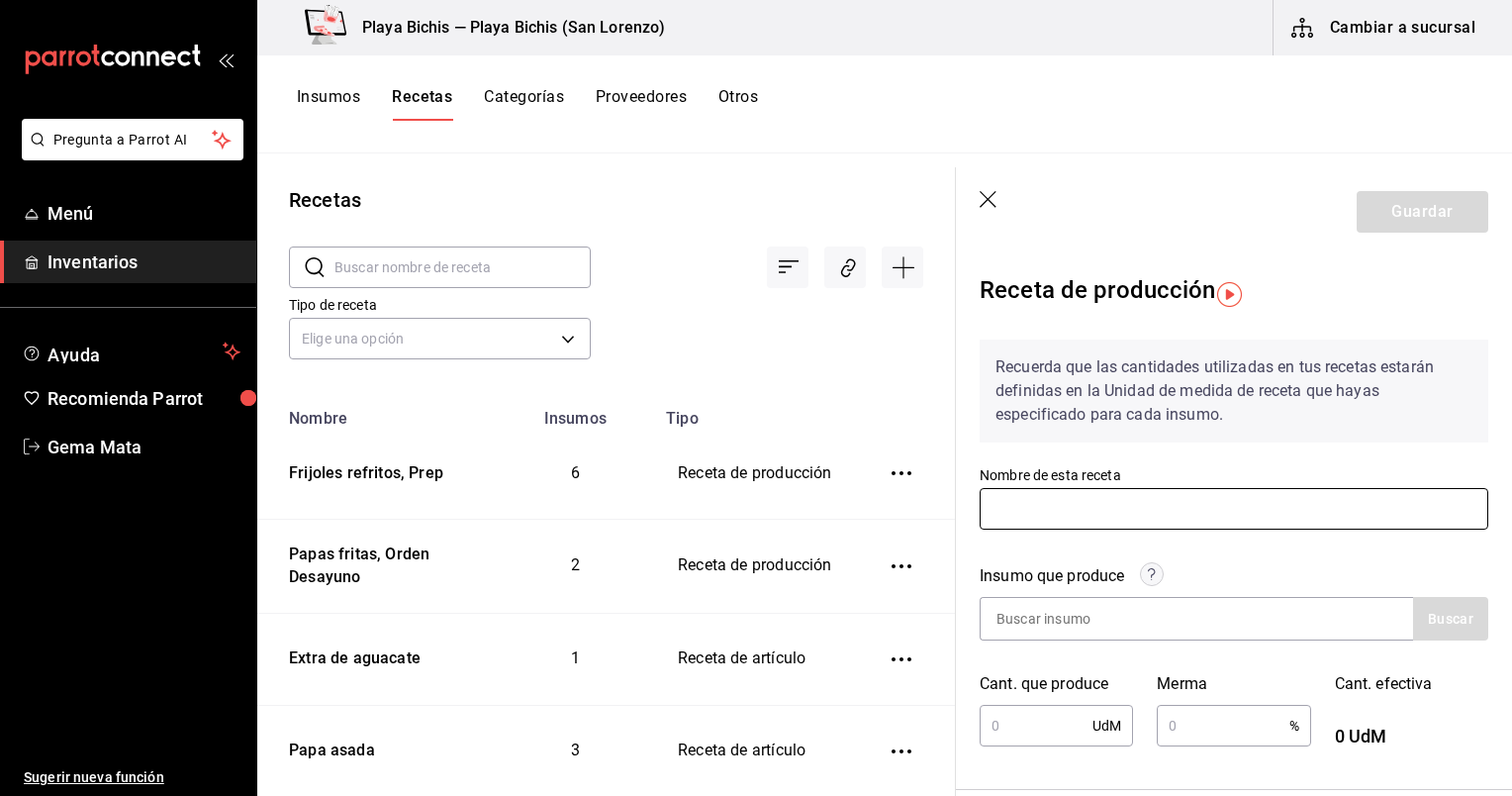 click at bounding box center (1234, 509) 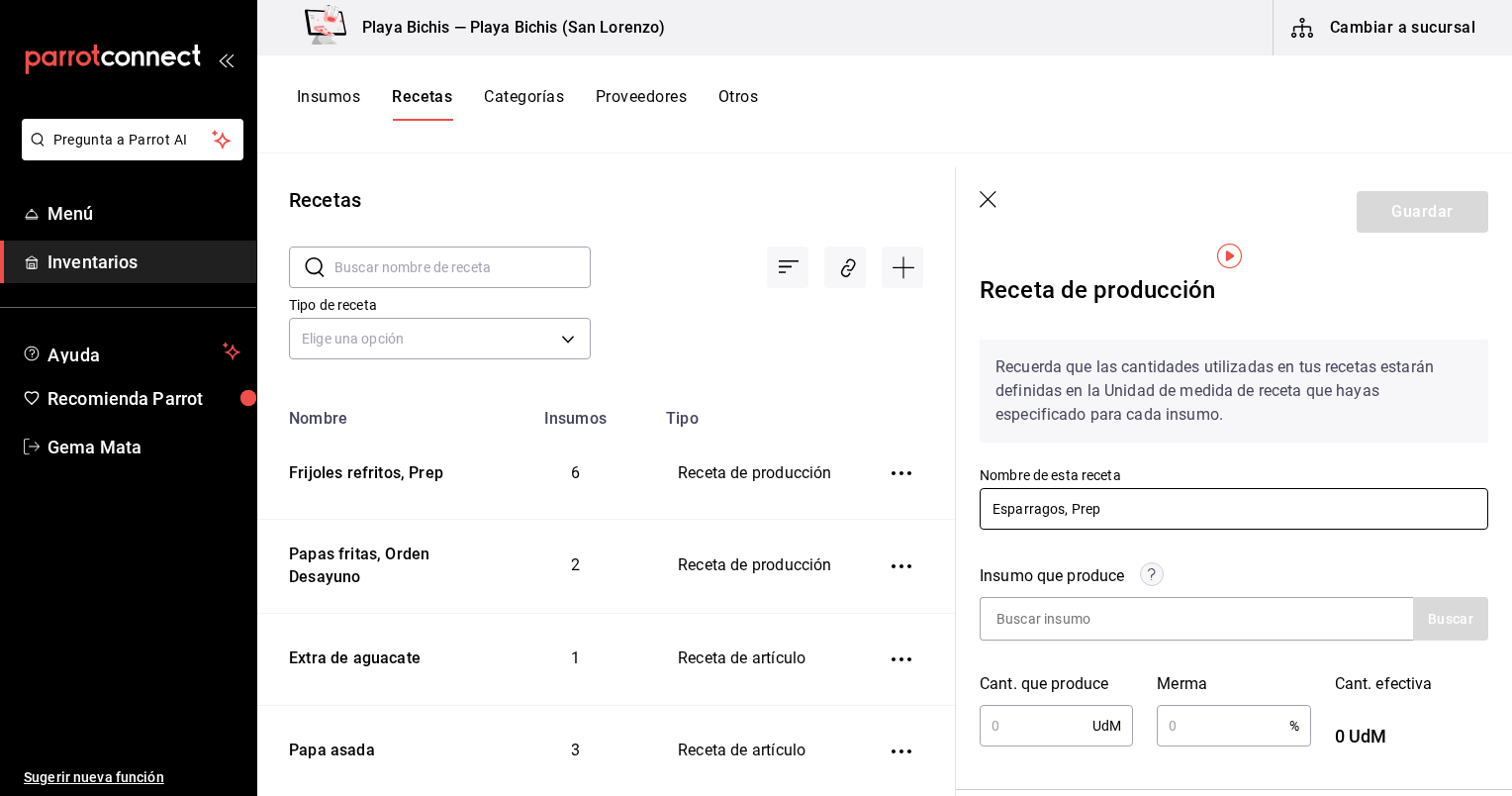 scroll, scrollTop: 162, scrollLeft: 0, axis: vertical 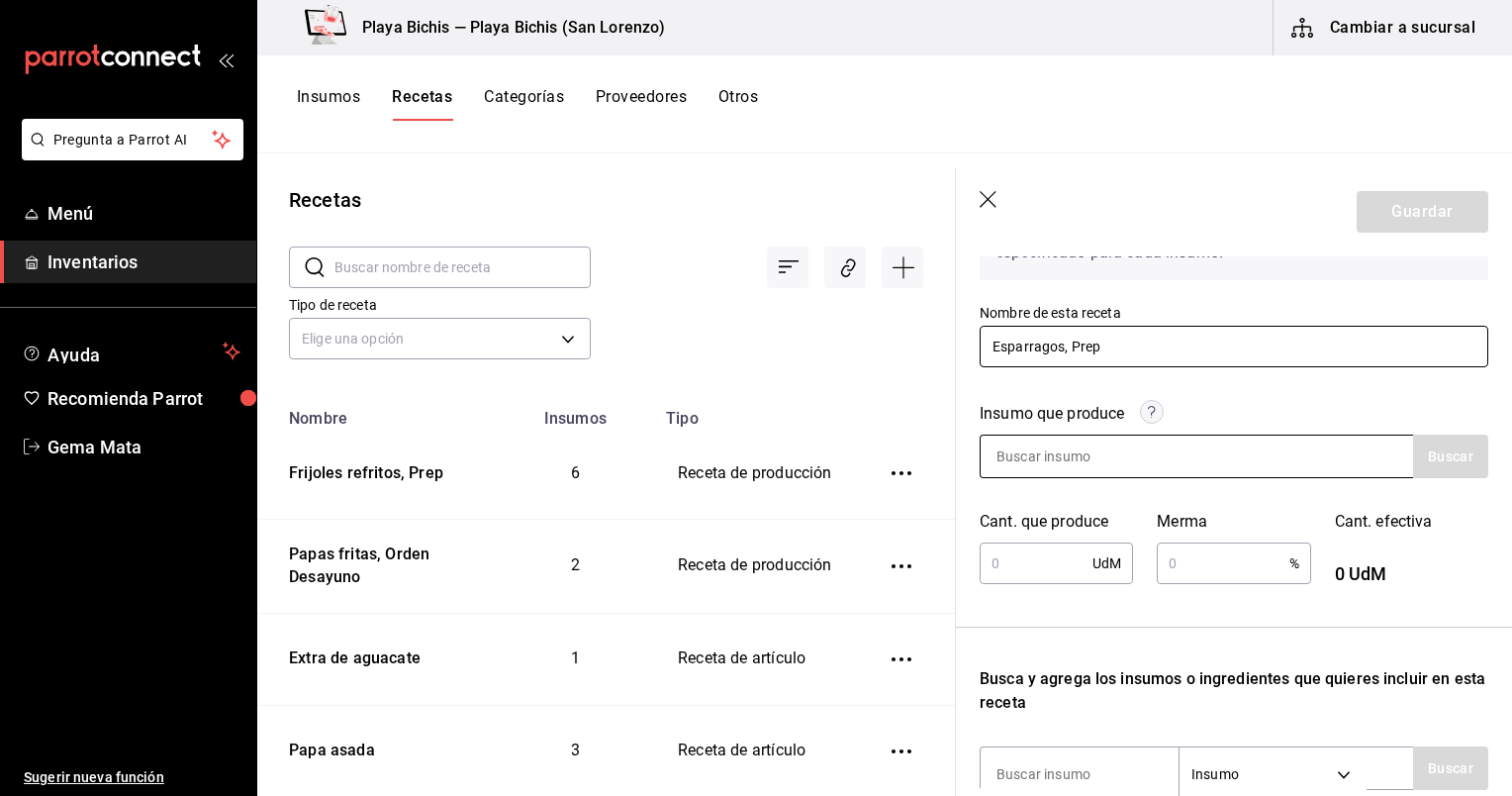 type on "Esparragos, Prep" 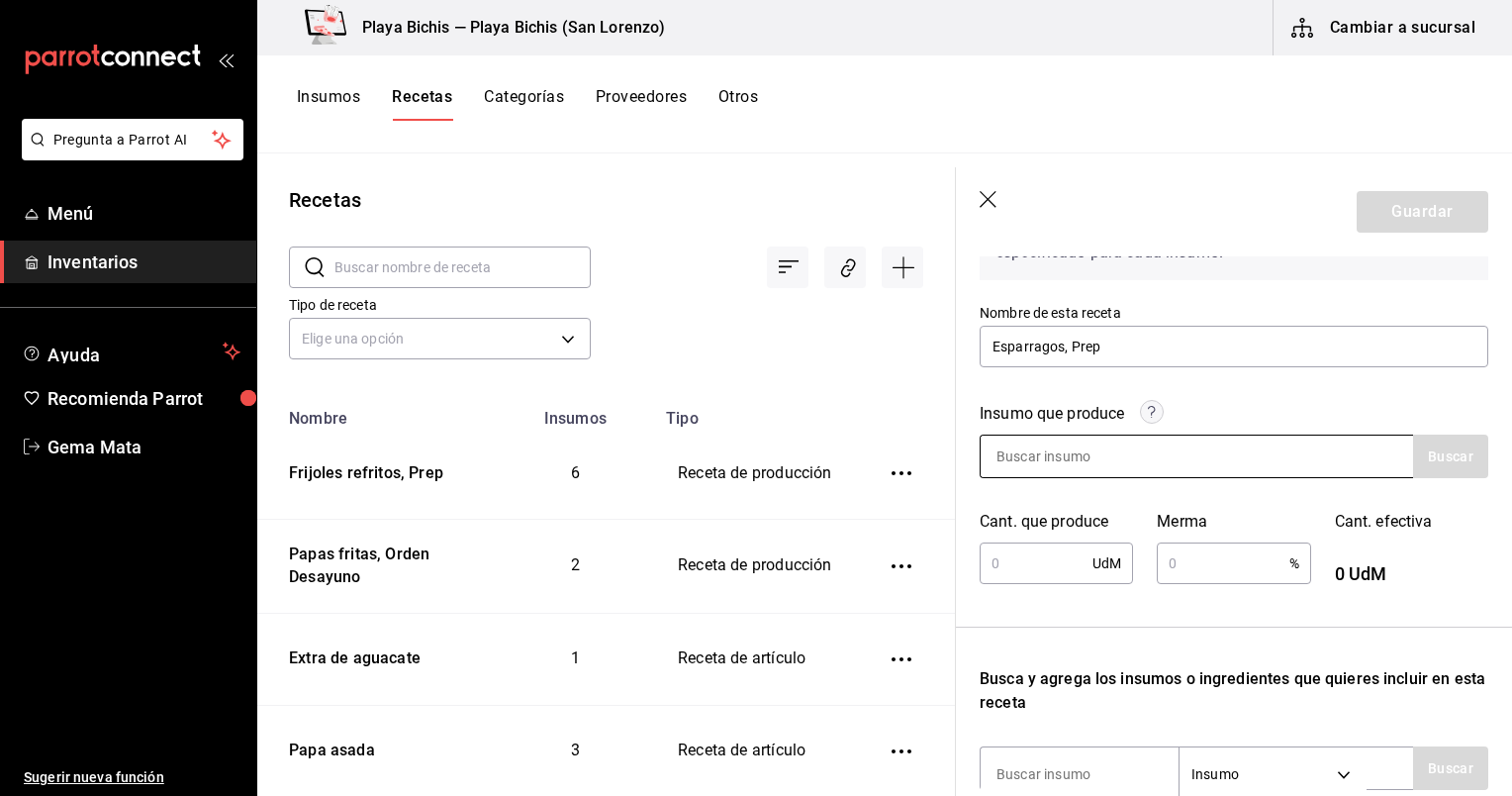 click at bounding box center [1080, 456] 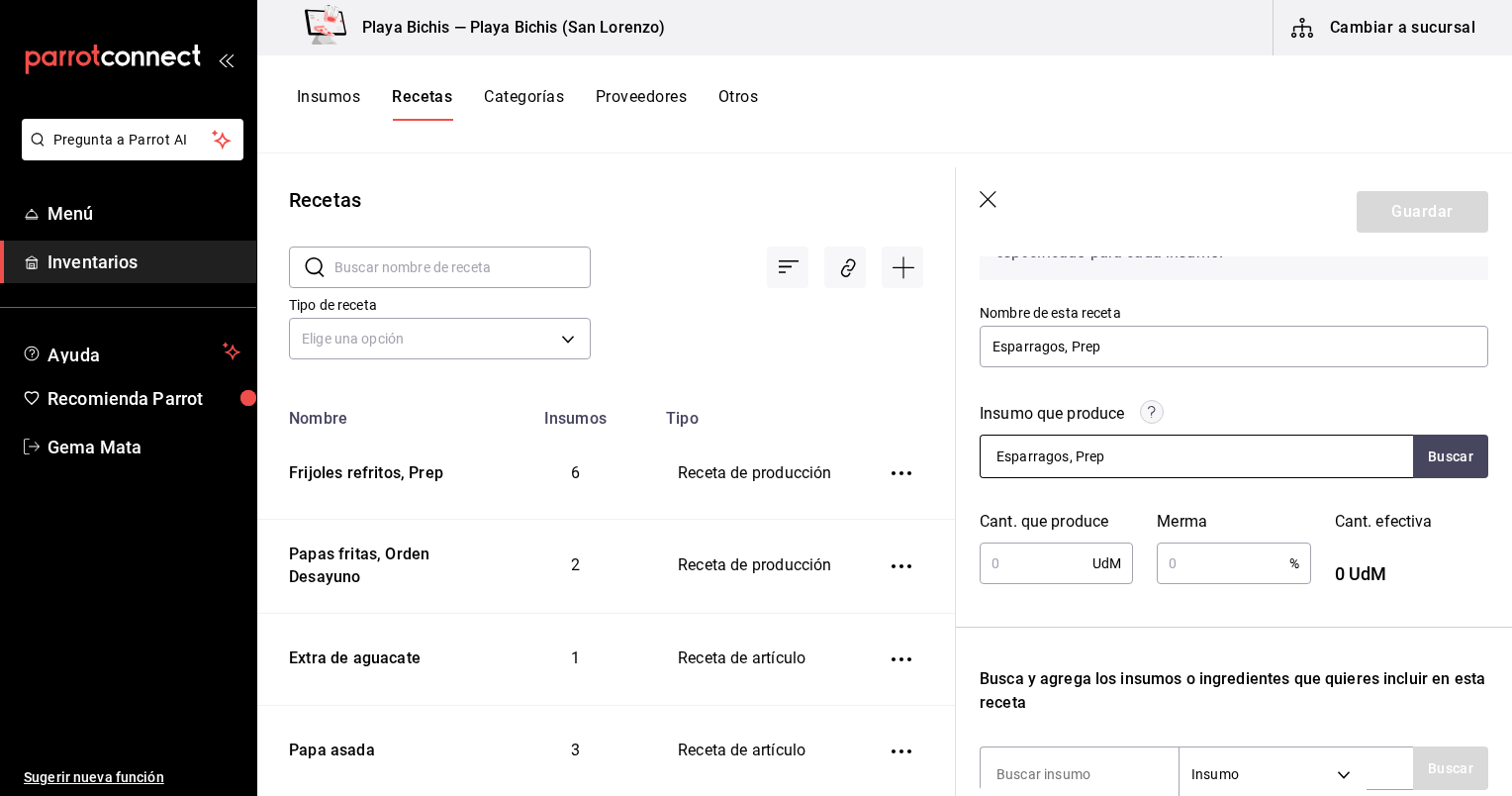 type on "Esparragos, Prep" 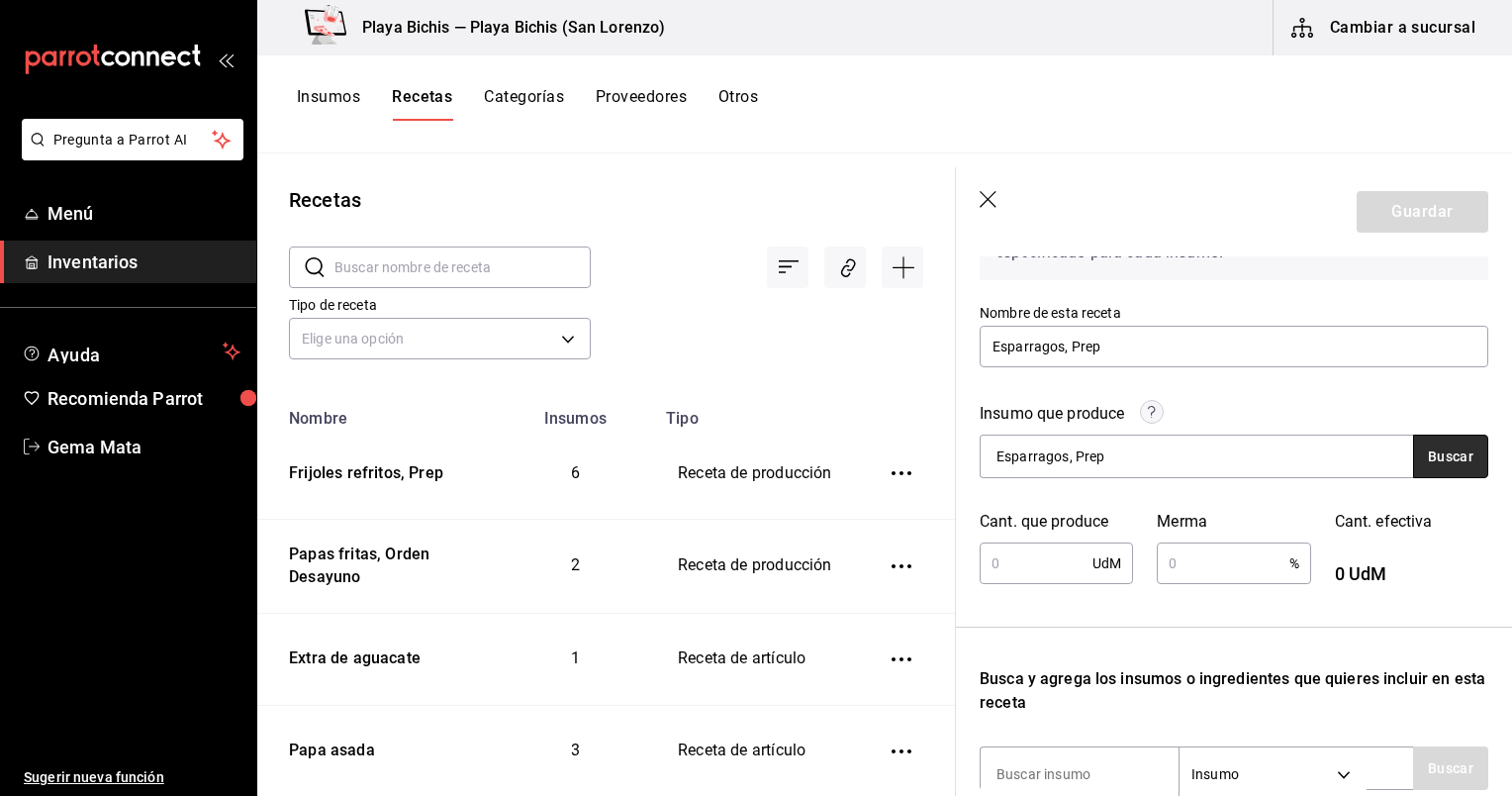 click on "Buscar" at bounding box center [1451, 456] 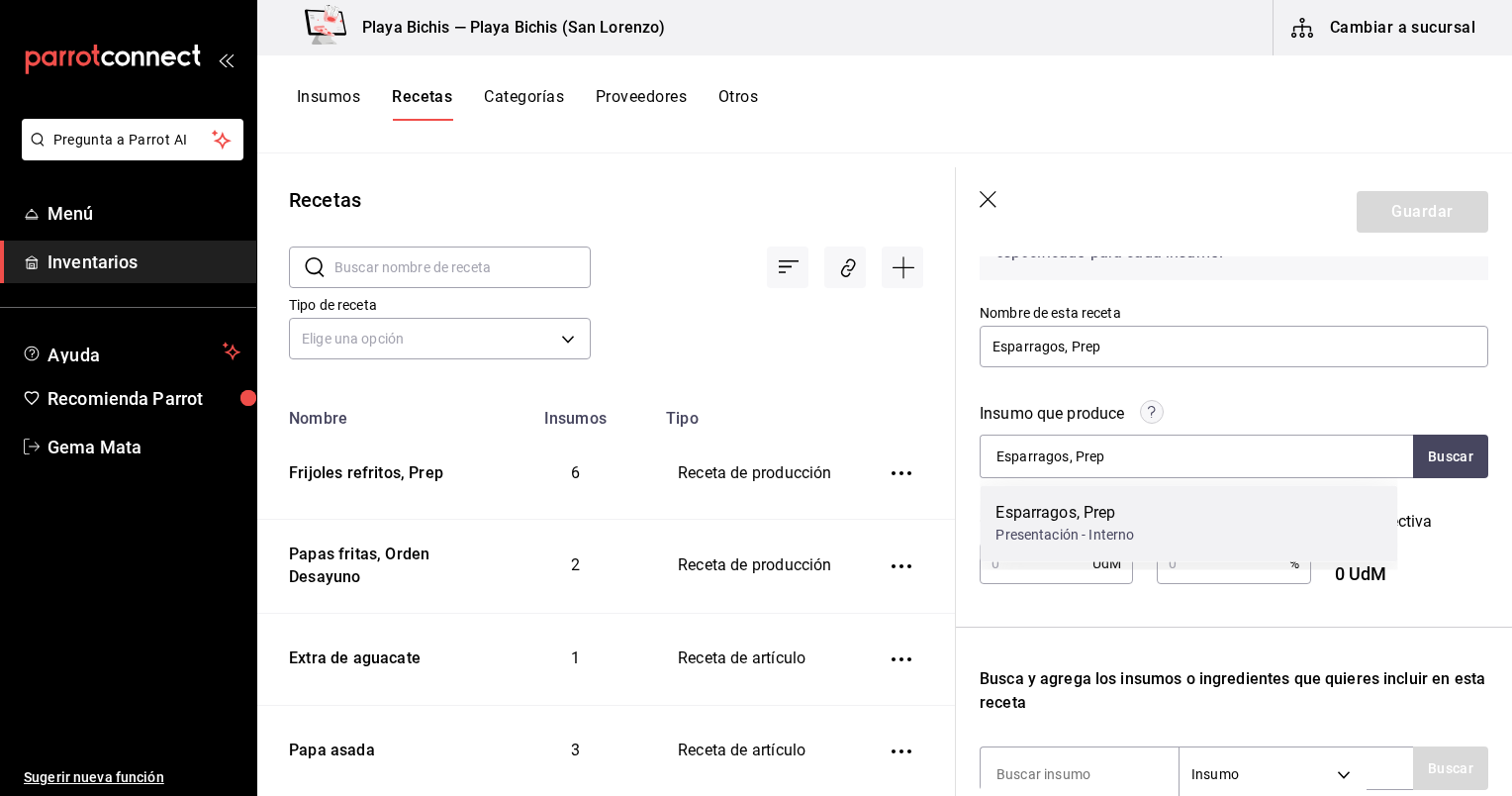 click on "Esparragos, Prep Presentación - Interno" at bounding box center (1188, 523) 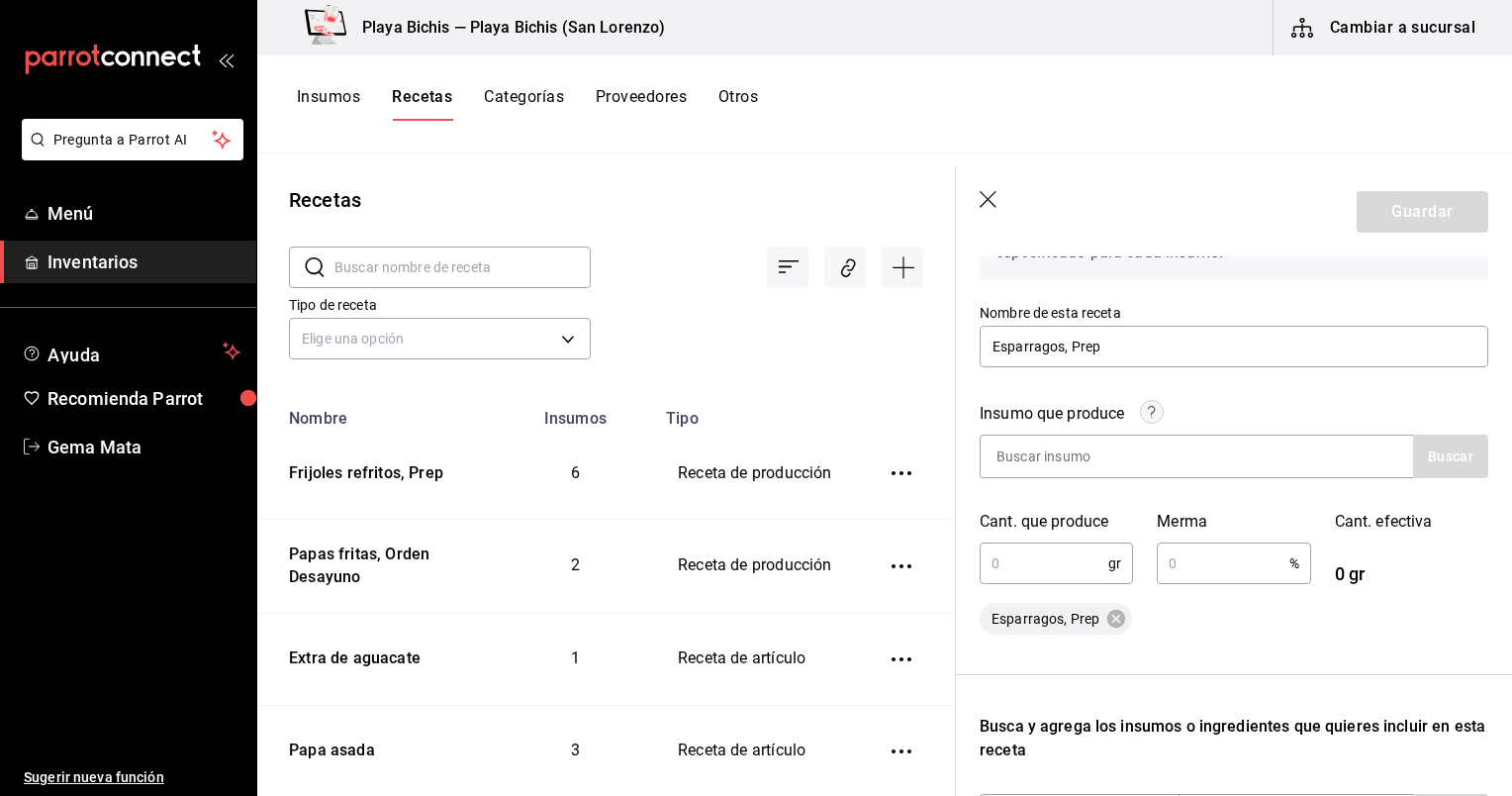click at bounding box center [1044, 563] 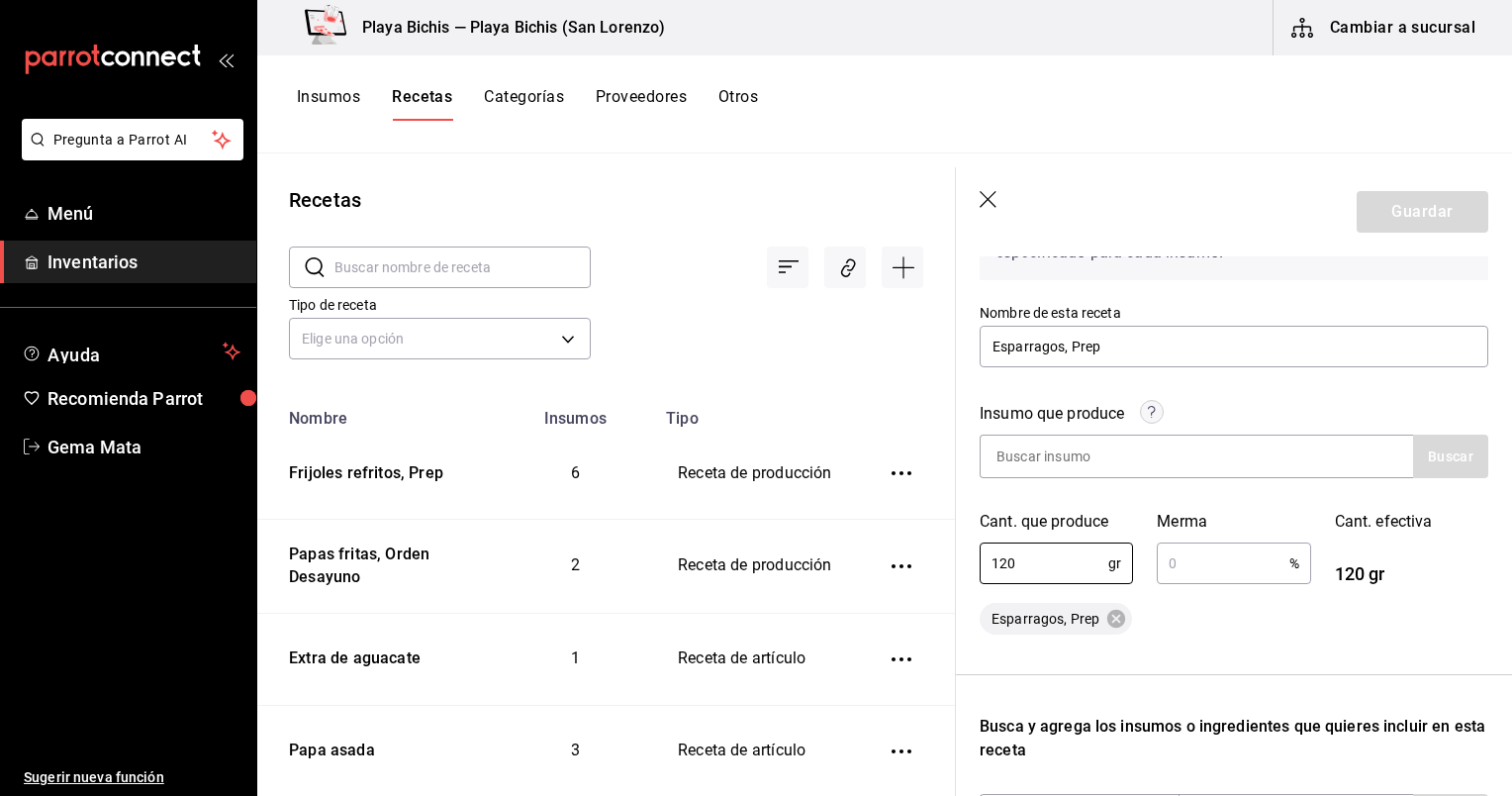 type on "120" 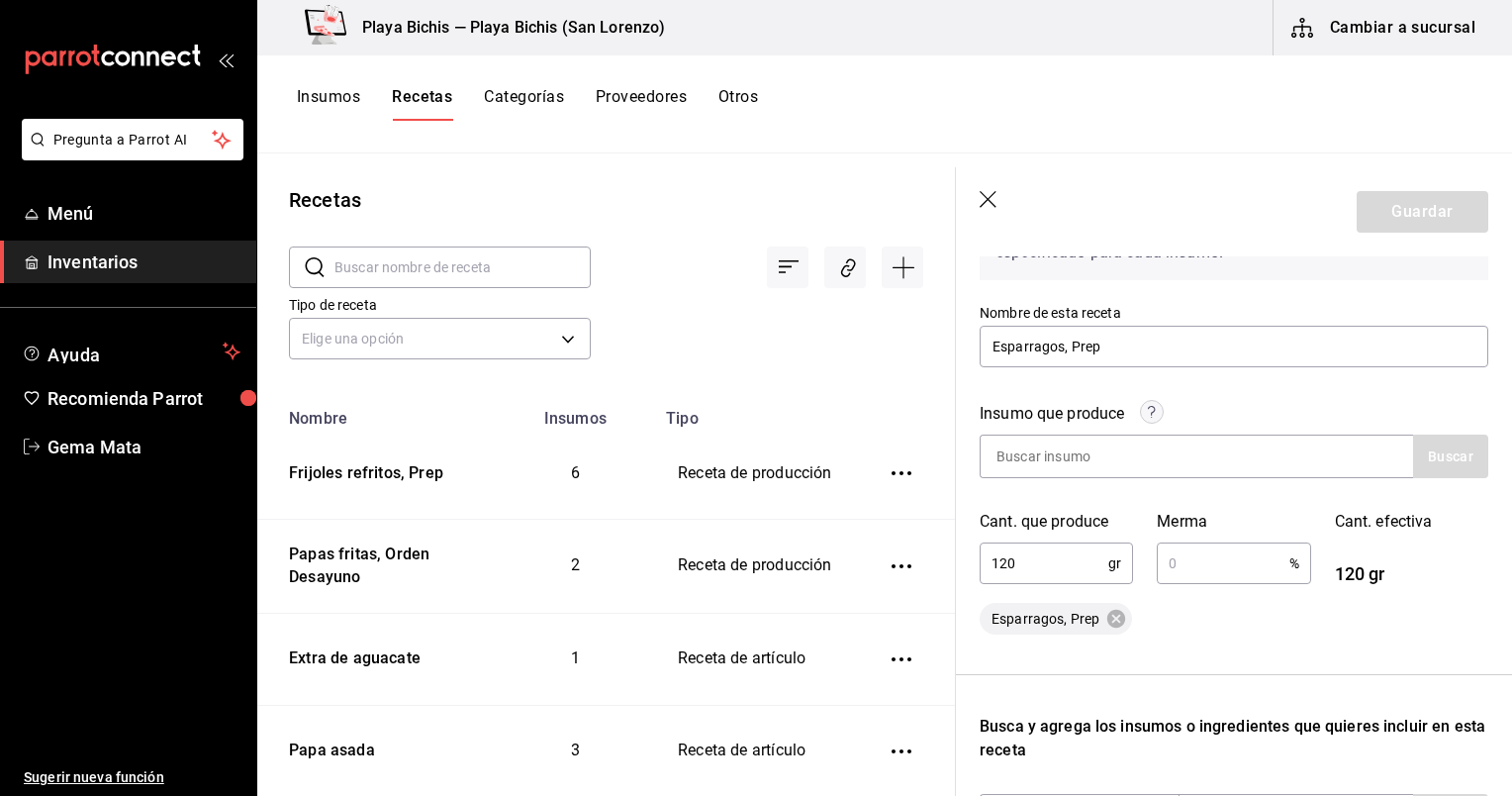 type 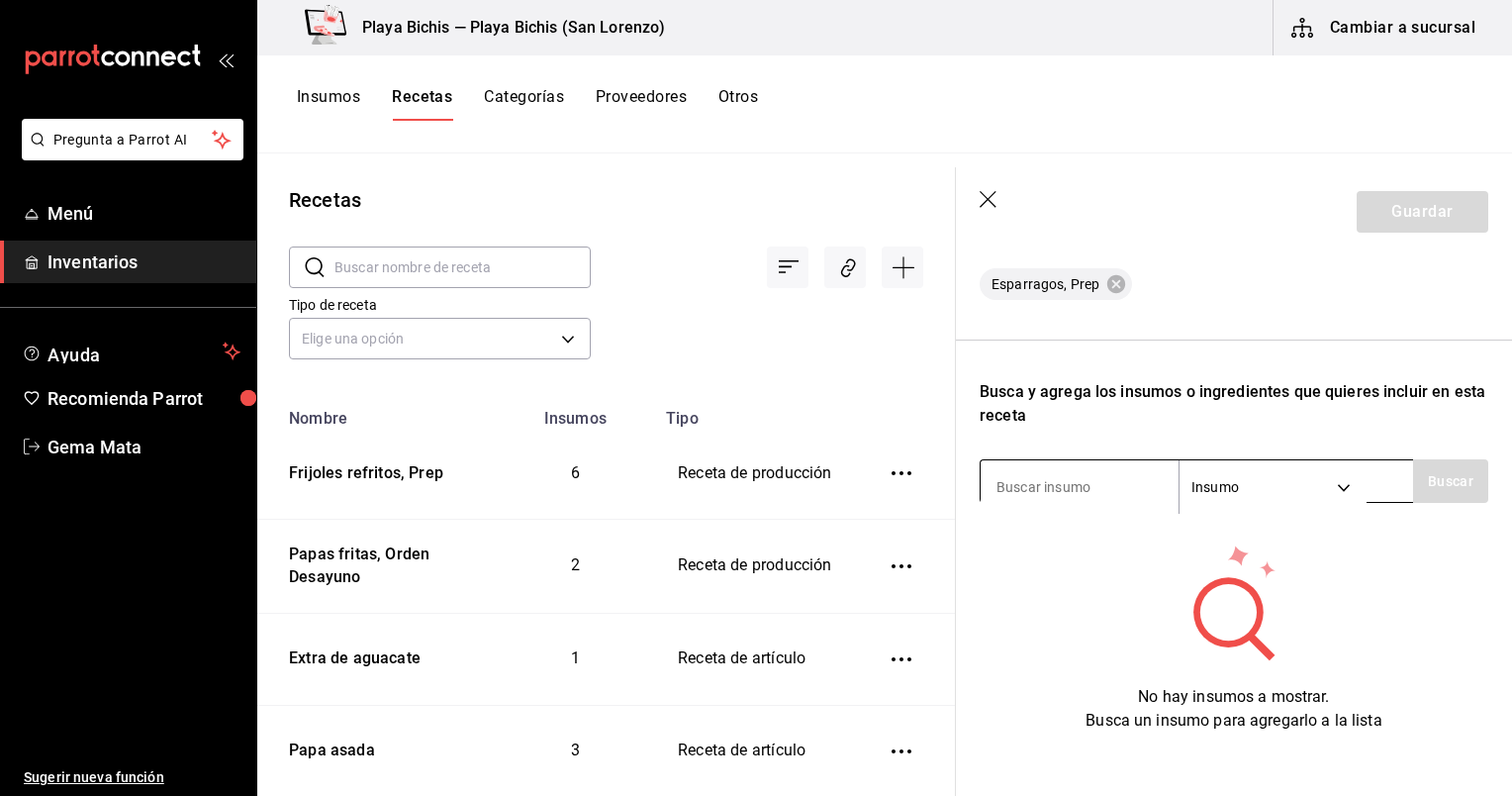 click at bounding box center [1080, 487] 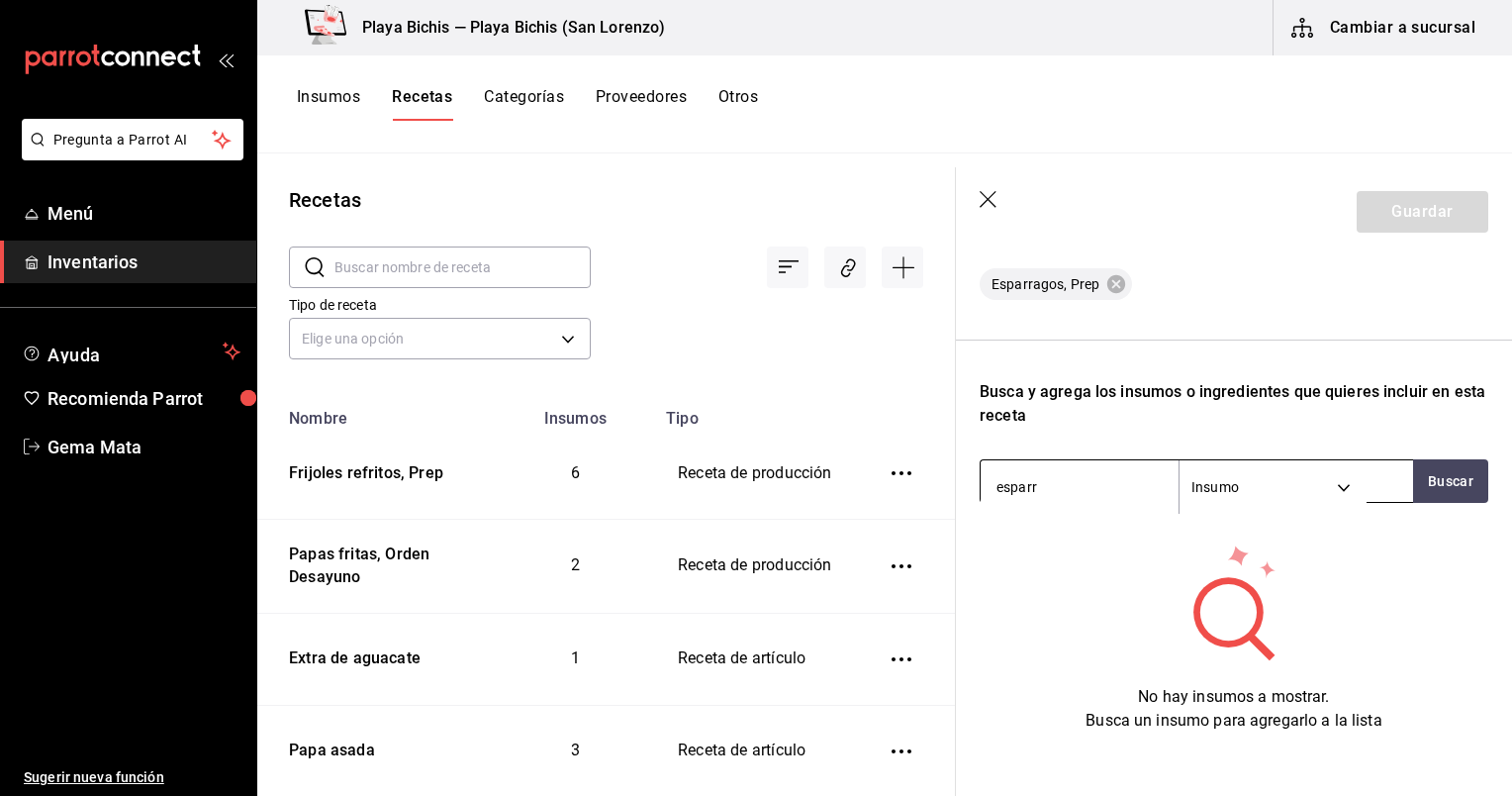type on "esparra" 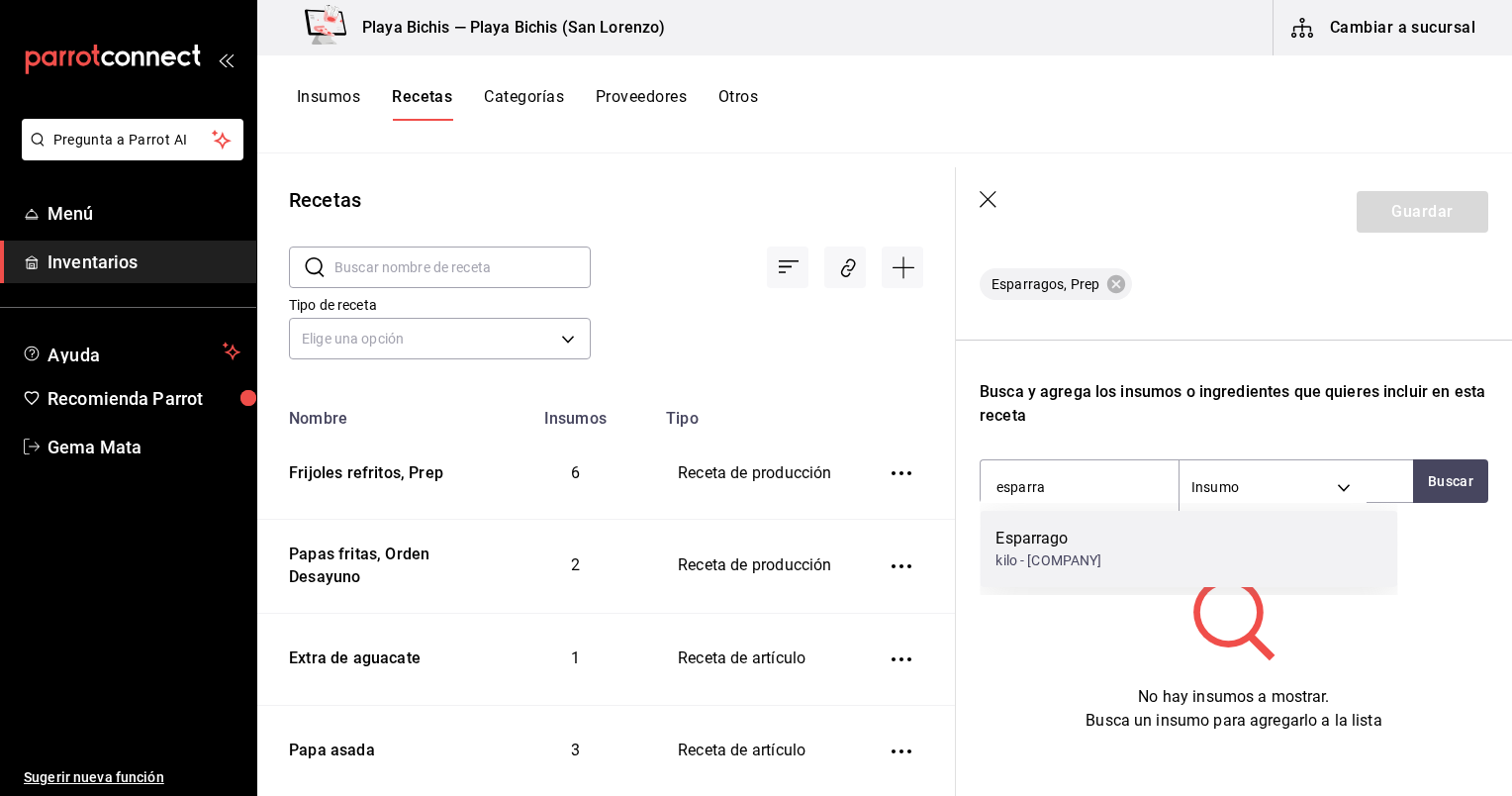 click on "Esparrago" at bounding box center [1048, 539] 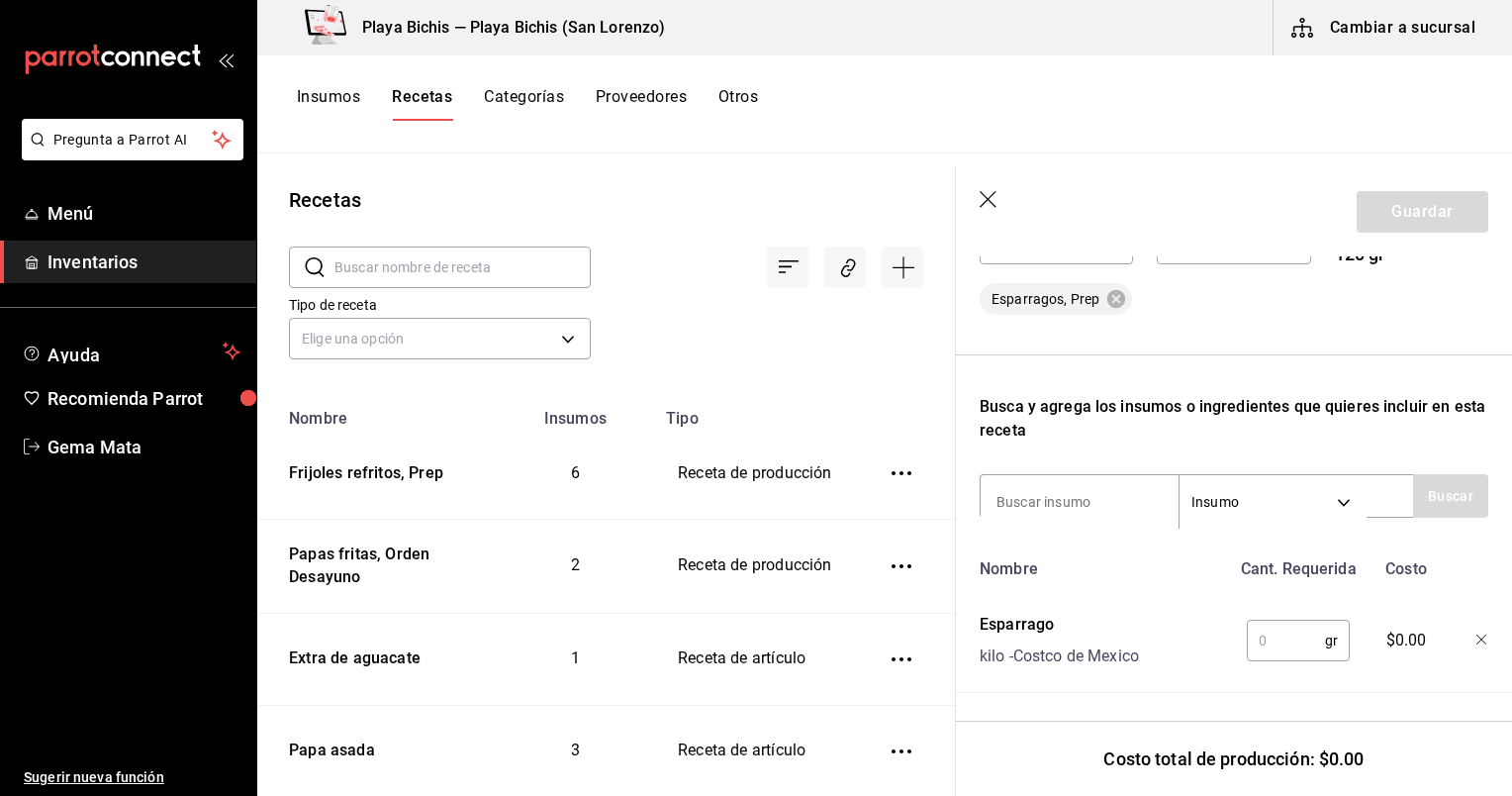 click at bounding box center [1285, 641] 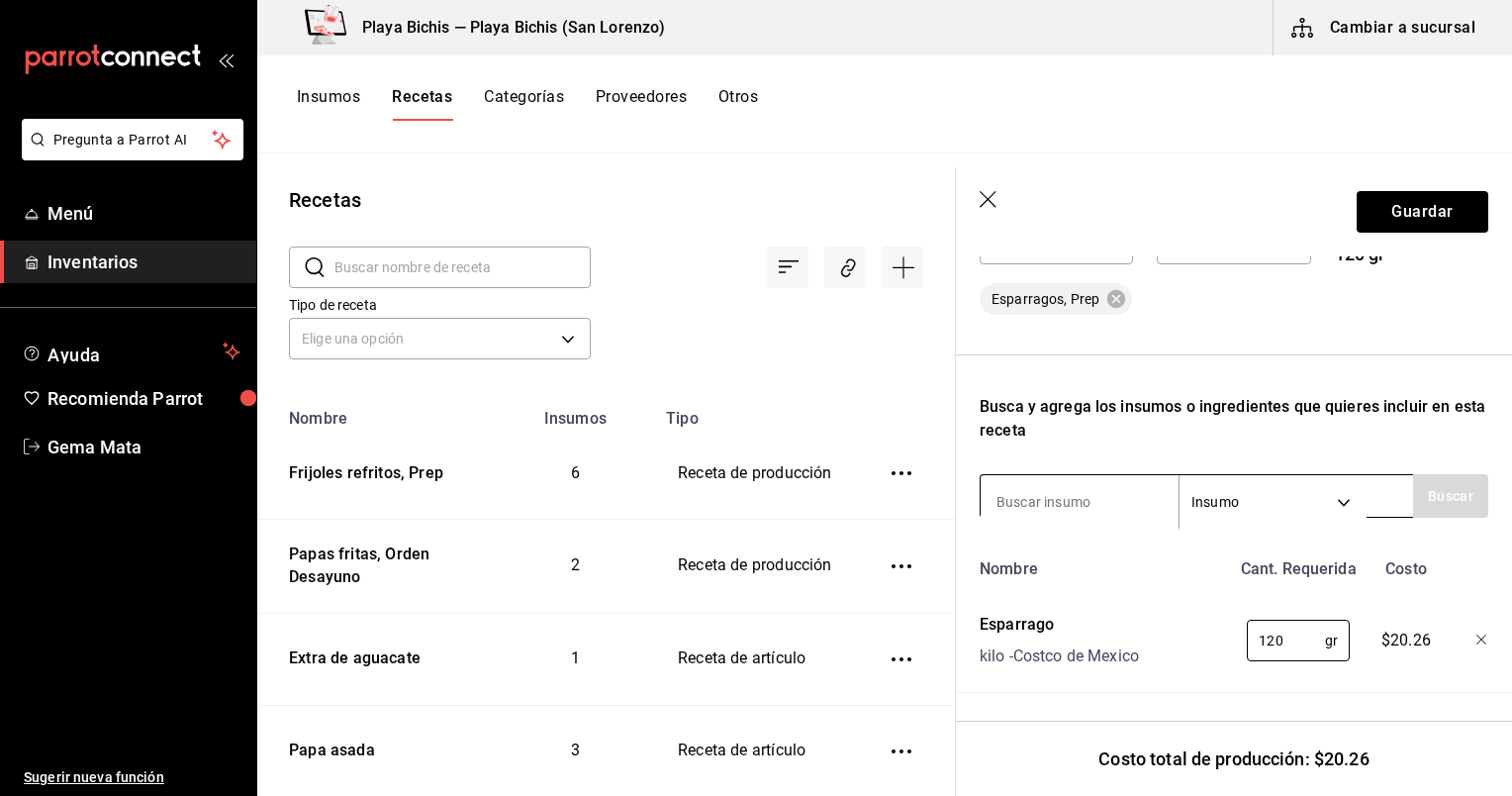 type on "120" 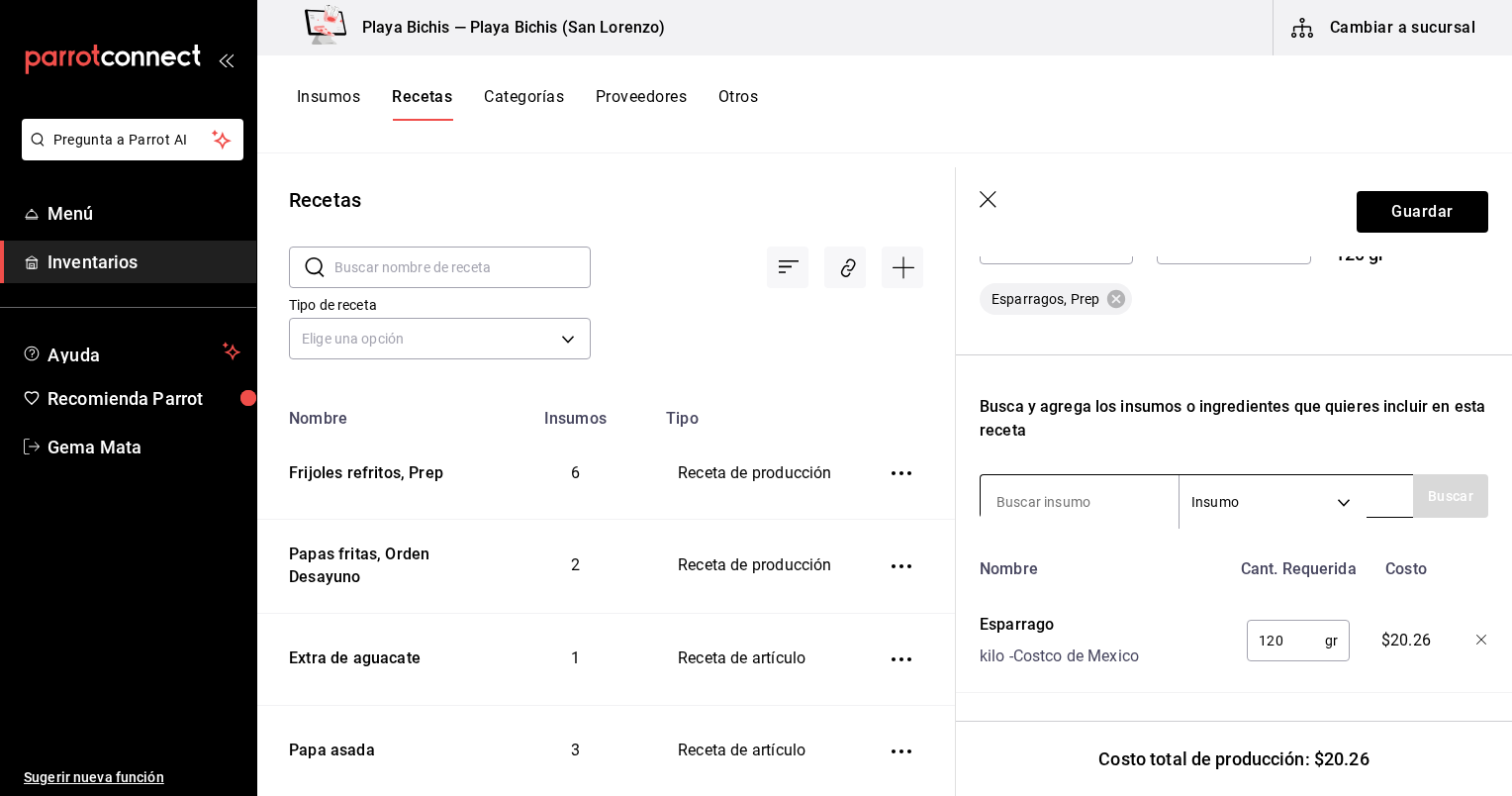 click at bounding box center [1080, 502] 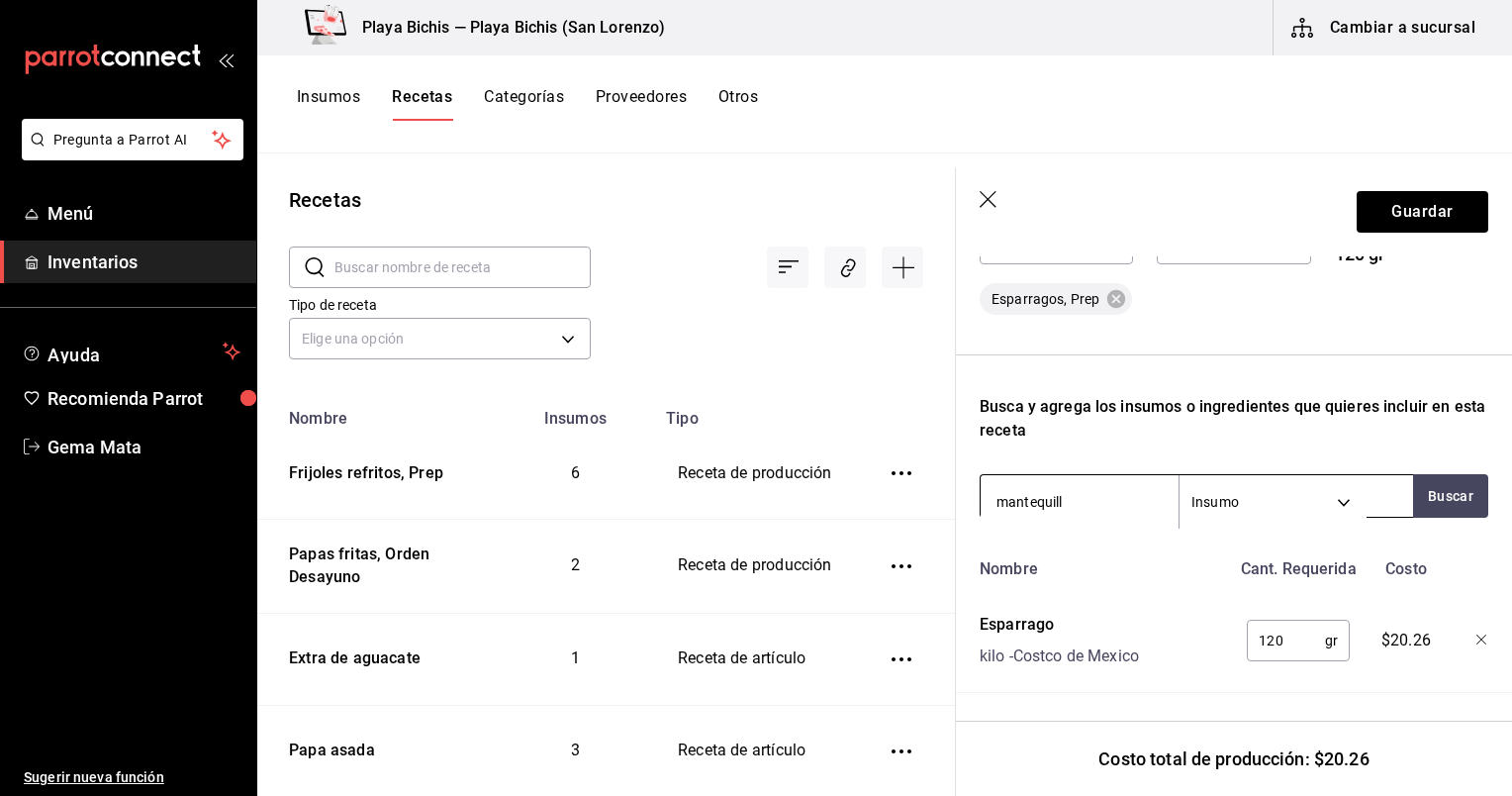 type on "mantequilla" 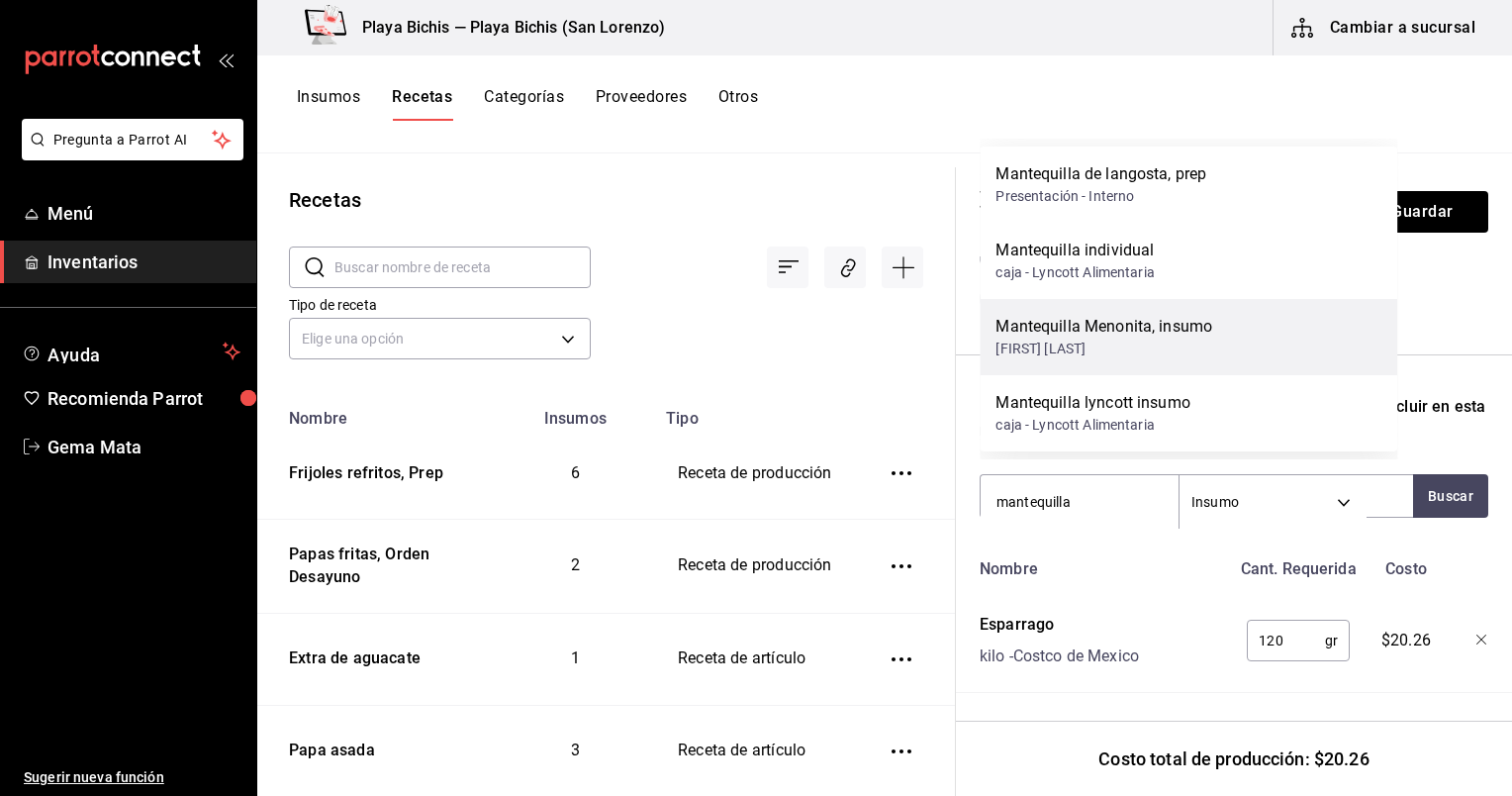 click on "[FIRST] [LAST]" at bounding box center [1103, 348] 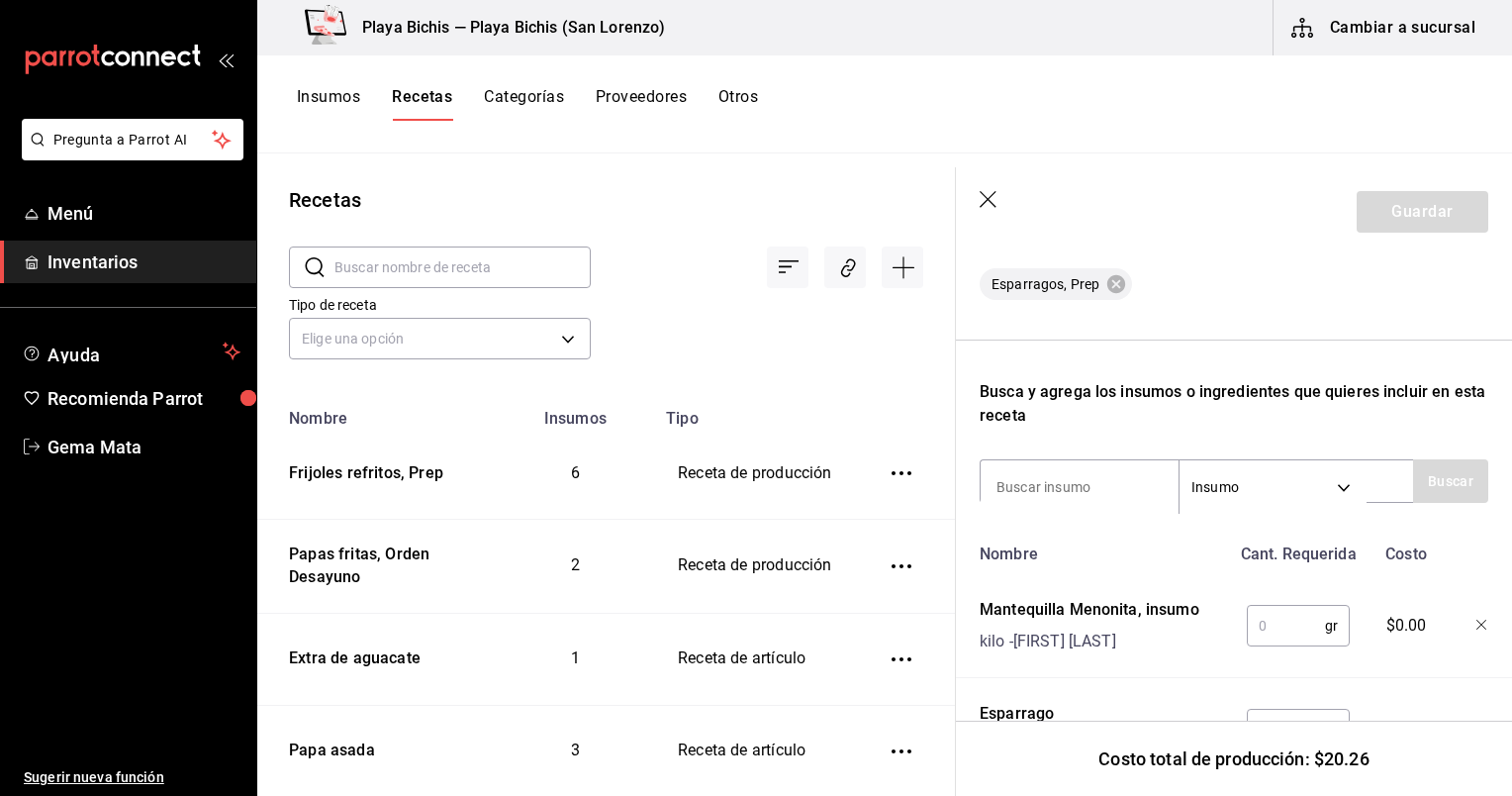 click at bounding box center (1285, 626) 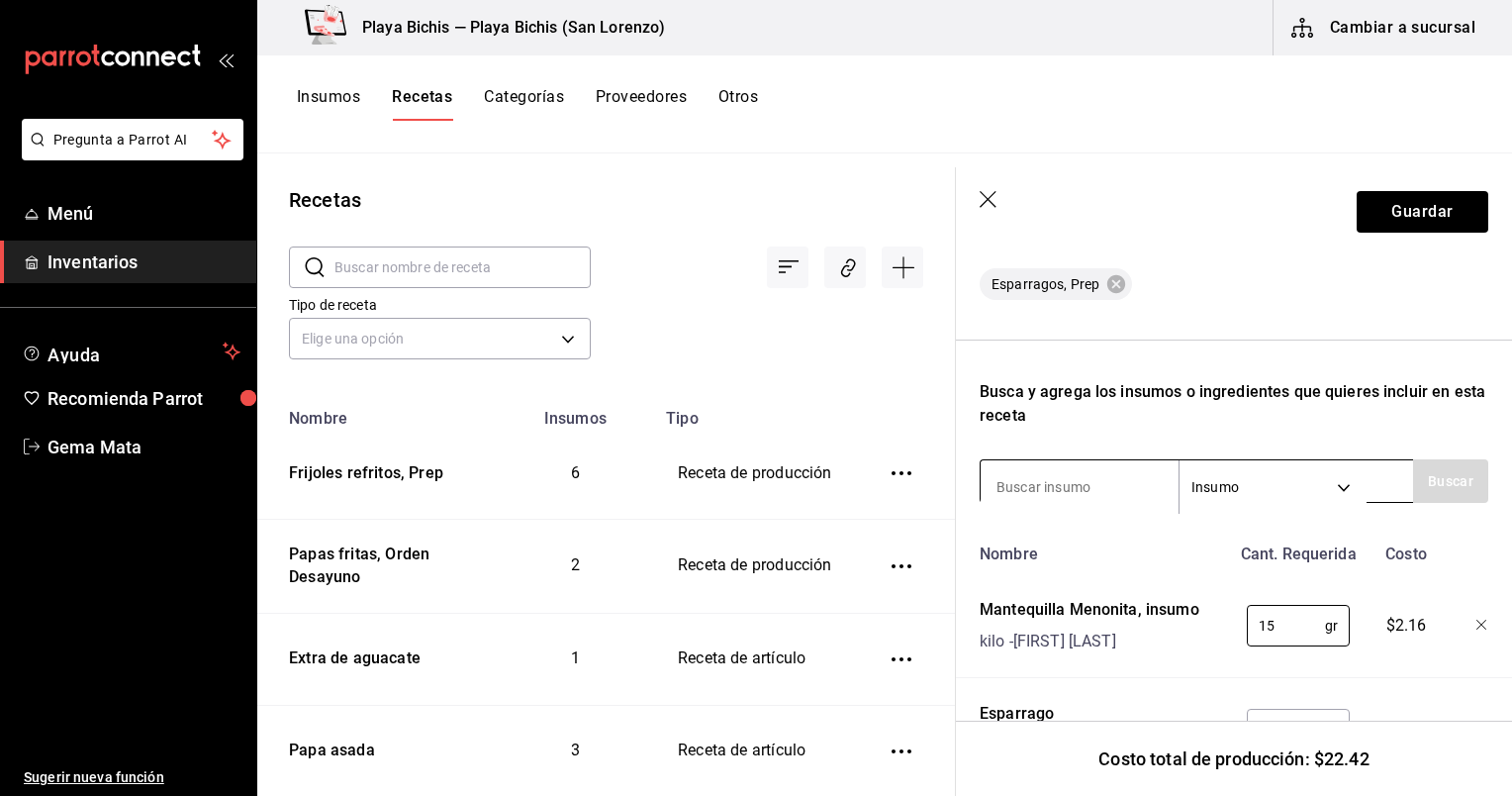 type on "15" 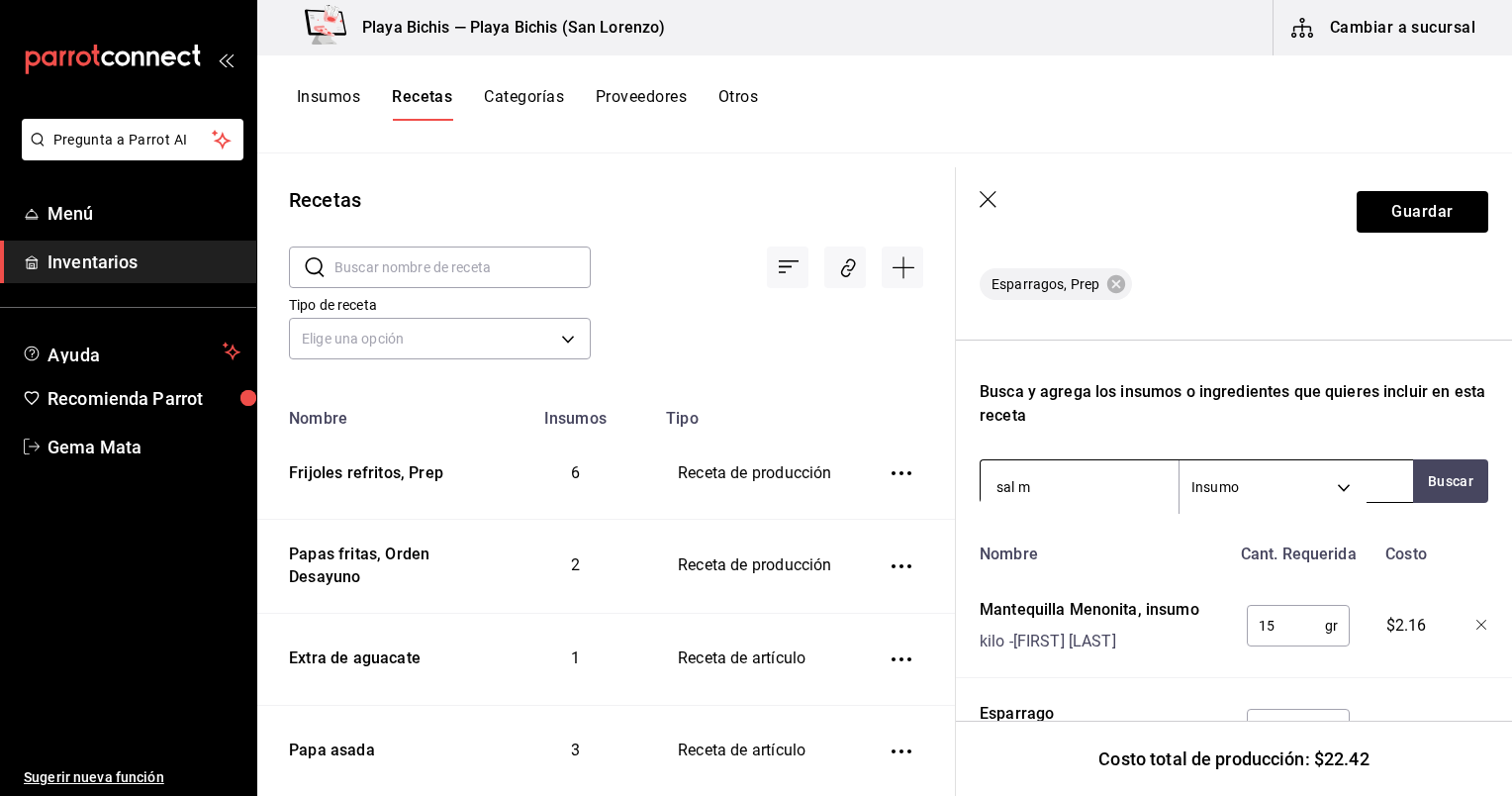 type on "sal ma" 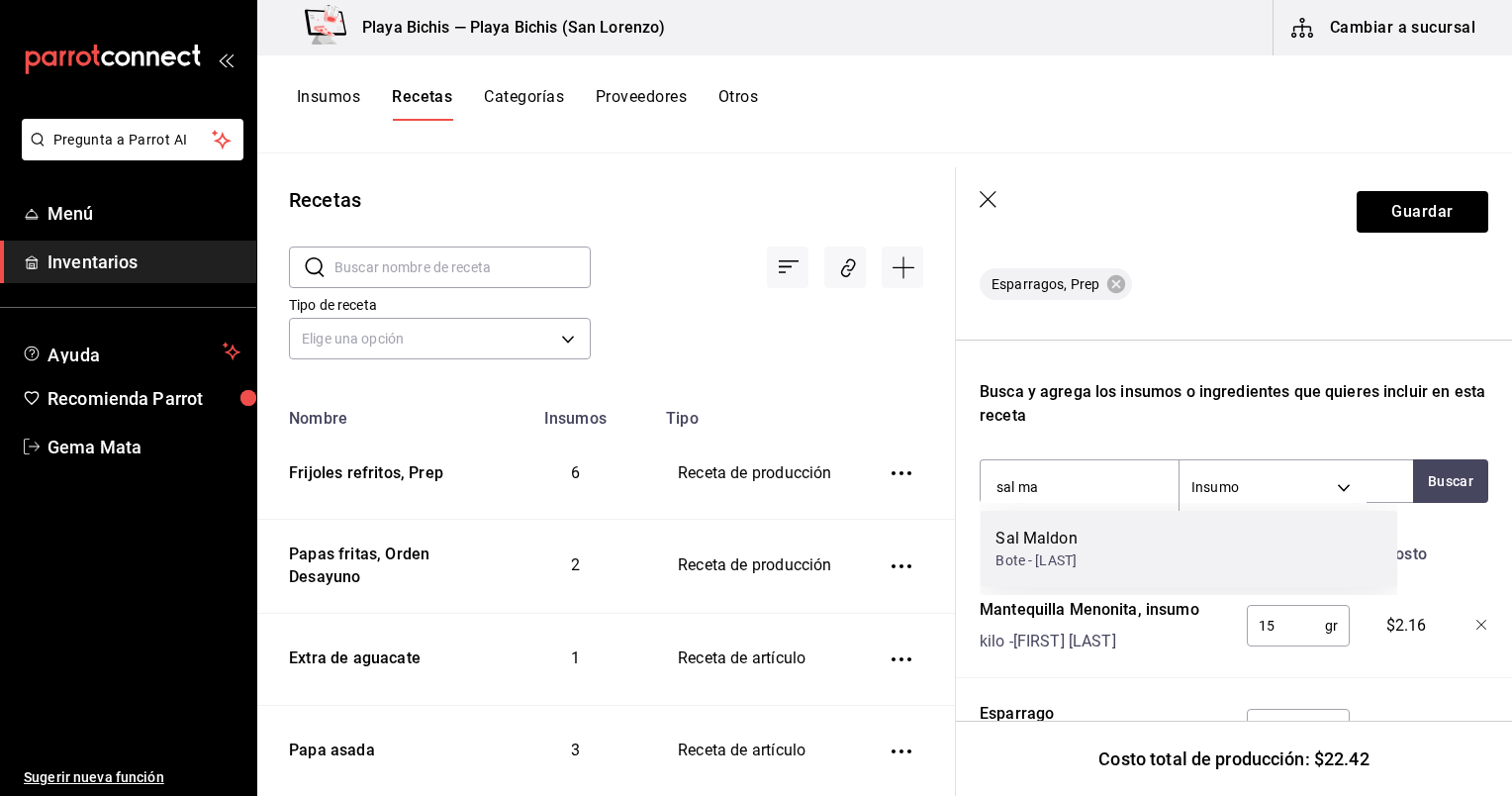 click on "Bote - [LAST]" at bounding box center [1036, 560] 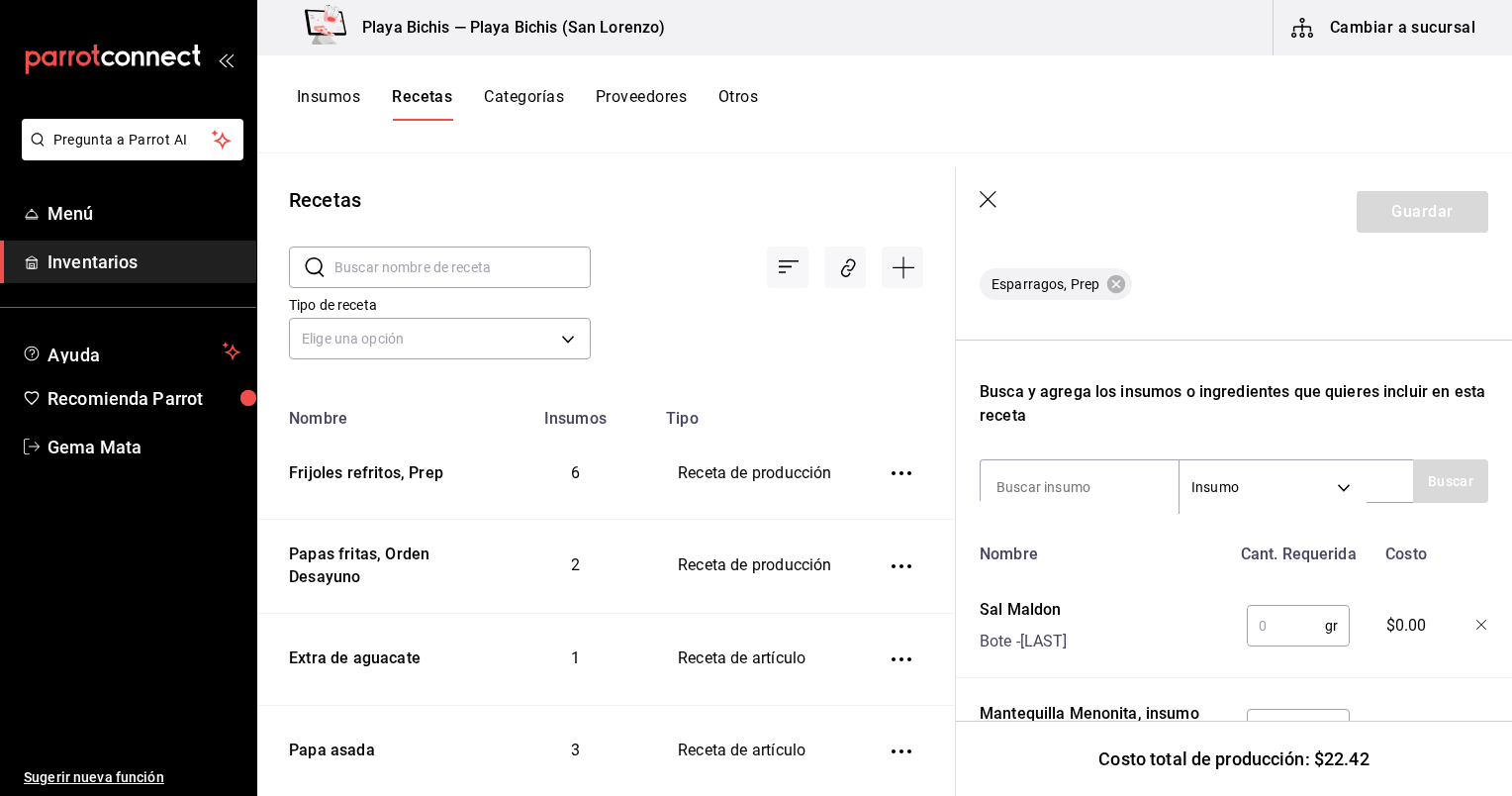 click at bounding box center (1285, 626) 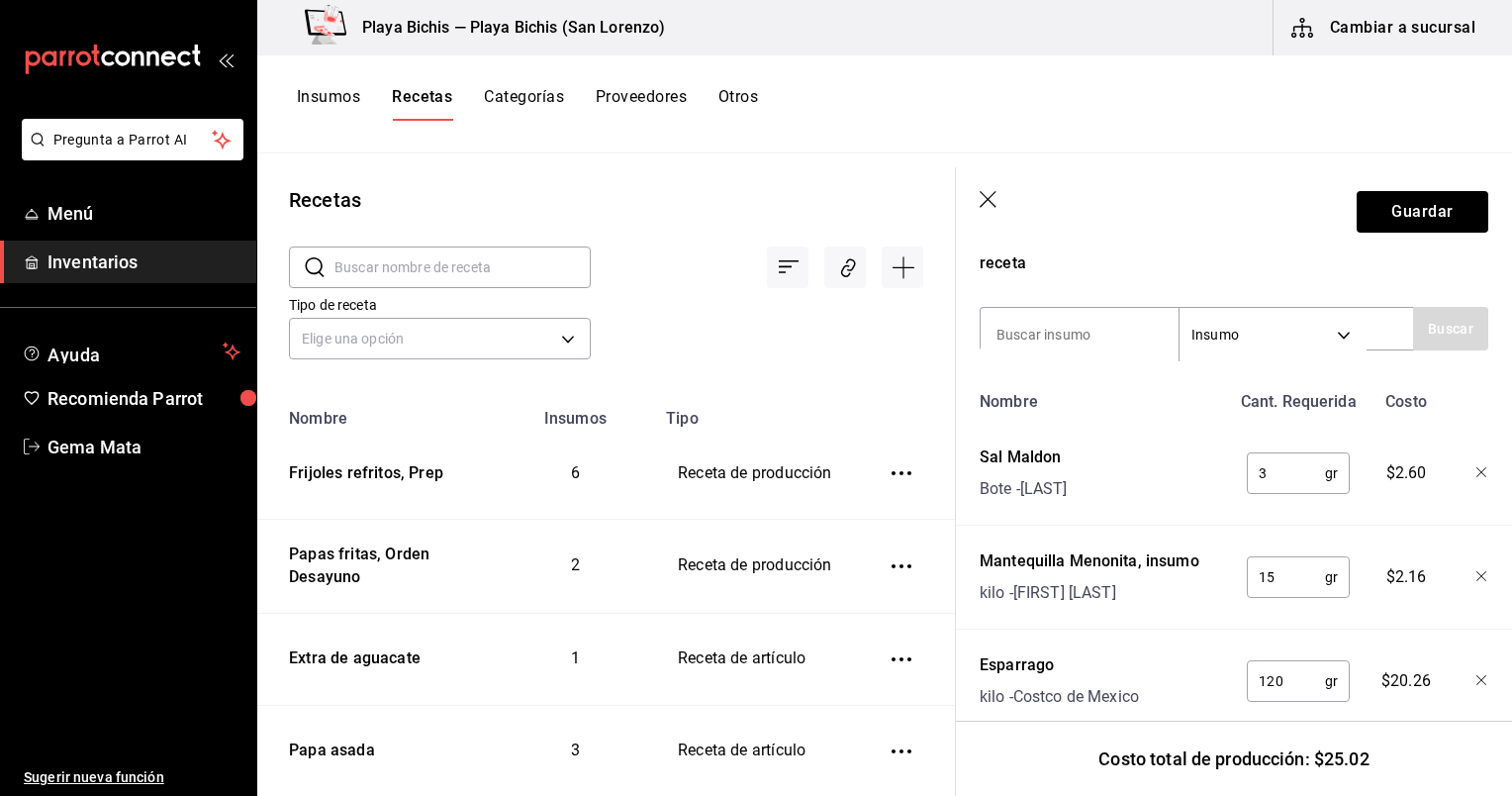 scroll, scrollTop: 649, scrollLeft: 0, axis: vertical 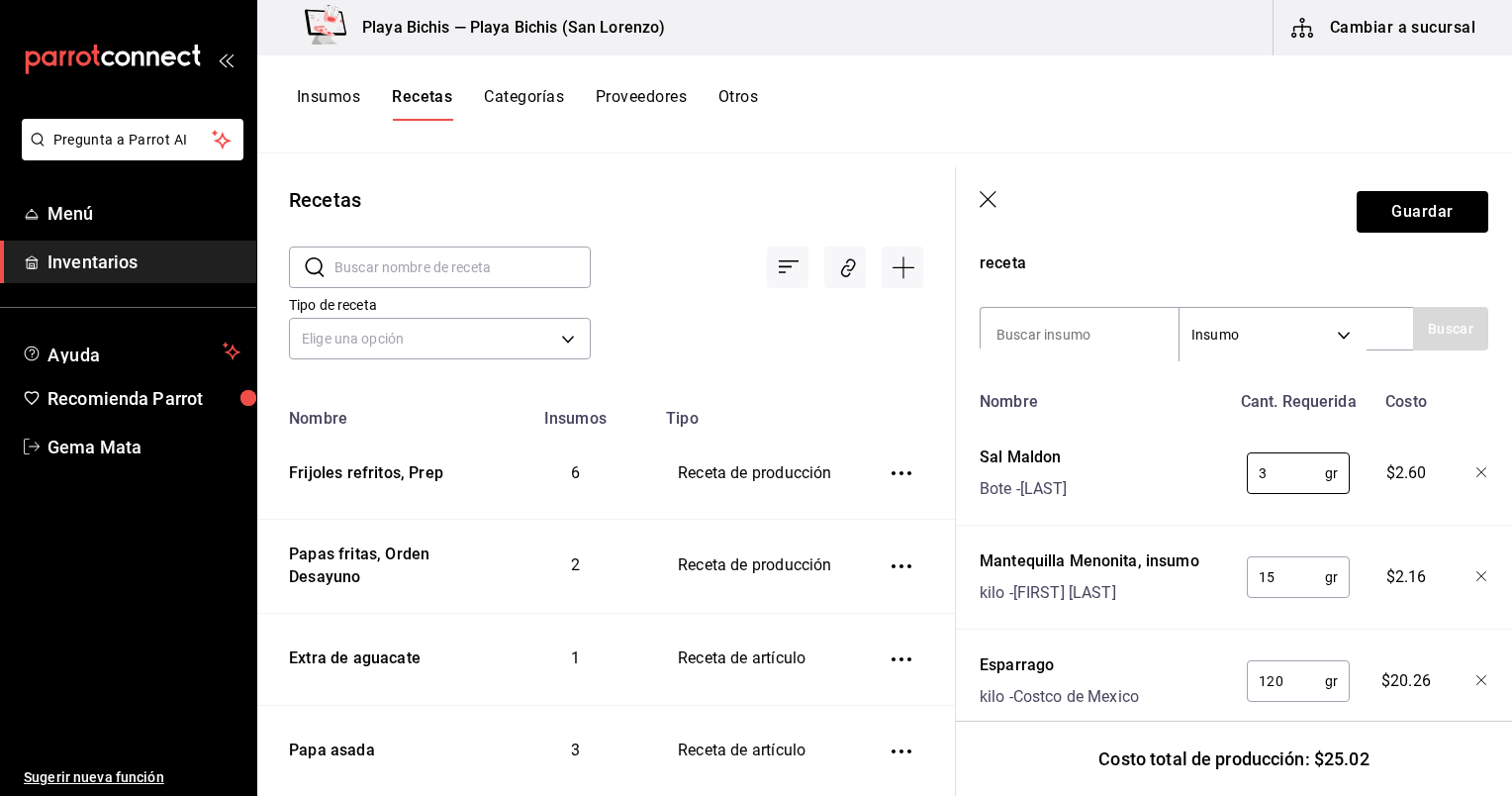 type on "3" 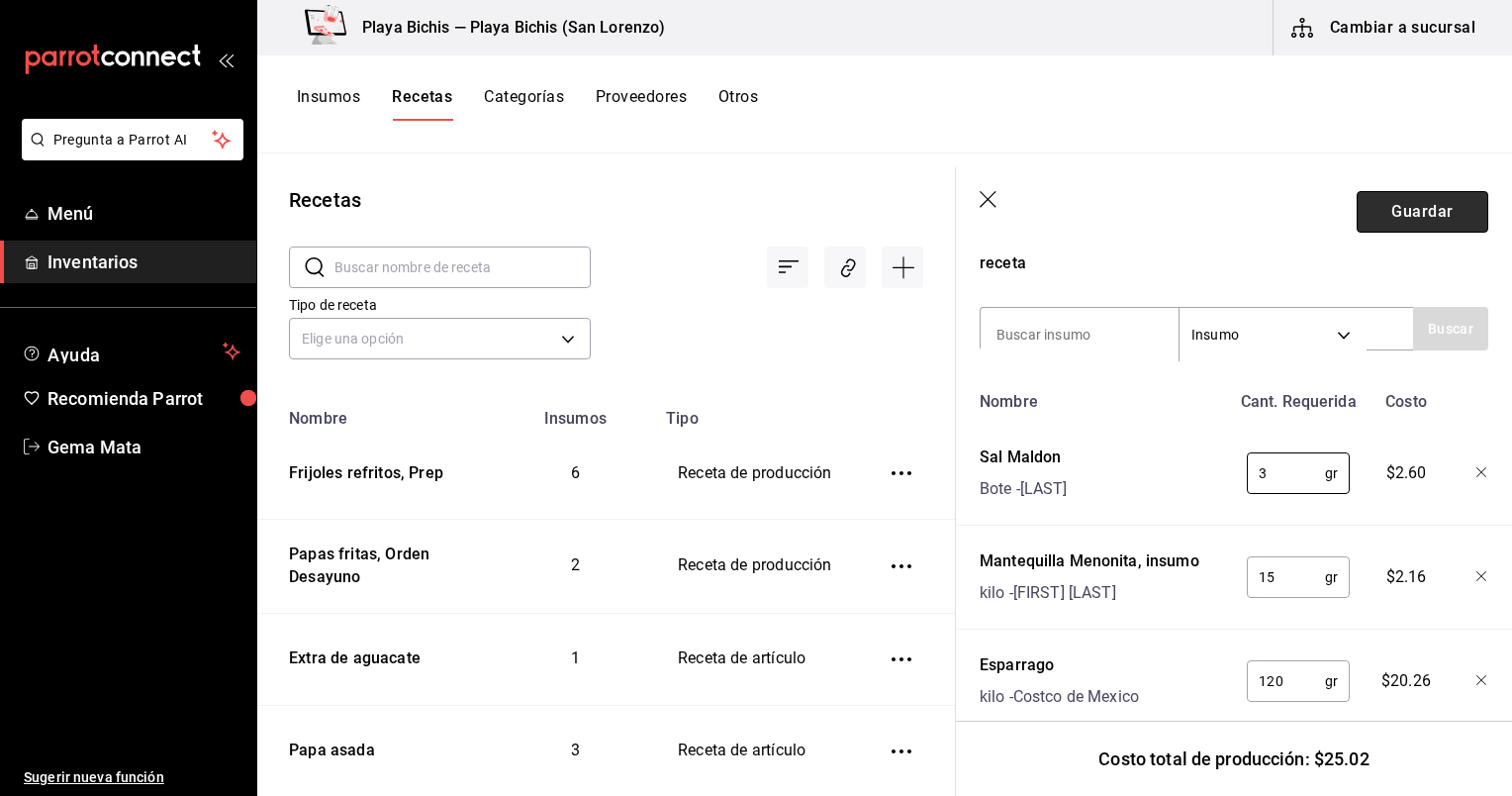 click on "Guardar" at bounding box center (1422, 212) 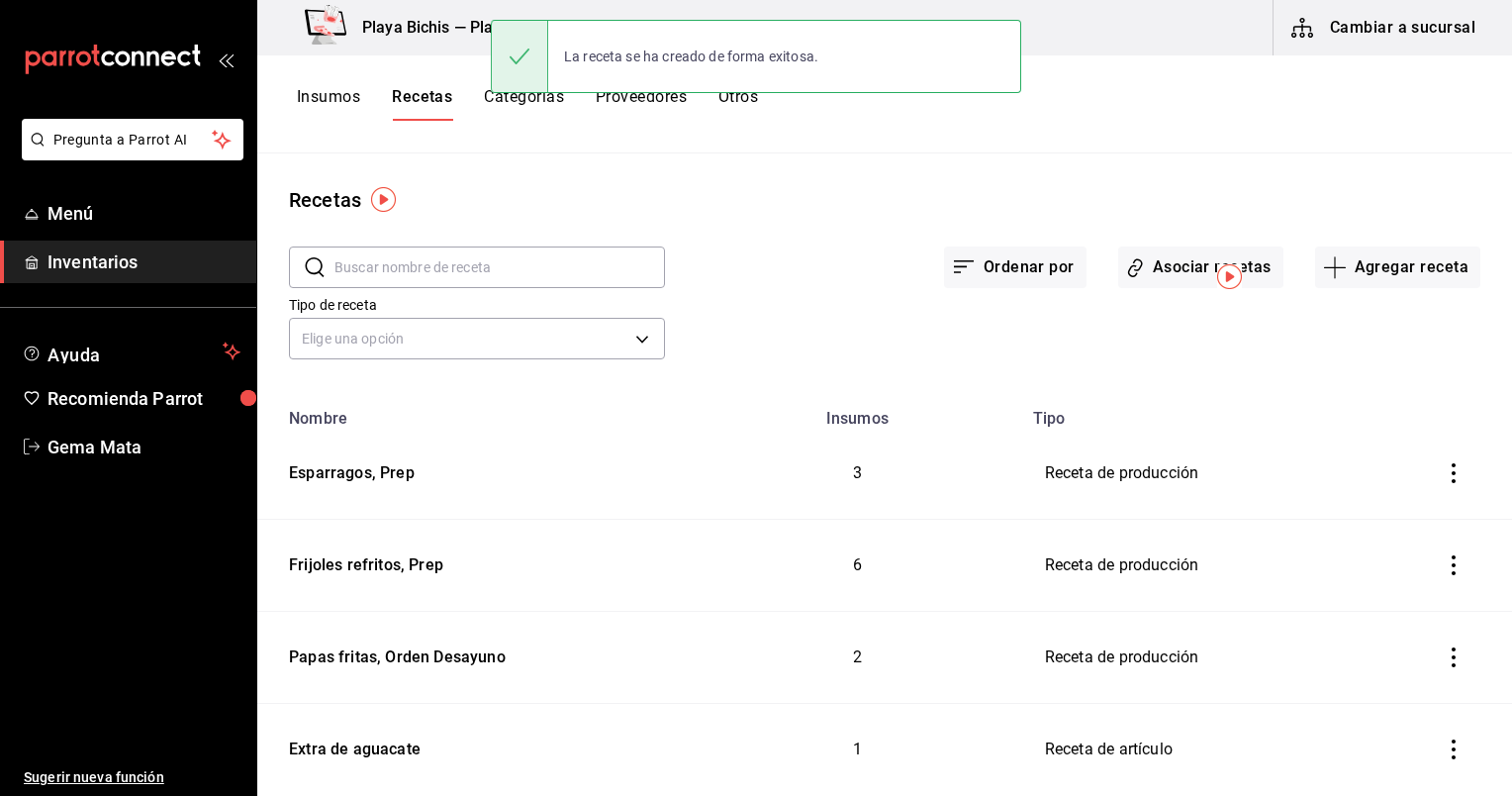 scroll, scrollTop: 0, scrollLeft: 0, axis: both 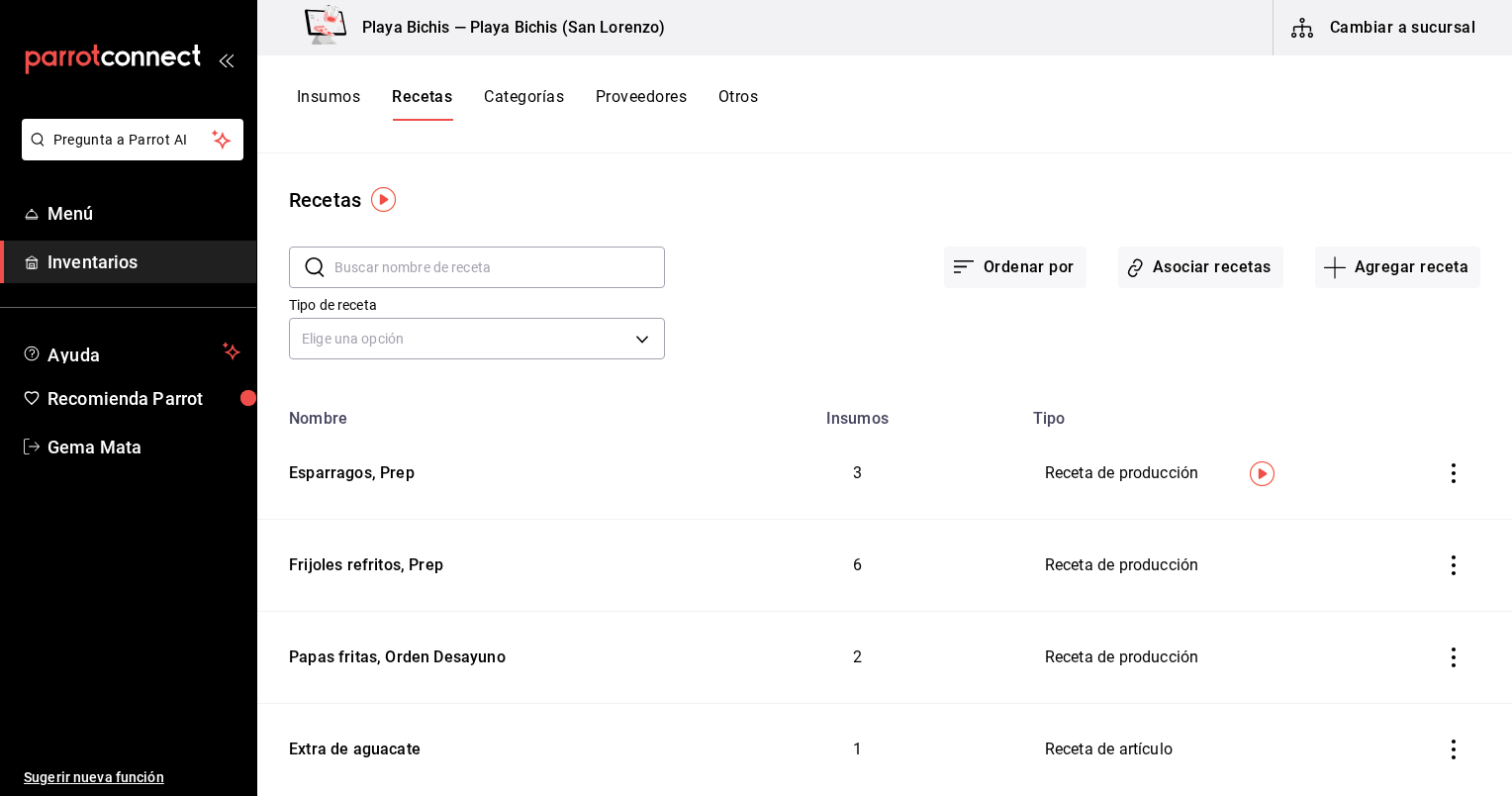 click on "Tipo de receta Elige una opción default" at bounding box center (869, 311) 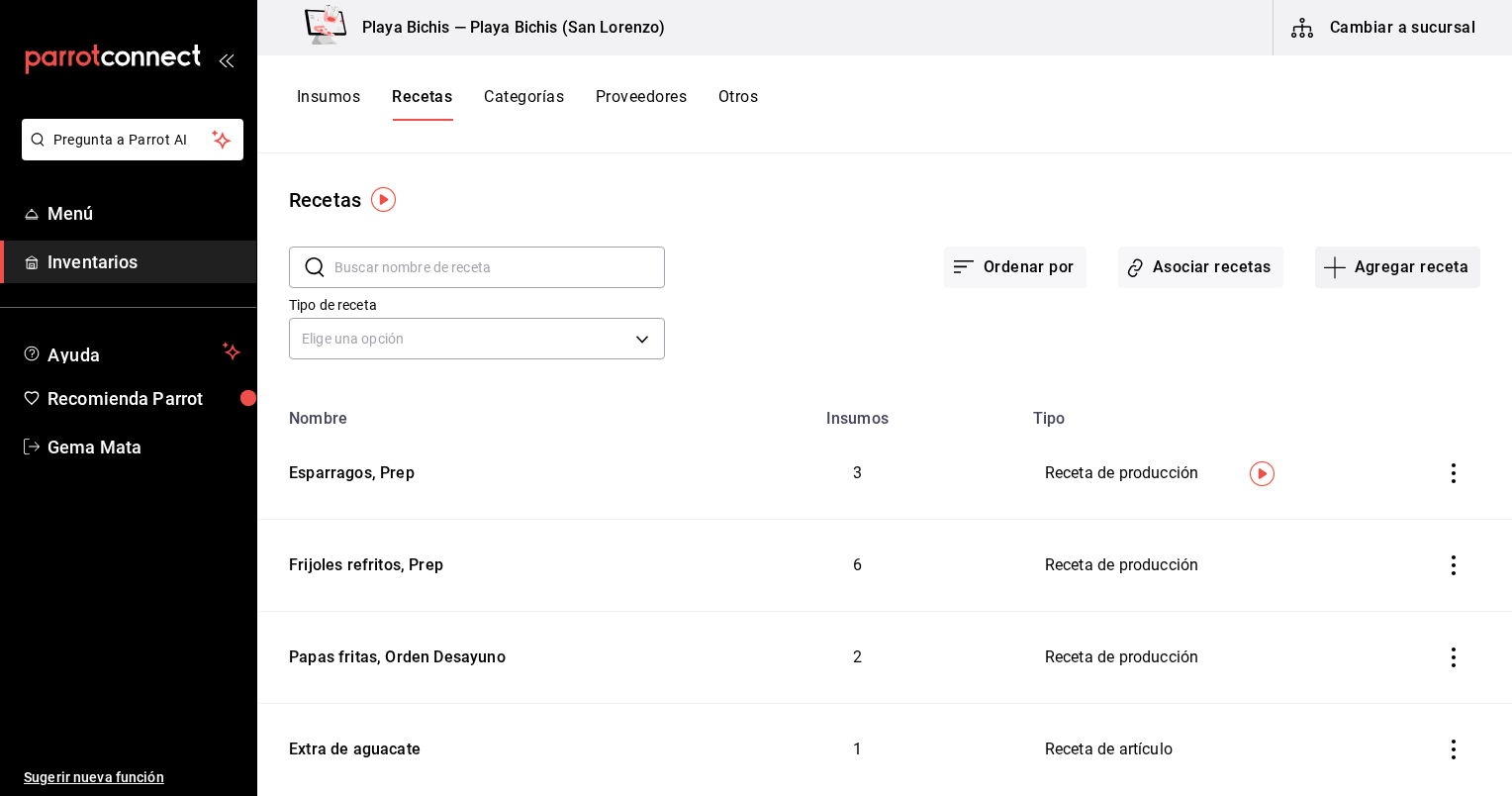 click on "Agregar receta" at bounding box center [1397, 267] 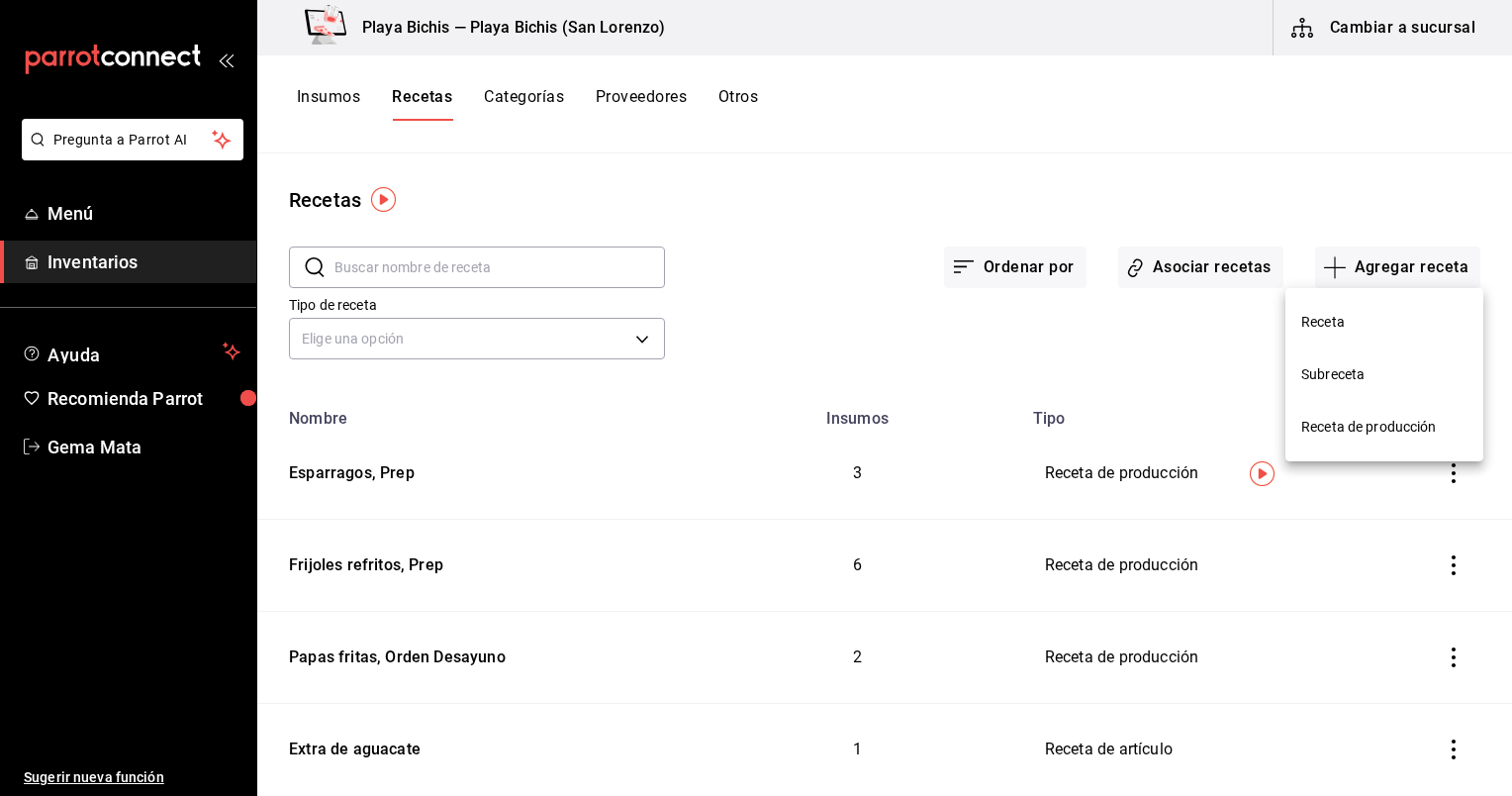 click on "Receta" at bounding box center [1384, 322] 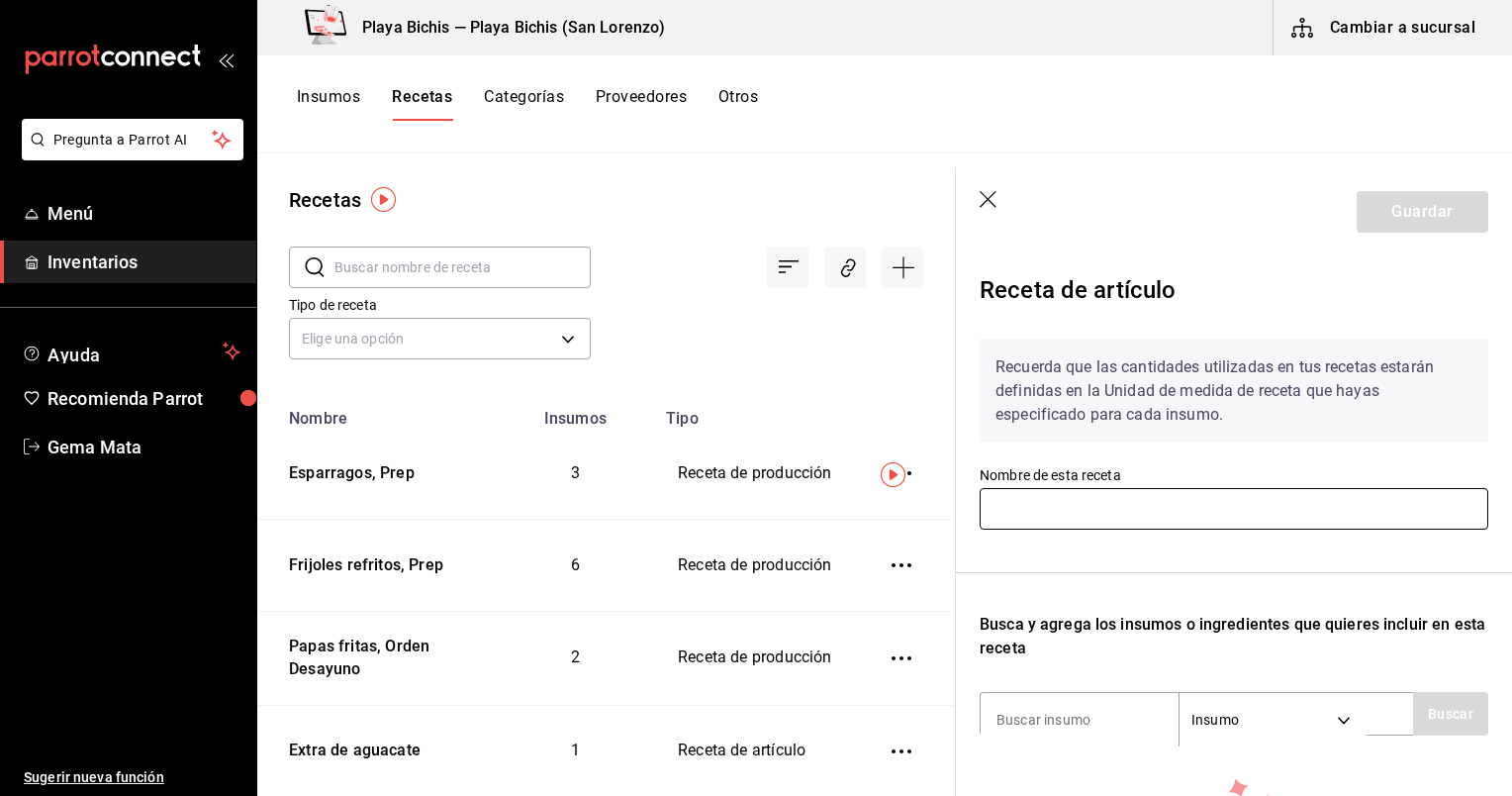 click at bounding box center (1234, 509) 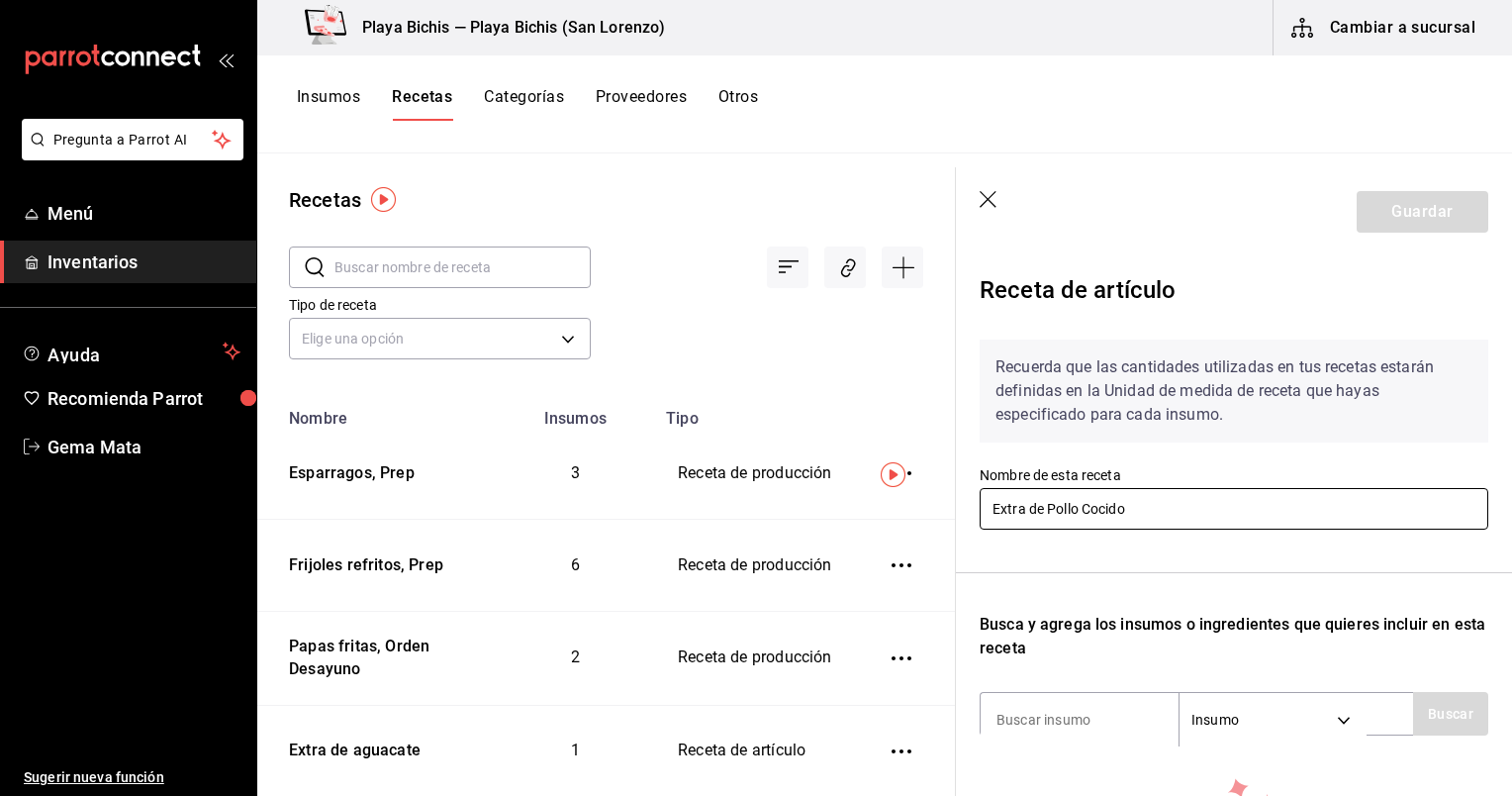 scroll, scrollTop: 263, scrollLeft: 0, axis: vertical 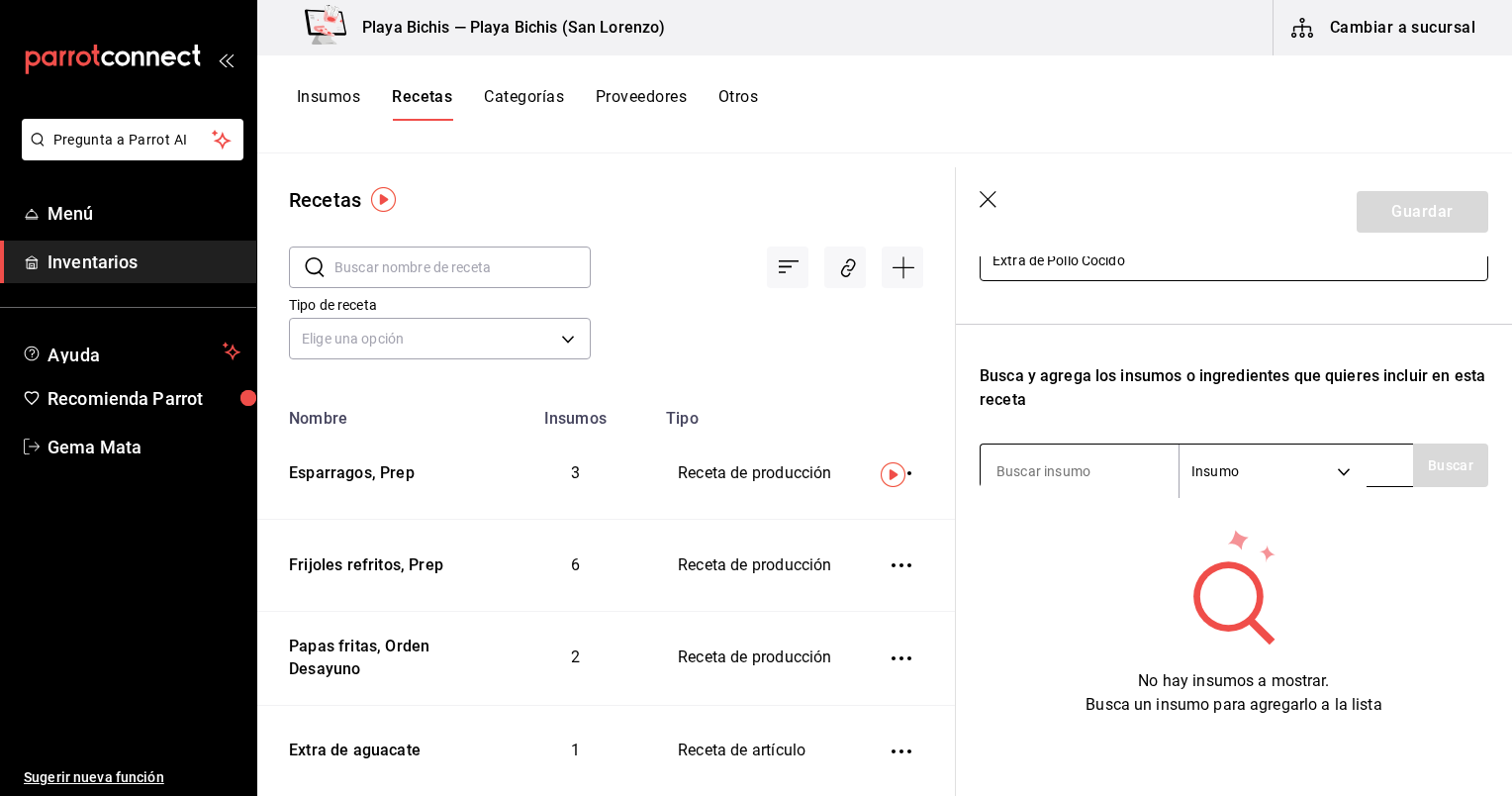 type on "Extra de Pollo Cocido" 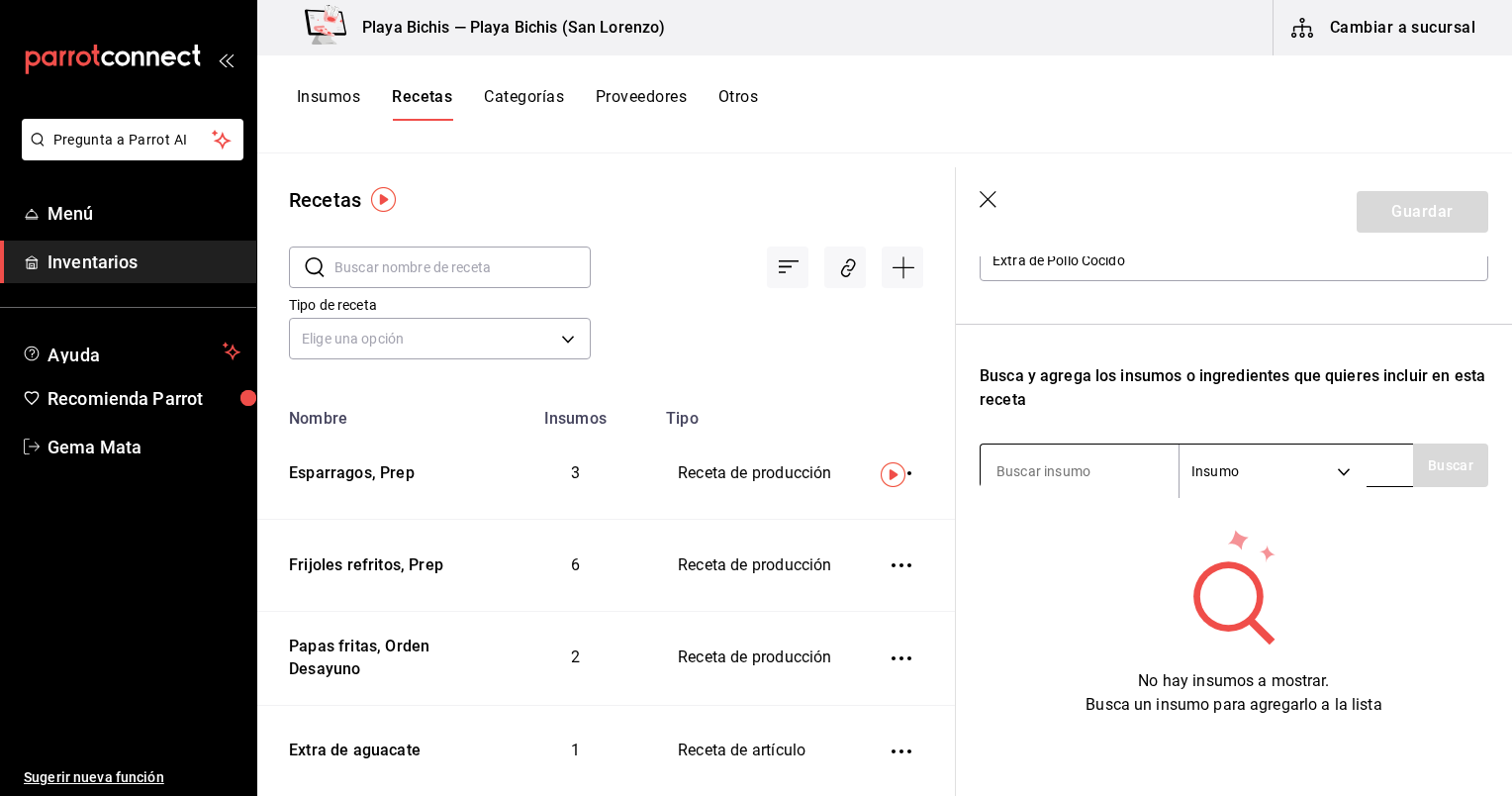 click at bounding box center [1080, 471] 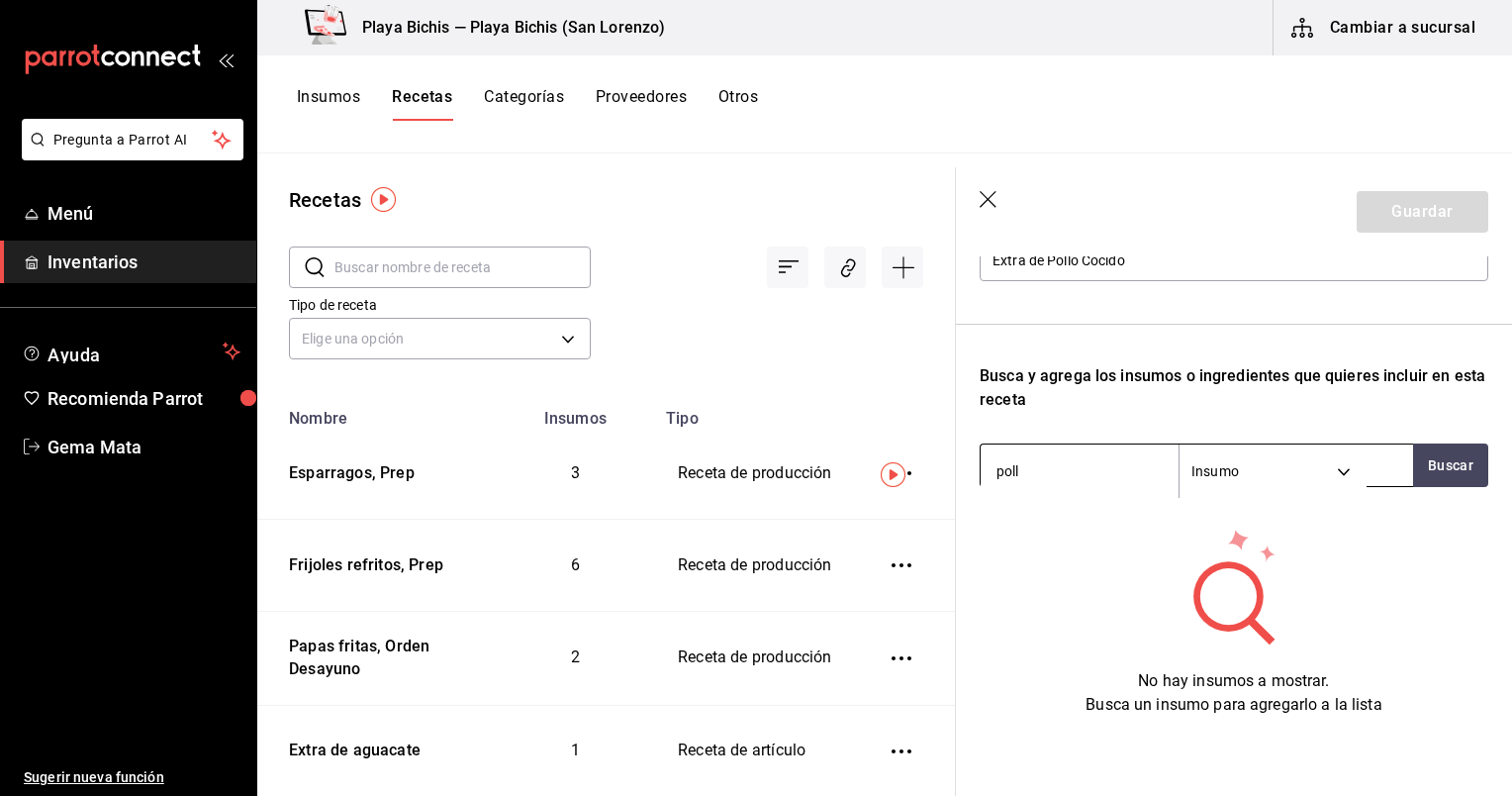 type on "pollo" 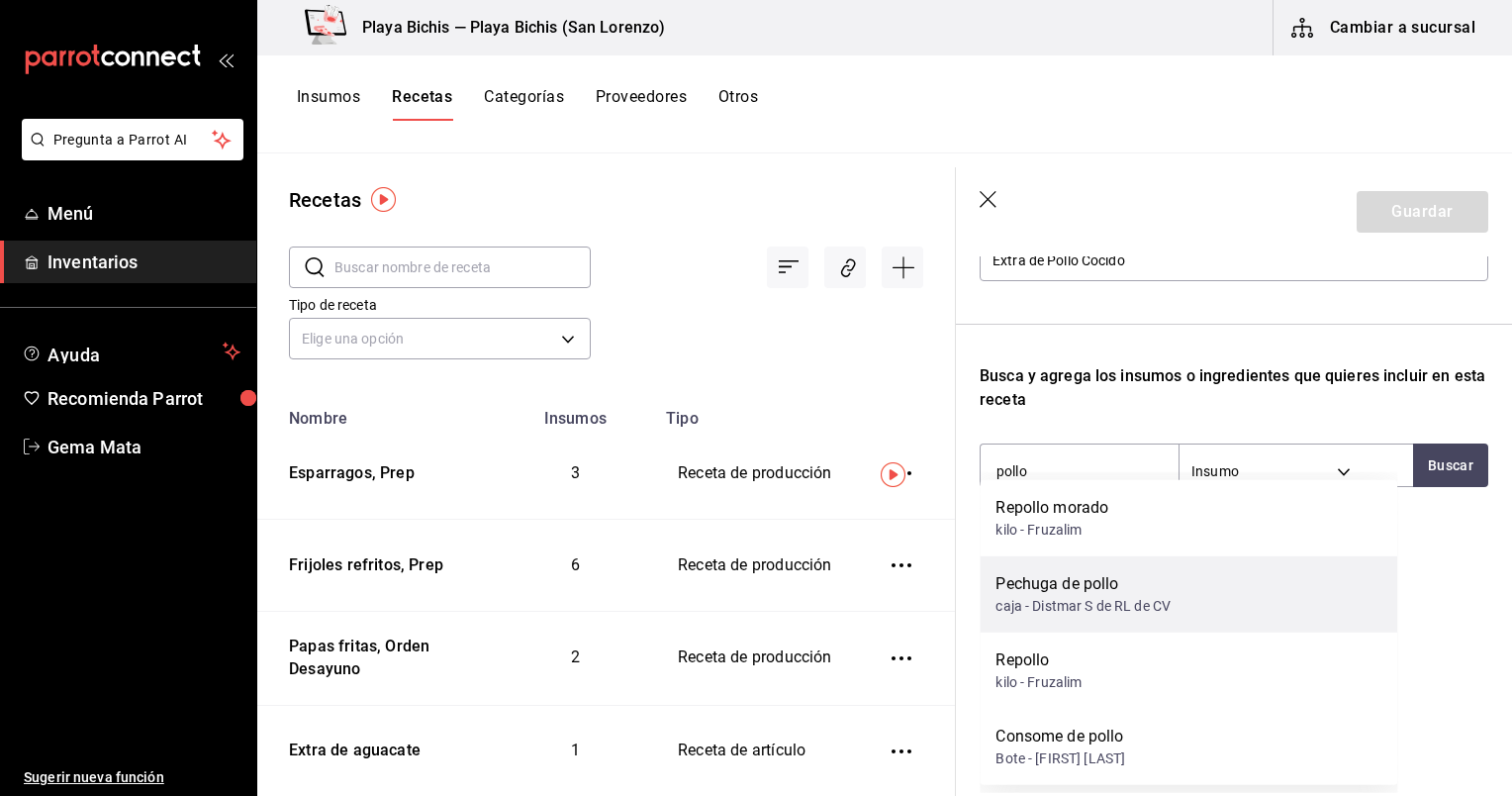 click on "caja - Distmar S de RL de CV" at bounding box center (1083, 606) 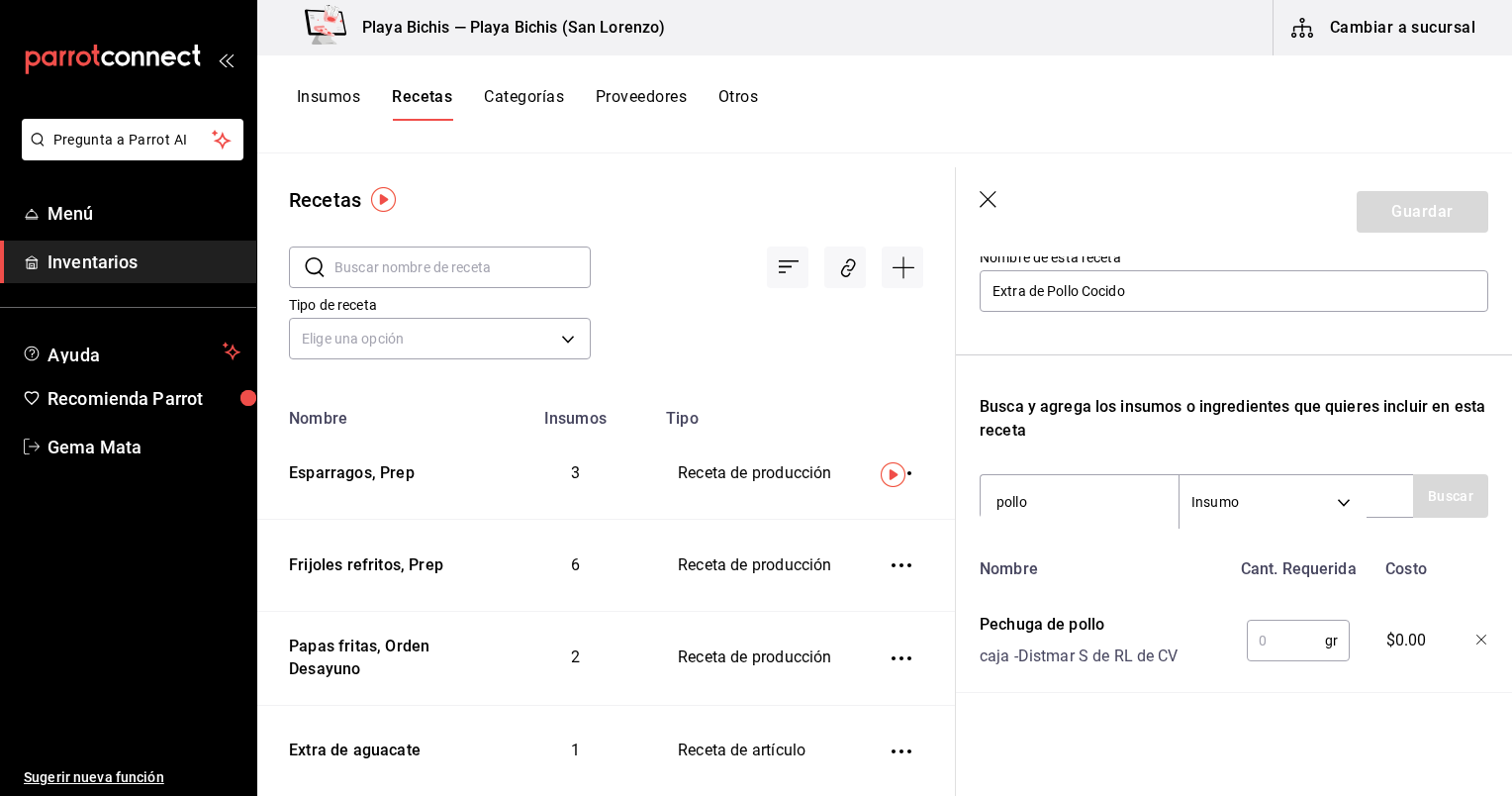 type 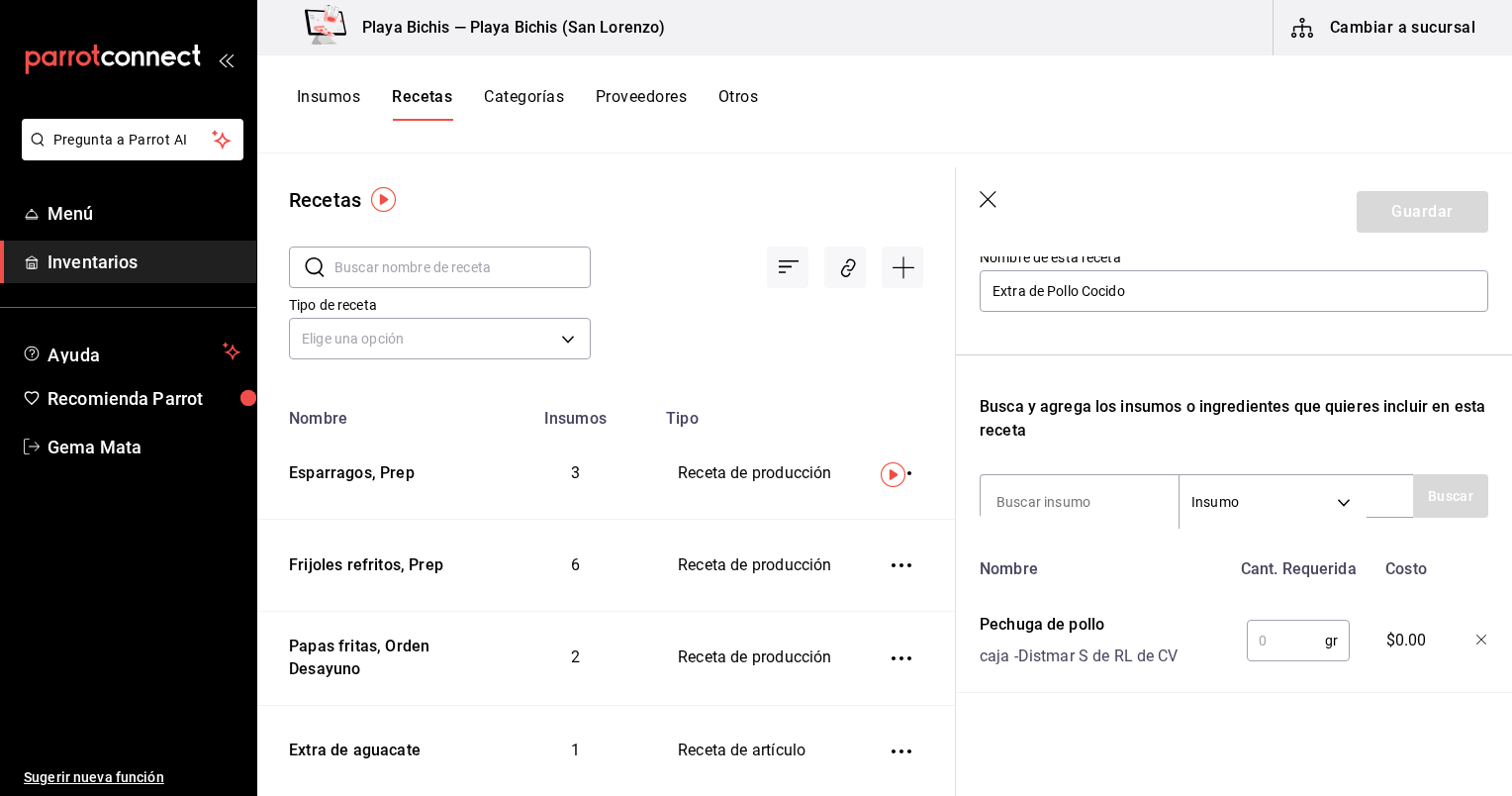 scroll, scrollTop: 233, scrollLeft: 0, axis: vertical 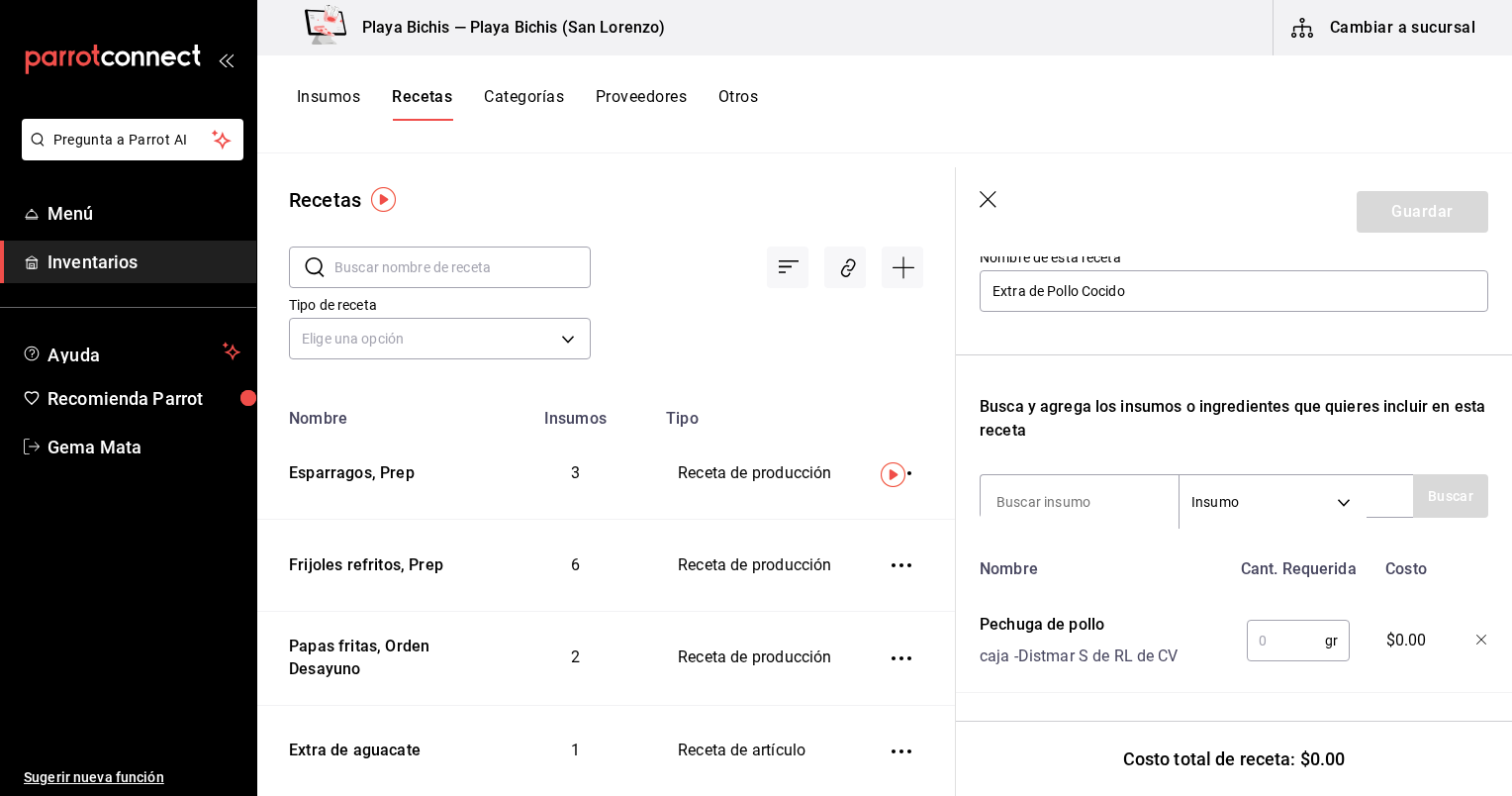 click at bounding box center [1285, 641] 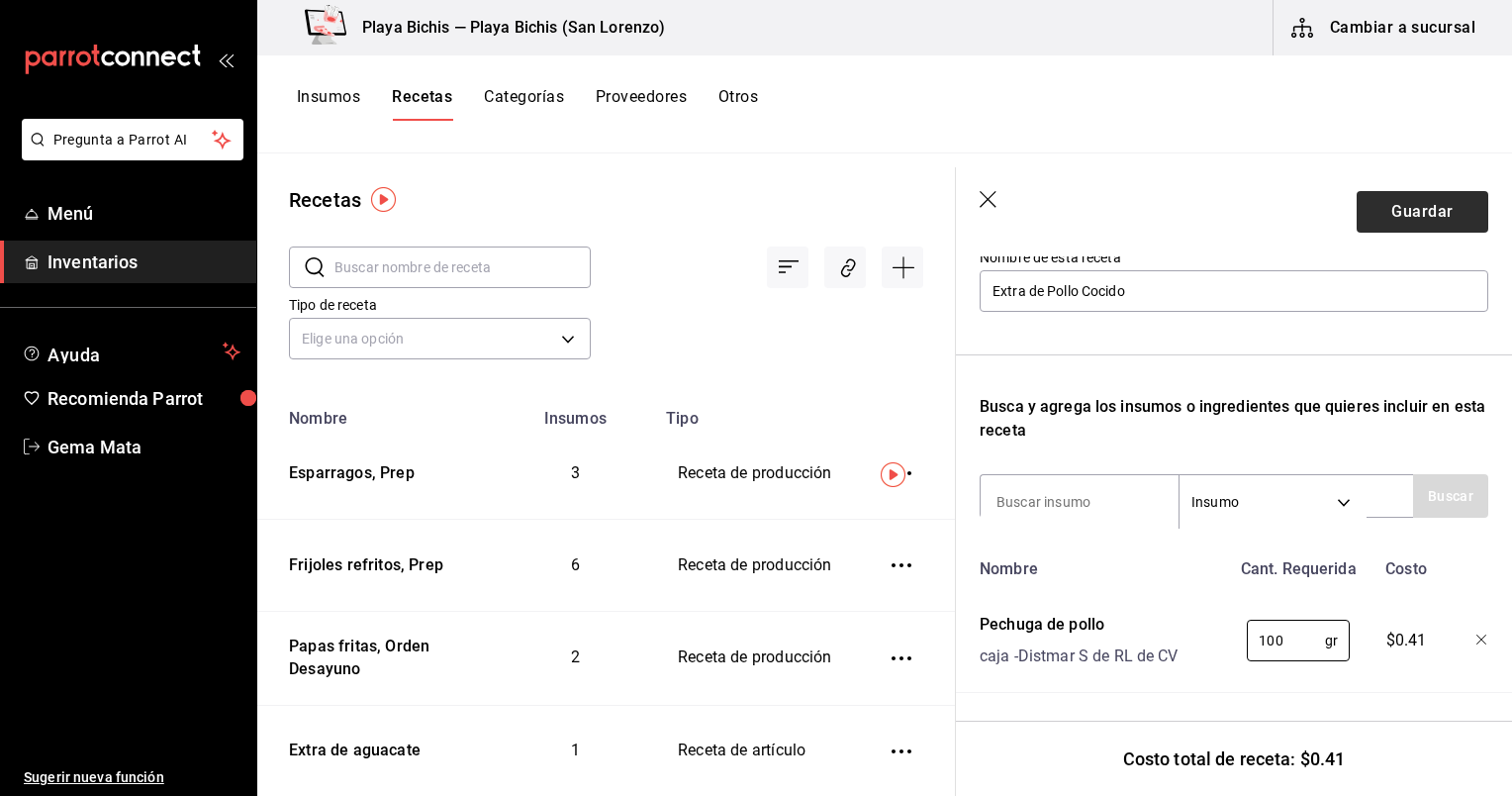 type on "100" 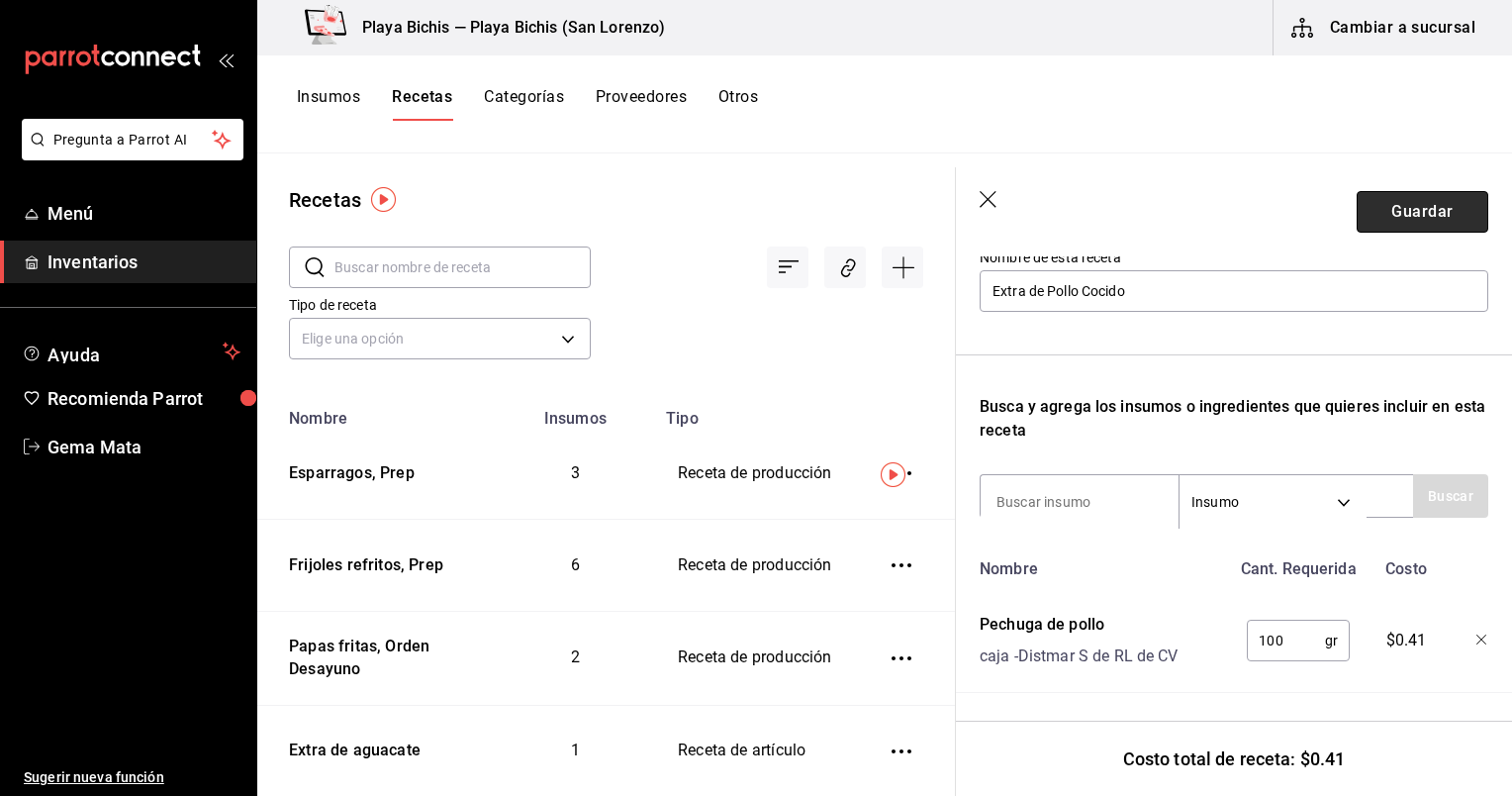 click on "Guardar" at bounding box center [1422, 212] 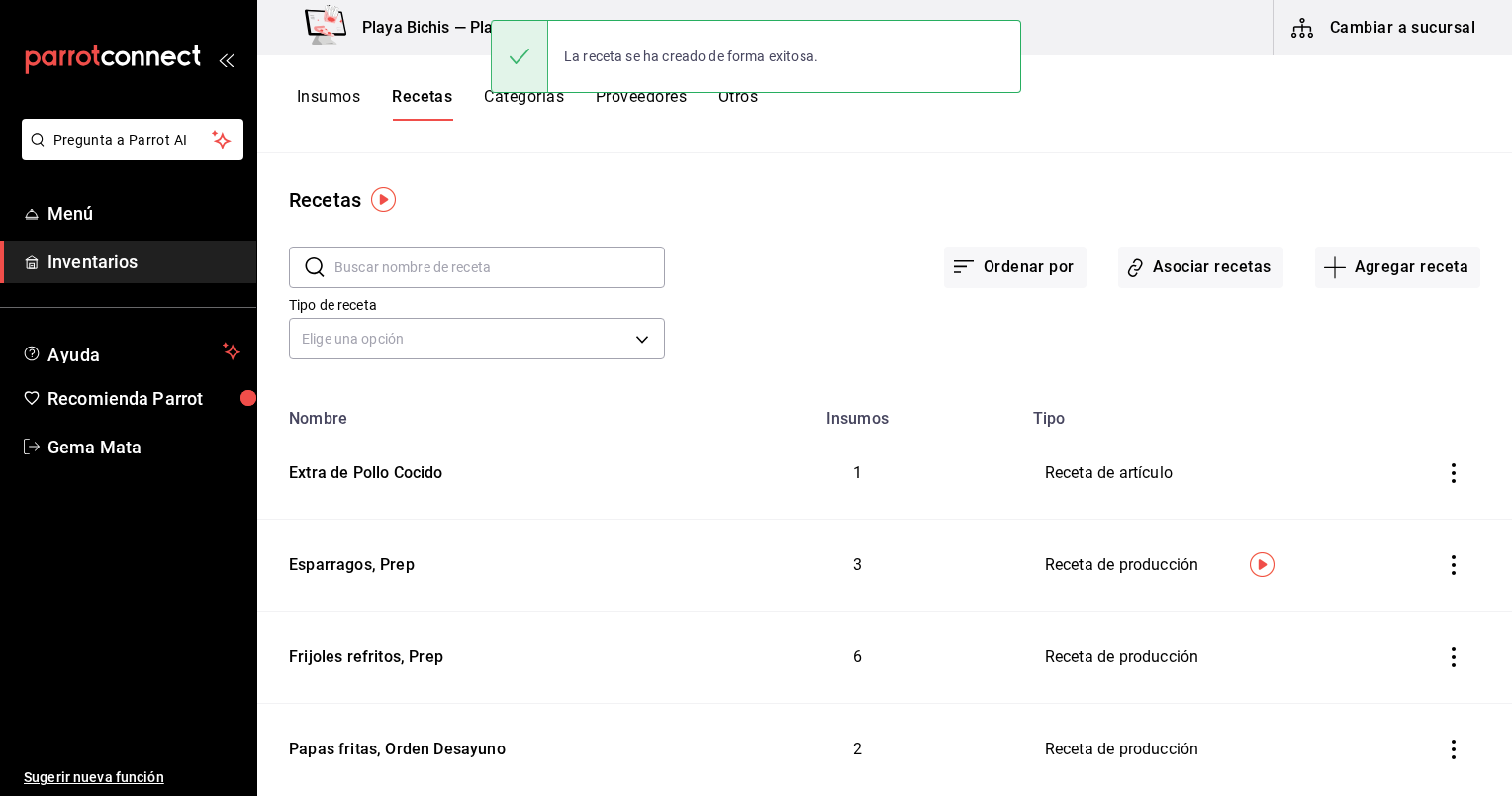 scroll, scrollTop: 0, scrollLeft: 0, axis: both 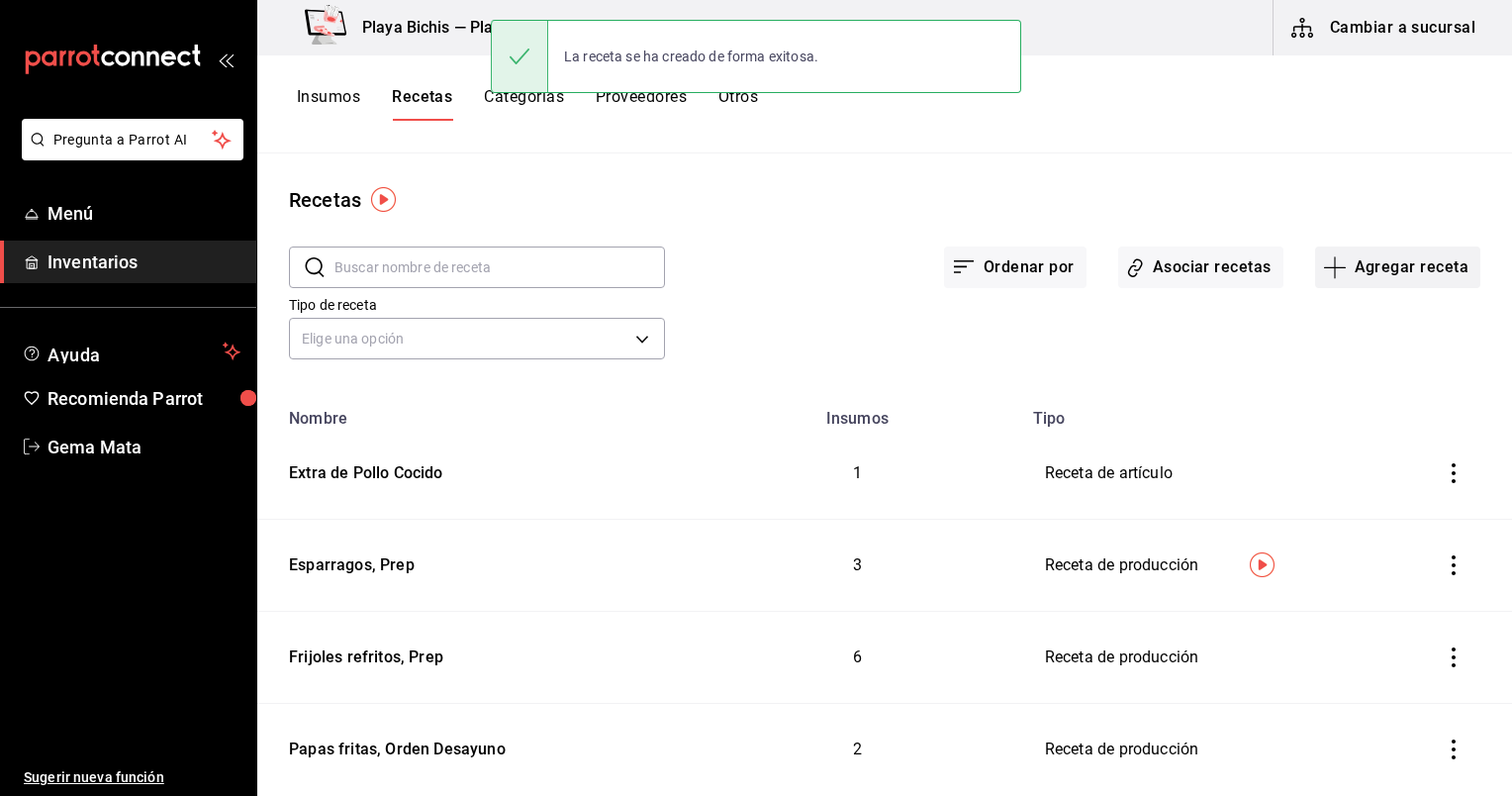 click on "Agregar receta" at bounding box center (1397, 267) 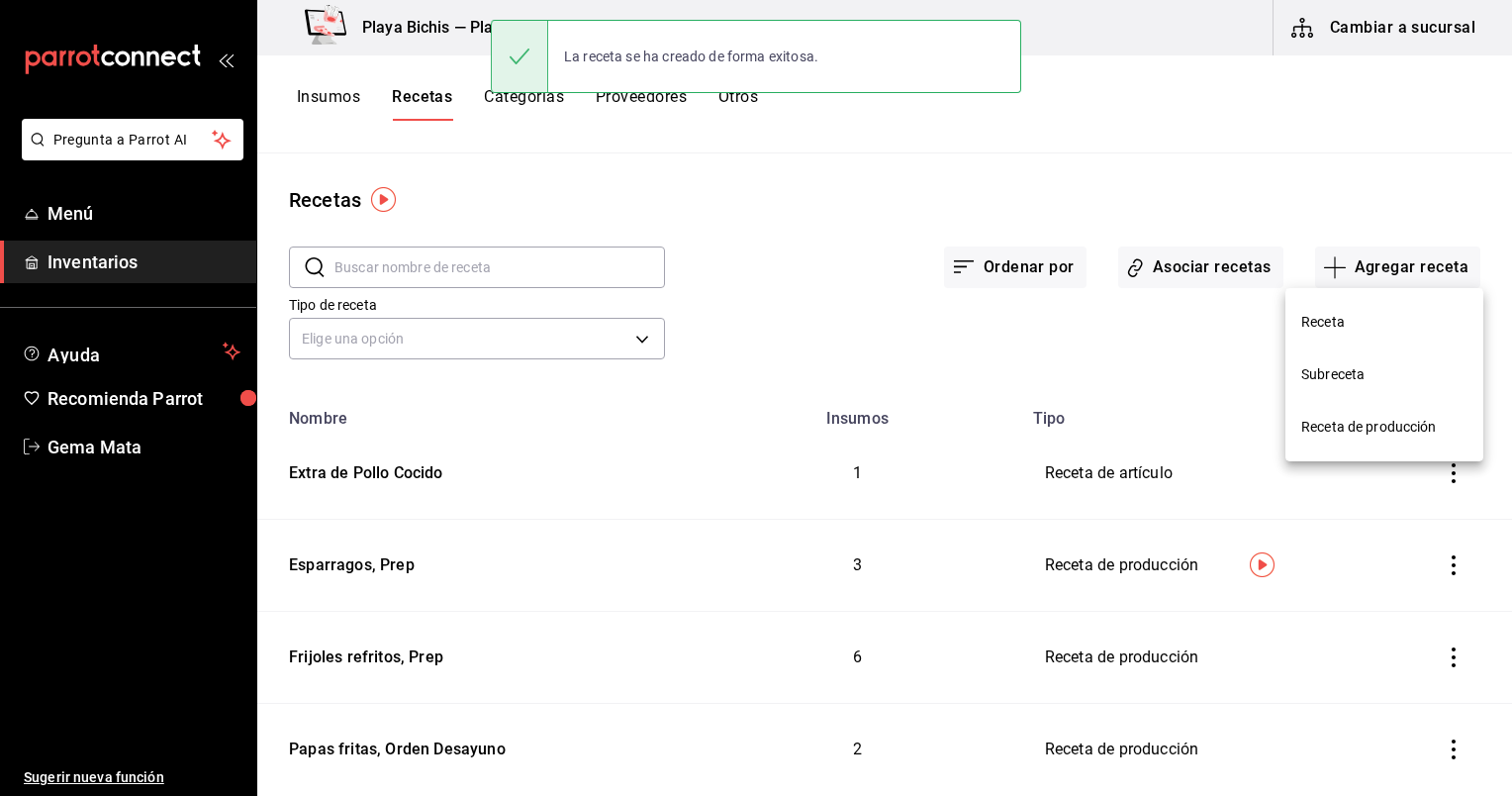 click on "Receta" at bounding box center (1384, 322) 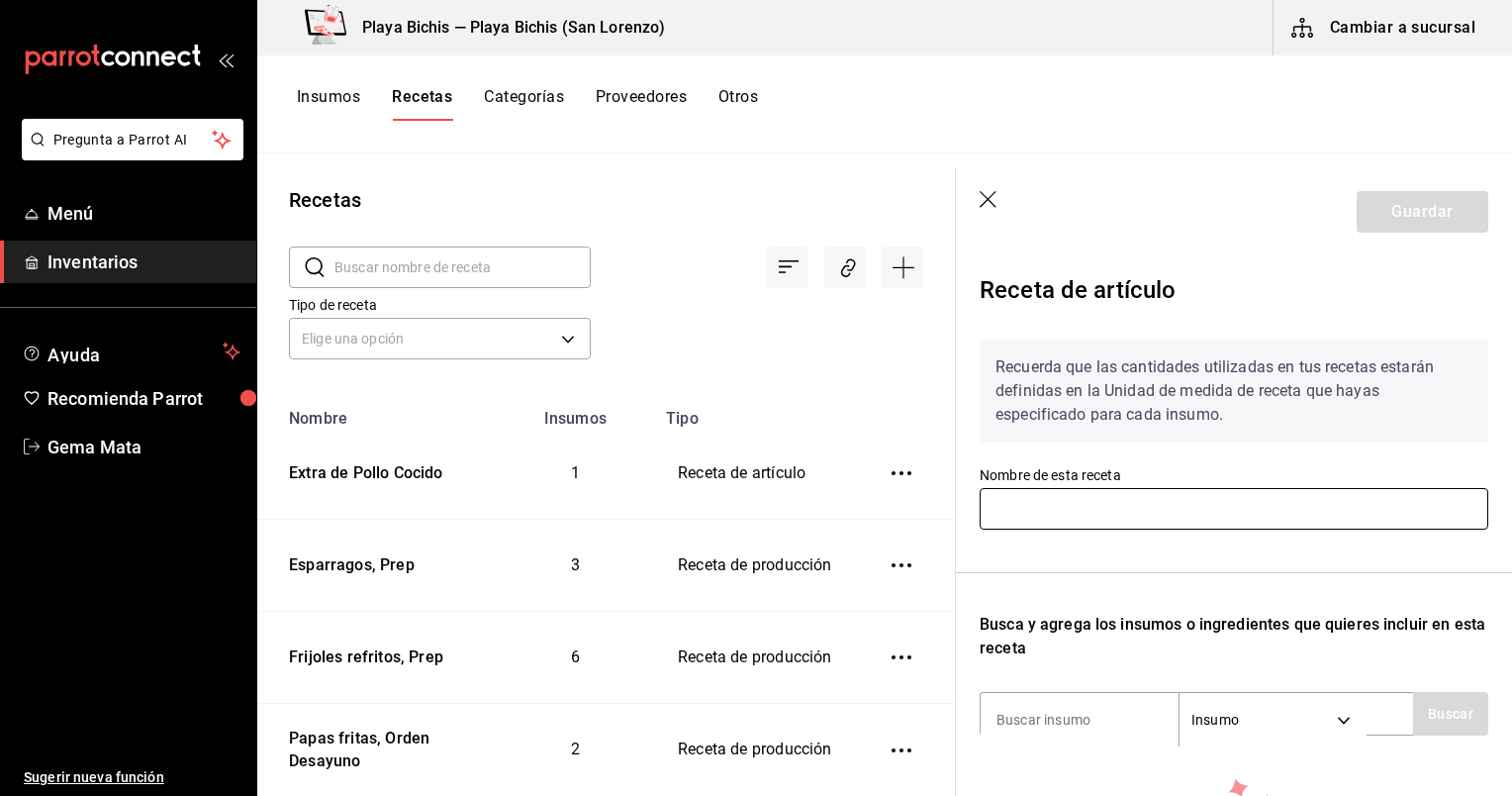 click at bounding box center (1234, 509) 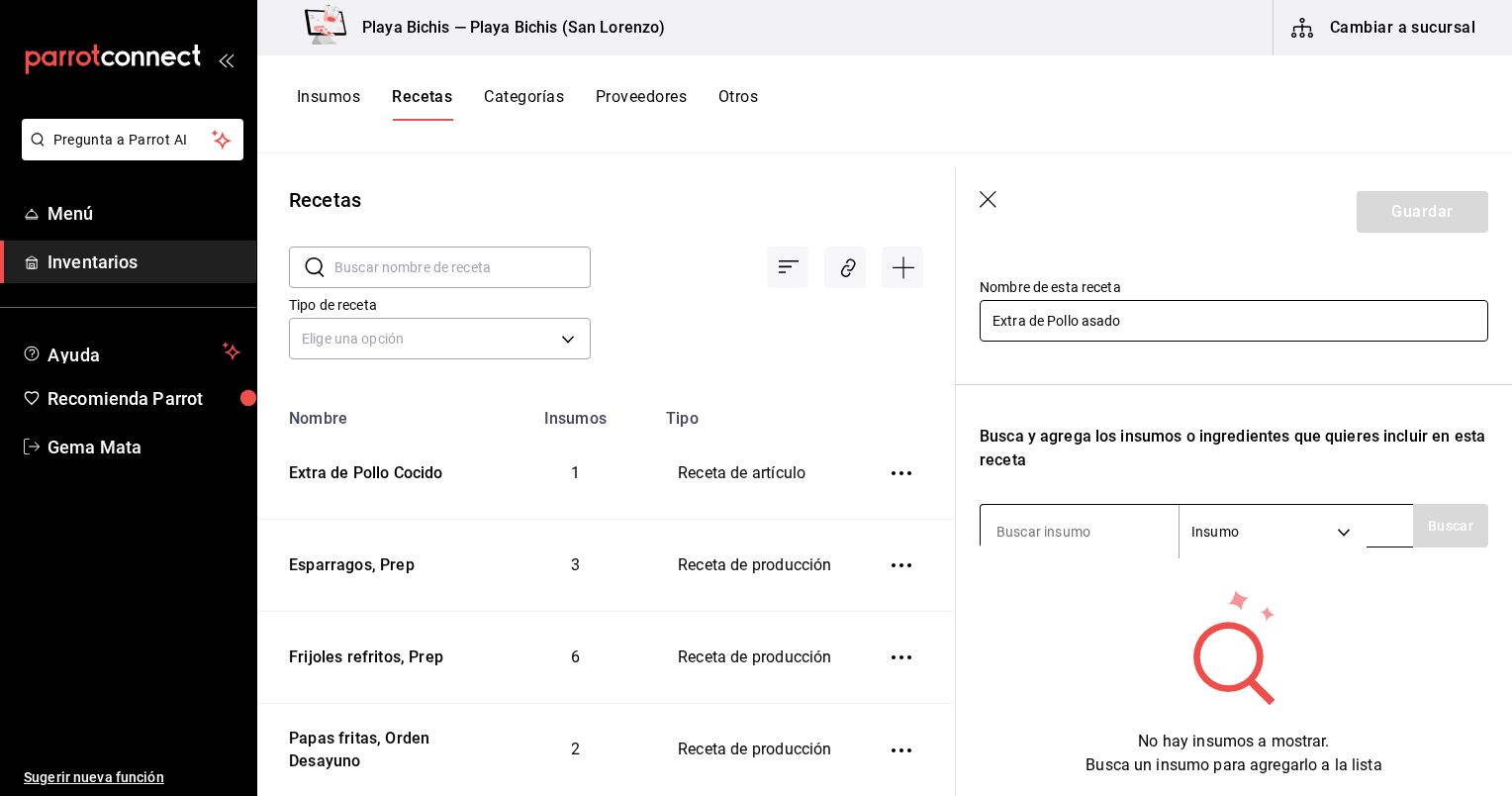 scroll, scrollTop: 189, scrollLeft: 0, axis: vertical 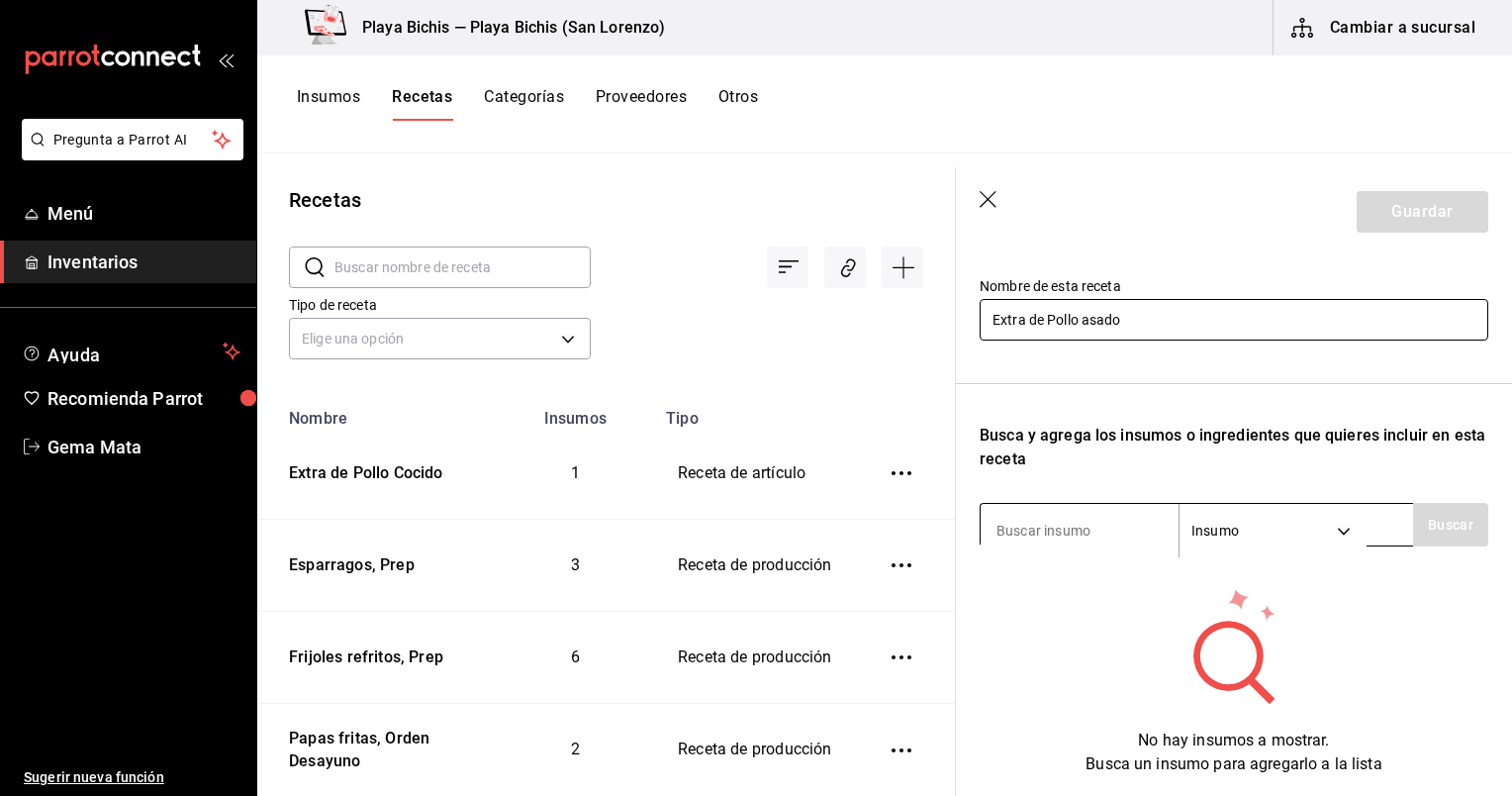 type on "Extra de Pollo asado" 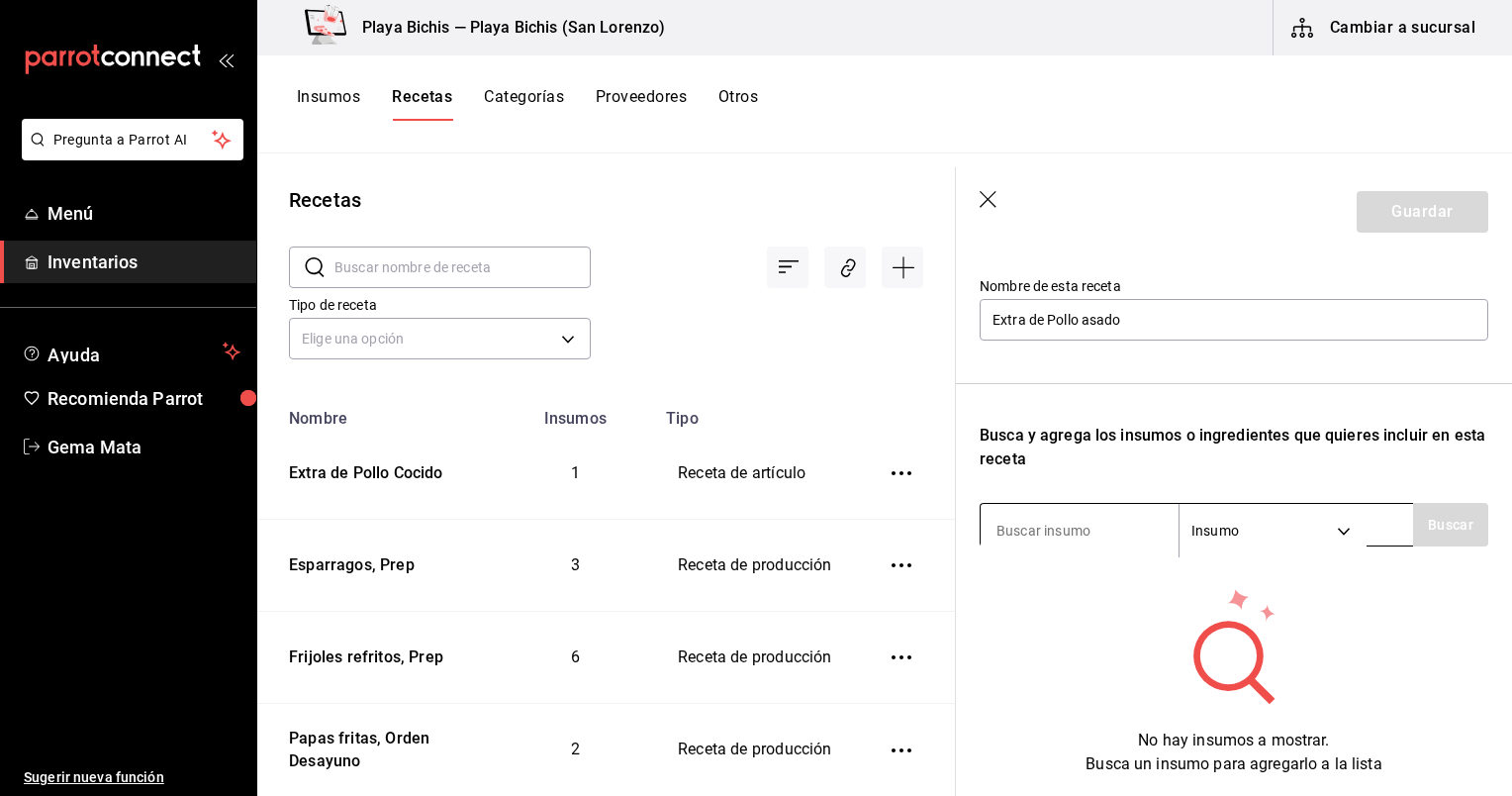 click at bounding box center (1080, 531) 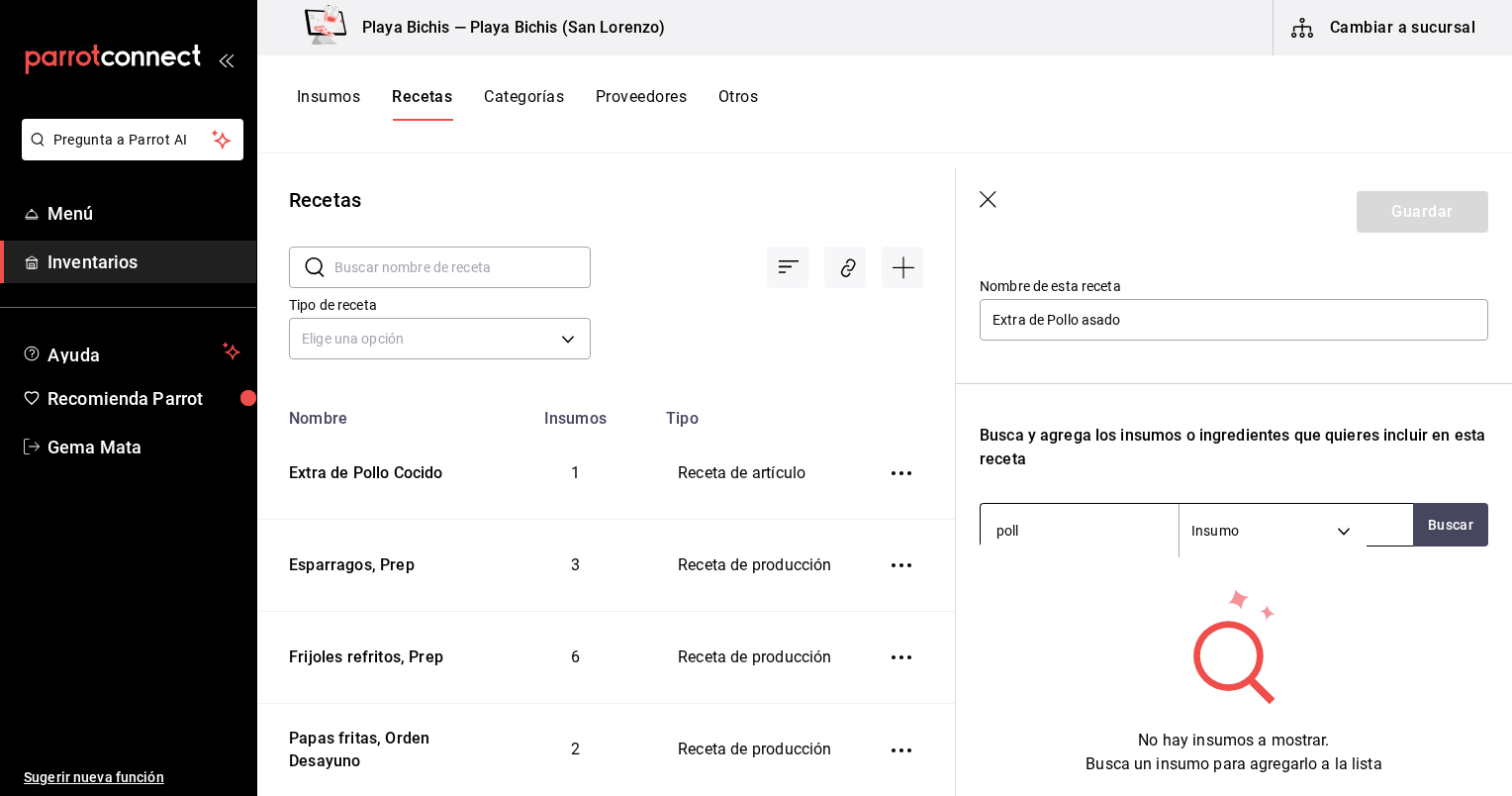 type on "pollo" 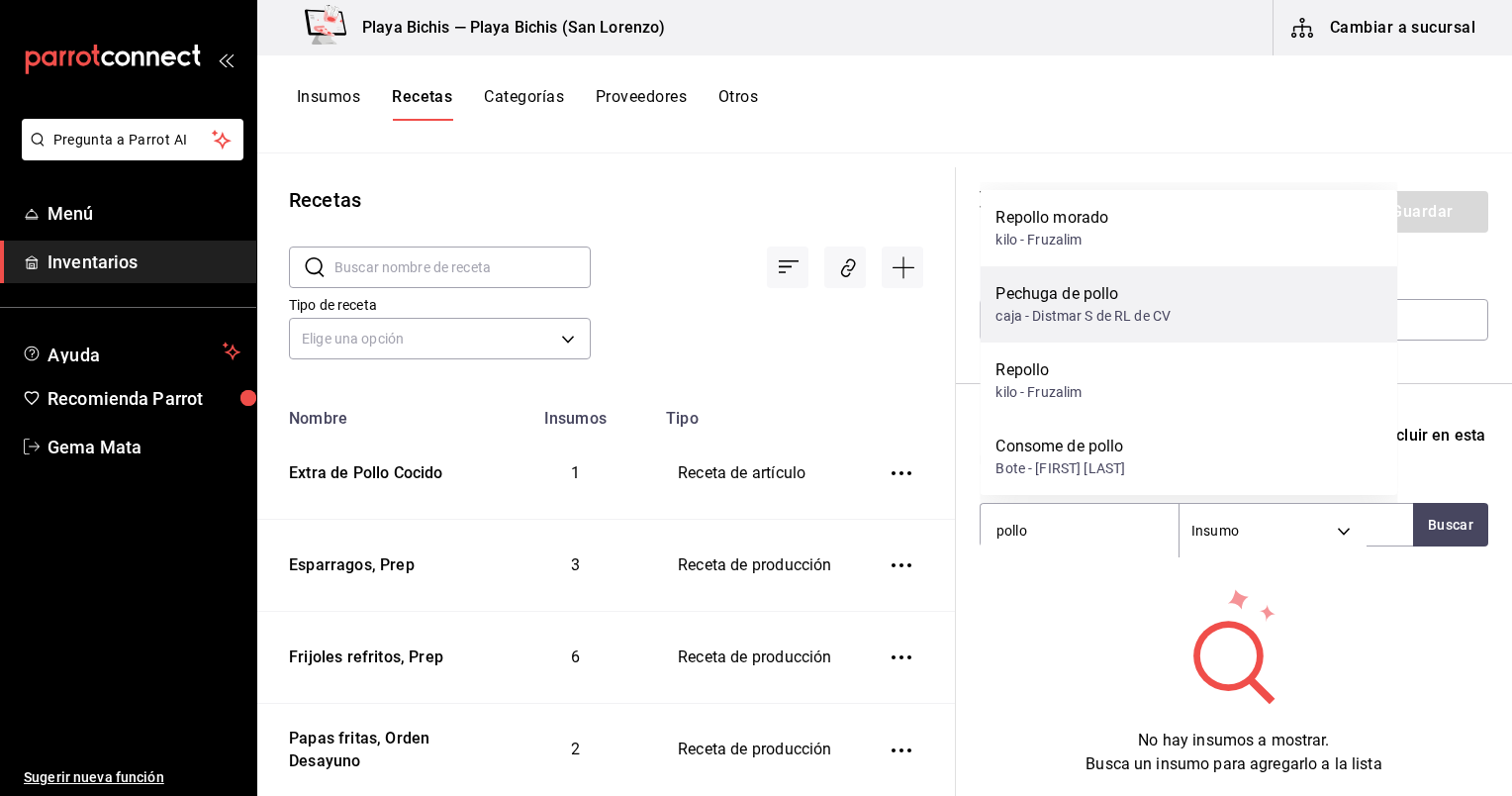 click on "Pechuga de pollo caja - [COMPANY]" at bounding box center (1188, 304) 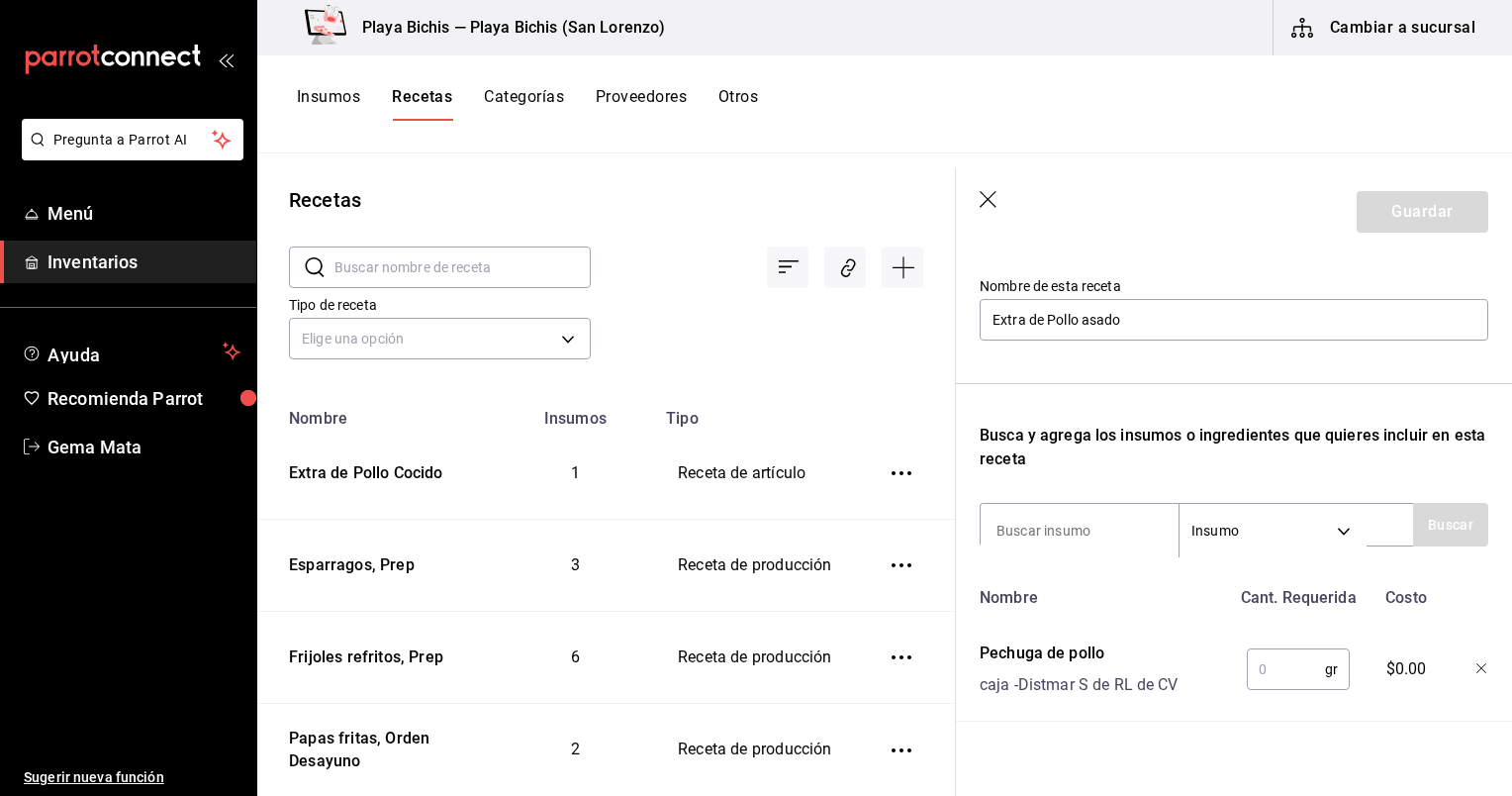 click at bounding box center (1285, 669) 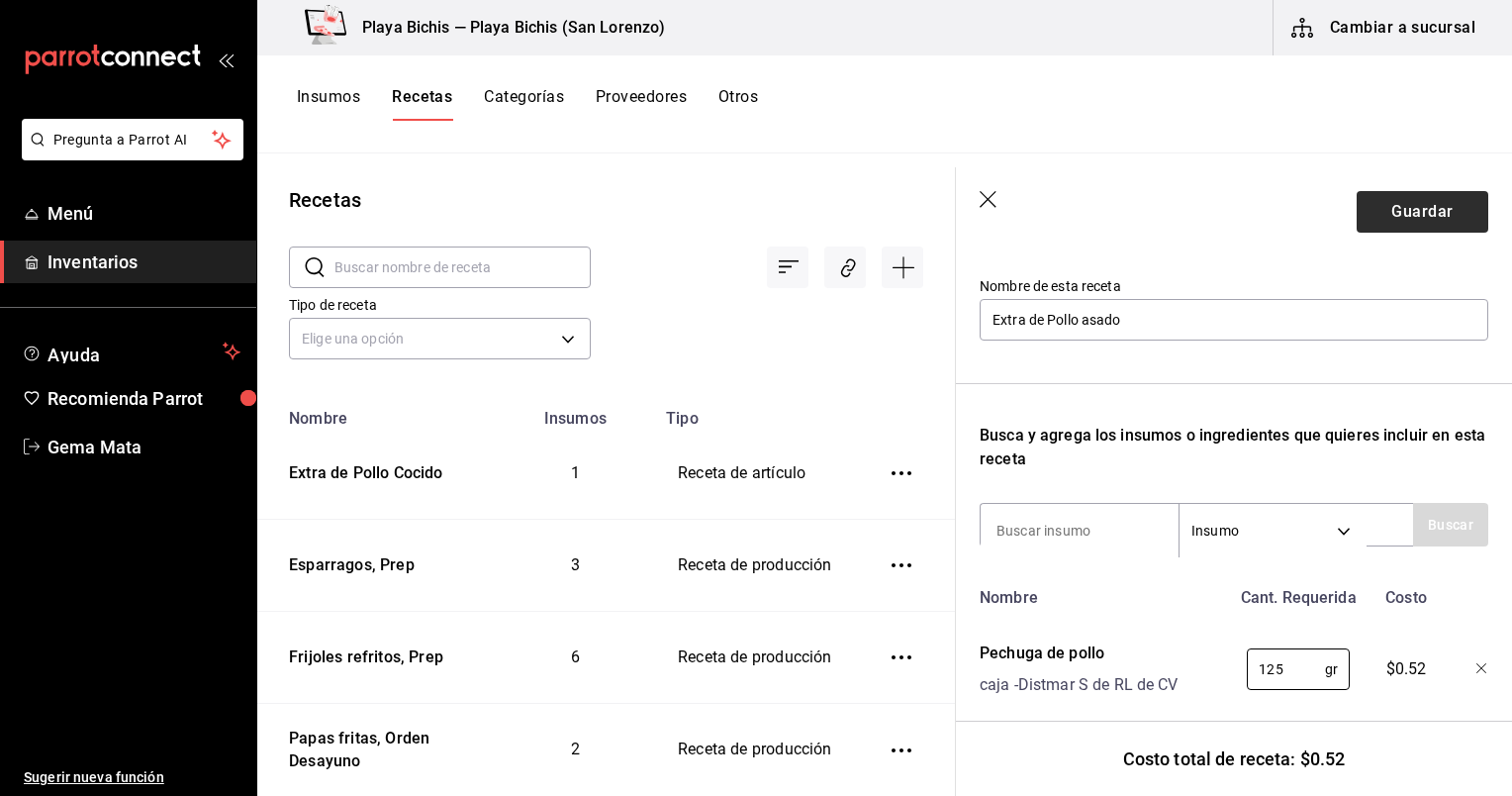 type on "125" 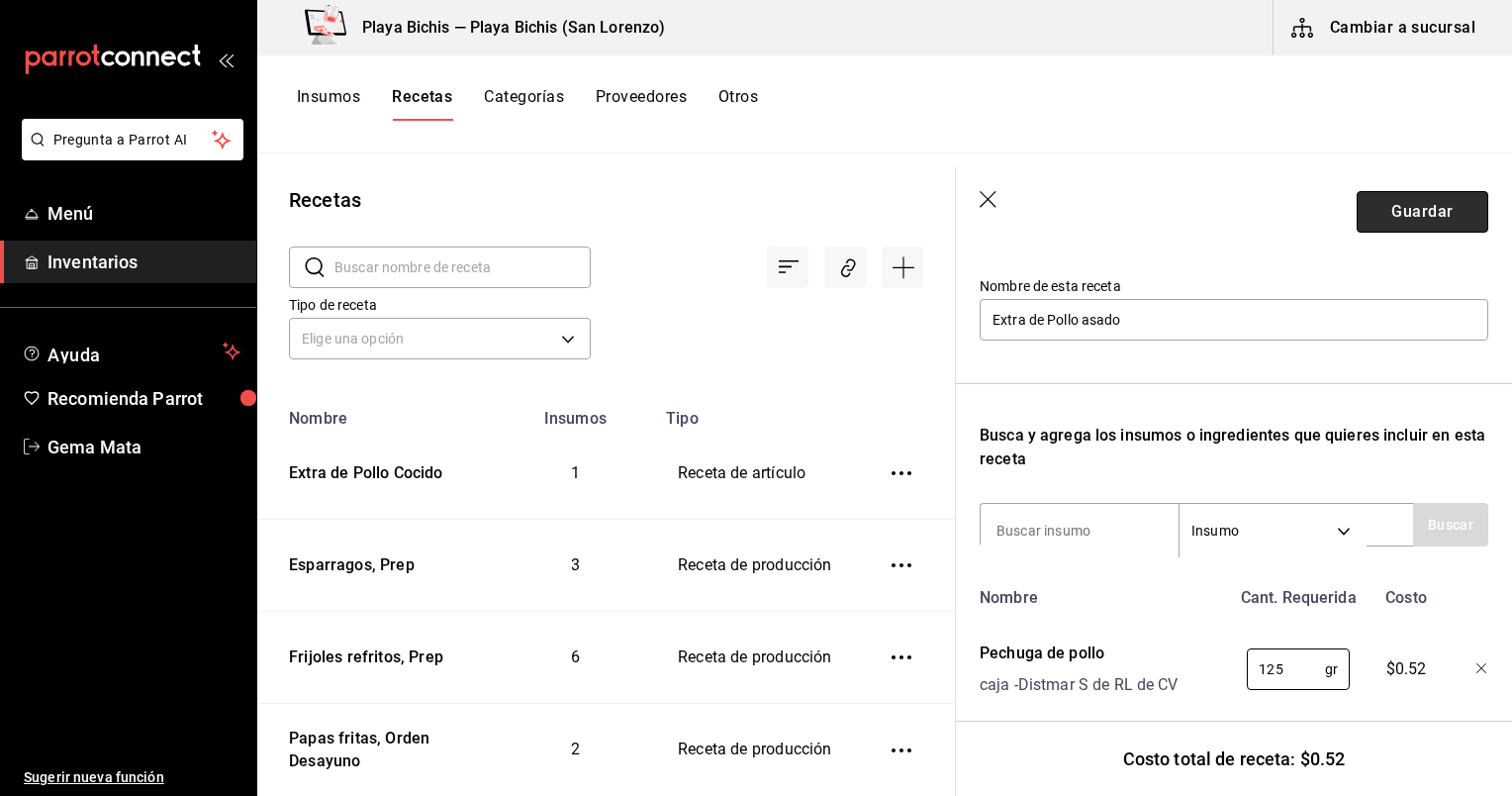 click on "Guardar" at bounding box center [1422, 212] 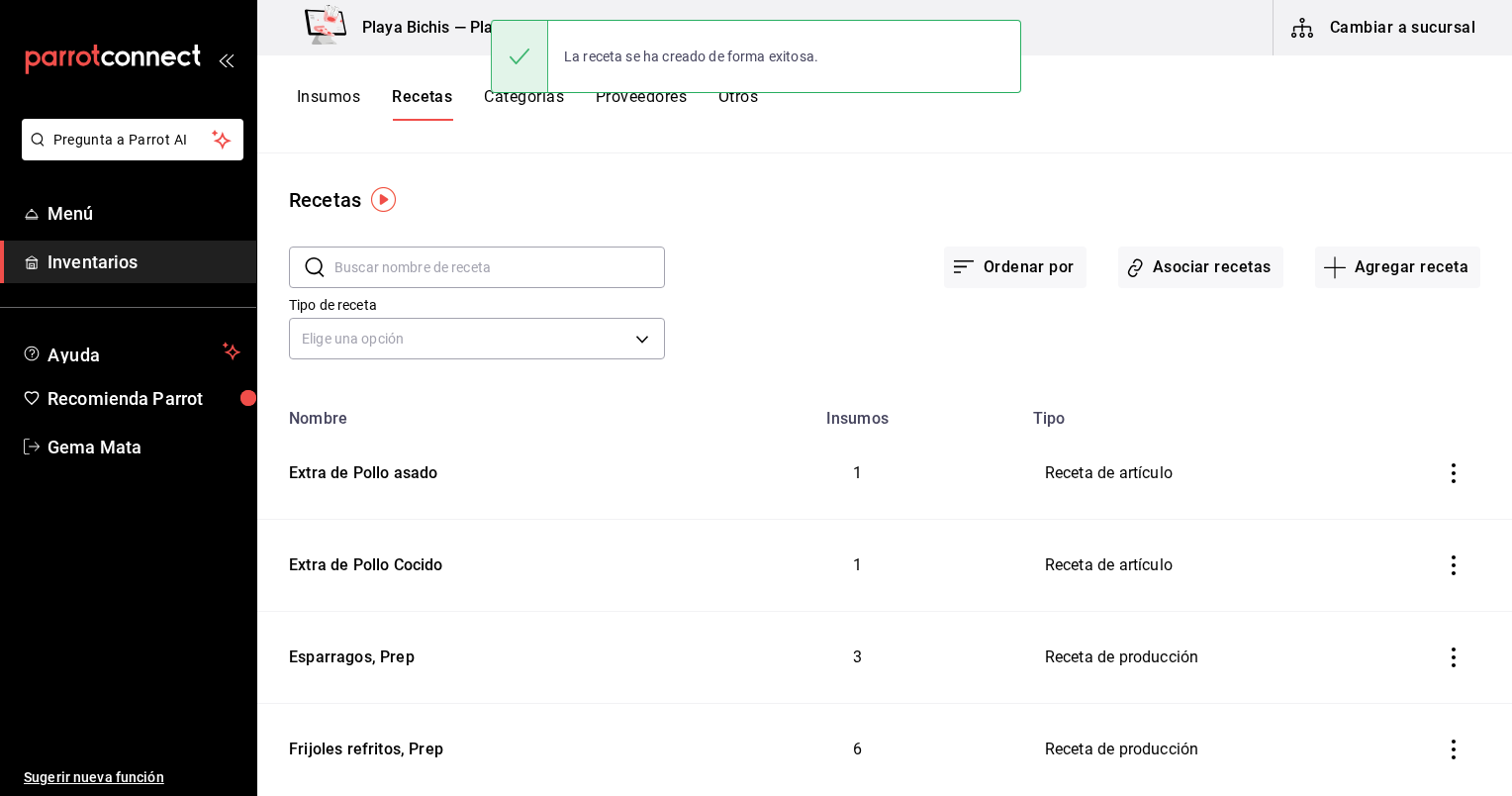 scroll, scrollTop: 0, scrollLeft: 0, axis: both 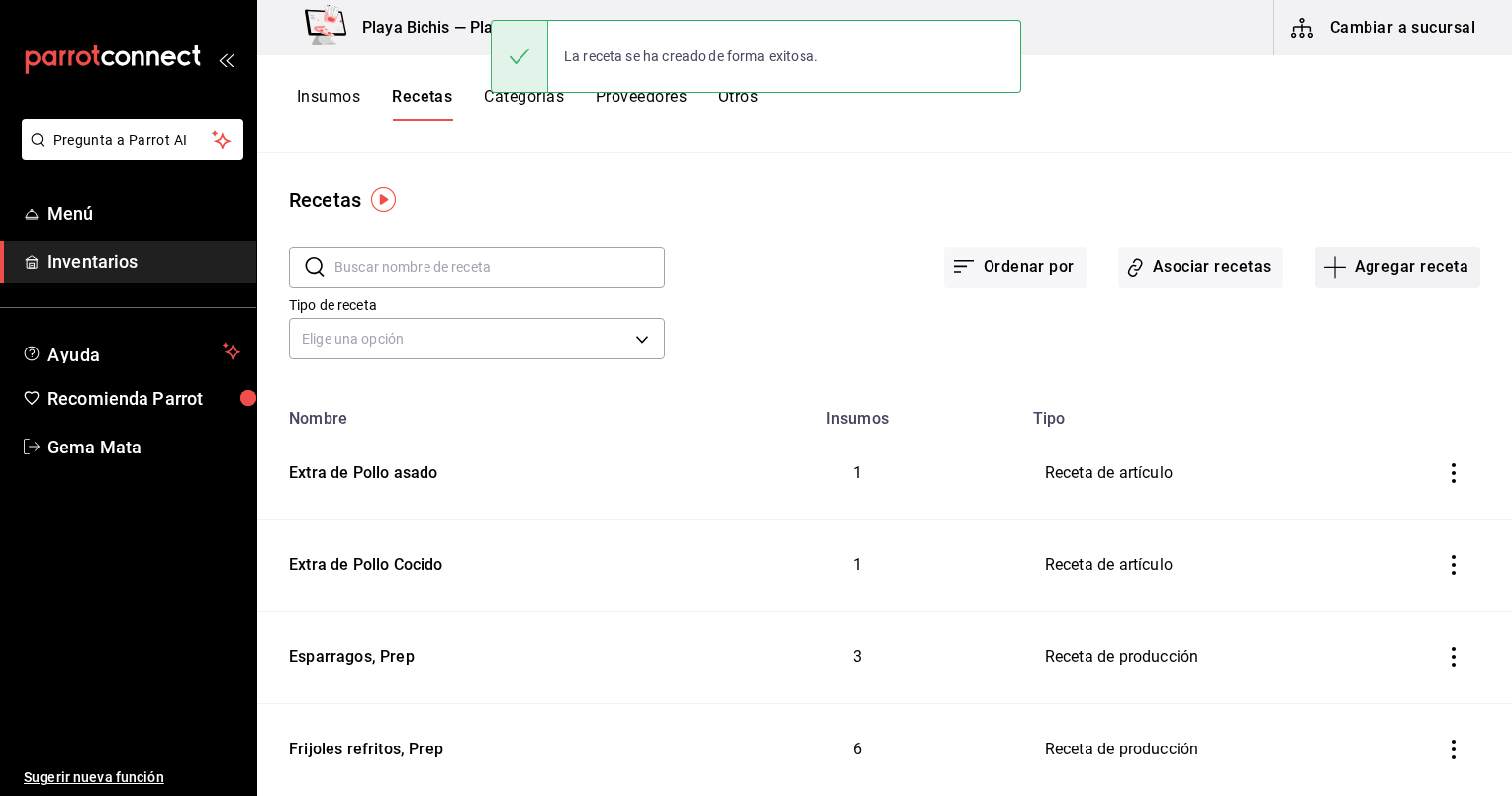 click on "Agregar receta" at bounding box center [1397, 267] 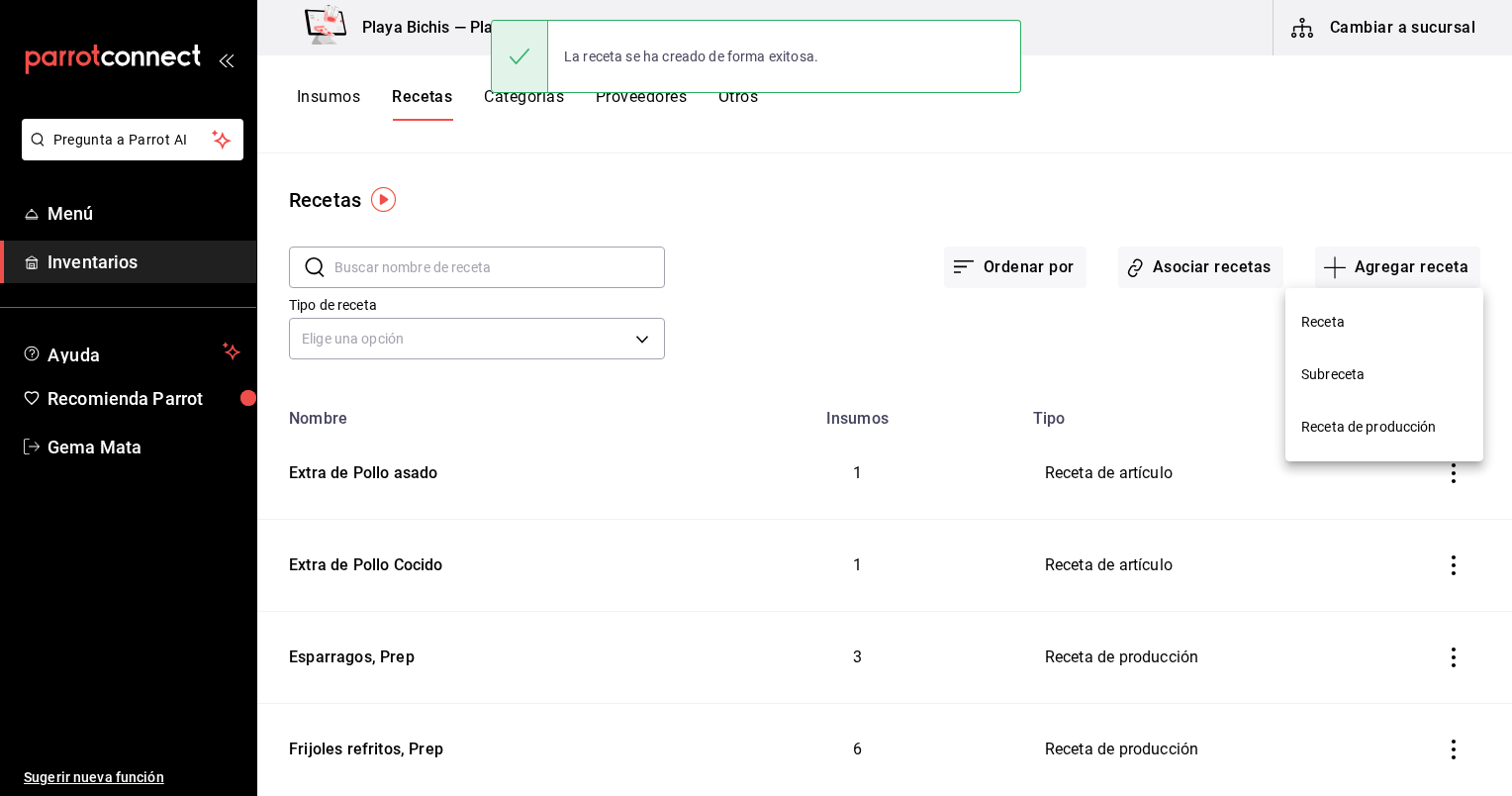 click on "Receta" at bounding box center [1384, 322] 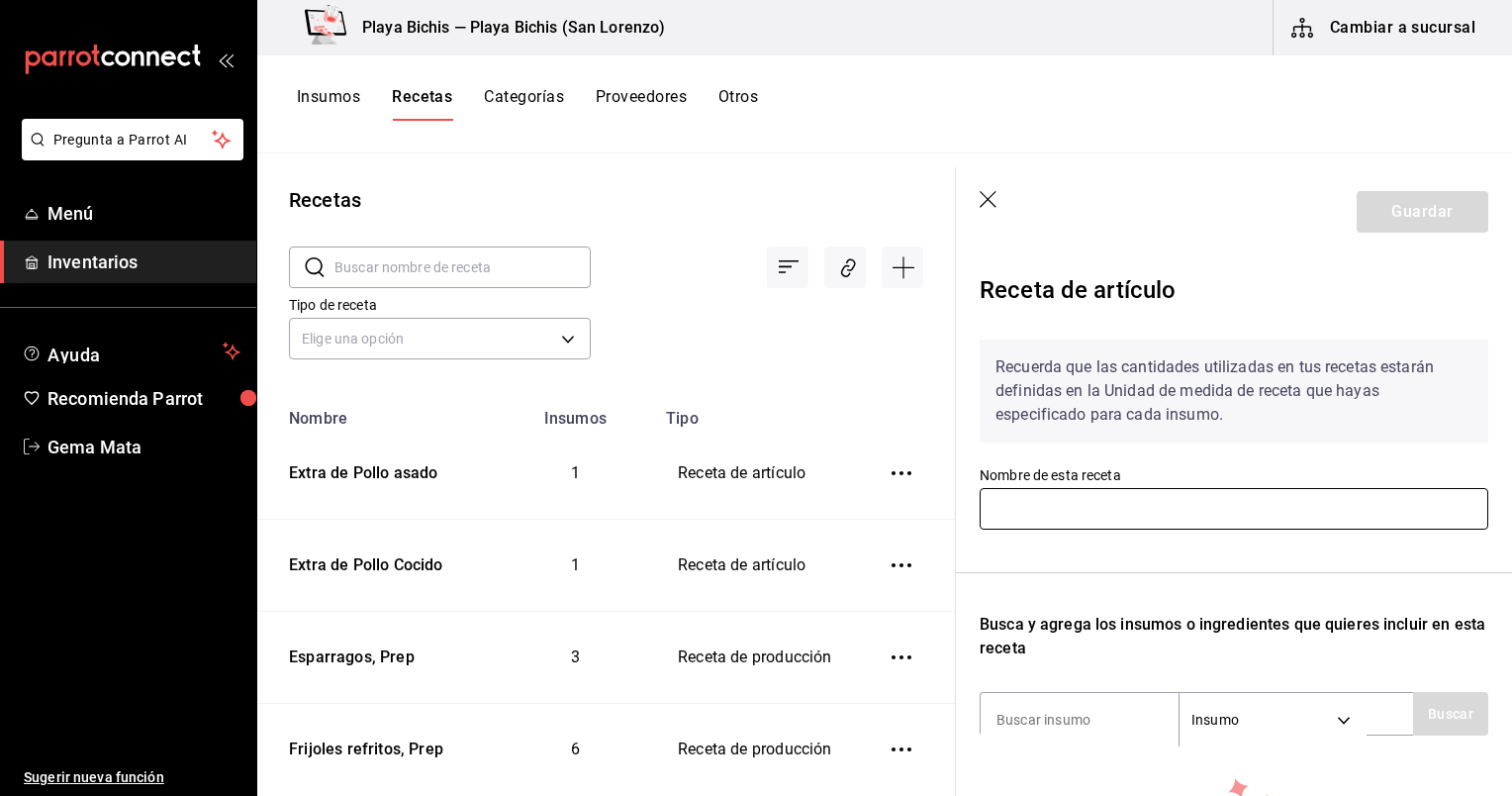 click at bounding box center (1234, 509) 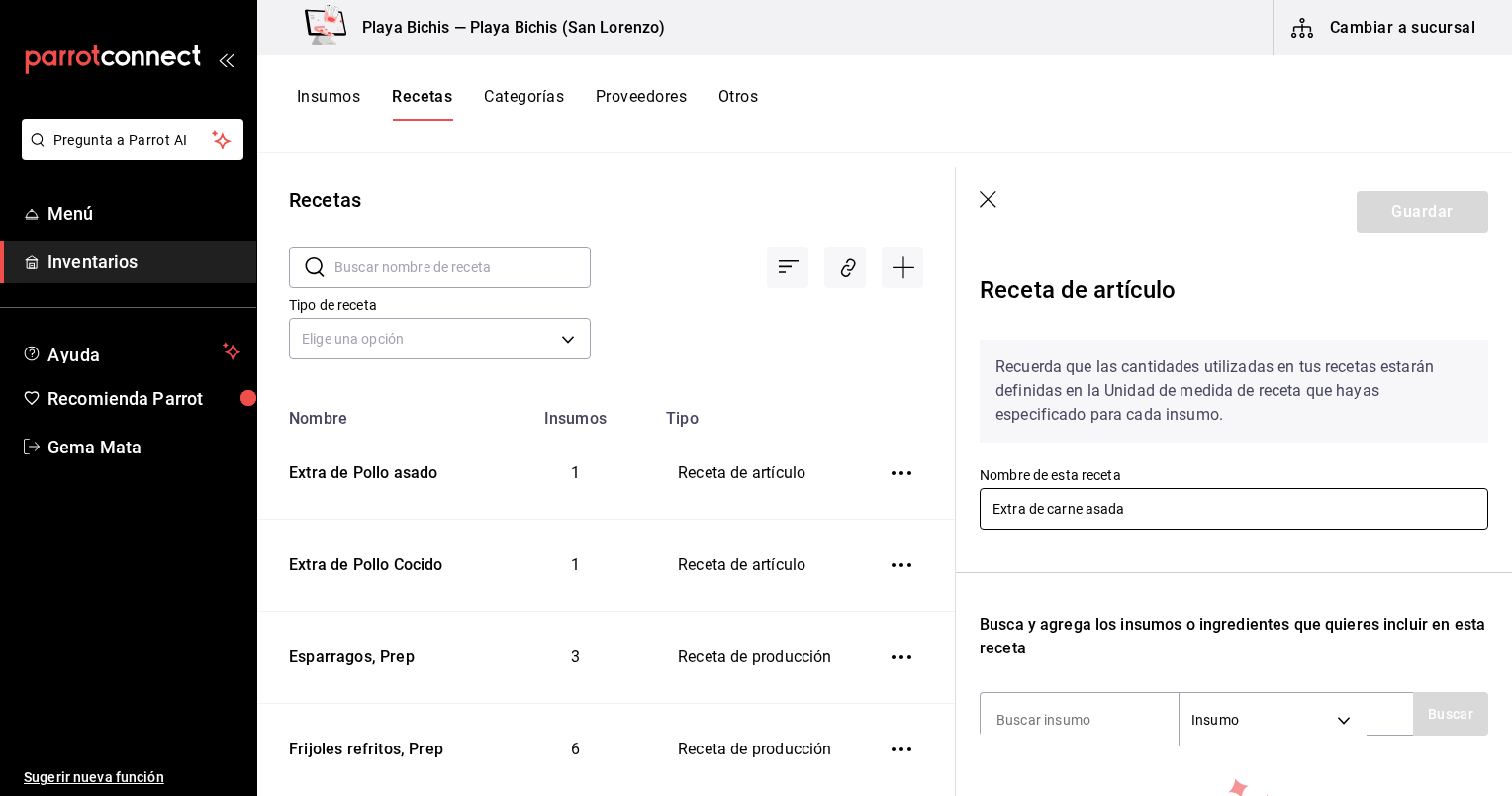 scroll, scrollTop: 263, scrollLeft: 0, axis: vertical 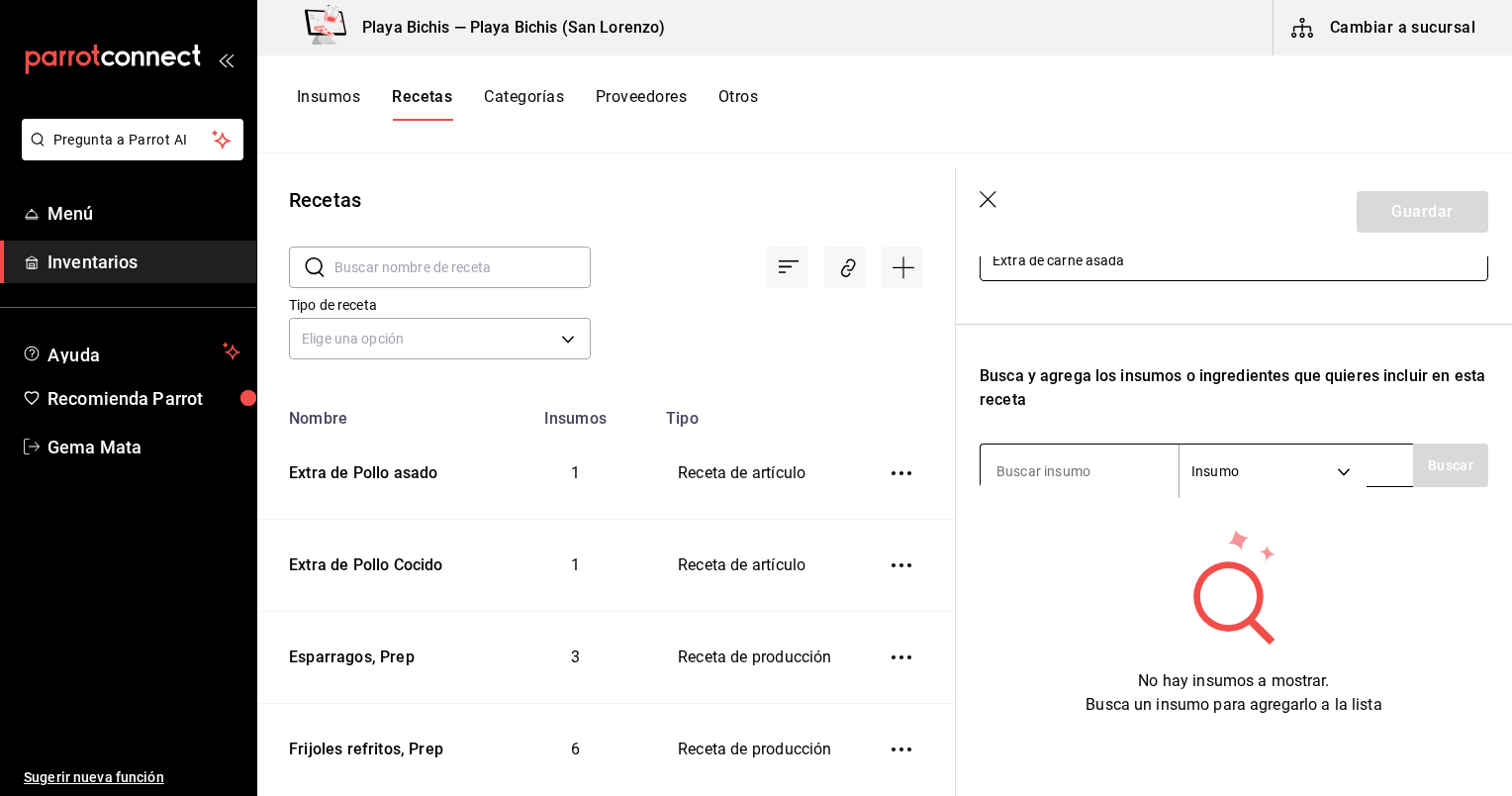 type on "Extra de carne asada" 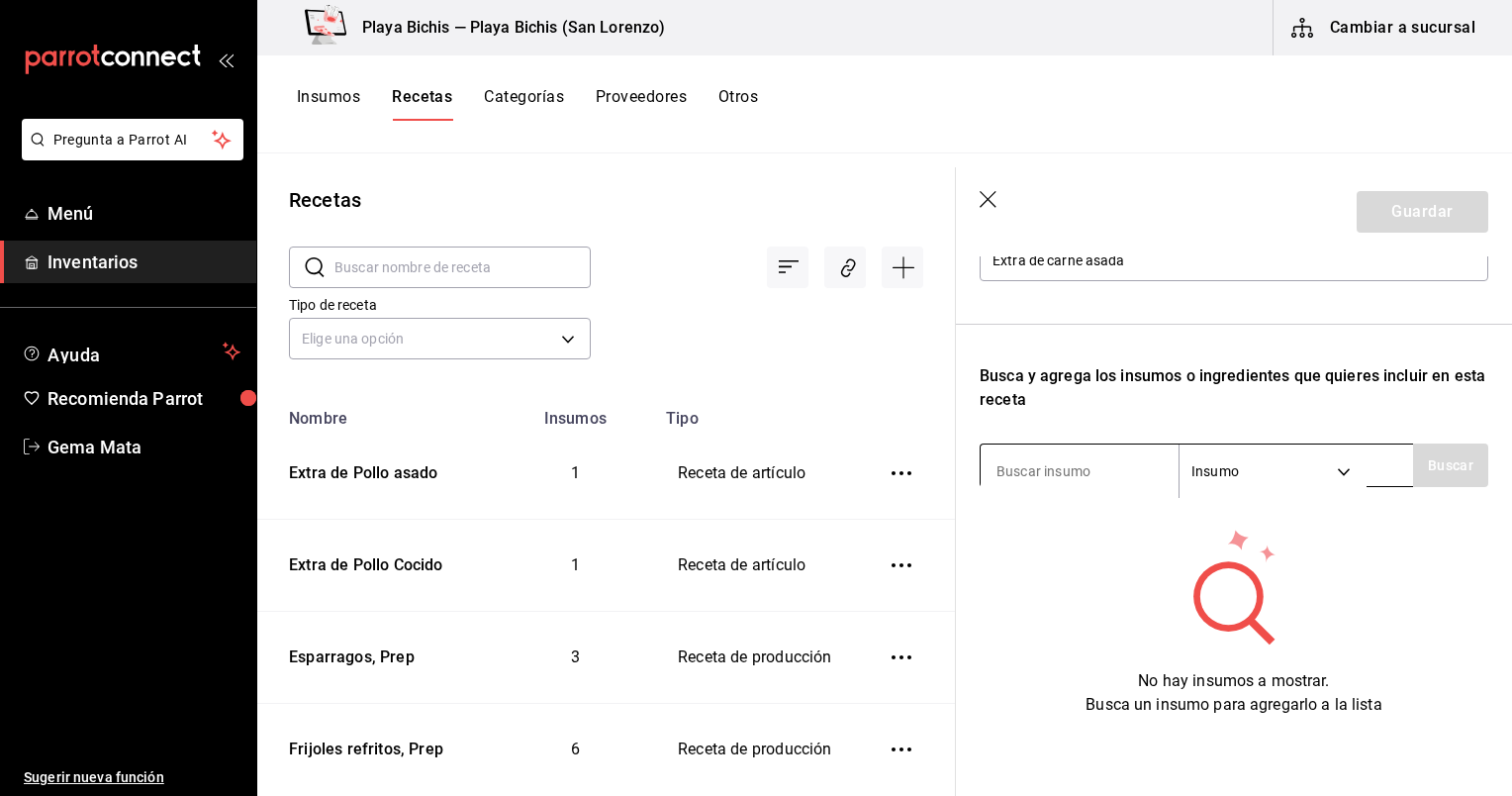 click at bounding box center (1080, 471) 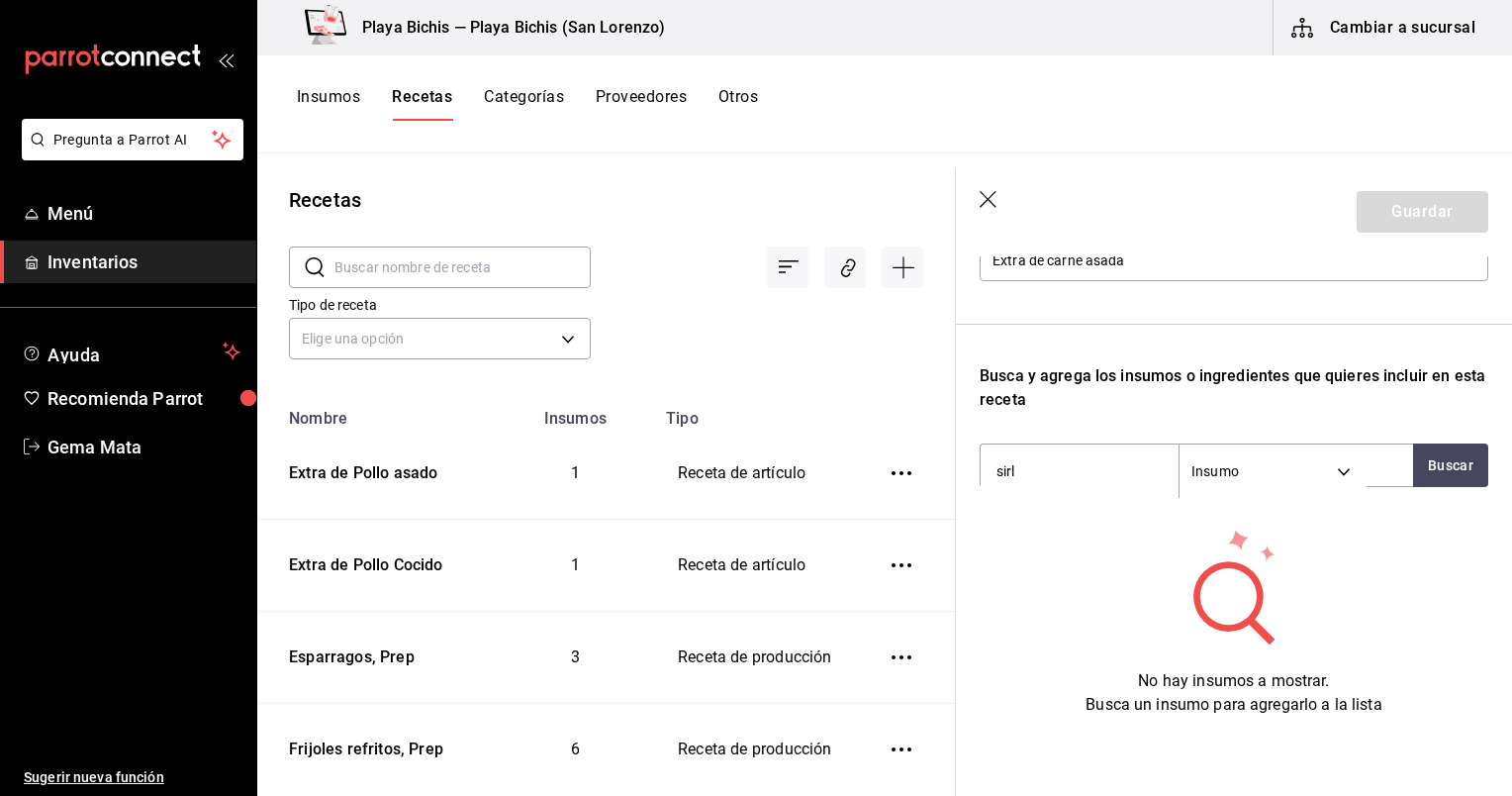 type on "sirlo" 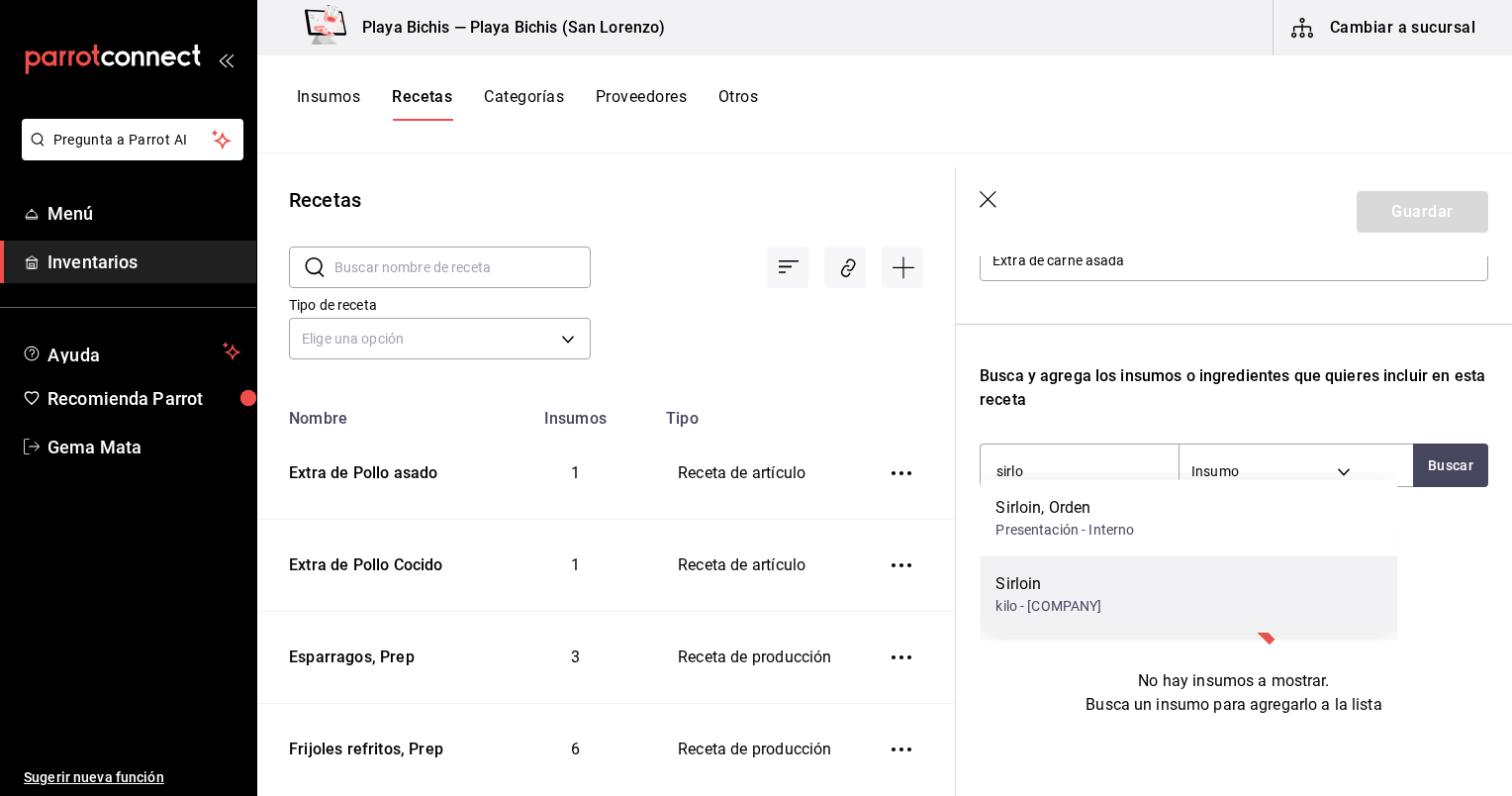 click on "Sirloin kilo - [COMPANY]" at bounding box center [1188, 594] 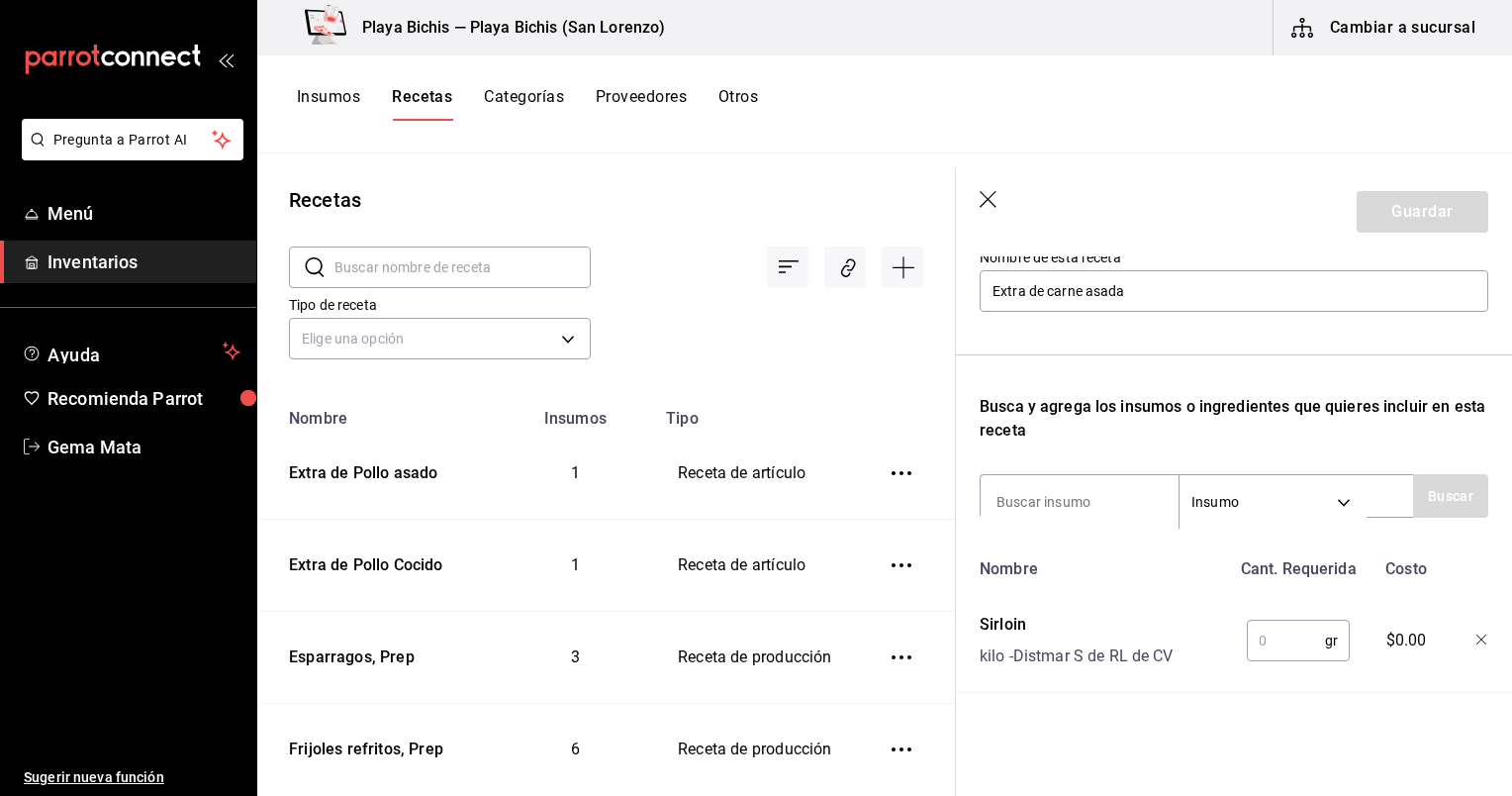 scroll, scrollTop: 233, scrollLeft: 0, axis: vertical 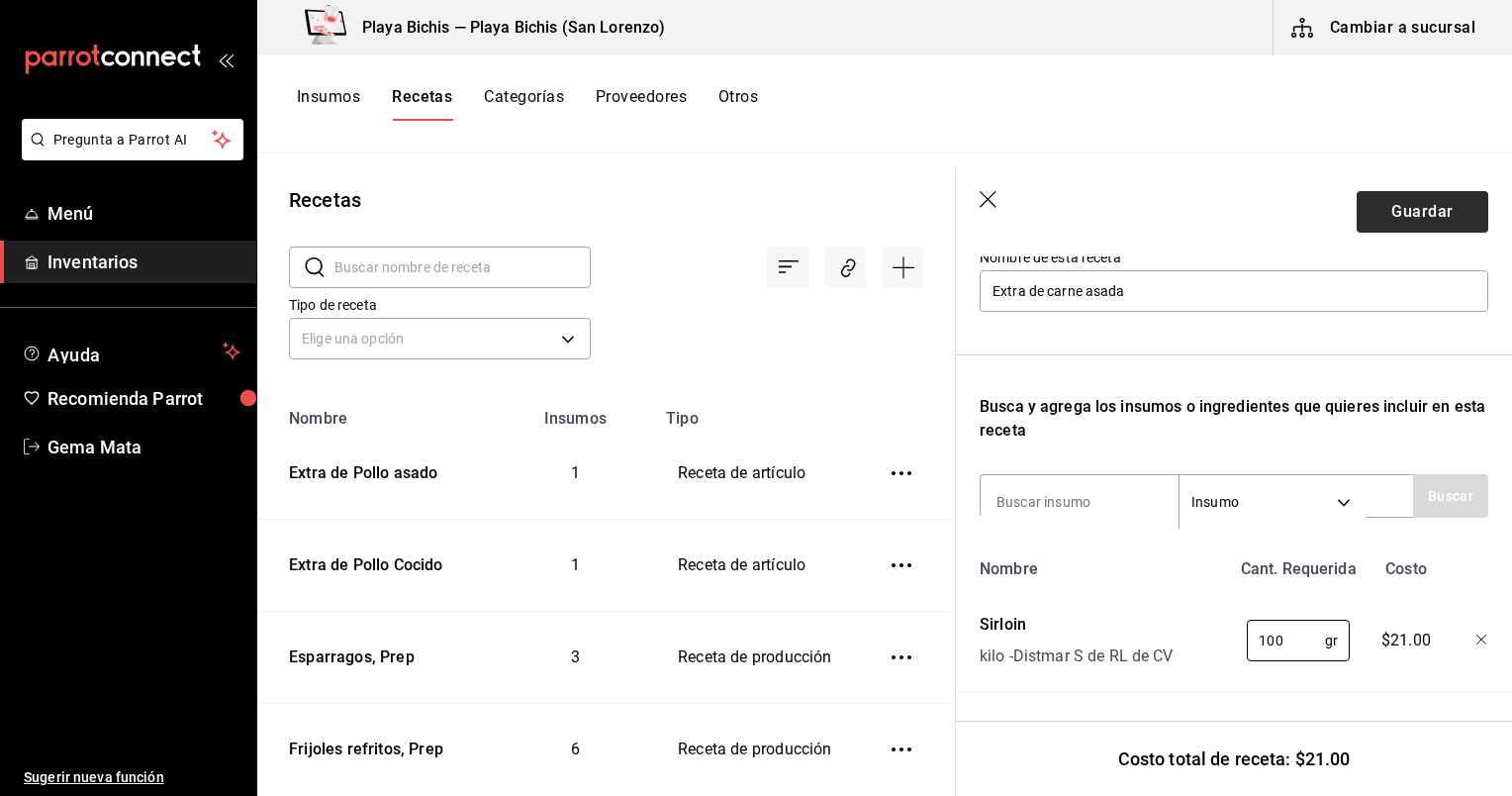 type on "100" 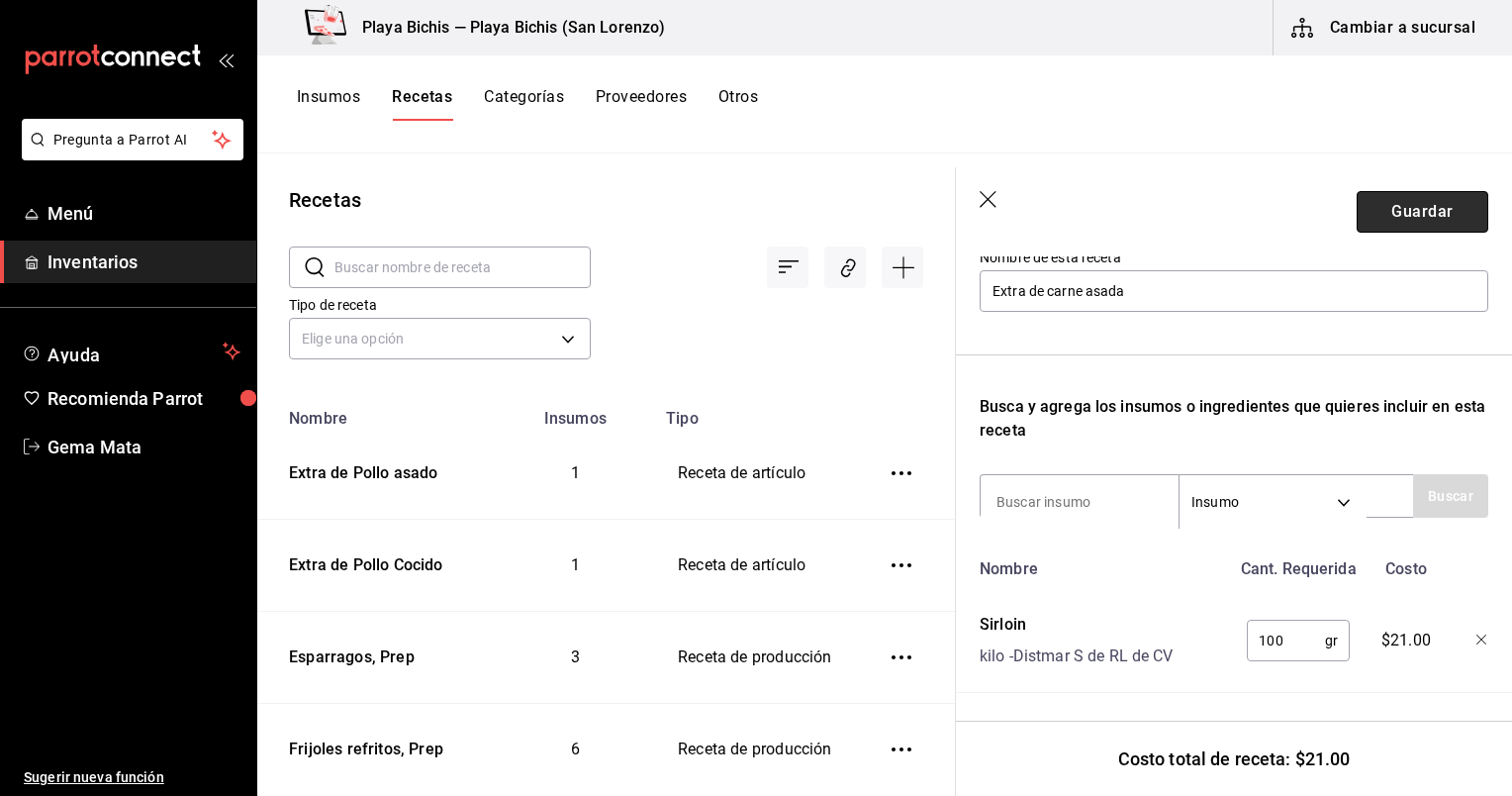 click on "Guardar" at bounding box center [1422, 212] 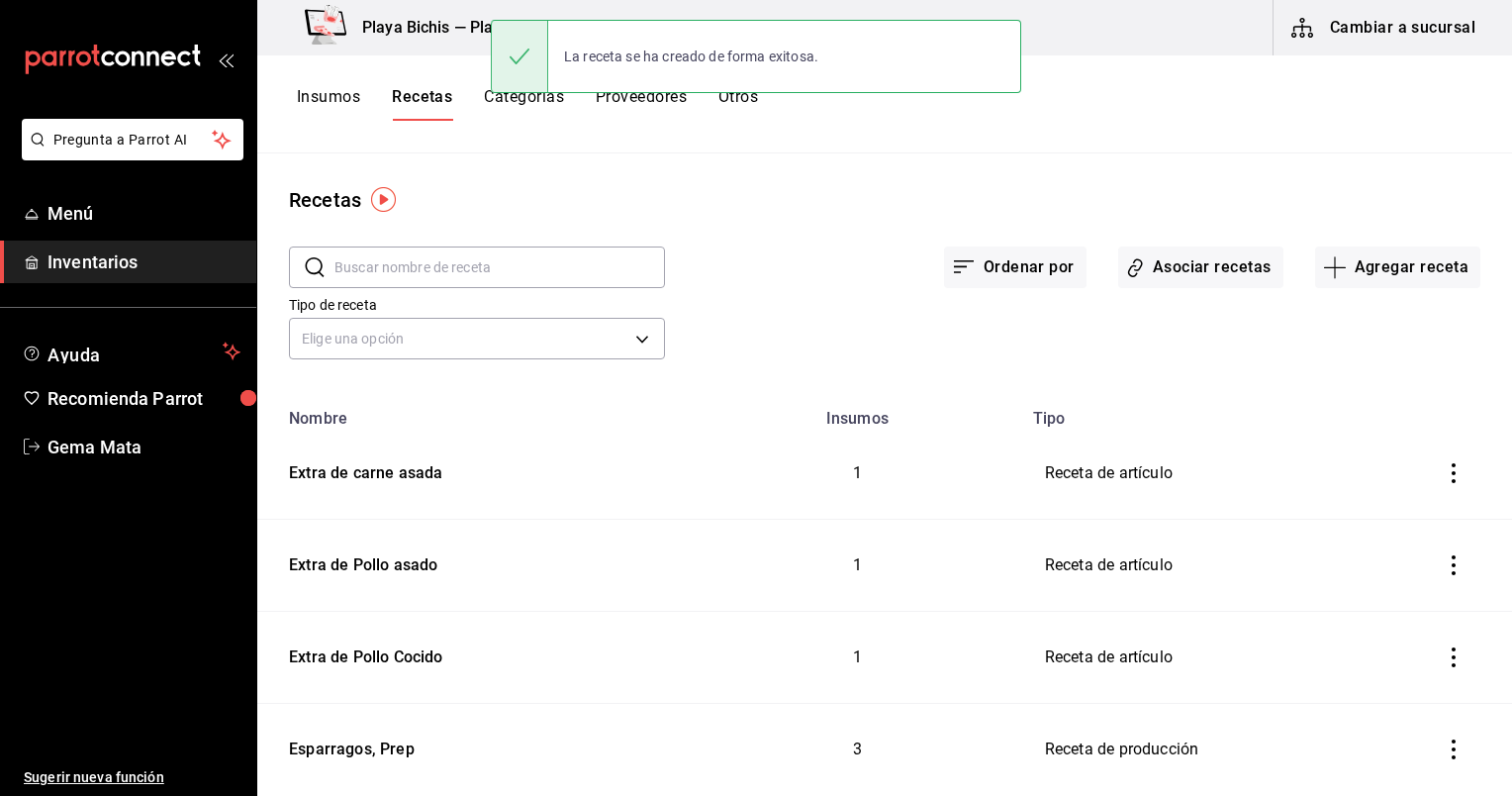 scroll, scrollTop: 0, scrollLeft: 0, axis: both 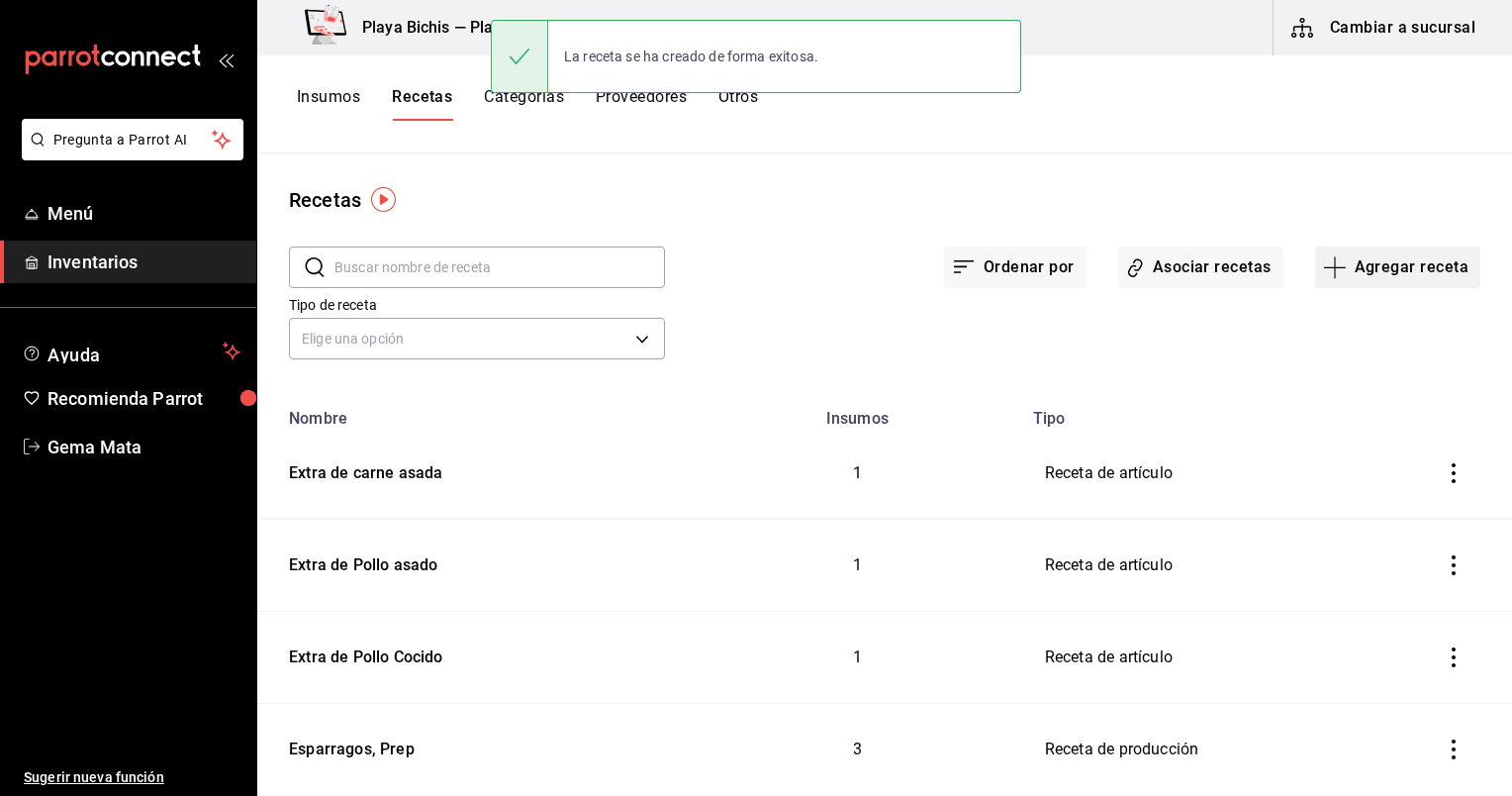 click on "Agregar receta" at bounding box center [1397, 267] 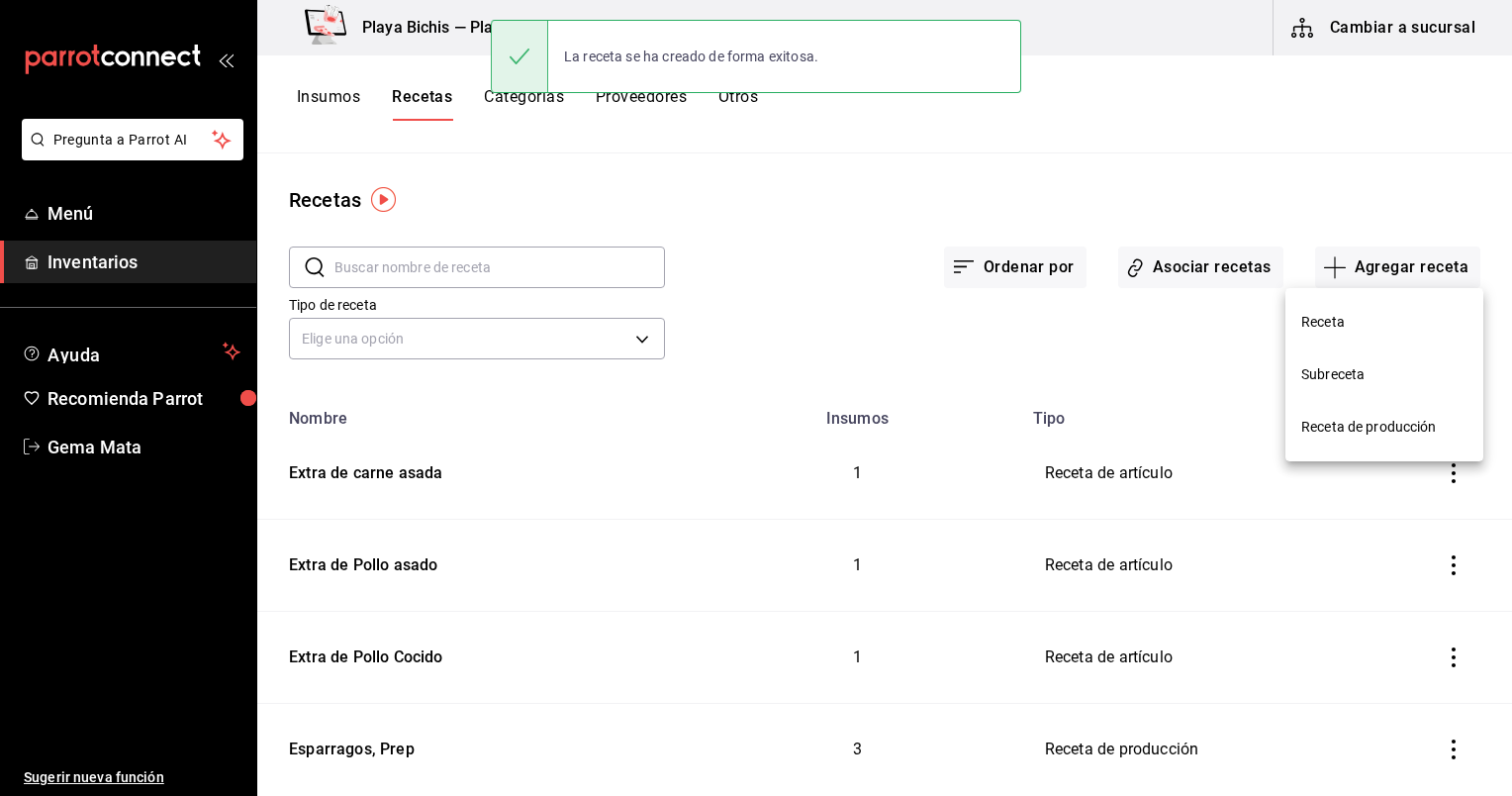 click on "Receta" at bounding box center (1384, 322) 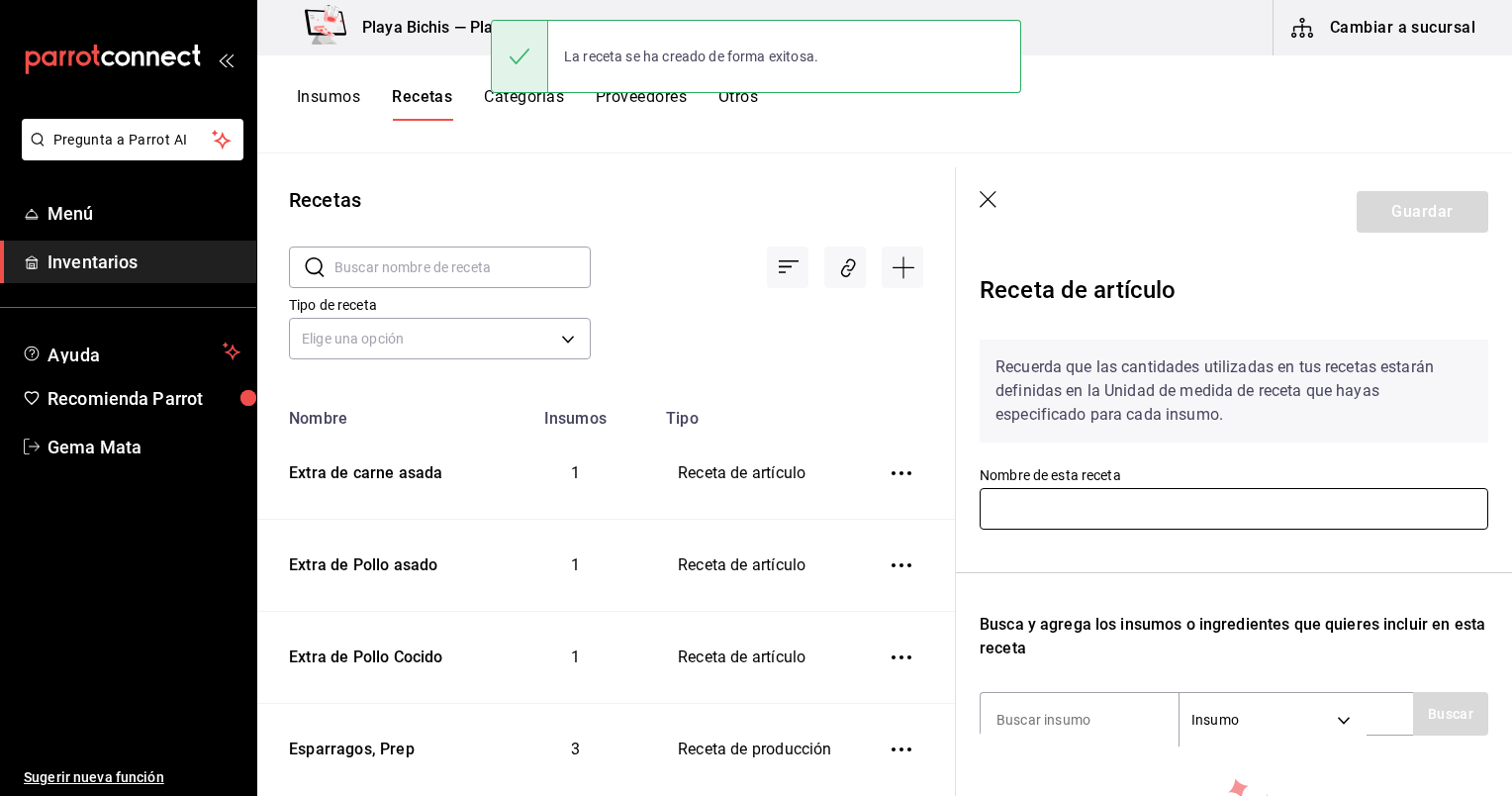 click at bounding box center (1234, 509) 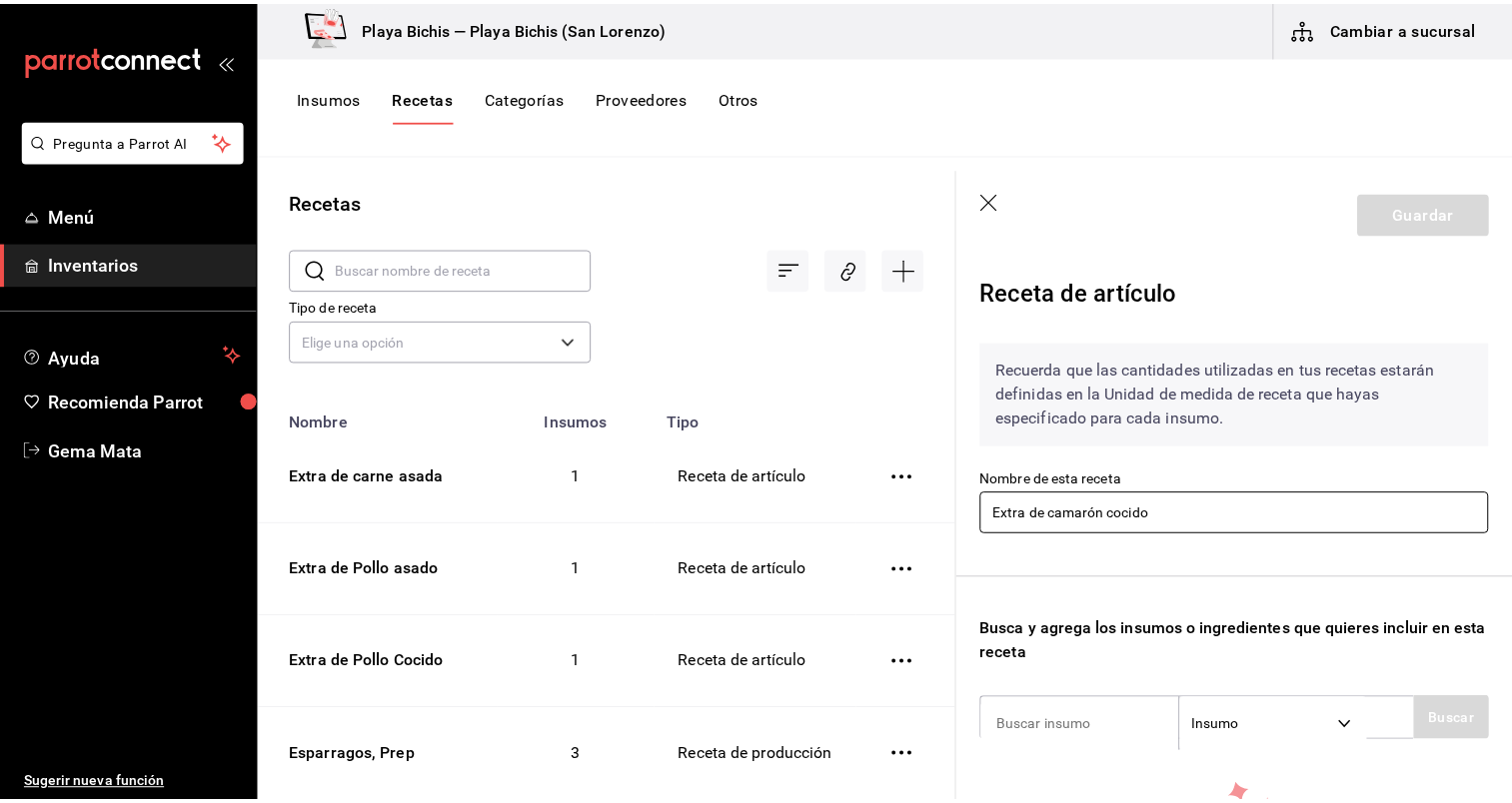 scroll, scrollTop: 266, scrollLeft: 0, axis: vertical 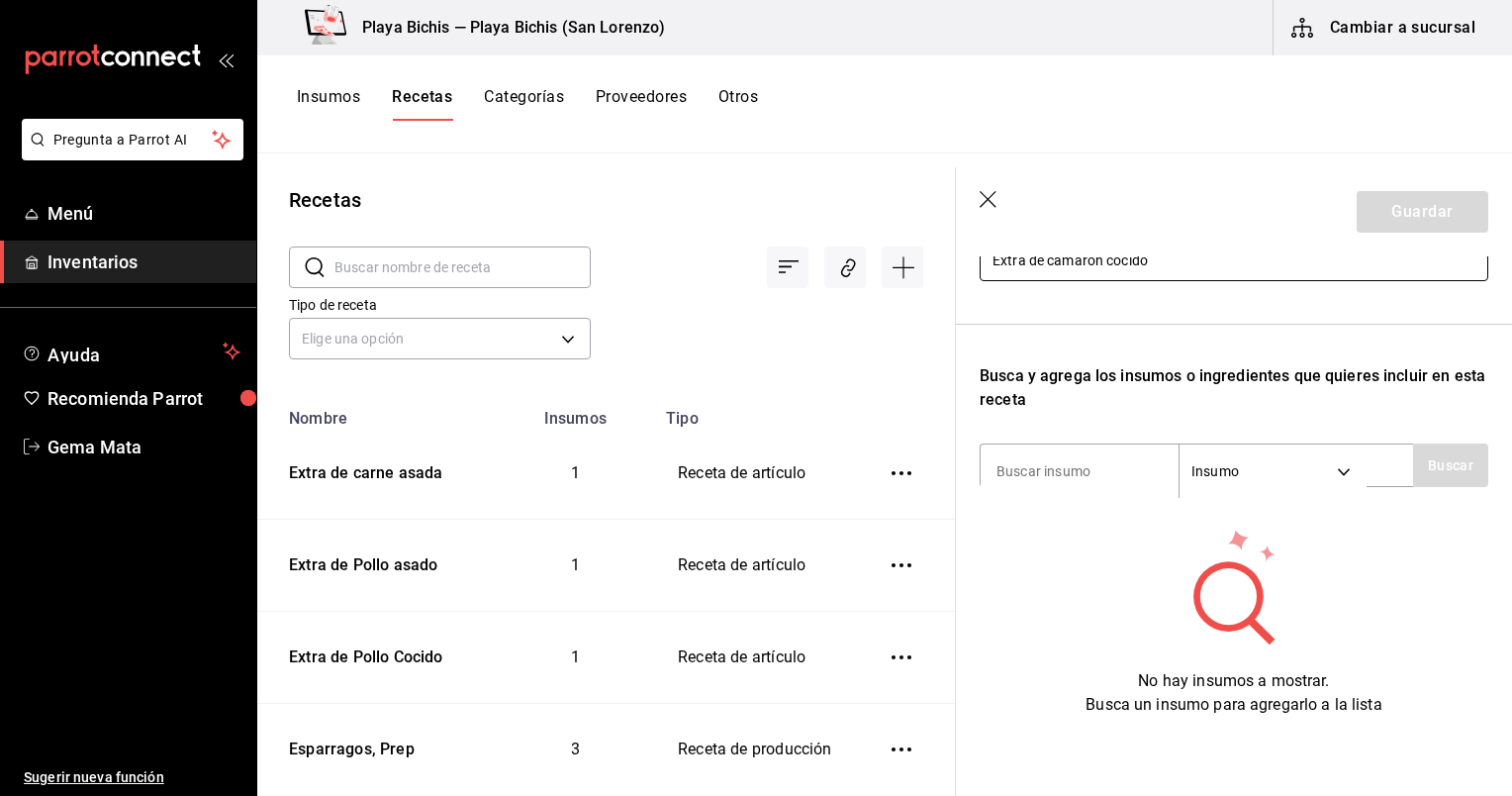 type on "Extra de camarón cocido" 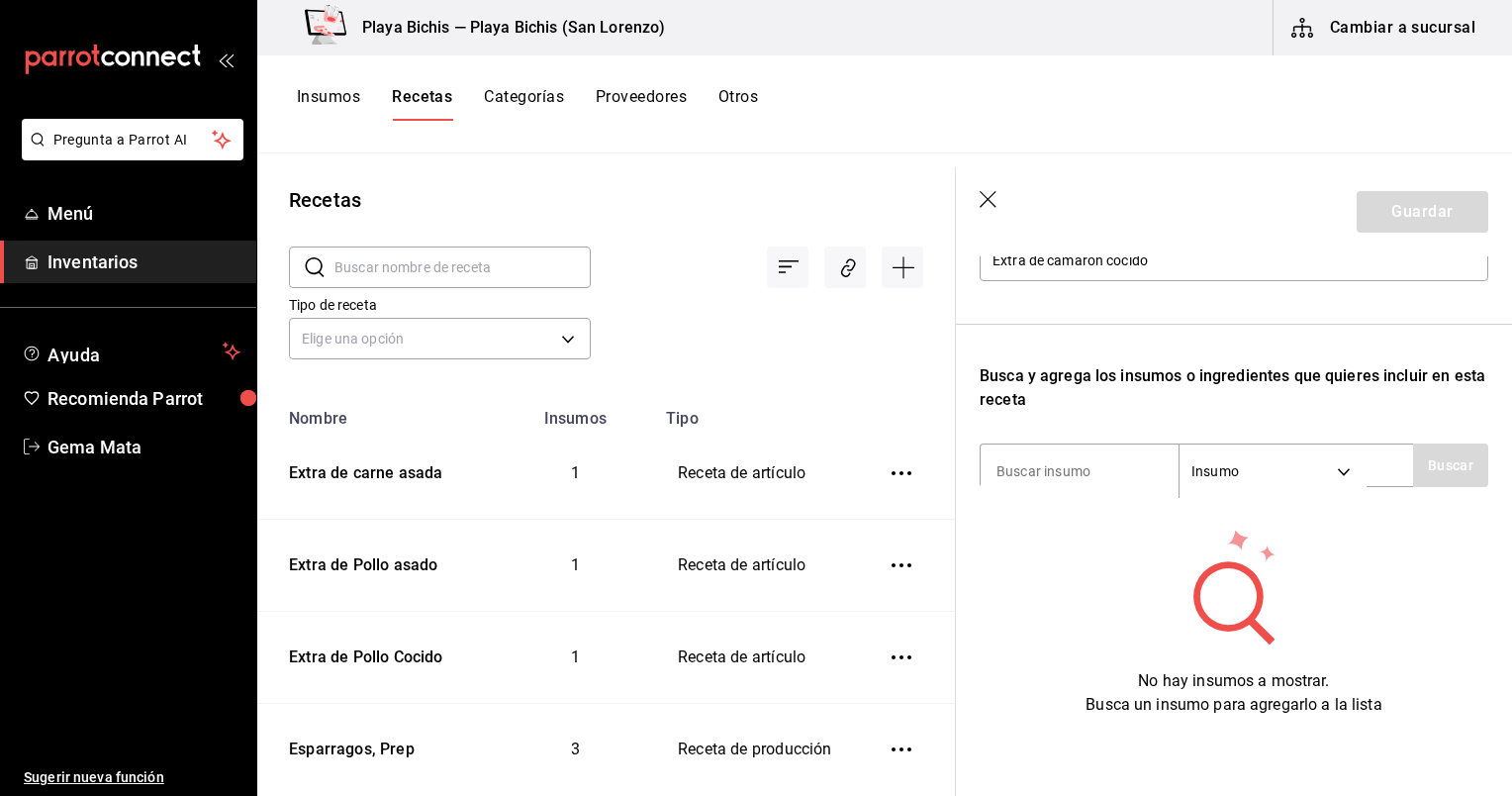 click on "Recuerda que las cantidades utilizadas en tus recetas estarán definidas en la Unidad de medida de receta que hayas especificado para cada insumo. Nombre de esta receta Extra de camarón cocido Busca y agrega los insumos o ingredientes que quieres incluir en esta receta Insumo SUPPLY Buscar No hay insumos a mostrar. Busca un insumo para agregarlo a la lista" at bounding box center (1234, 396) 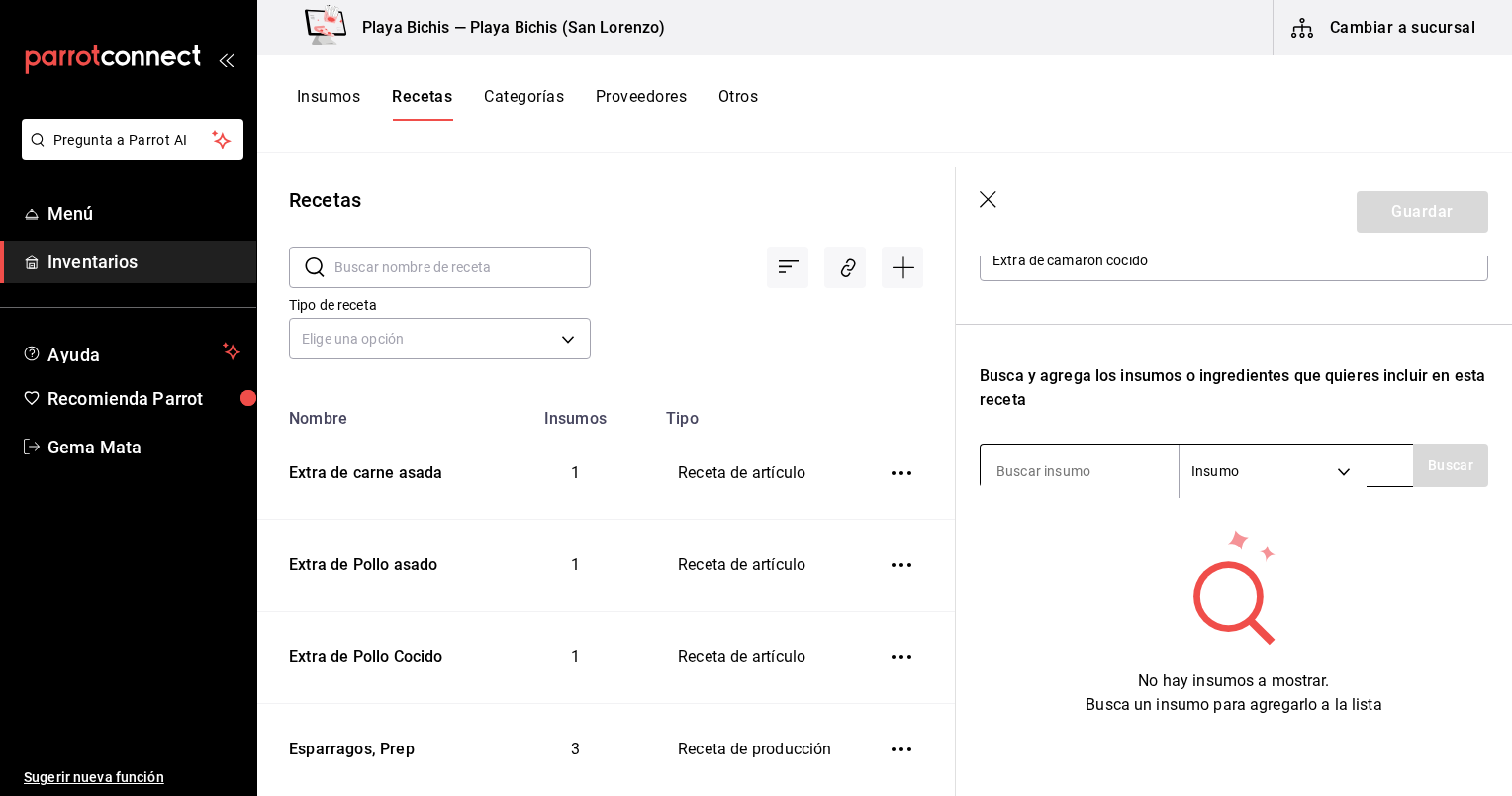 click at bounding box center (1080, 471) 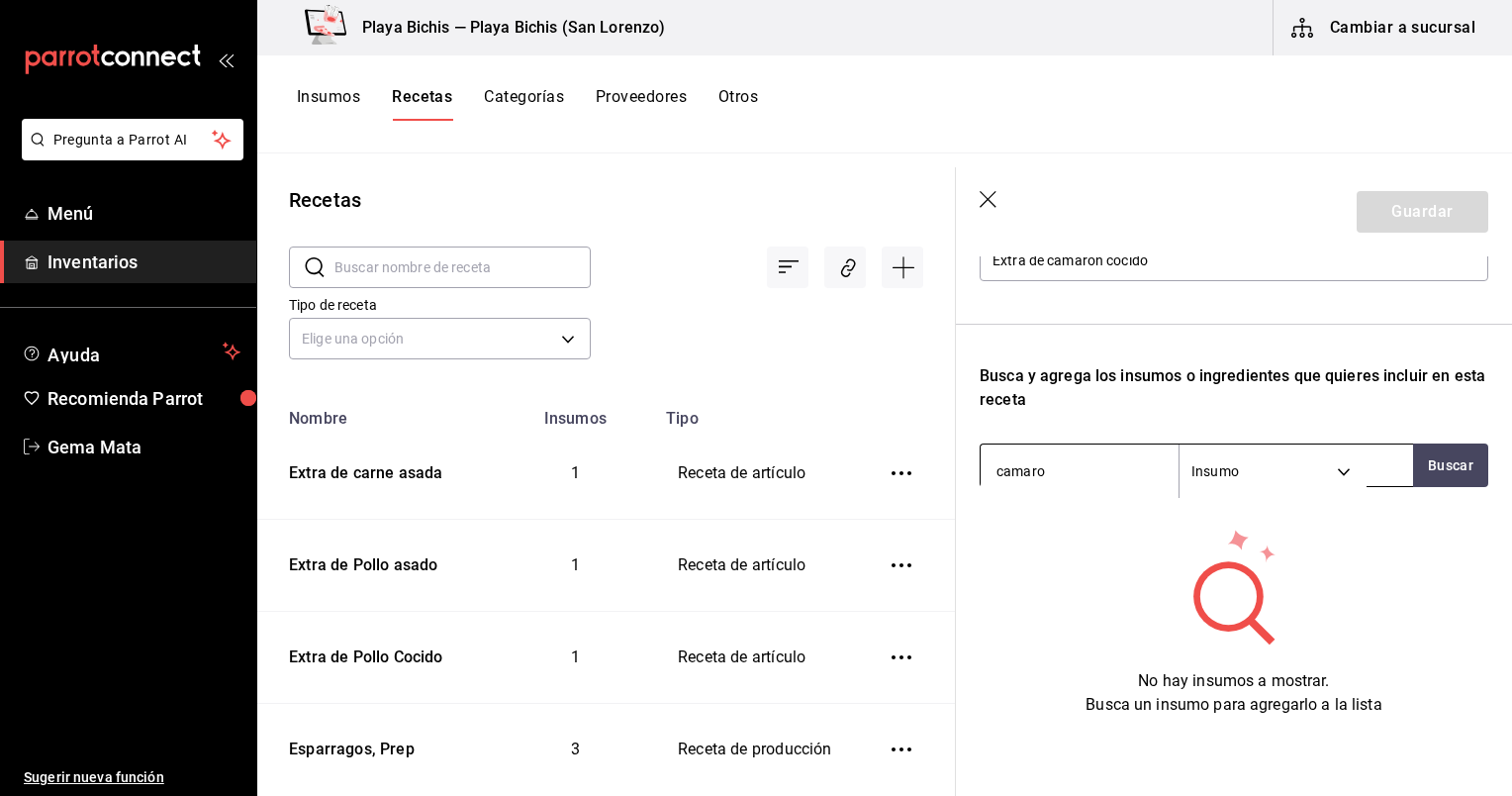 type on "camaron" 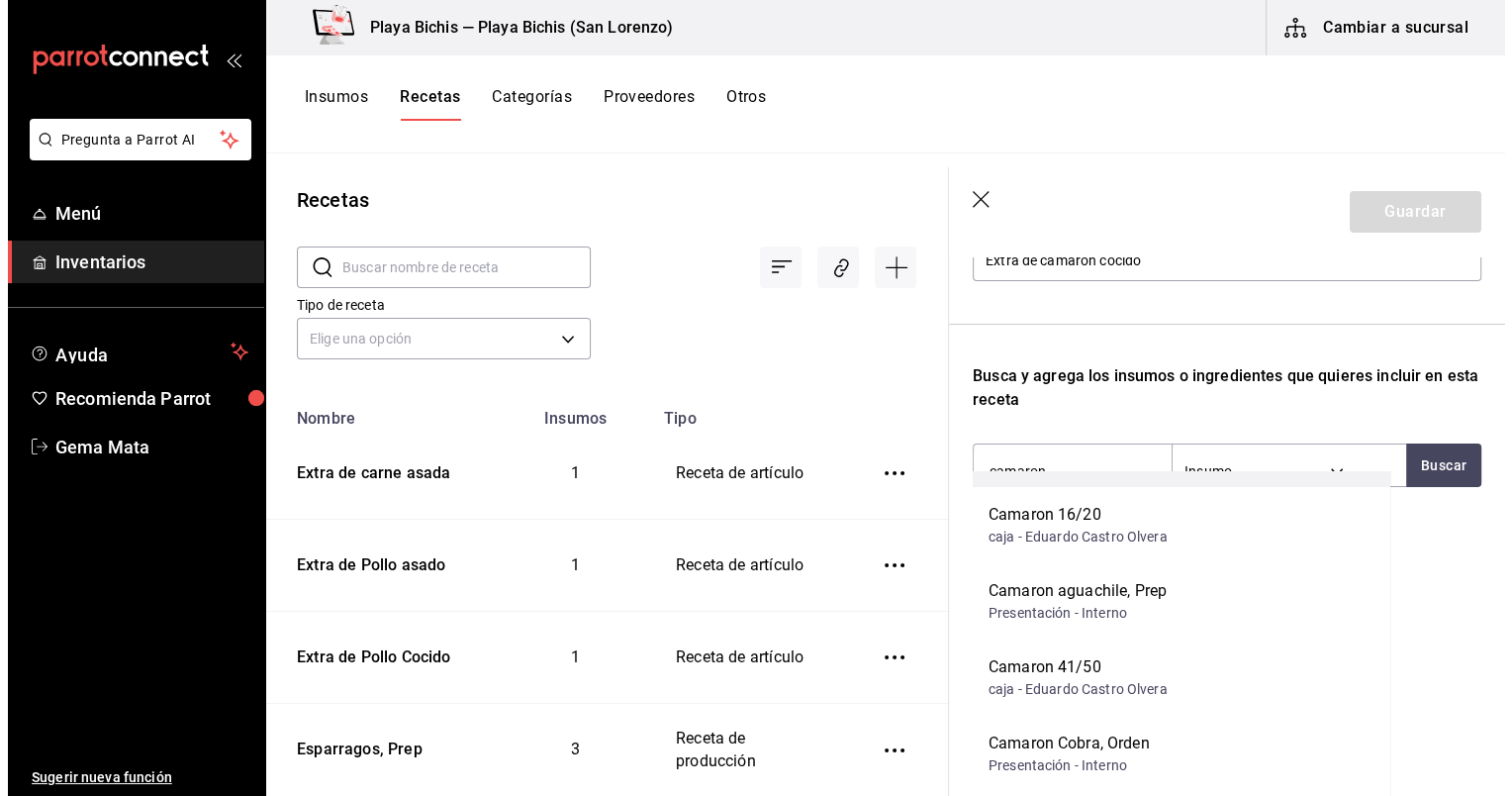scroll, scrollTop: 224, scrollLeft: 0, axis: vertical 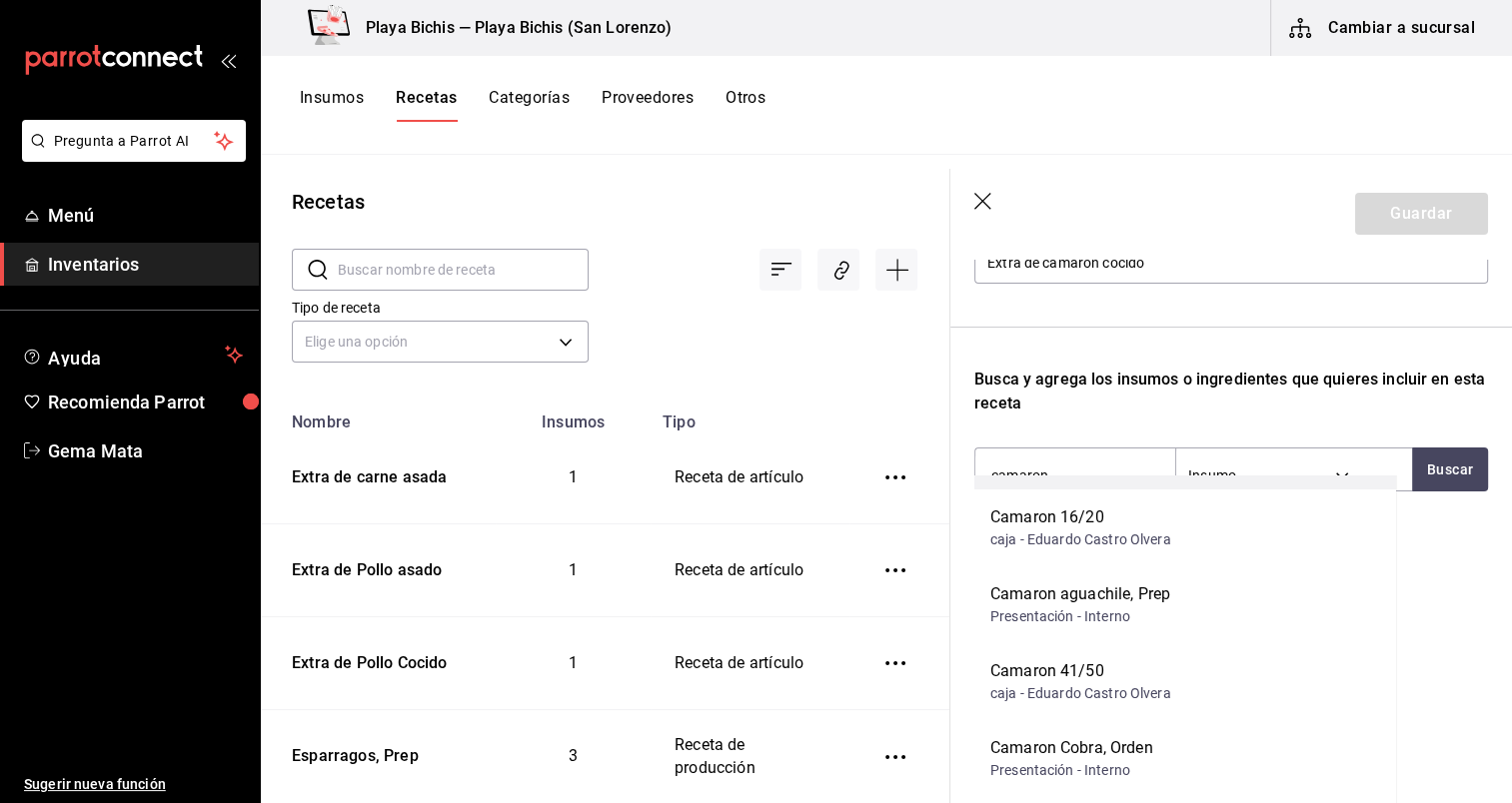 click on "Camaron 41/50" at bounding box center (1080, 671) 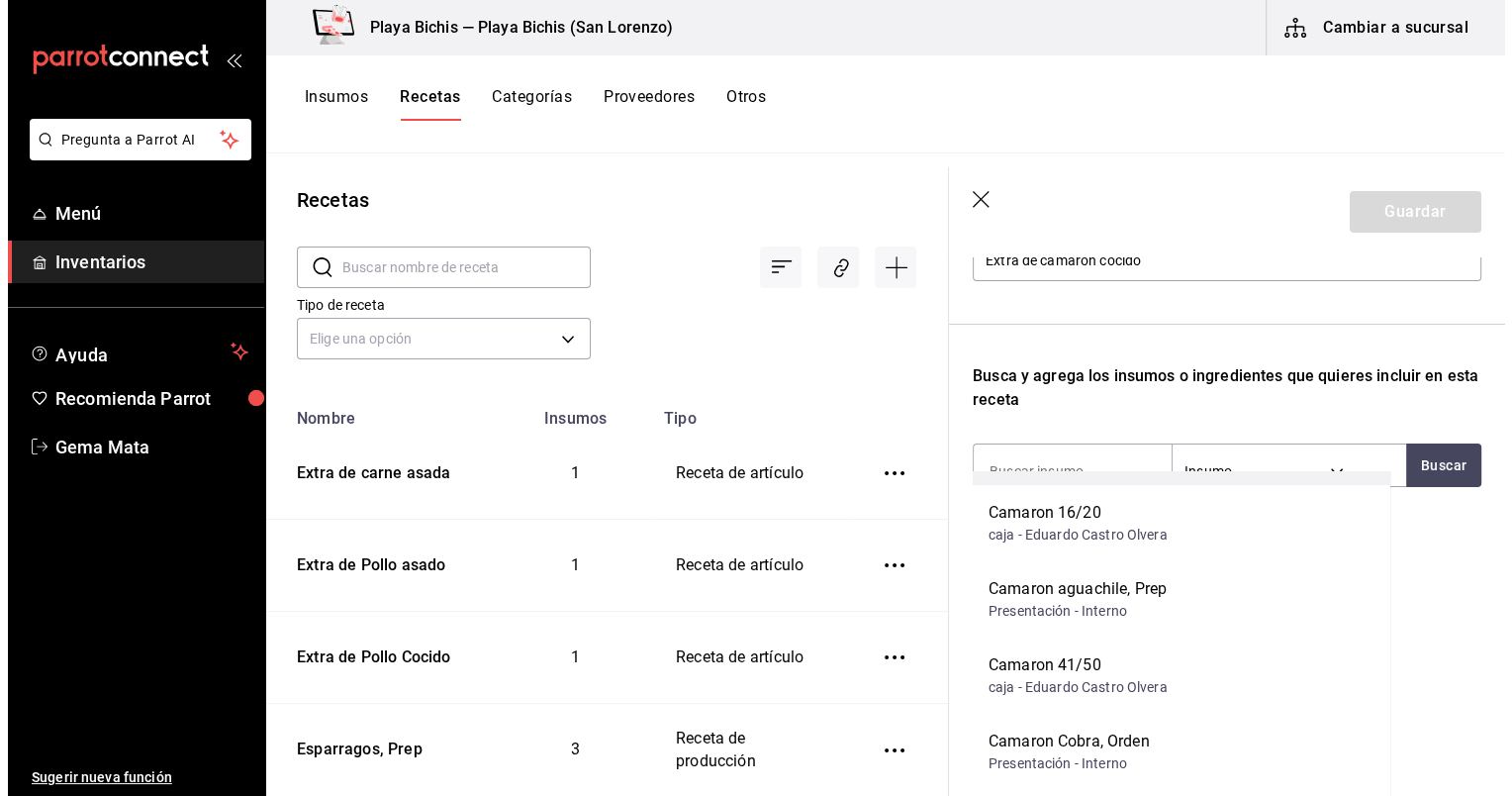 scroll, scrollTop: 233, scrollLeft: 0, axis: vertical 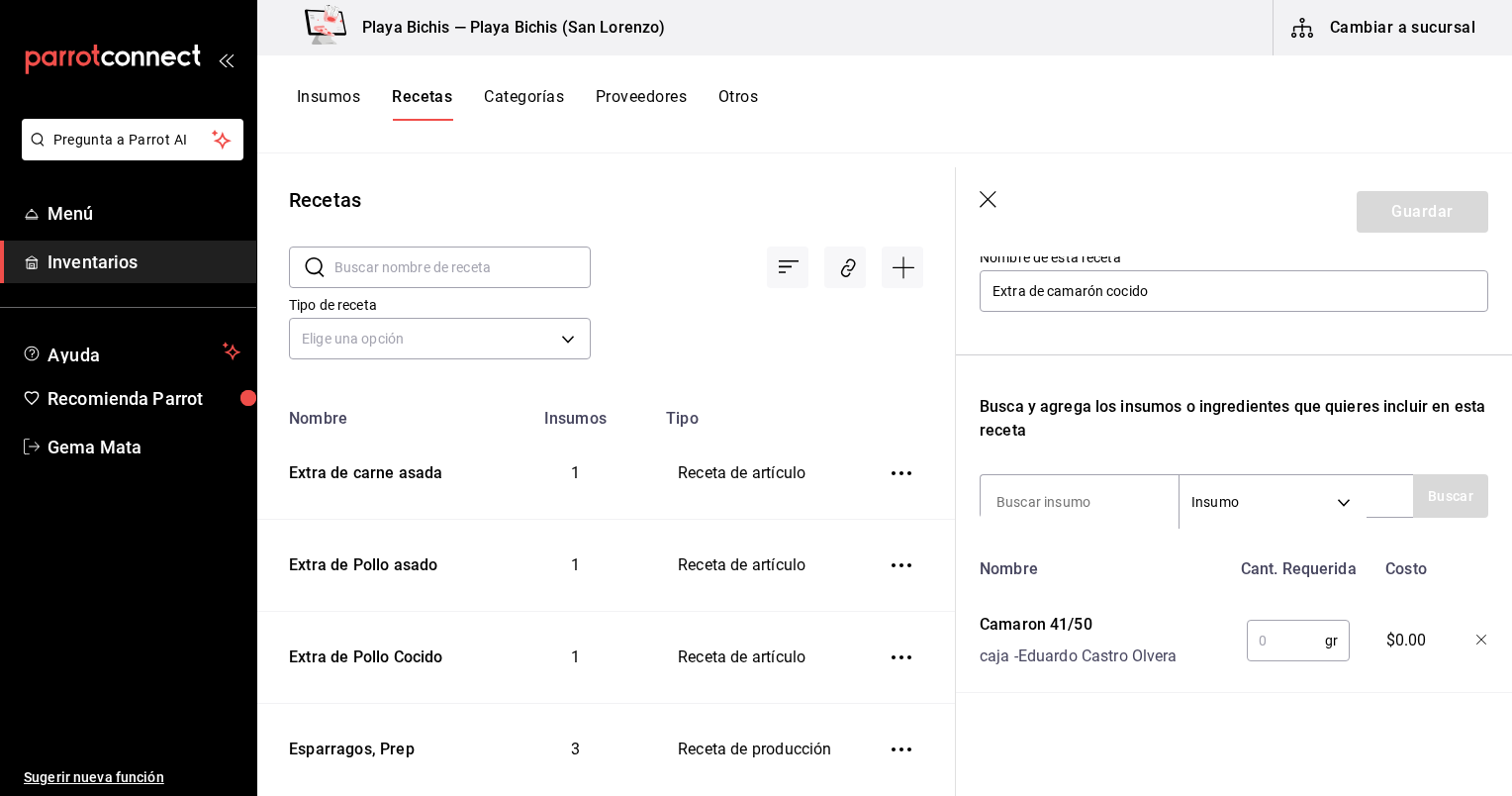 click at bounding box center (1285, 641) 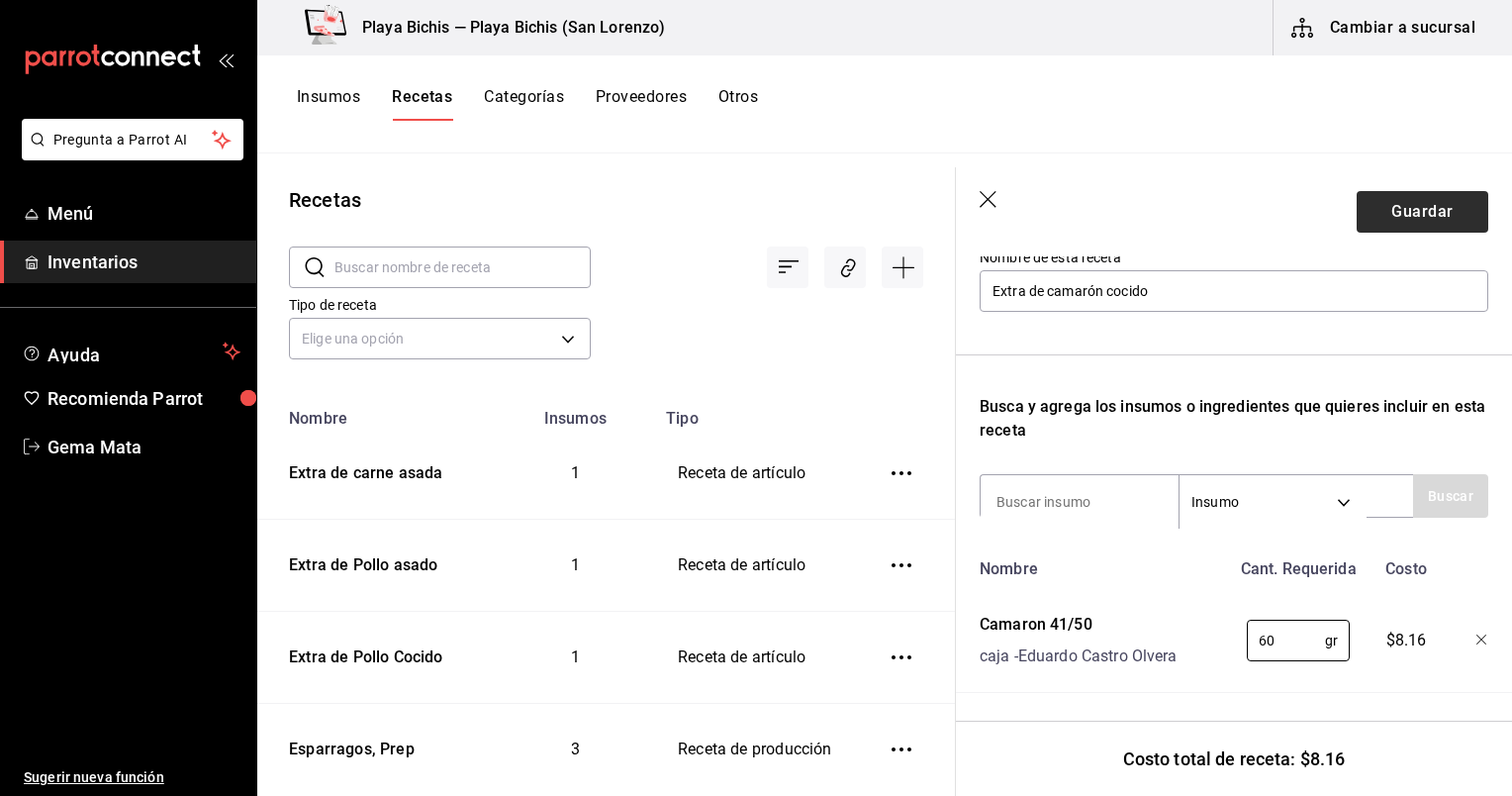 type on "60" 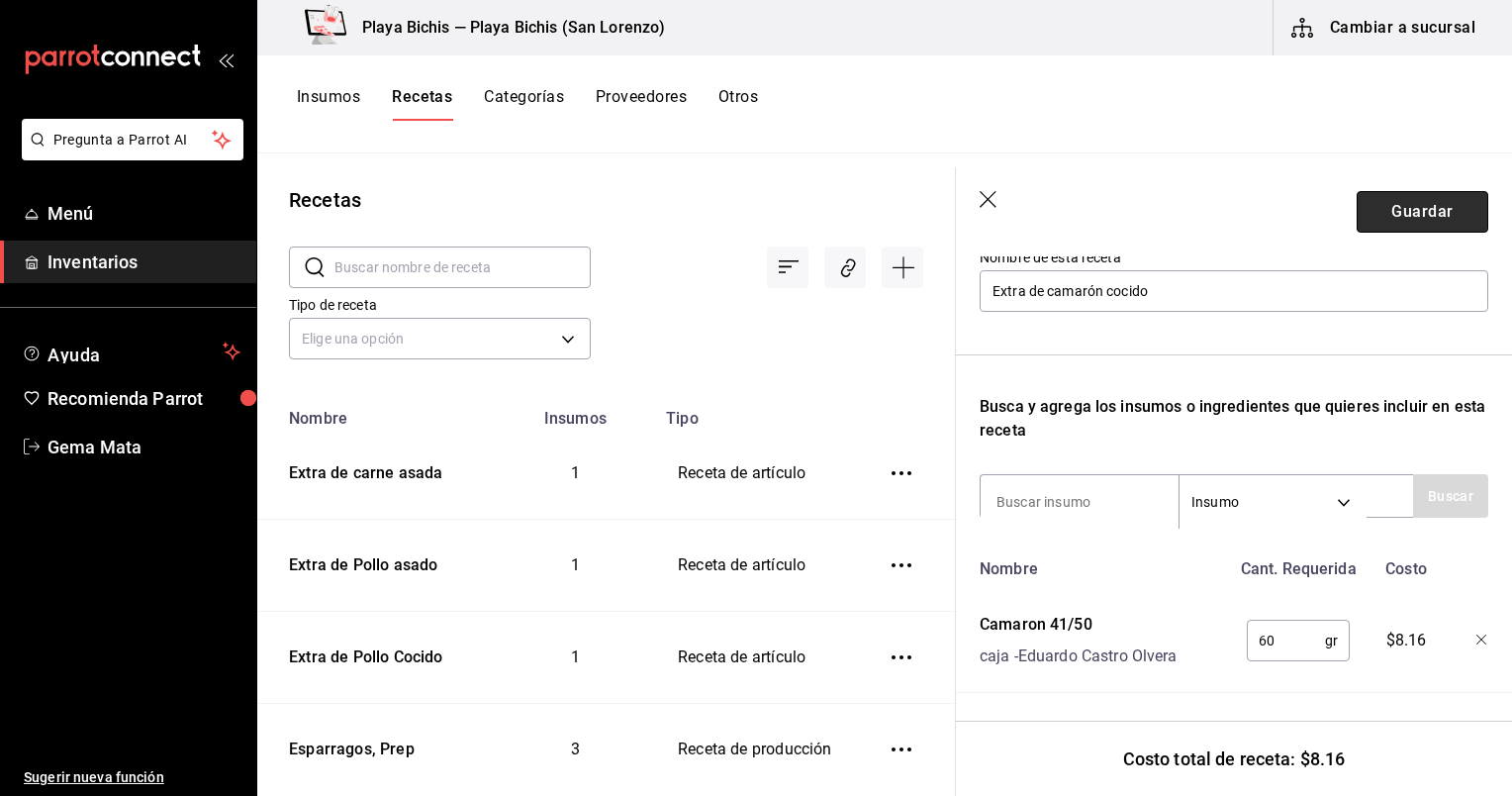 click on "Guardar" at bounding box center [1422, 212] 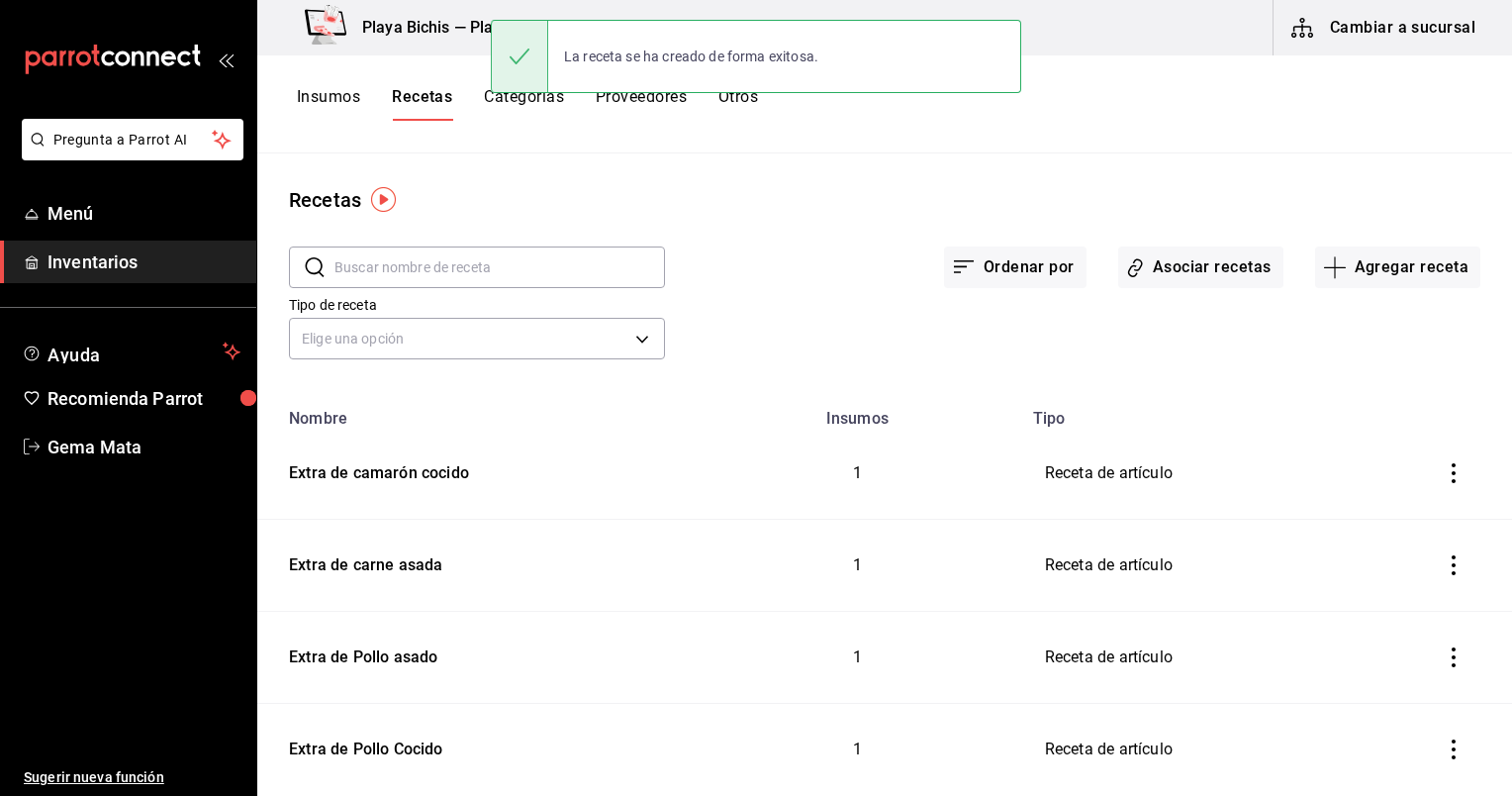 scroll, scrollTop: 0, scrollLeft: 0, axis: both 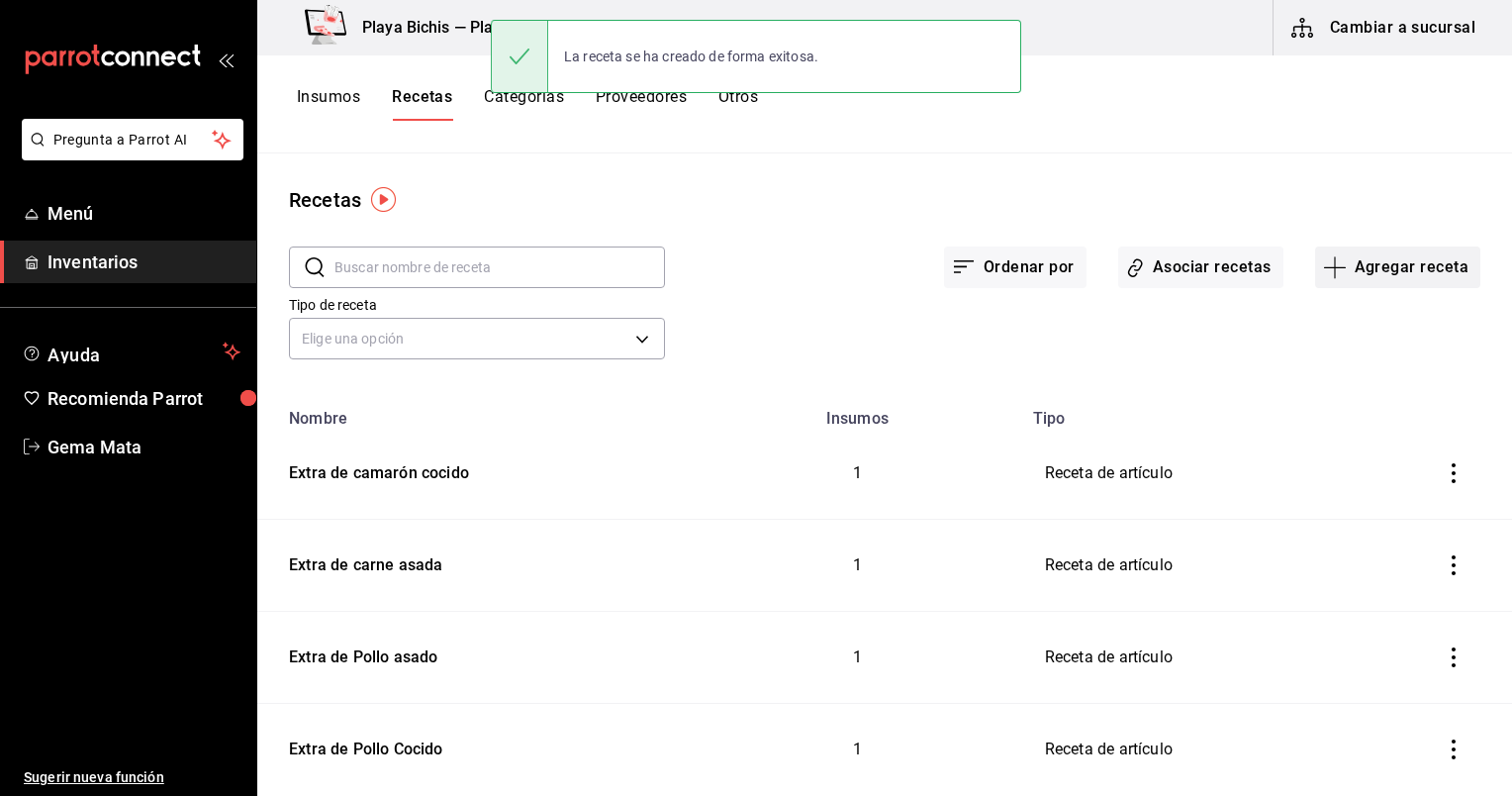 click on "Agregar receta" at bounding box center [1397, 267] 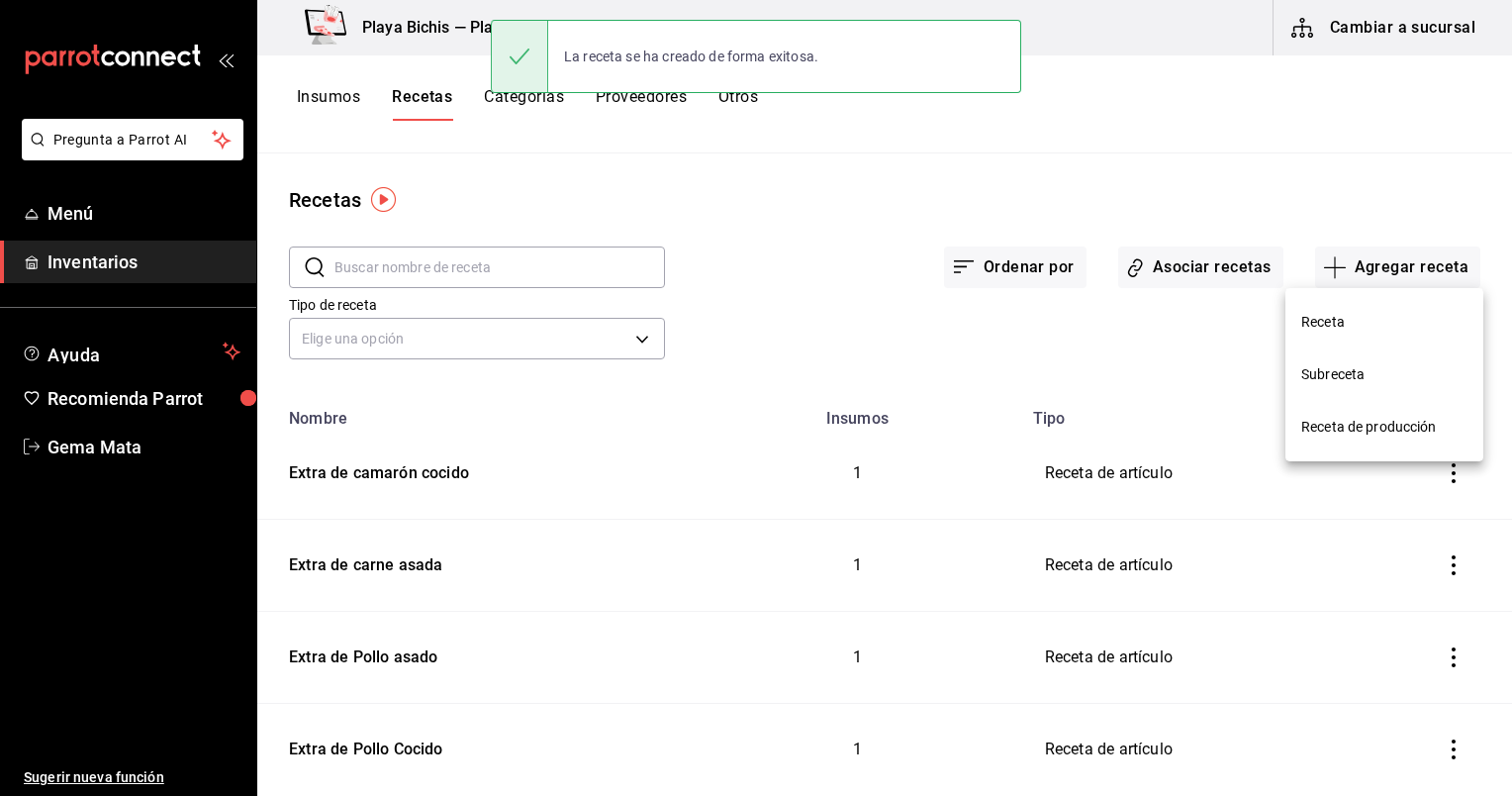 click on "Receta" at bounding box center (1384, 322) 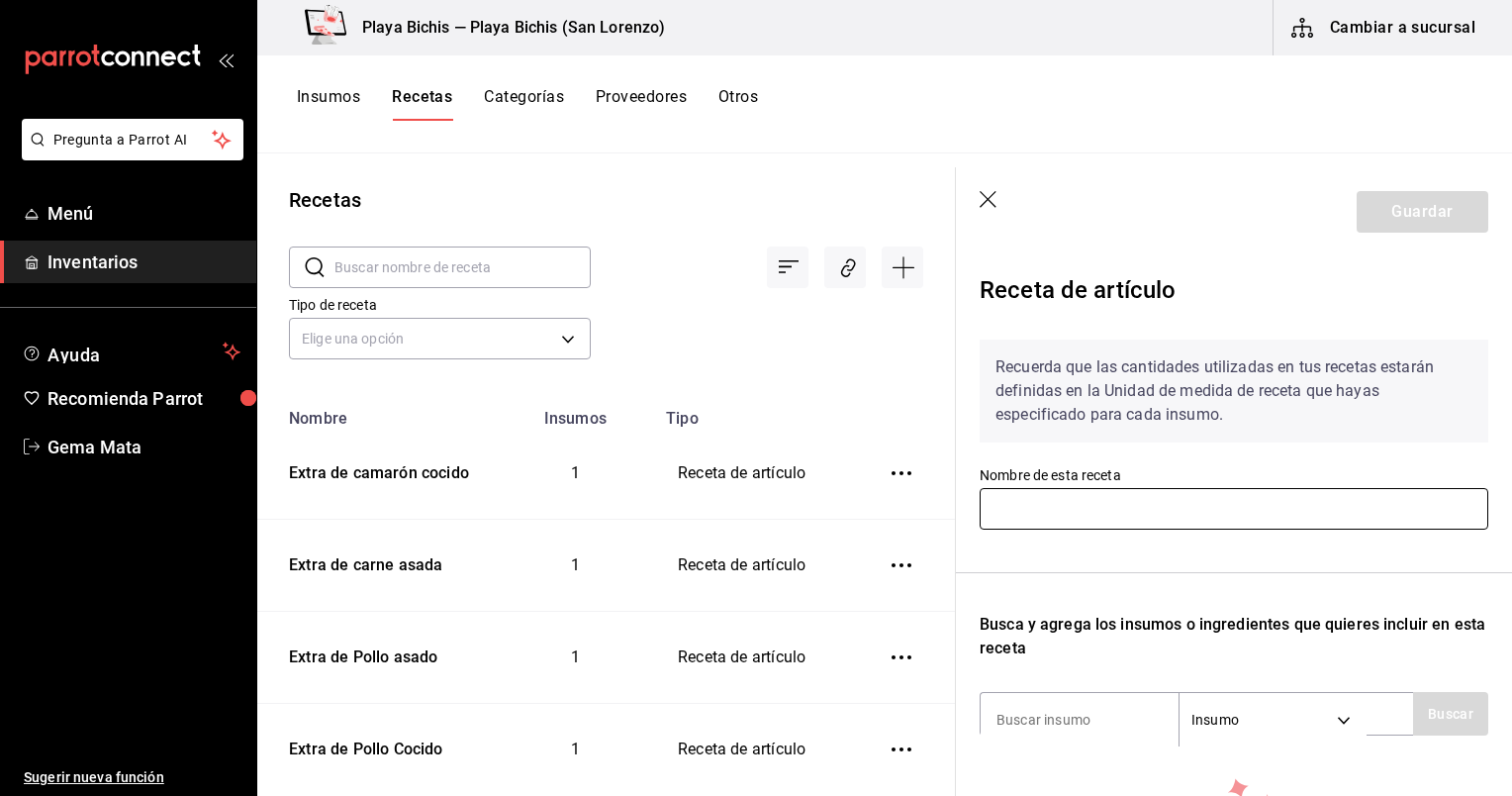 click at bounding box center [1234, 509] 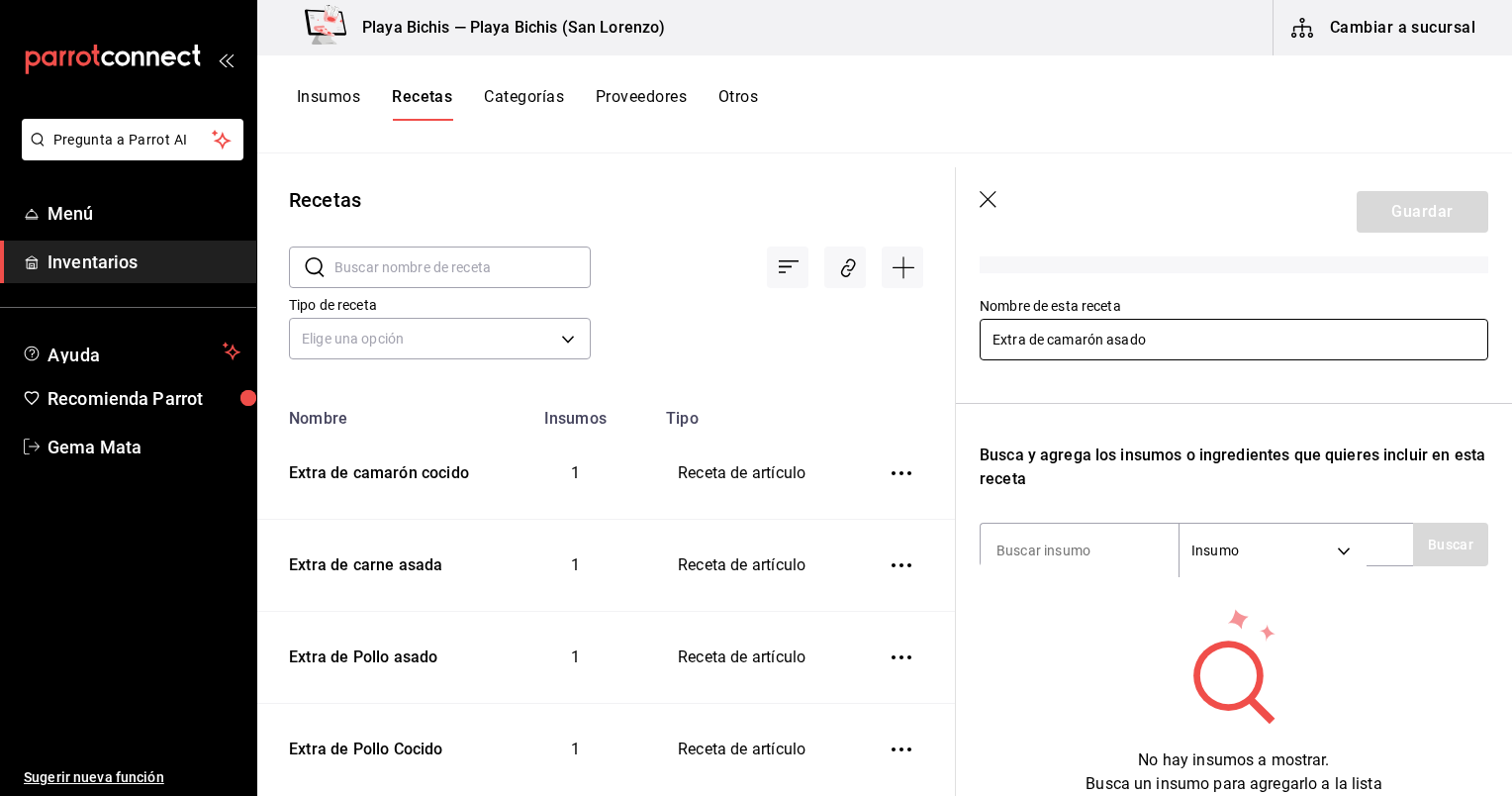 scroll, scrollTop: 170, scrollLeft: 0, axis: vertical 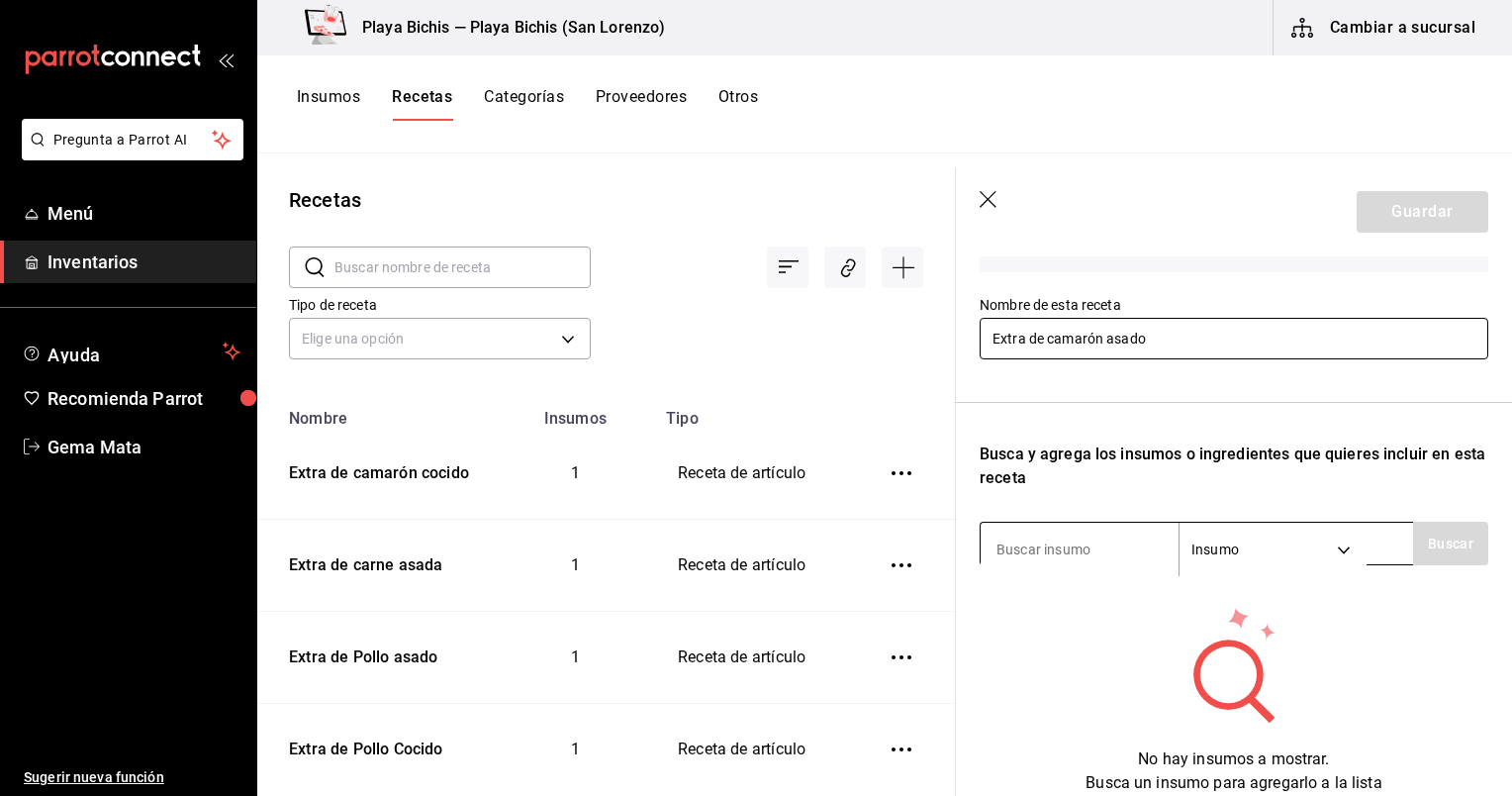 type on "Extra de camarón asado" 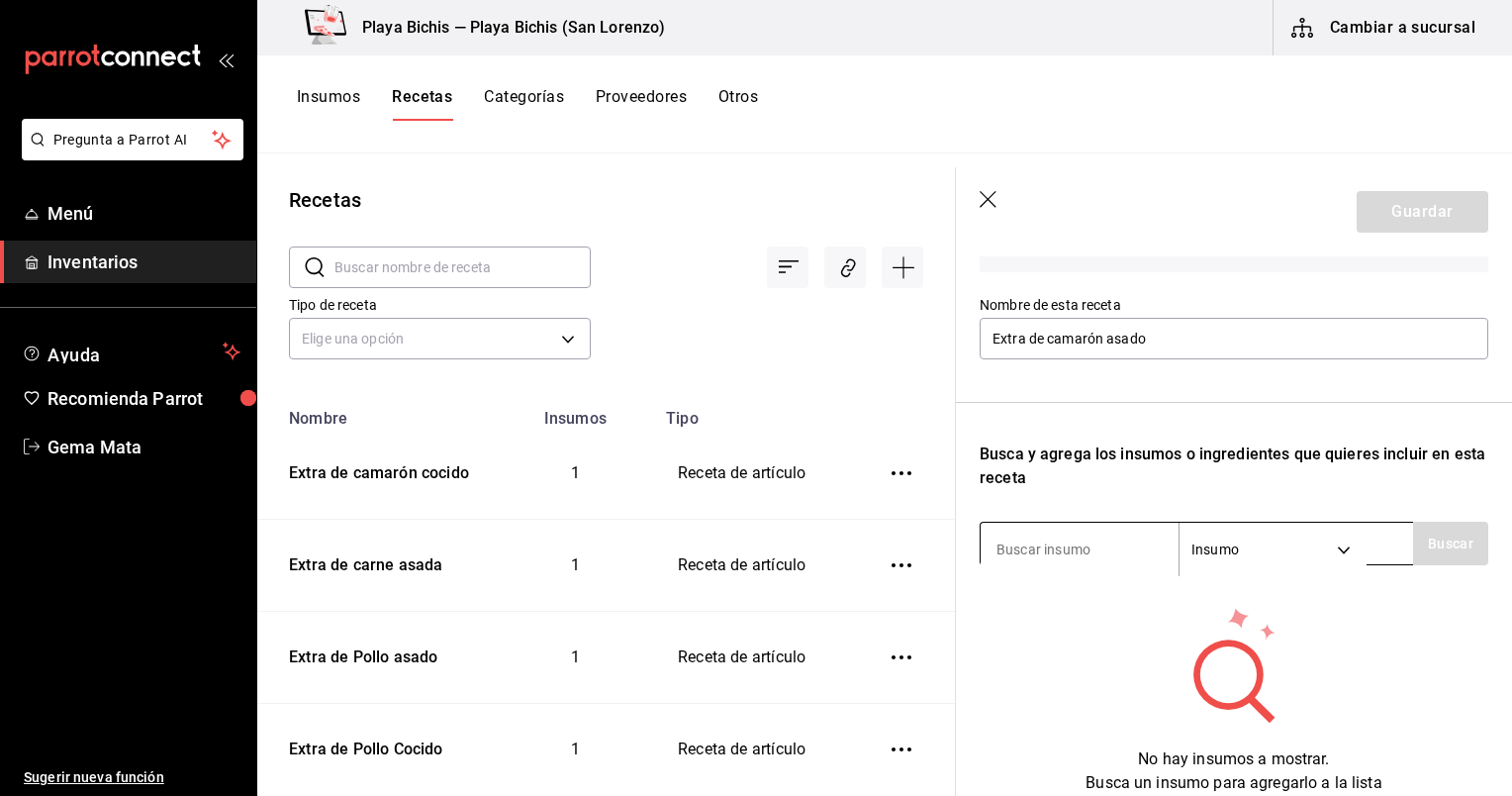 click at bounding box center (1080, 549) 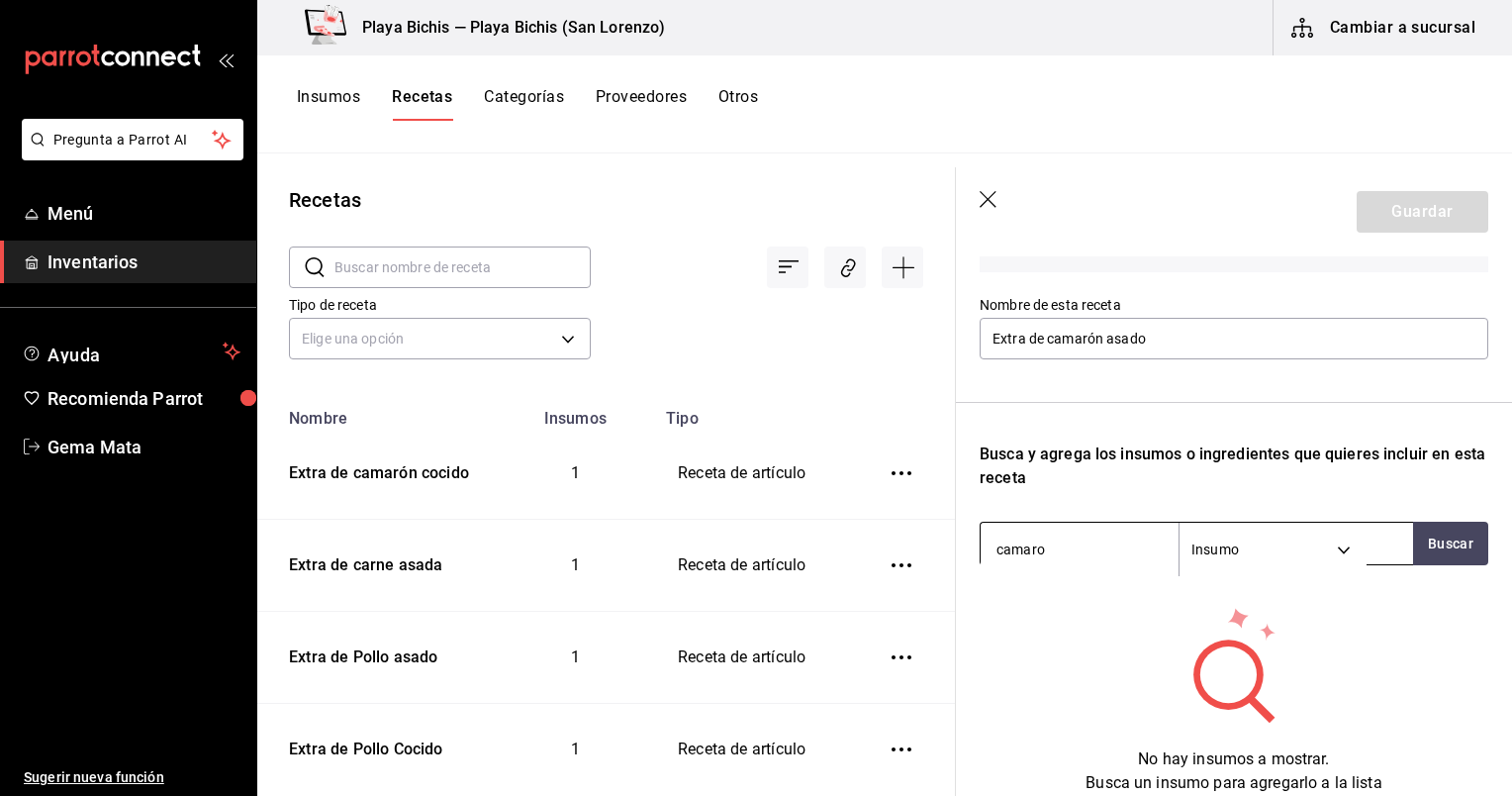 type on "camaron" 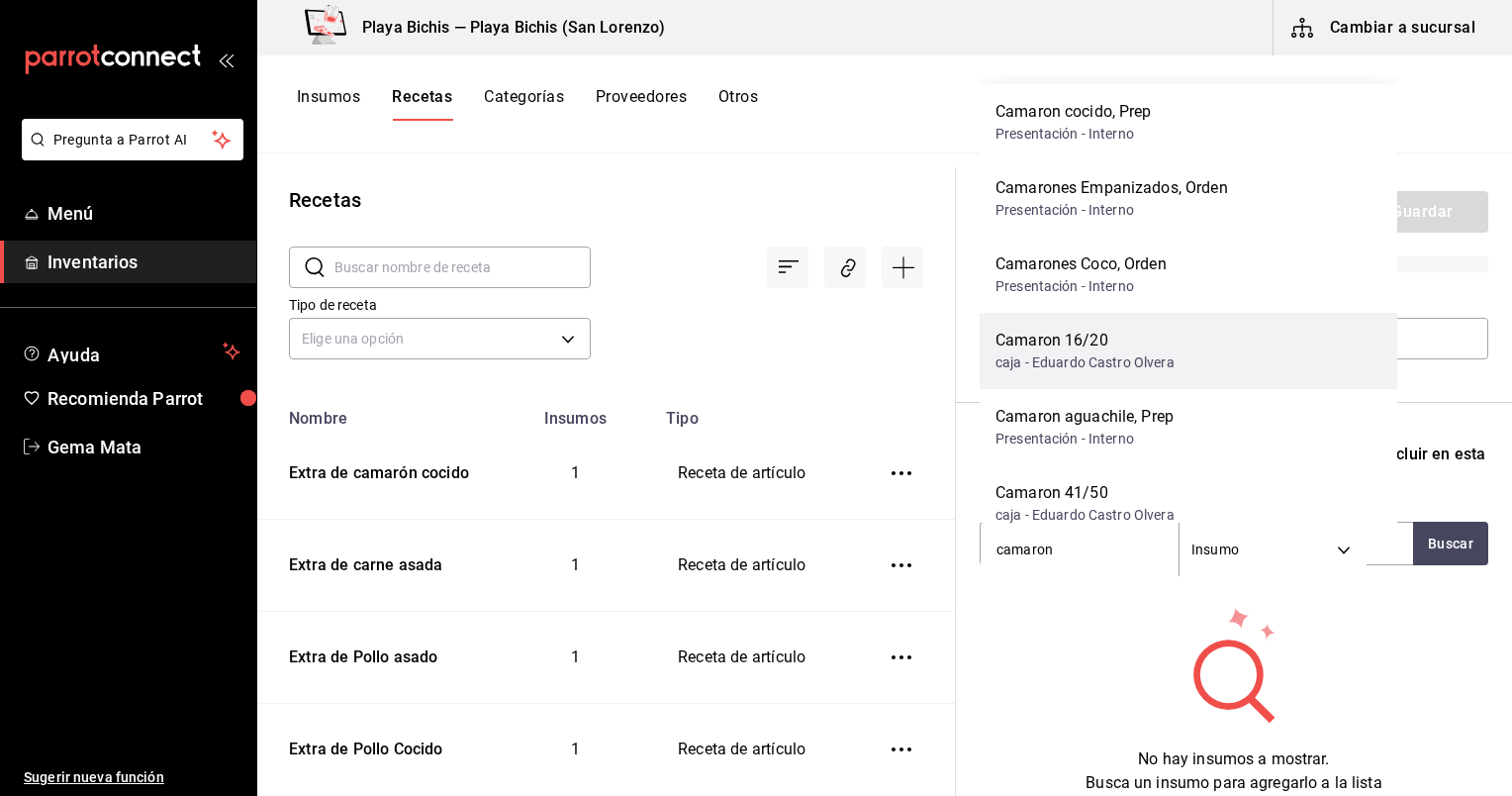 click on "caja - Eduardo Castro Olvera" at bounding box center [1085, 362] 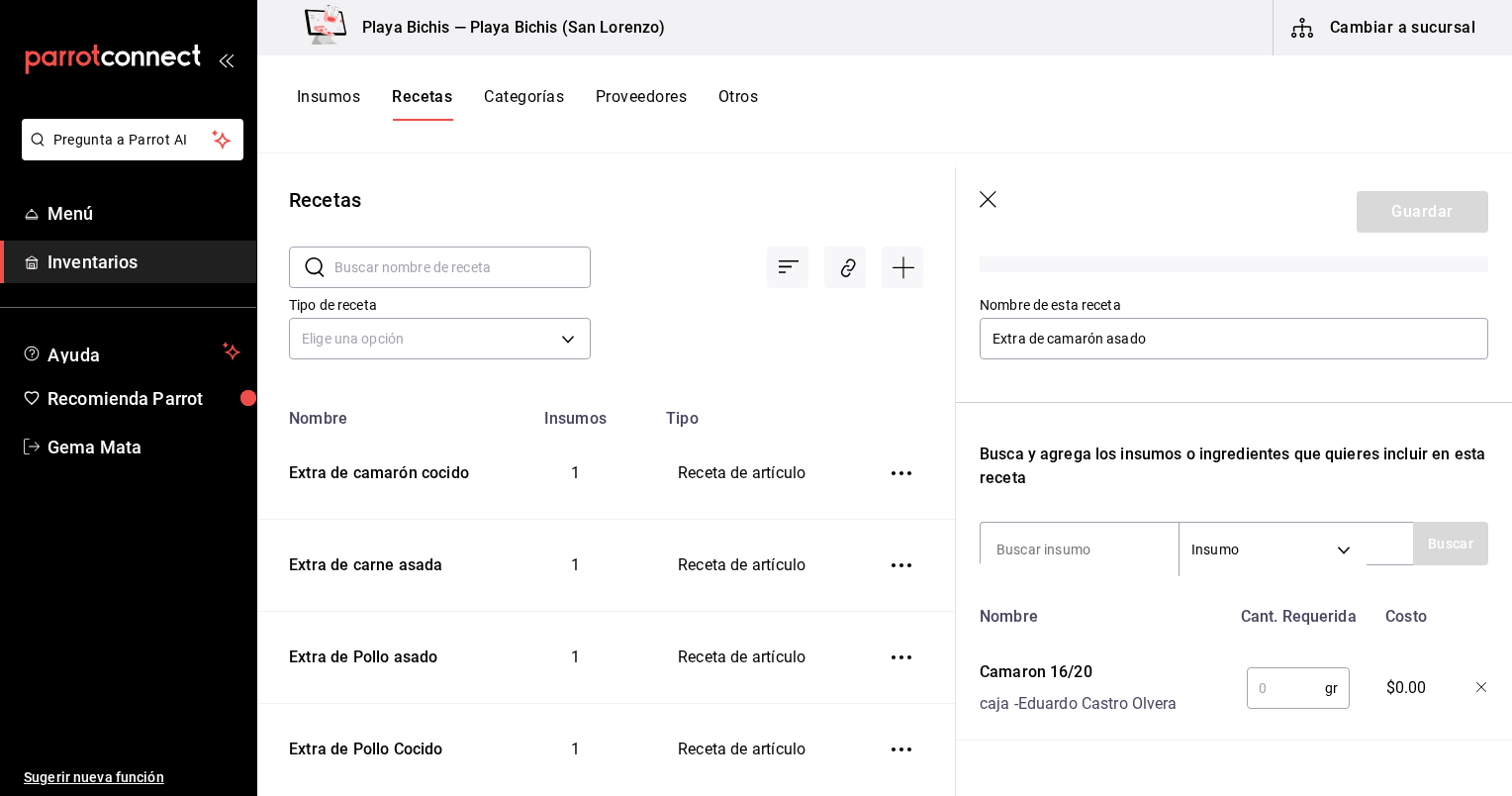 click at bounding box center (1285, 688) 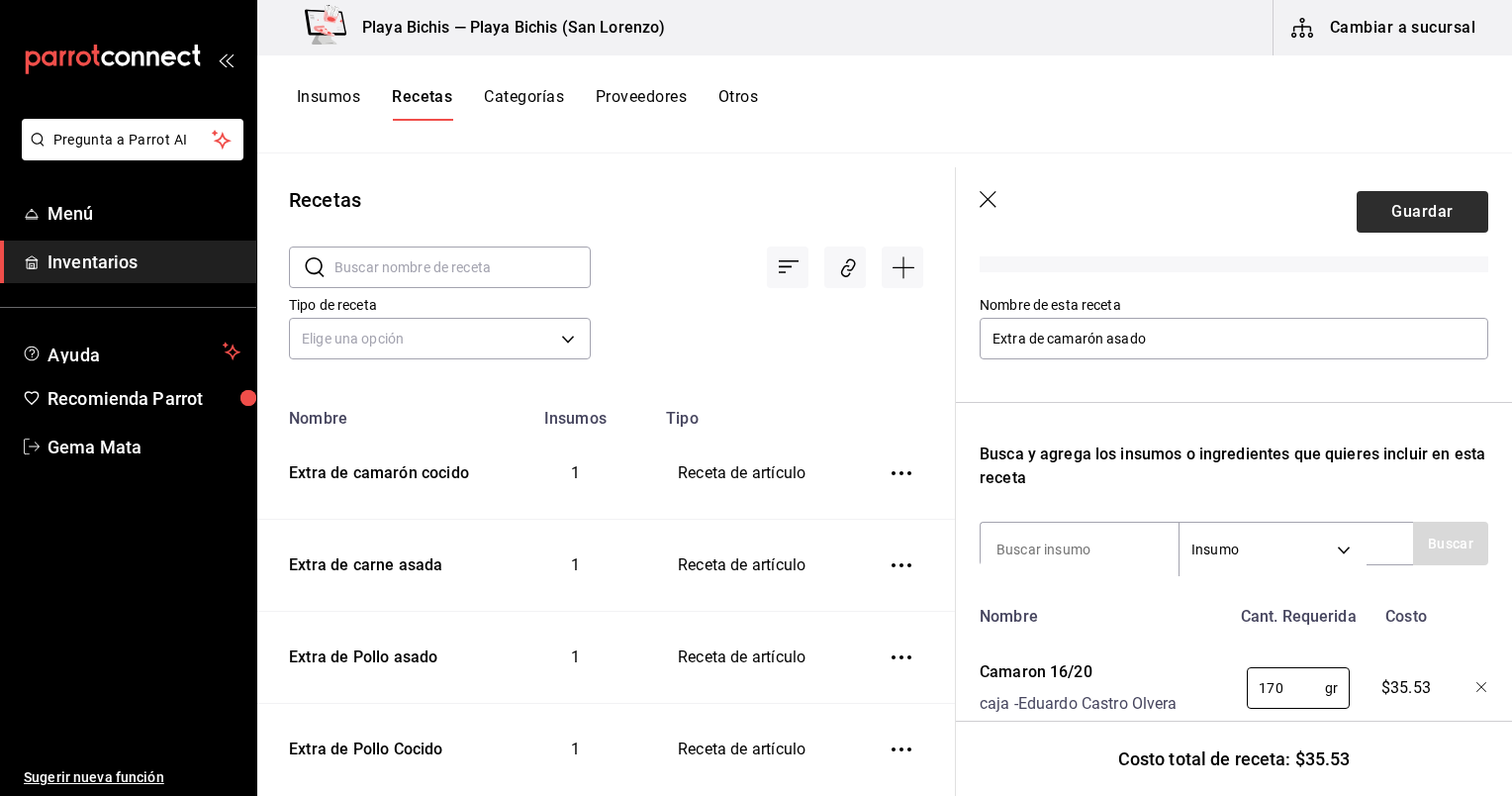 type on "170" 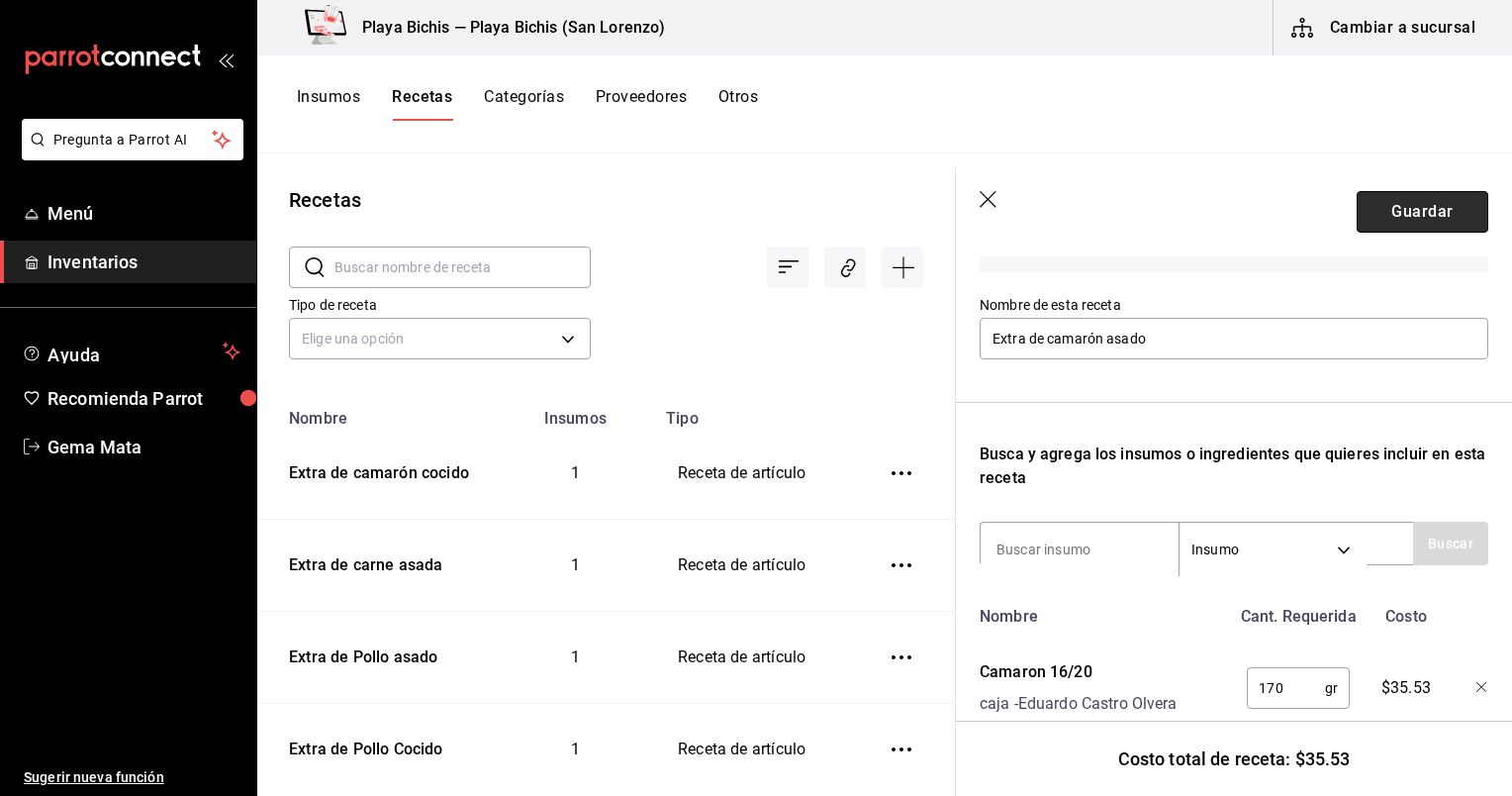 click on "Guardar" at bounding box center [1422, 212] 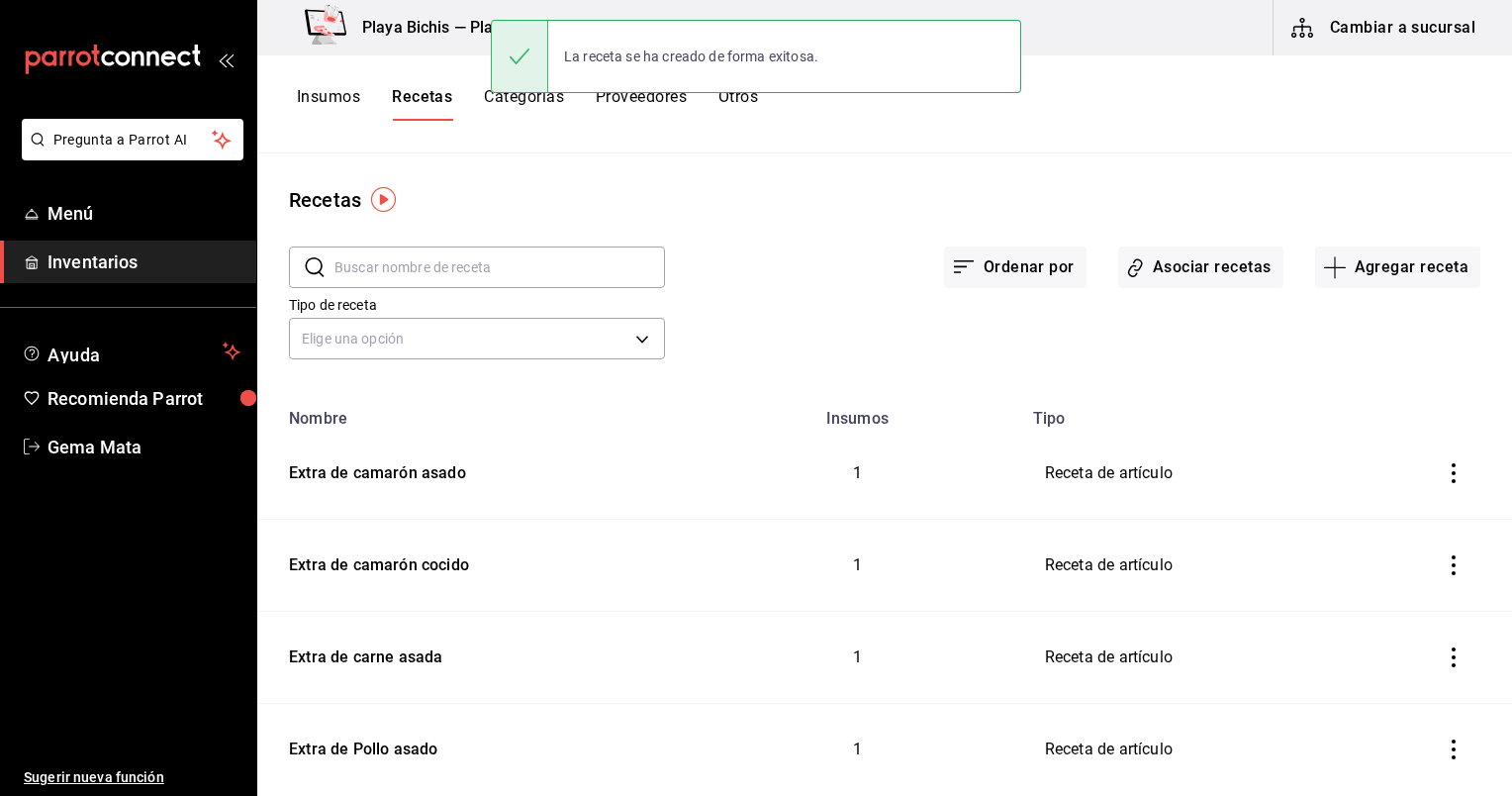 scroll, scrollTop: 0, scrollLeft: 0, axis: both 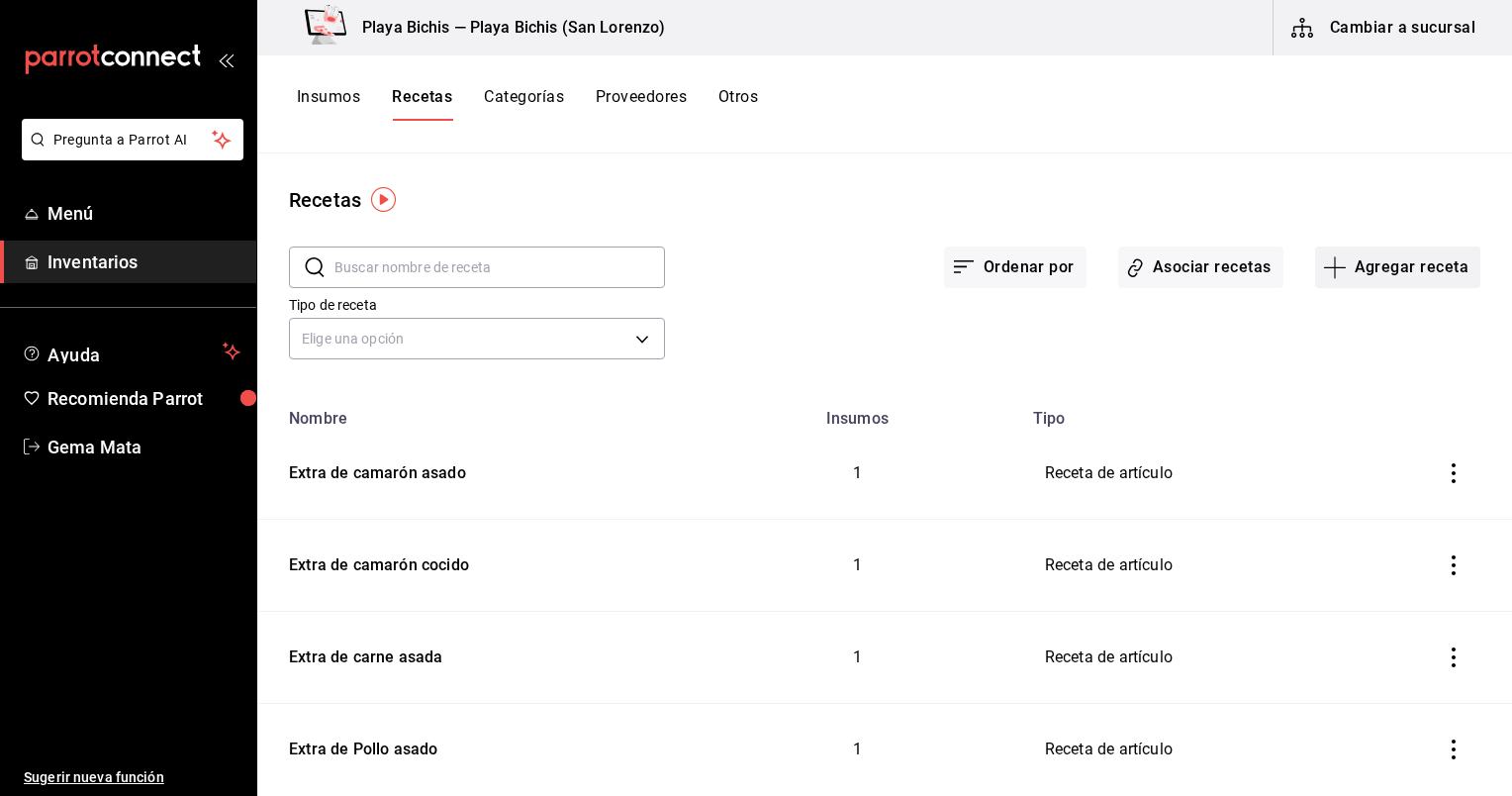click 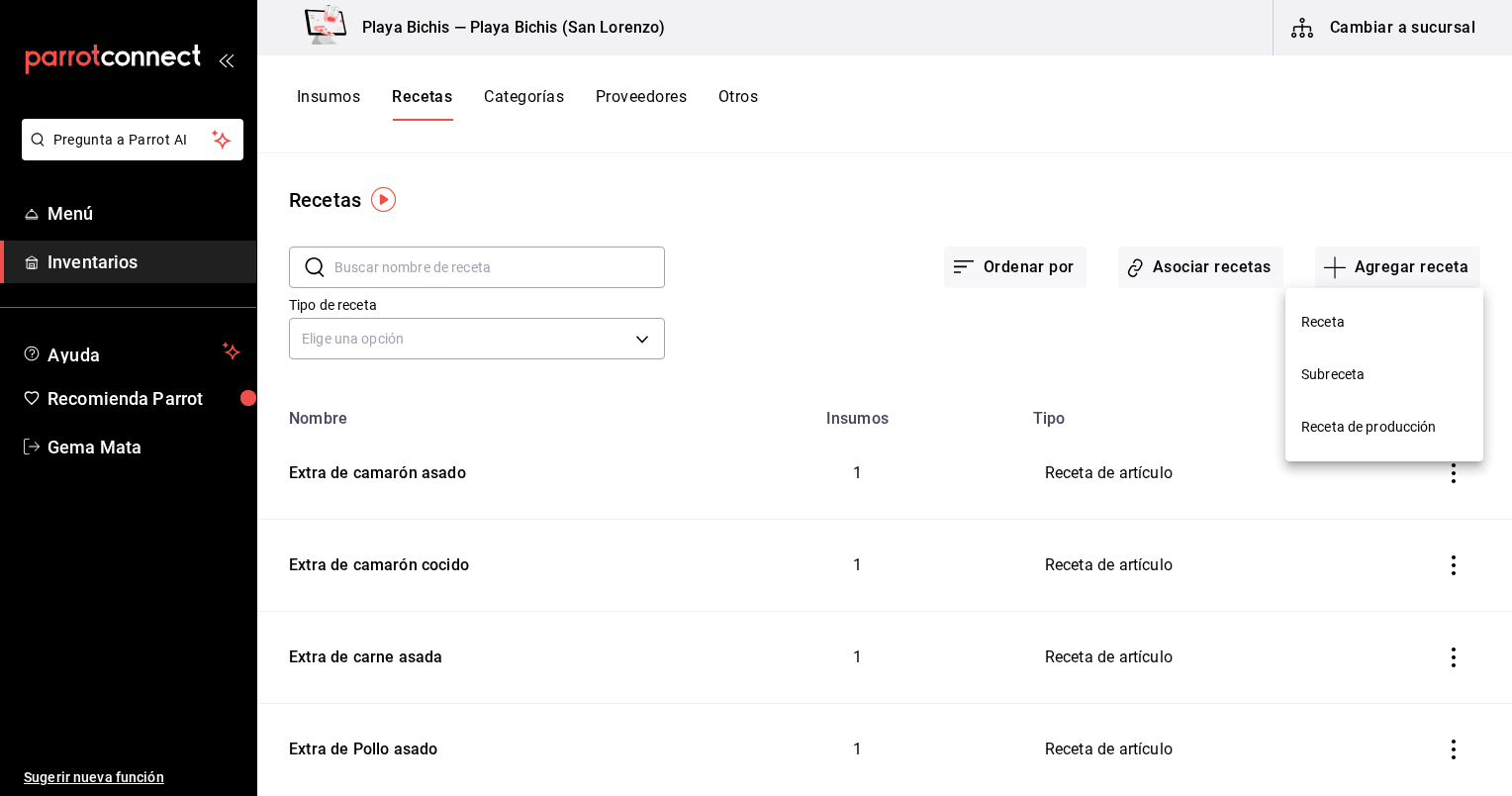 click on "Receta" at bounding box center [1384, 322] 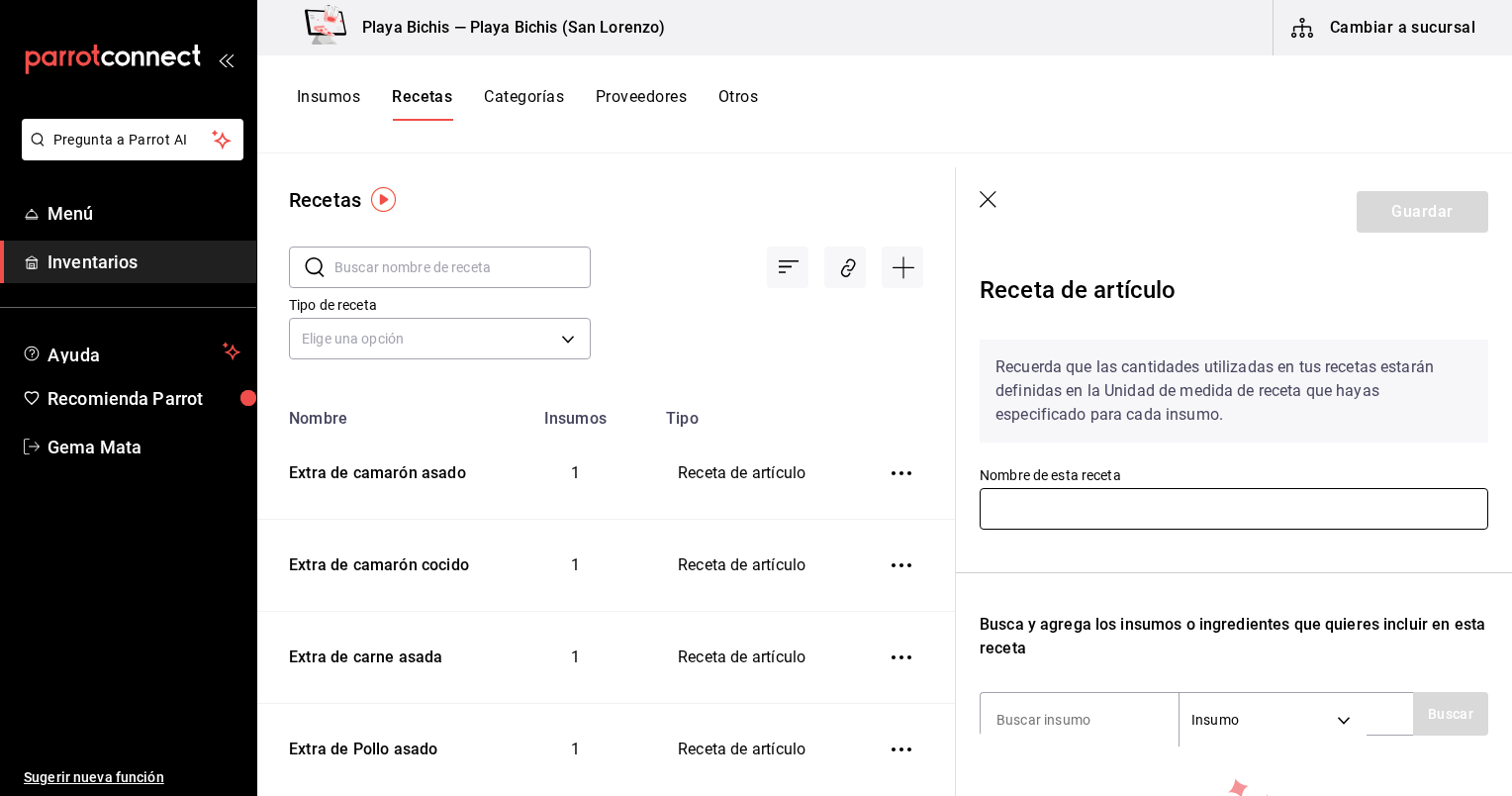click at bounding box center [1234, 509] 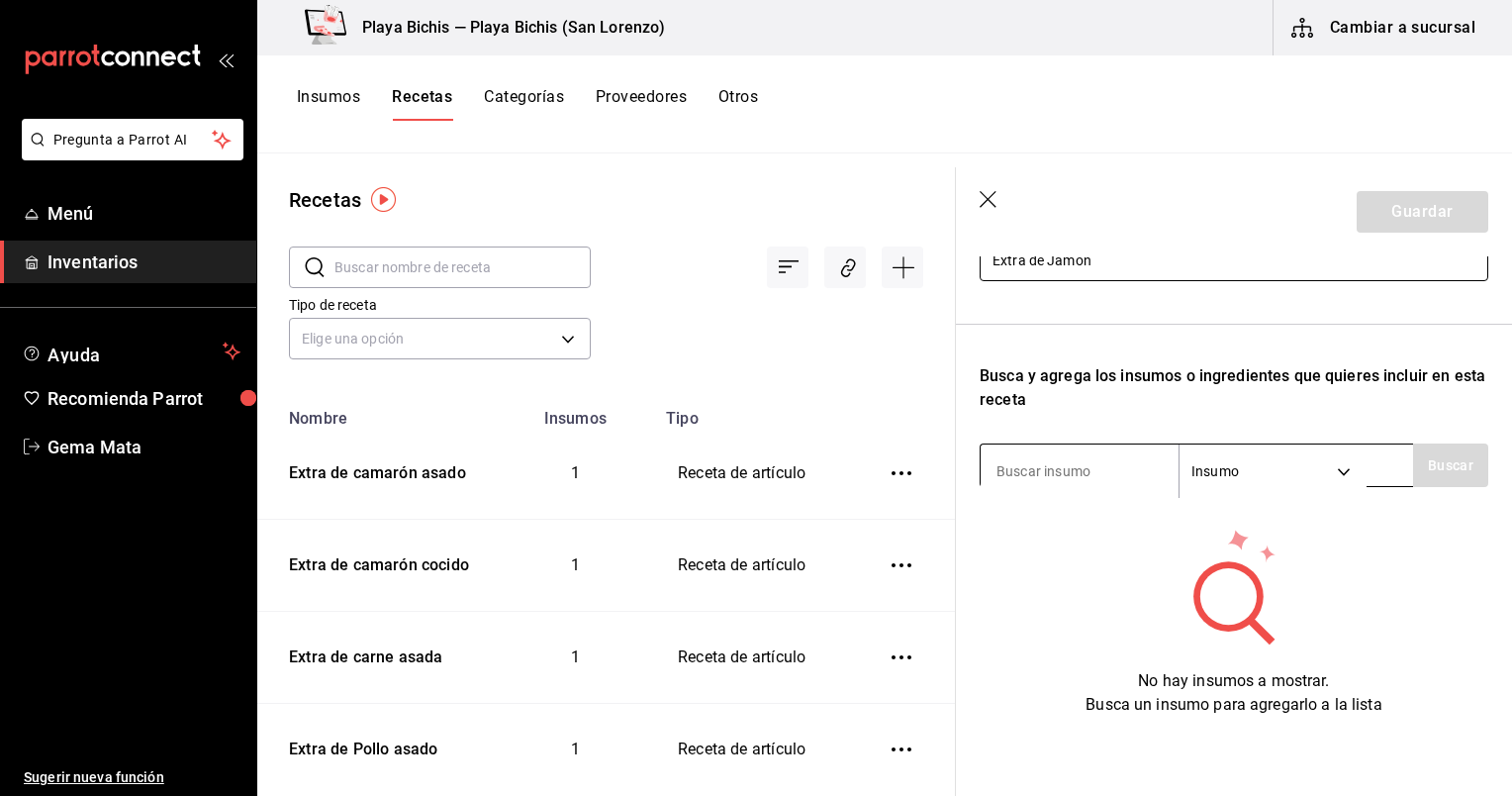 scroll, scrollTop: 261, scrollLeft: 0, axis: vertical 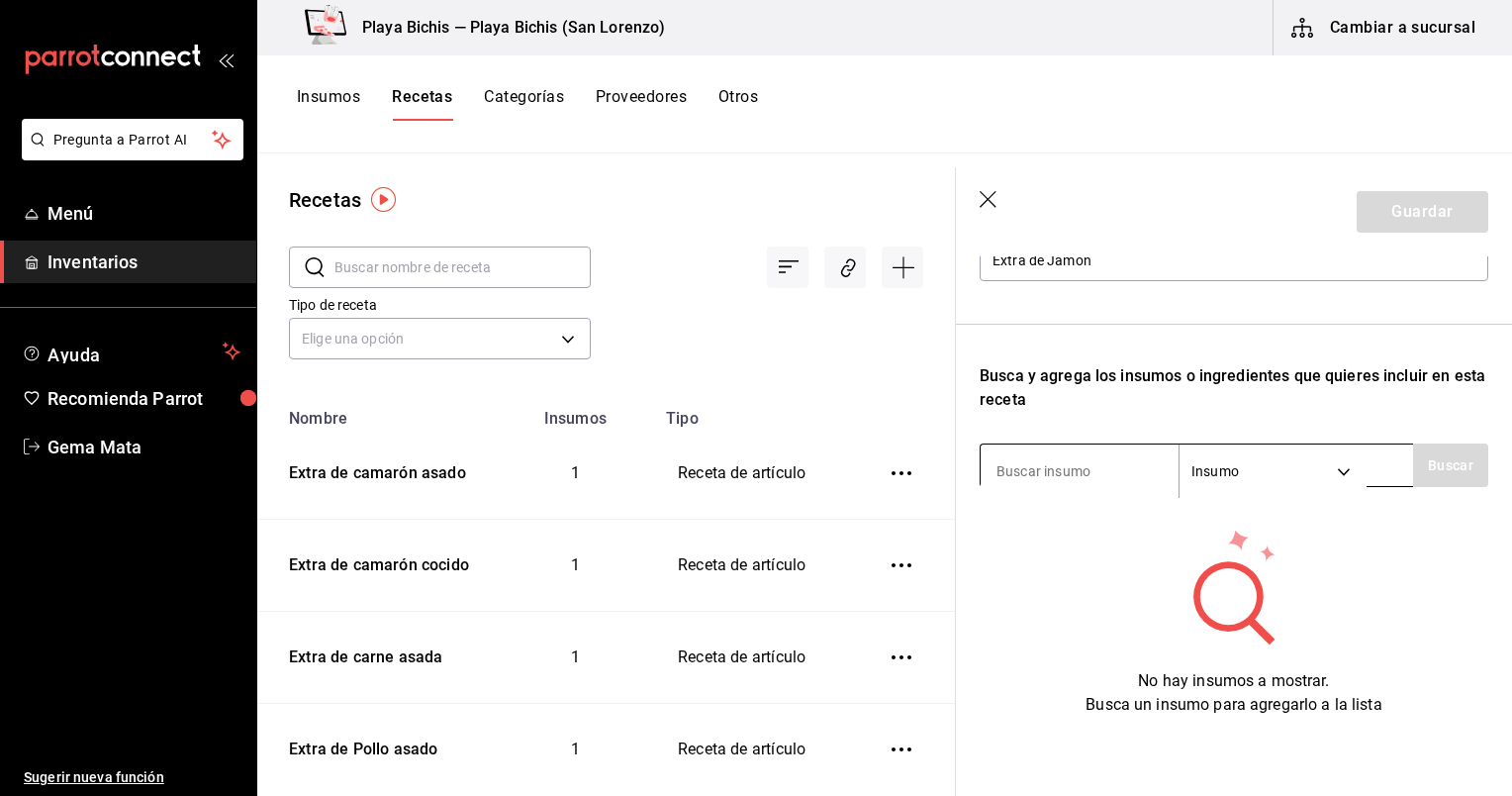click at bounding box center [1080, 471] 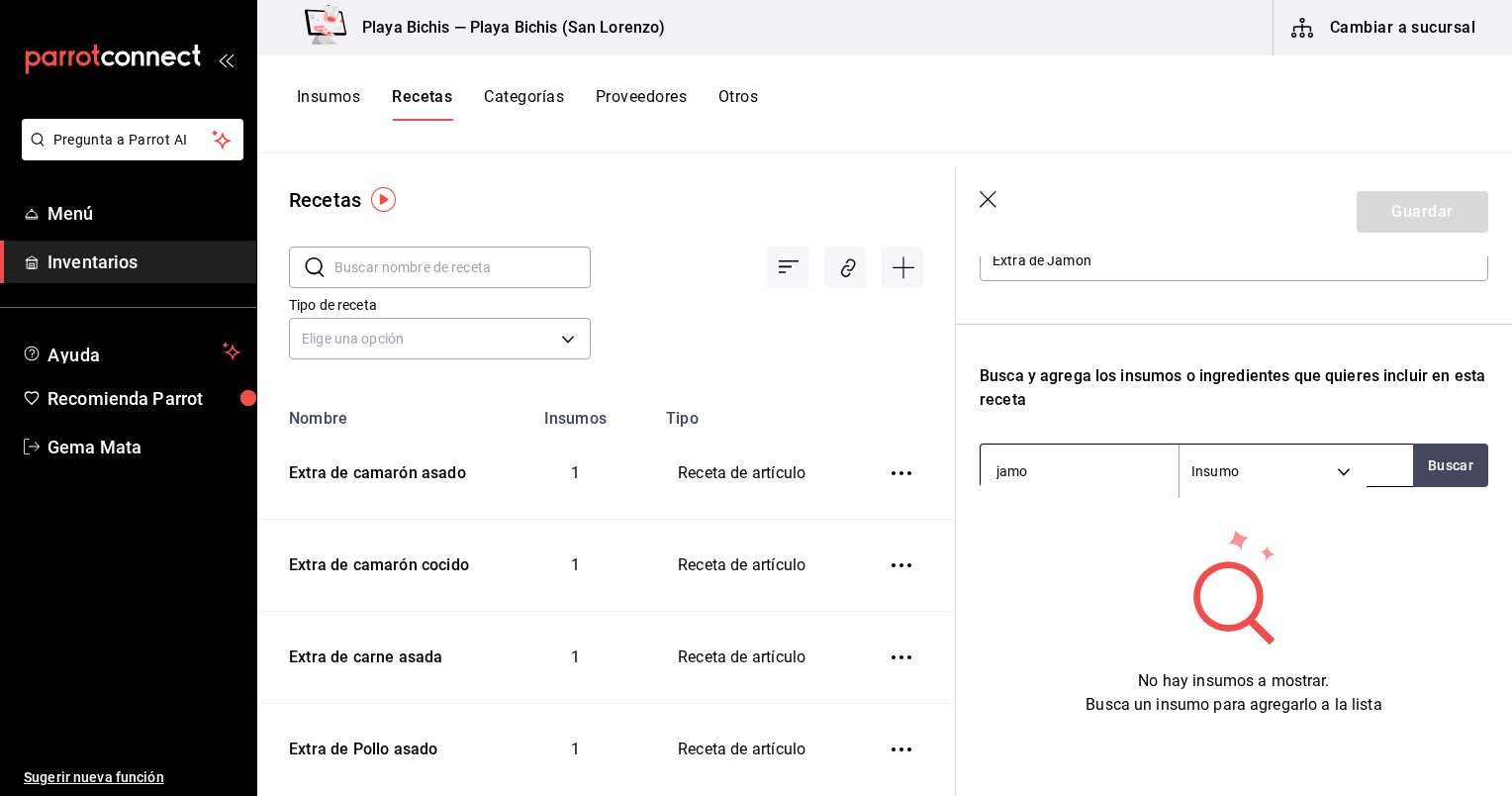type on "jamon" 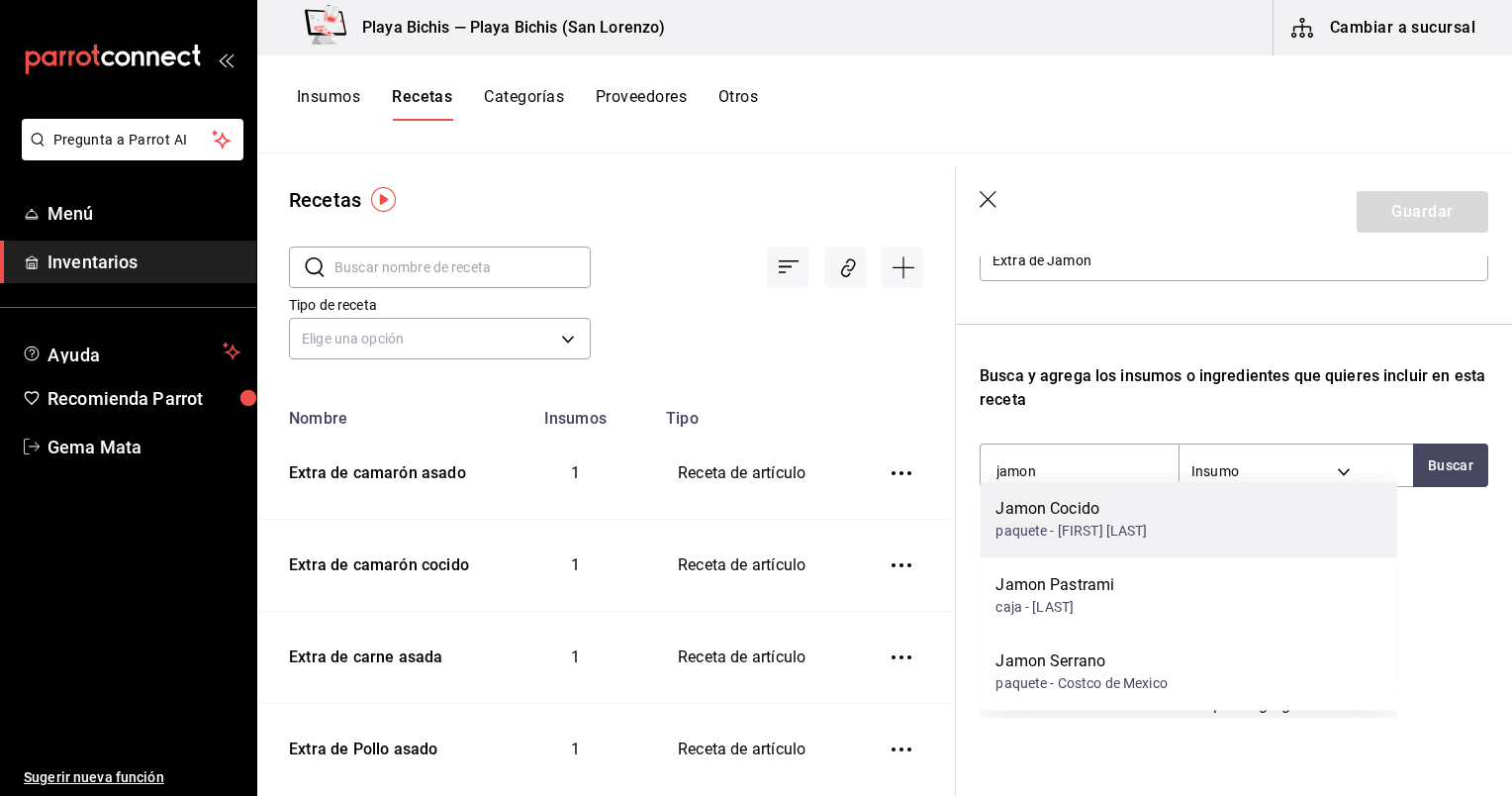 click on "paquete - [FIRST] [LAST]" at bounding box center [1071, 531] 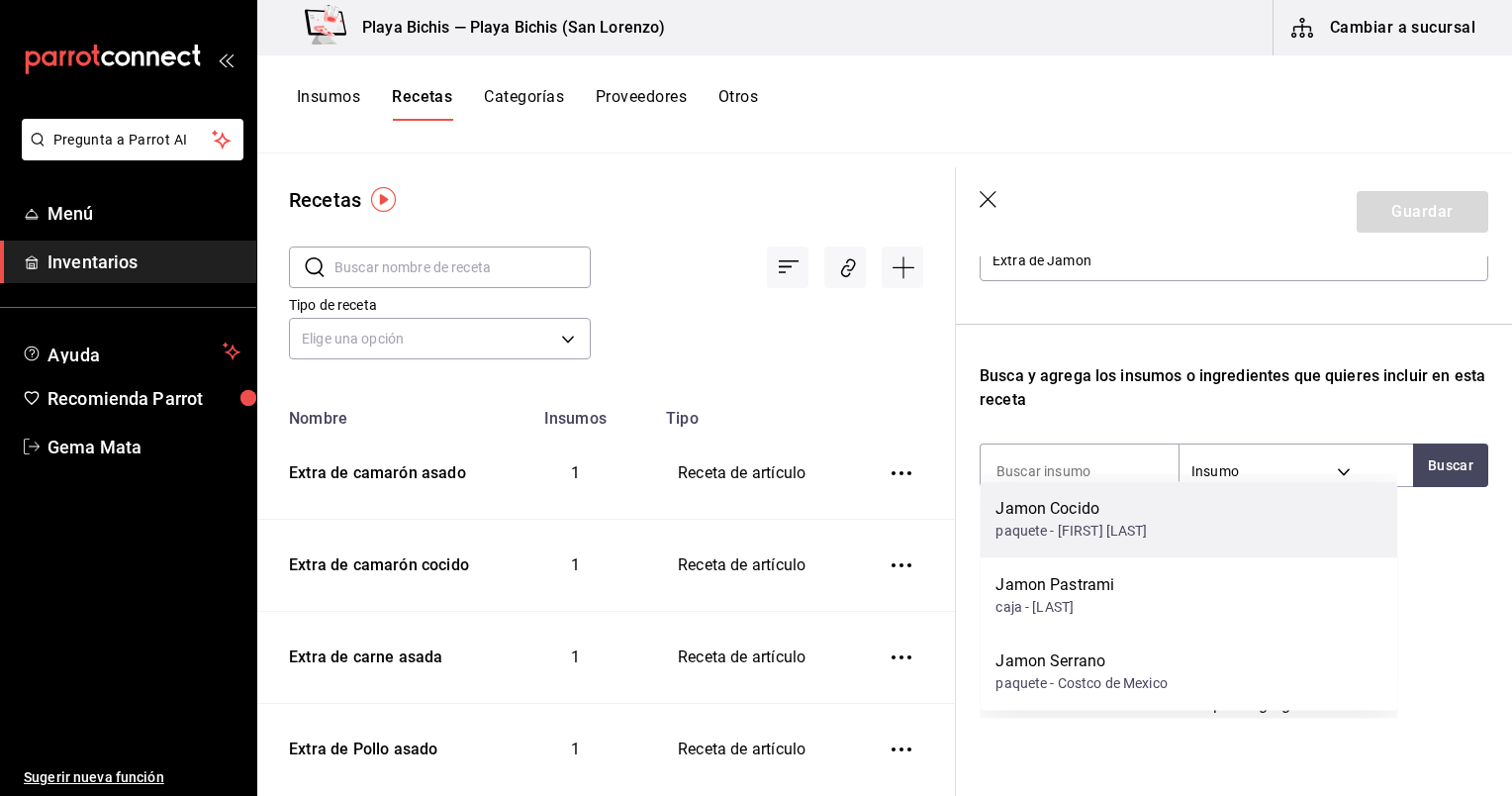 scroll, scrollTop: 256, scrollLeft: 0, axis: vertical 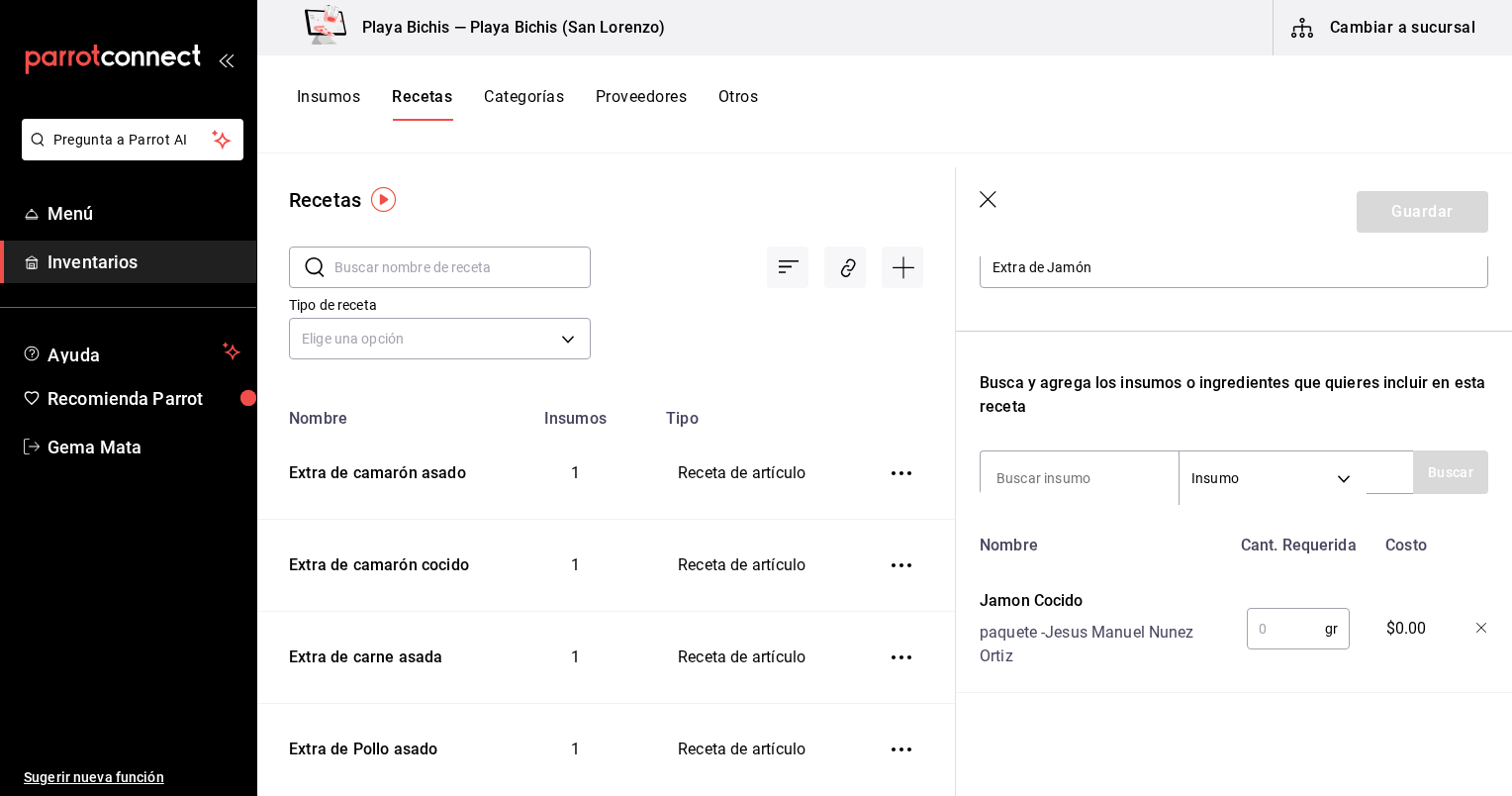 click at bounding box center [1285, 629] 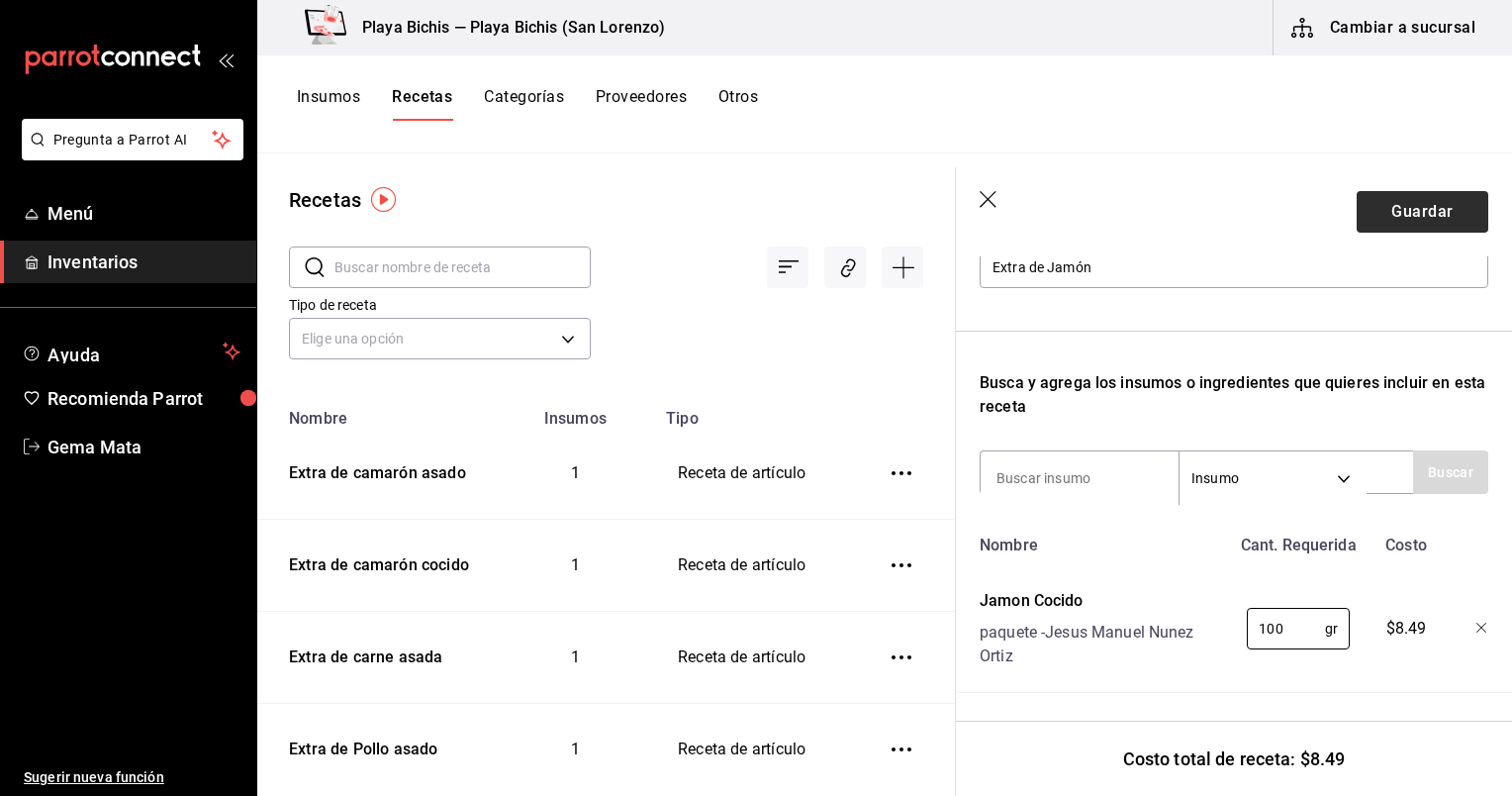 type on "100" 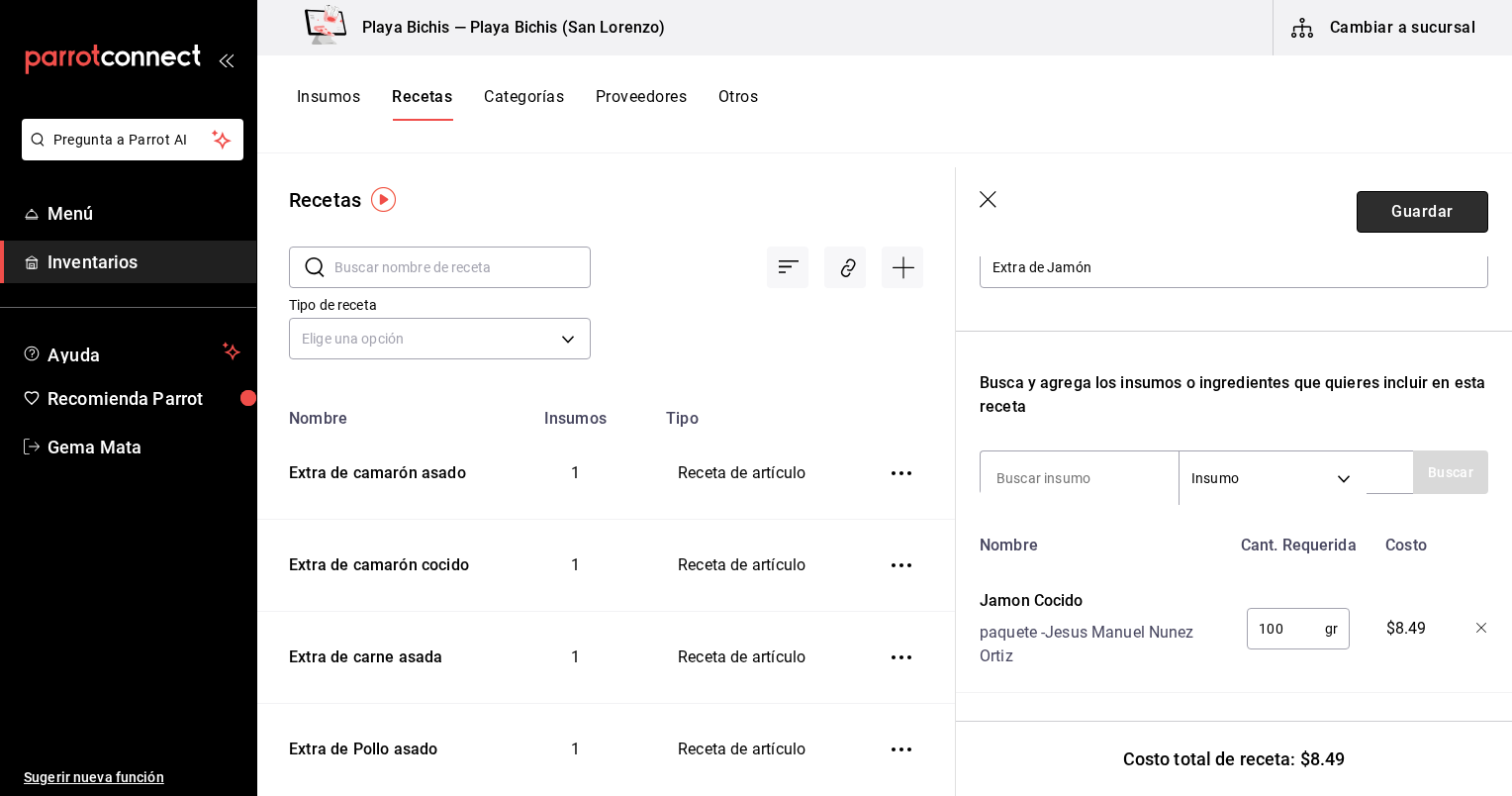 click on "Guardar" at bounding box center [1422, 212] 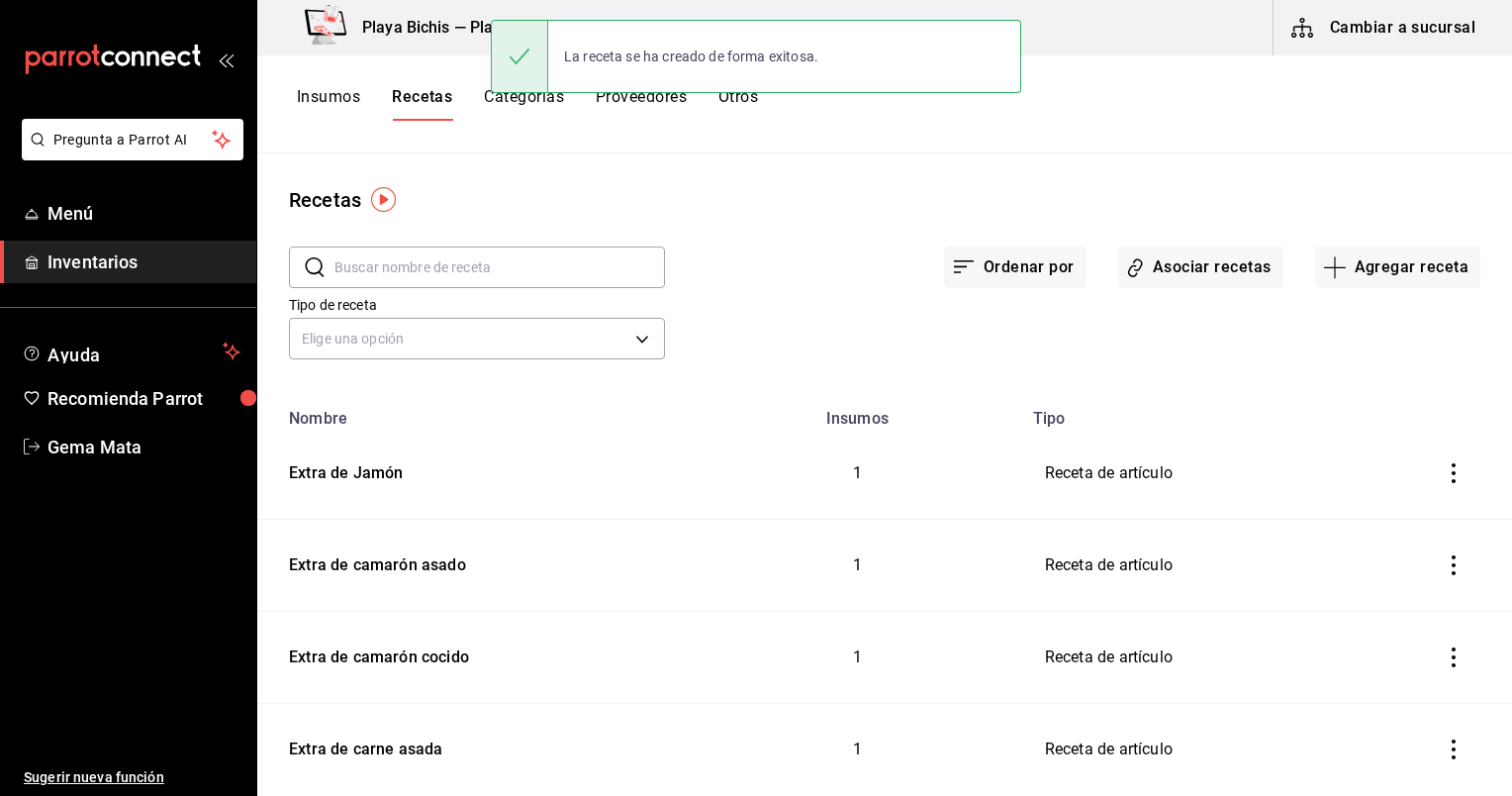 scroll, scrollTop: 0, scrollLeft: 0, axis: both 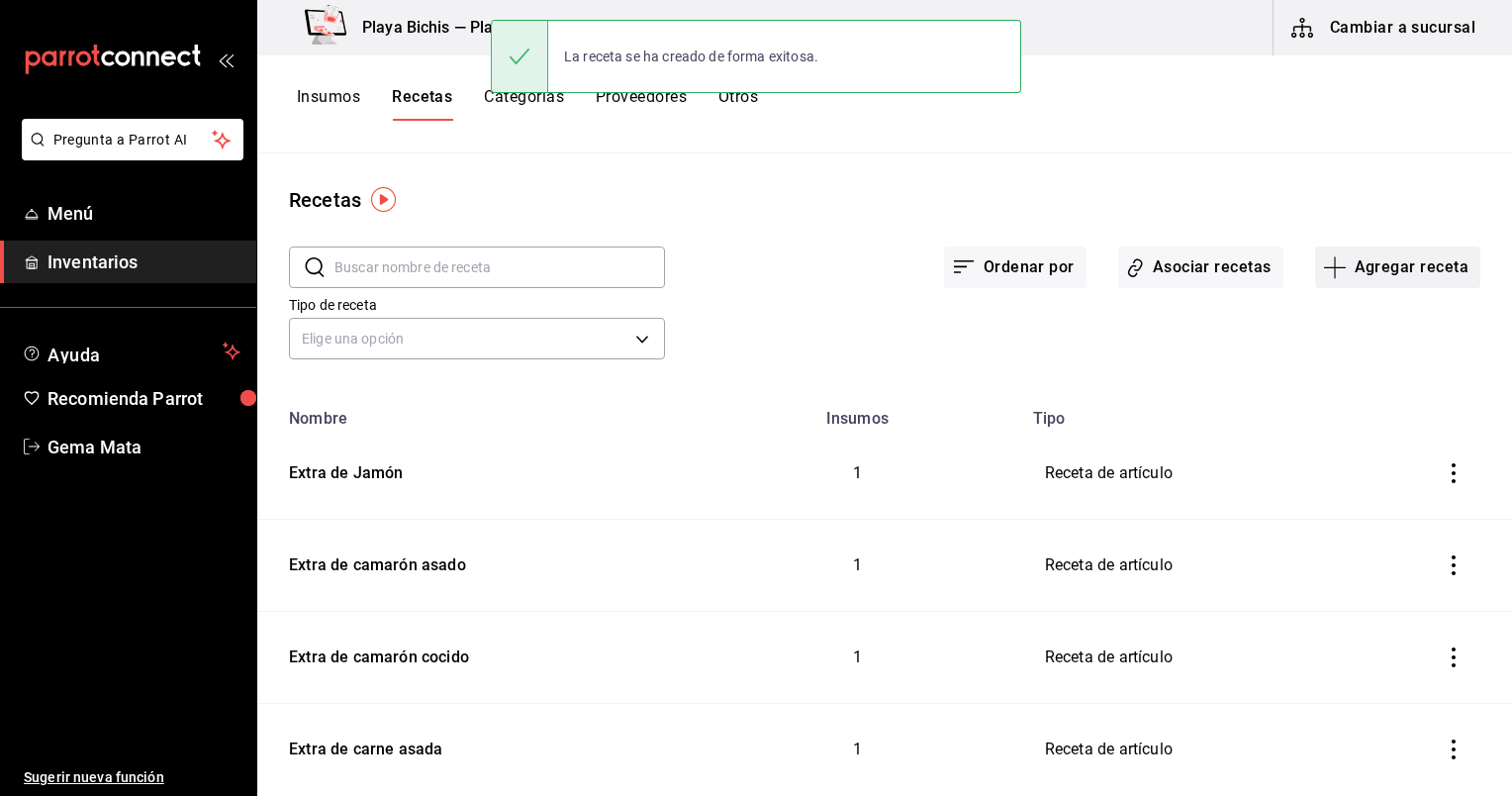click on "Agregar receta" at bounding box center [1397, 267] 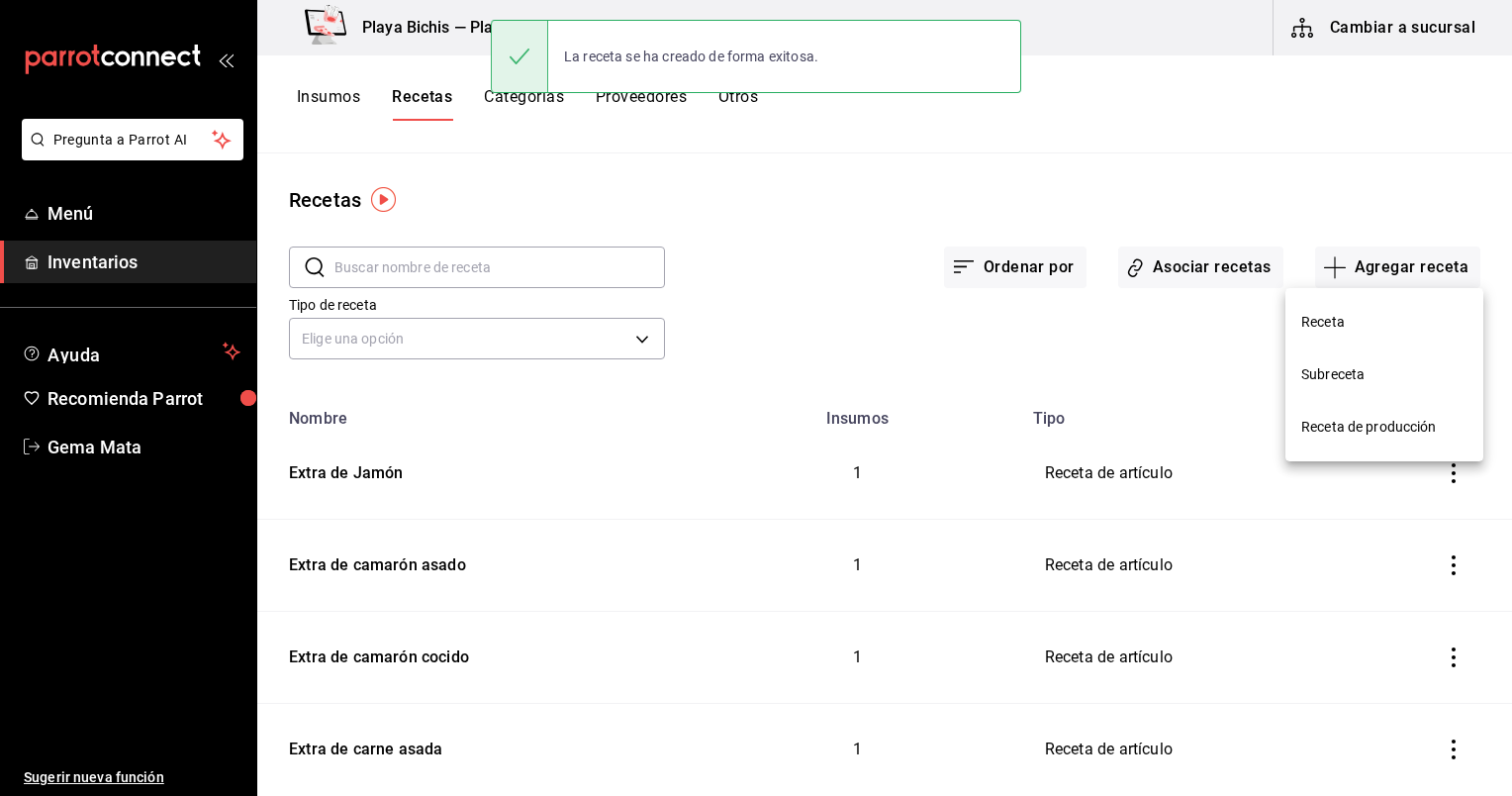 click on "Receta" at bounding box center (1384, 322) 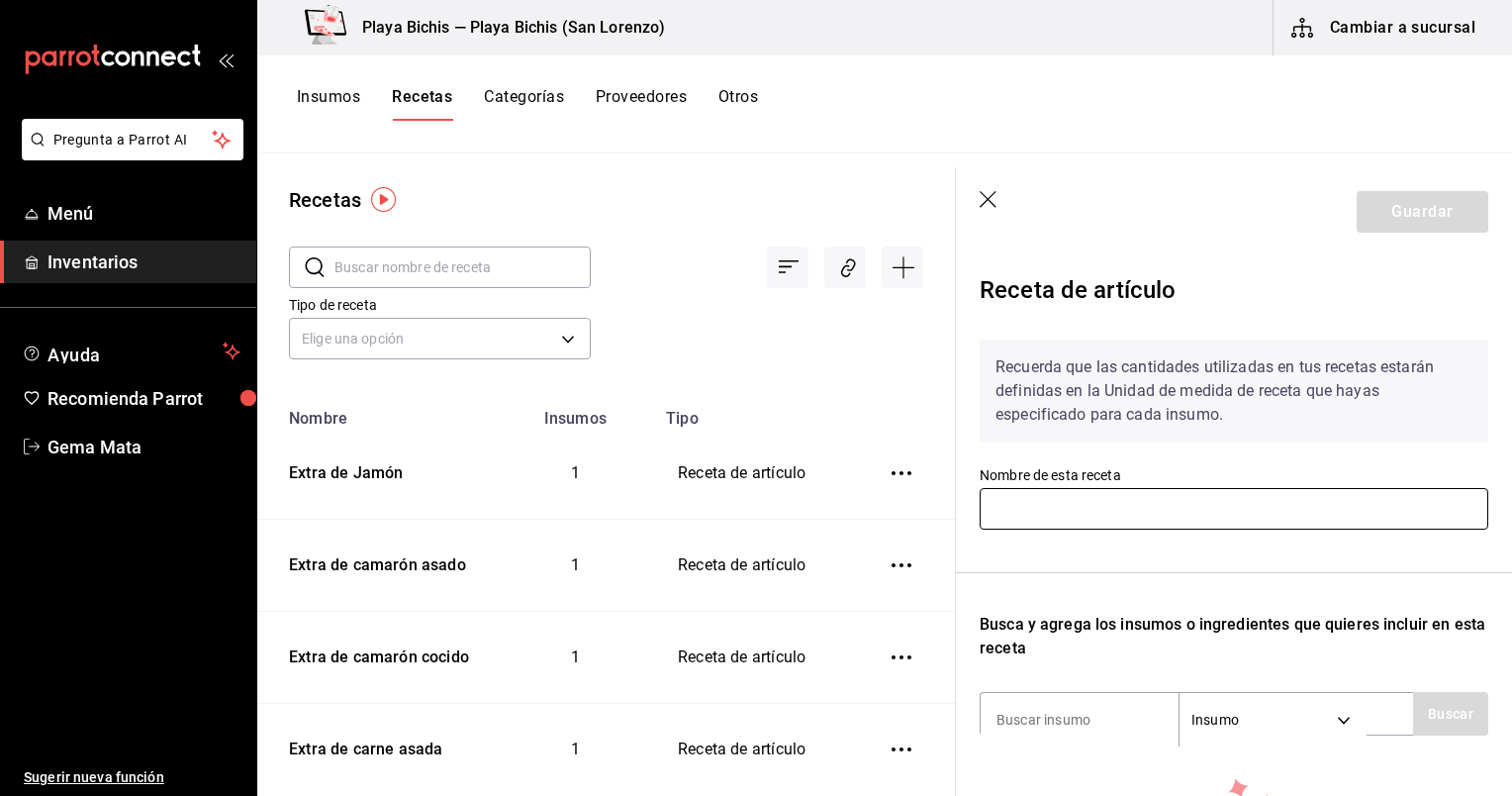click at bounding box center [1234, 509] 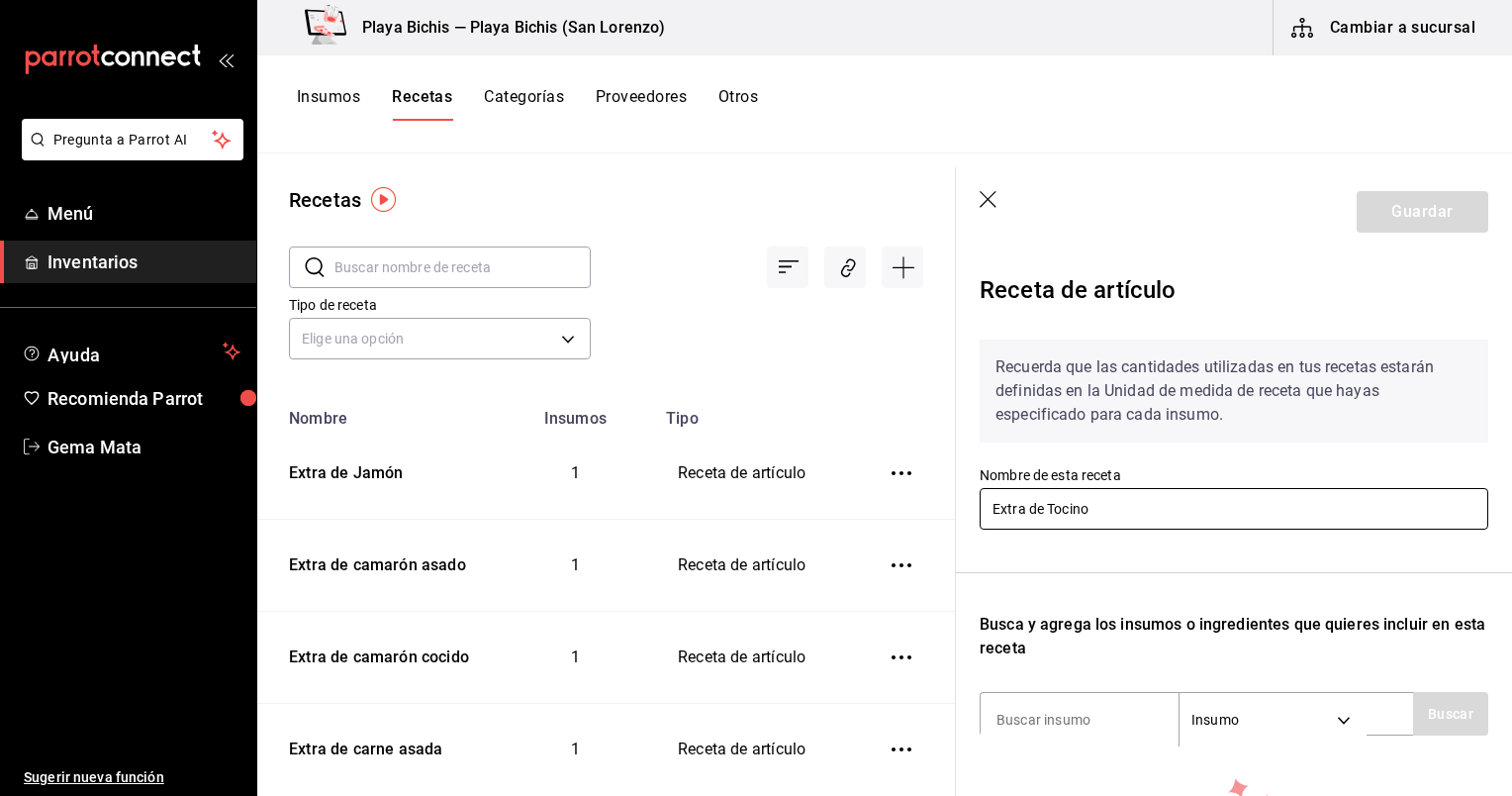 scroll, scrollTop: 202, scrollLeft: 0, axis: vertical 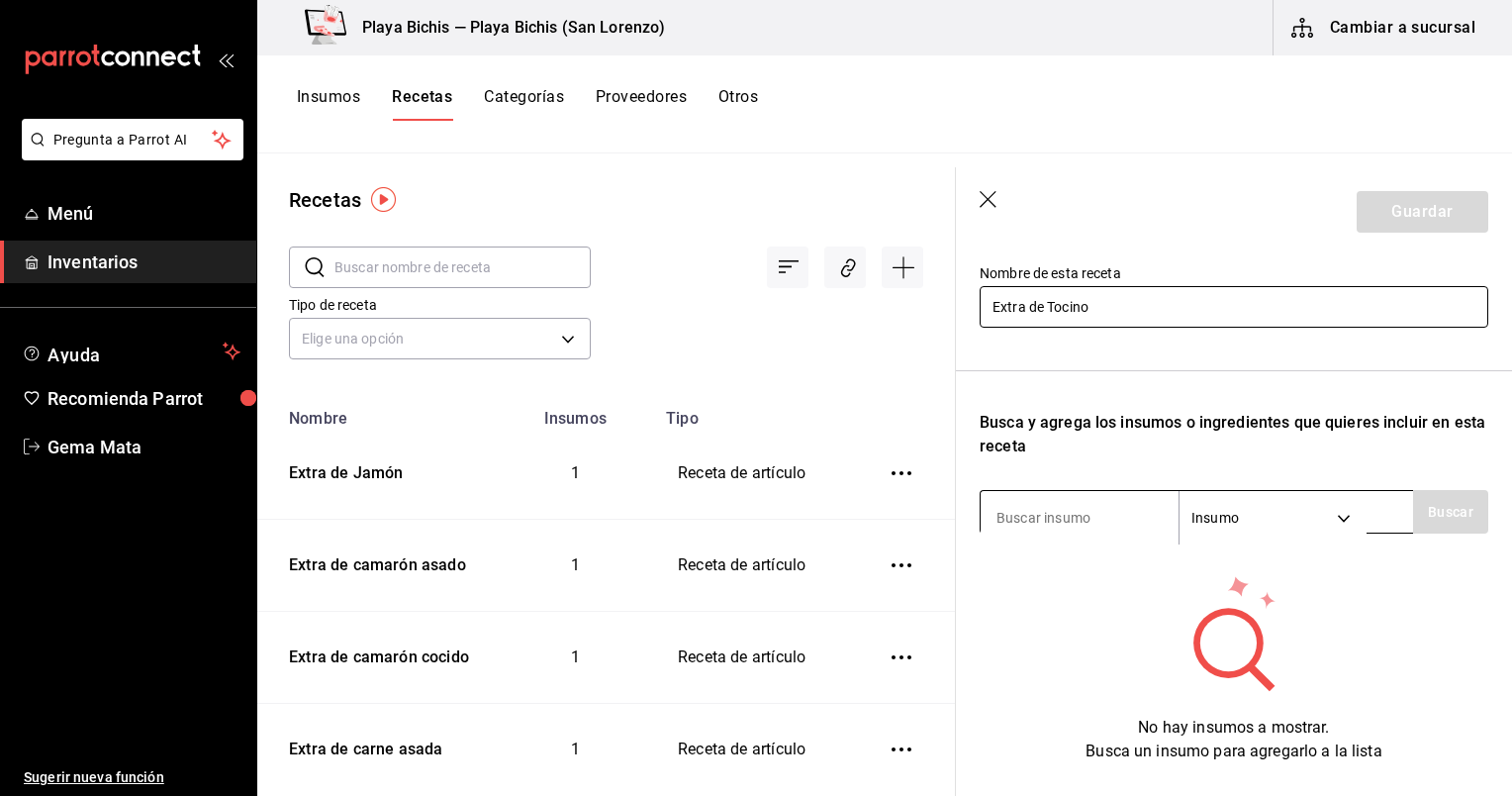 type on "Extra de Tocino" 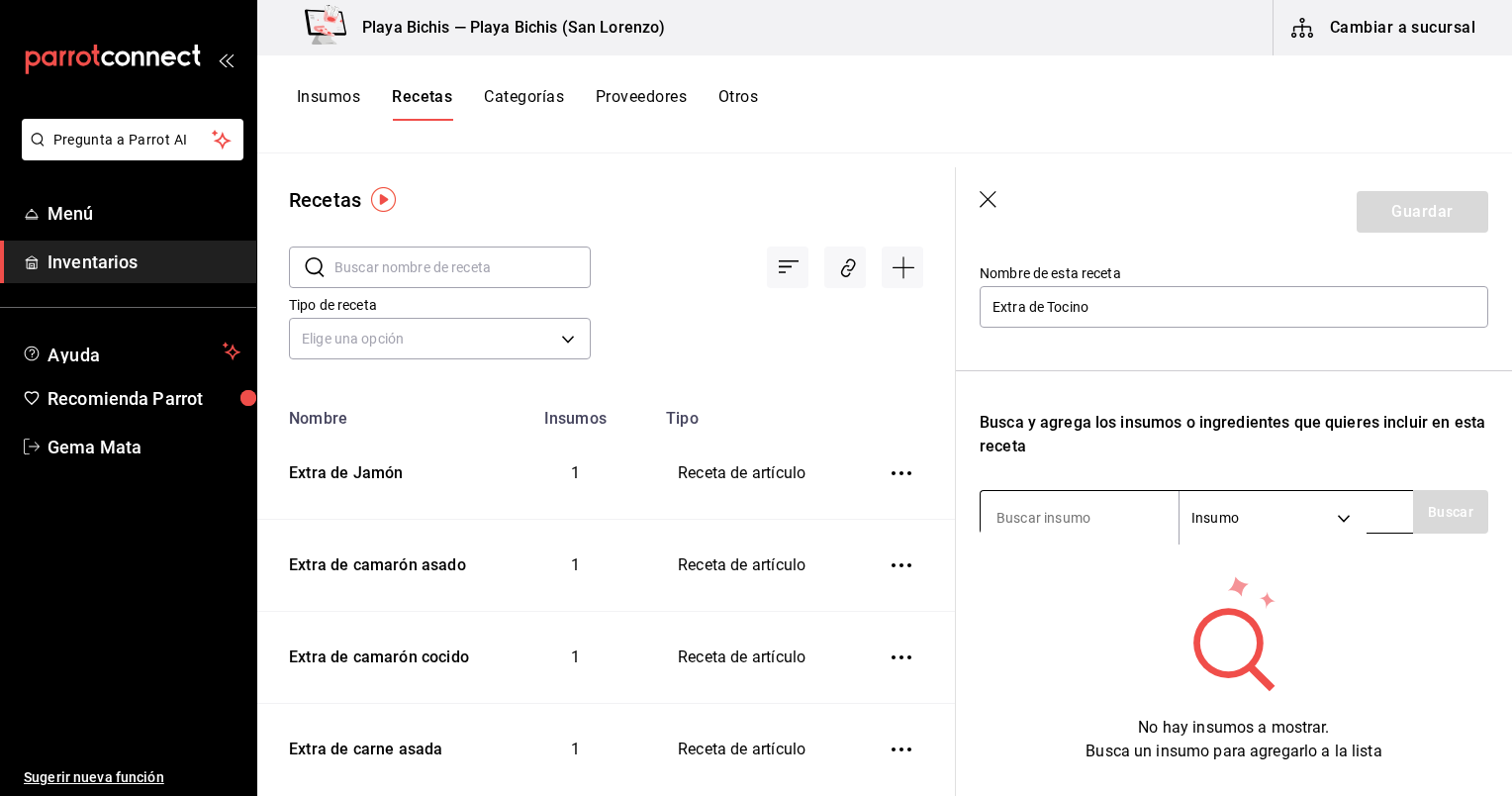 click at bounding box center (1080, 518) 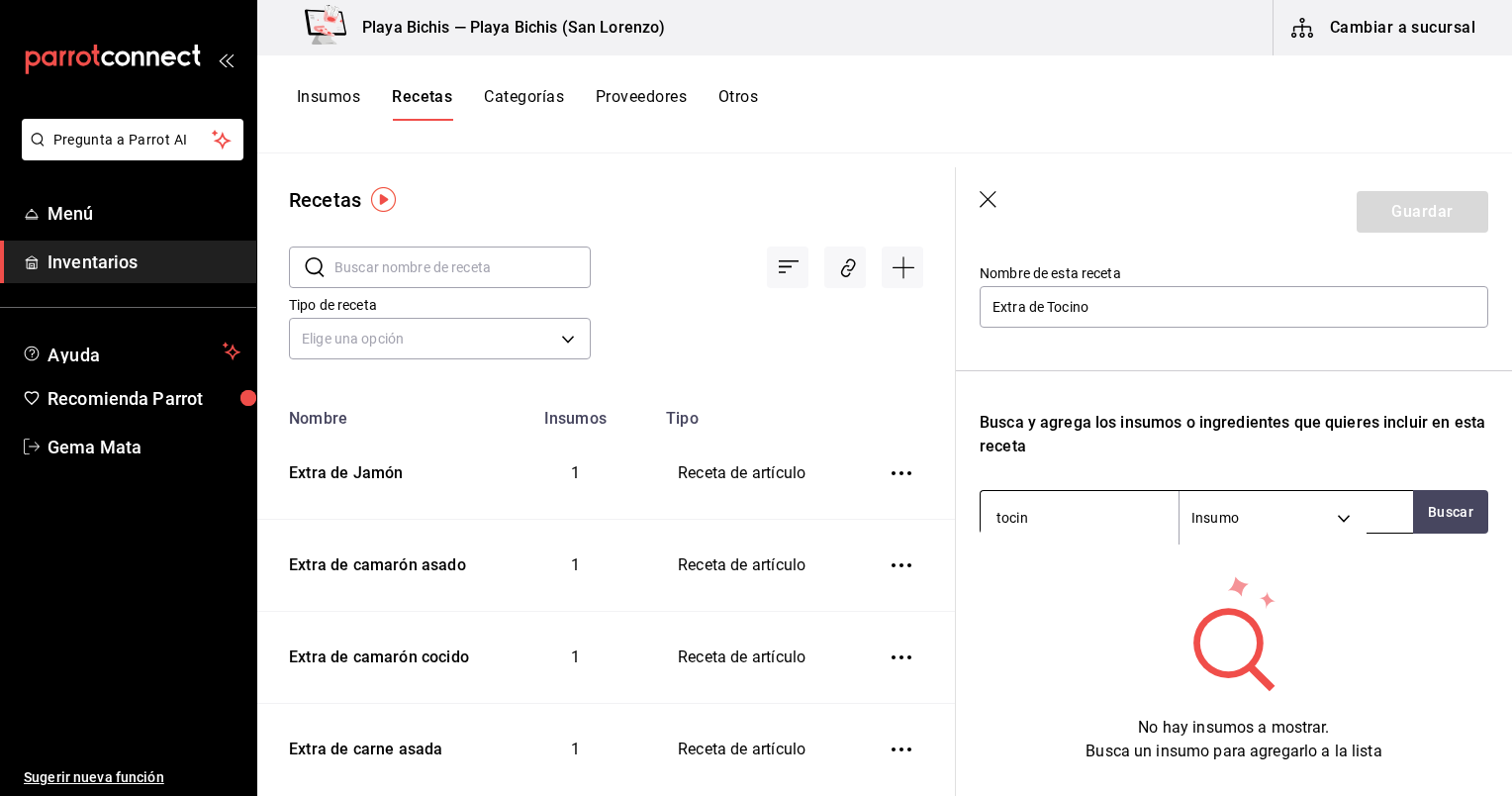 type on "tocino" 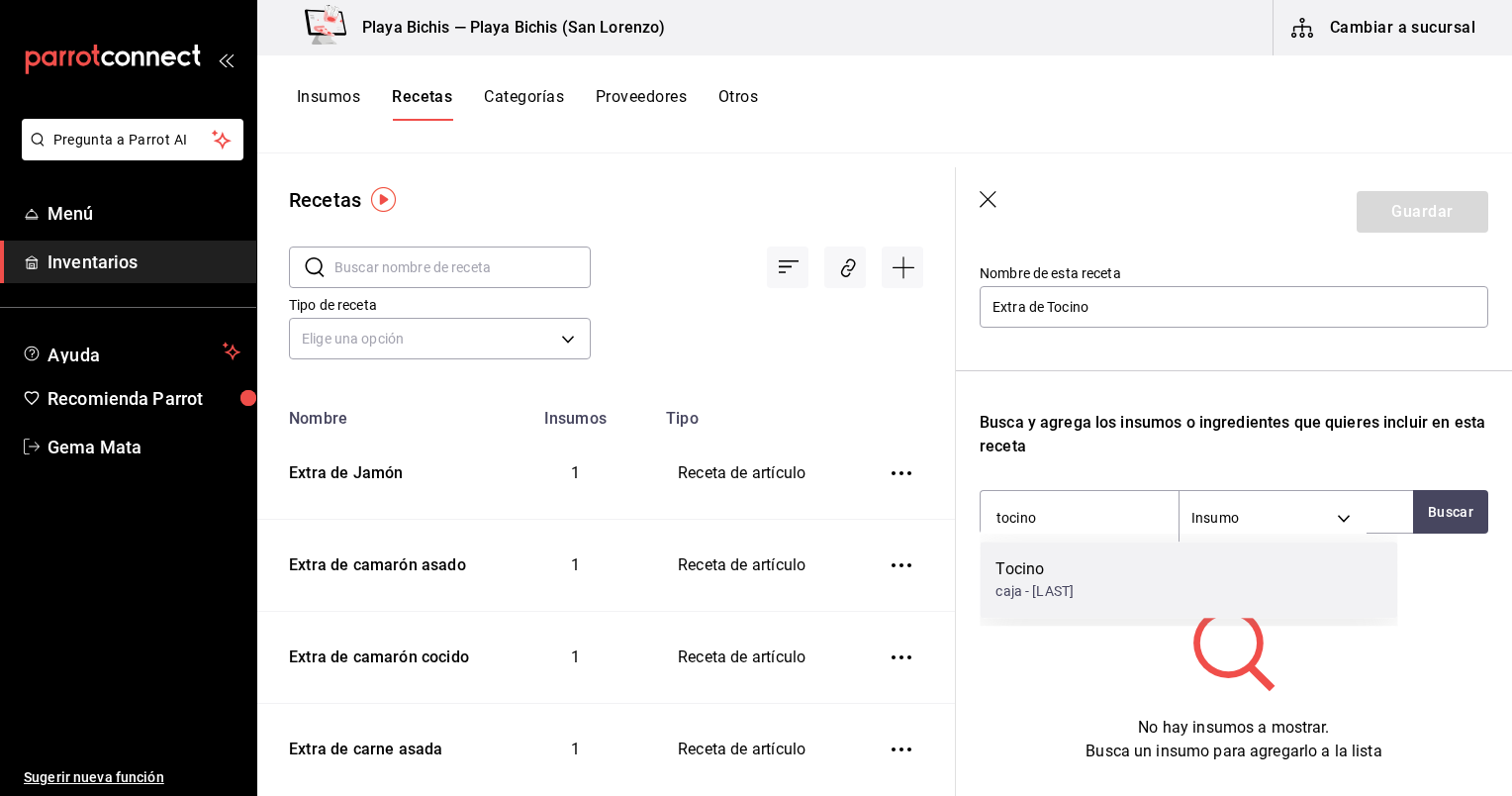 click on "caja - [LAST]" at bounding box center (1034, 591) 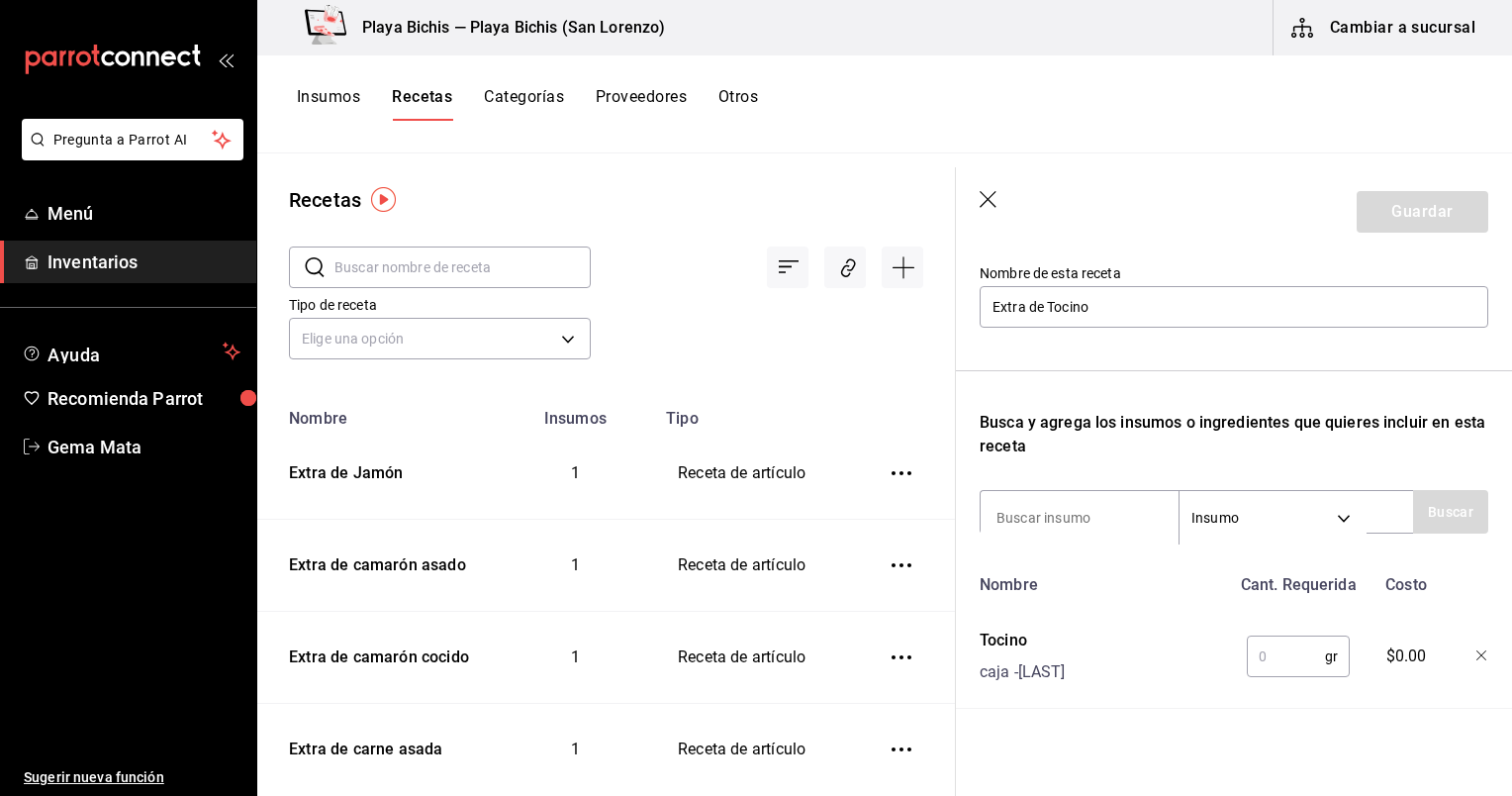 click at bounding box center [1285, 656] 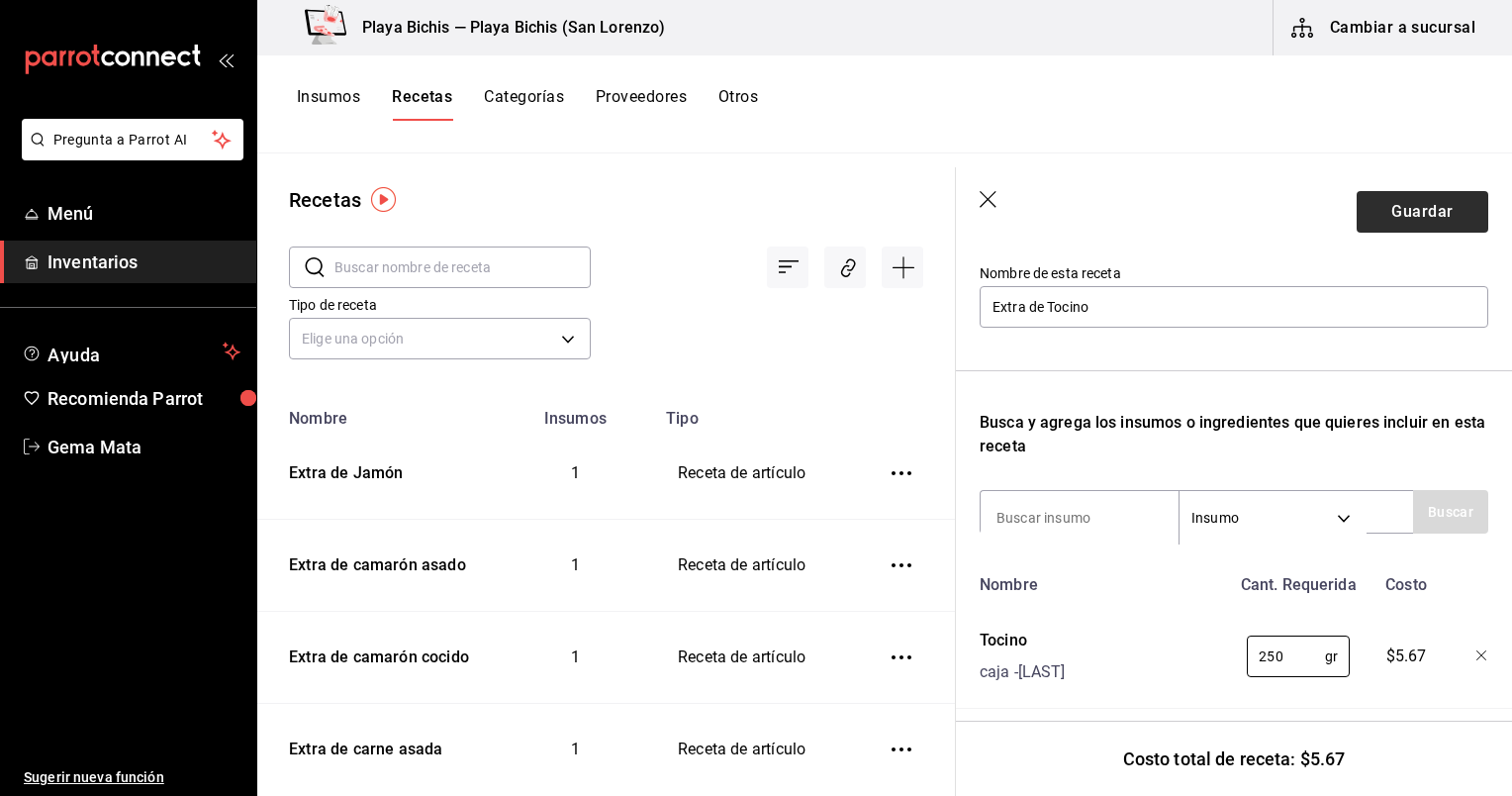 type on "250" 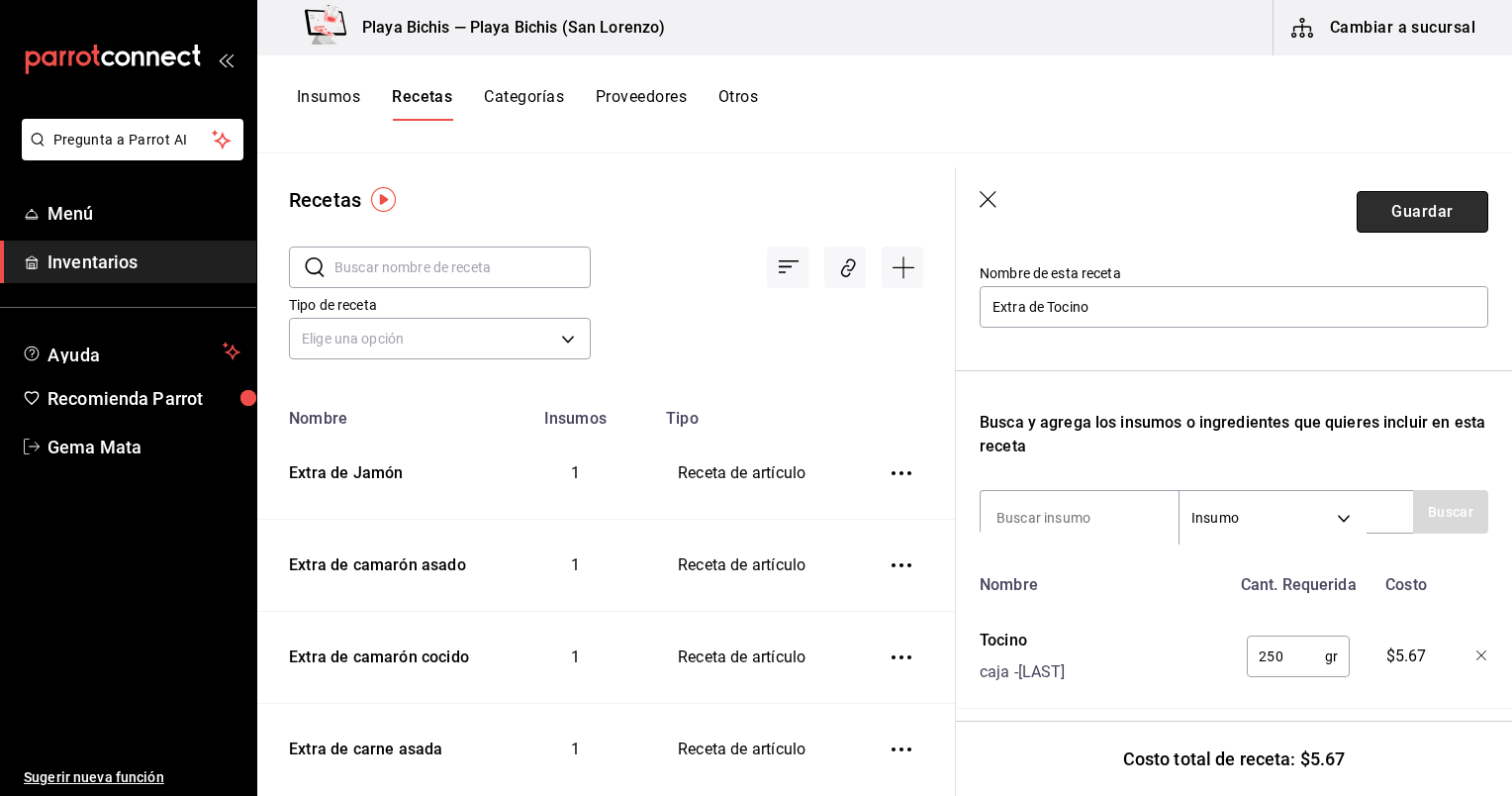 click on "Guardar" at bounding box center (1422, 212) 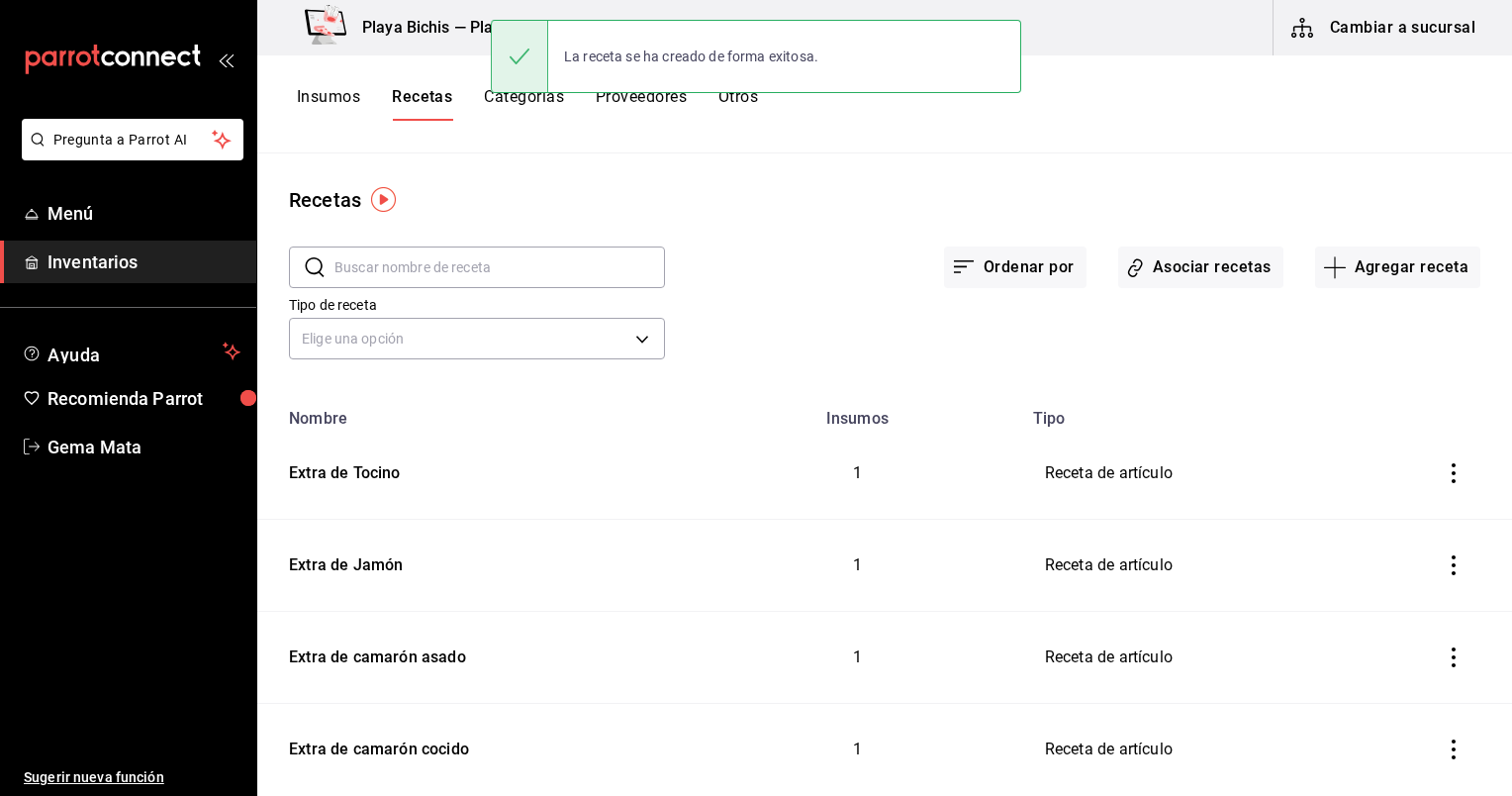 scroll, scrollTop: 0, scrollLeft: 0, axis: both 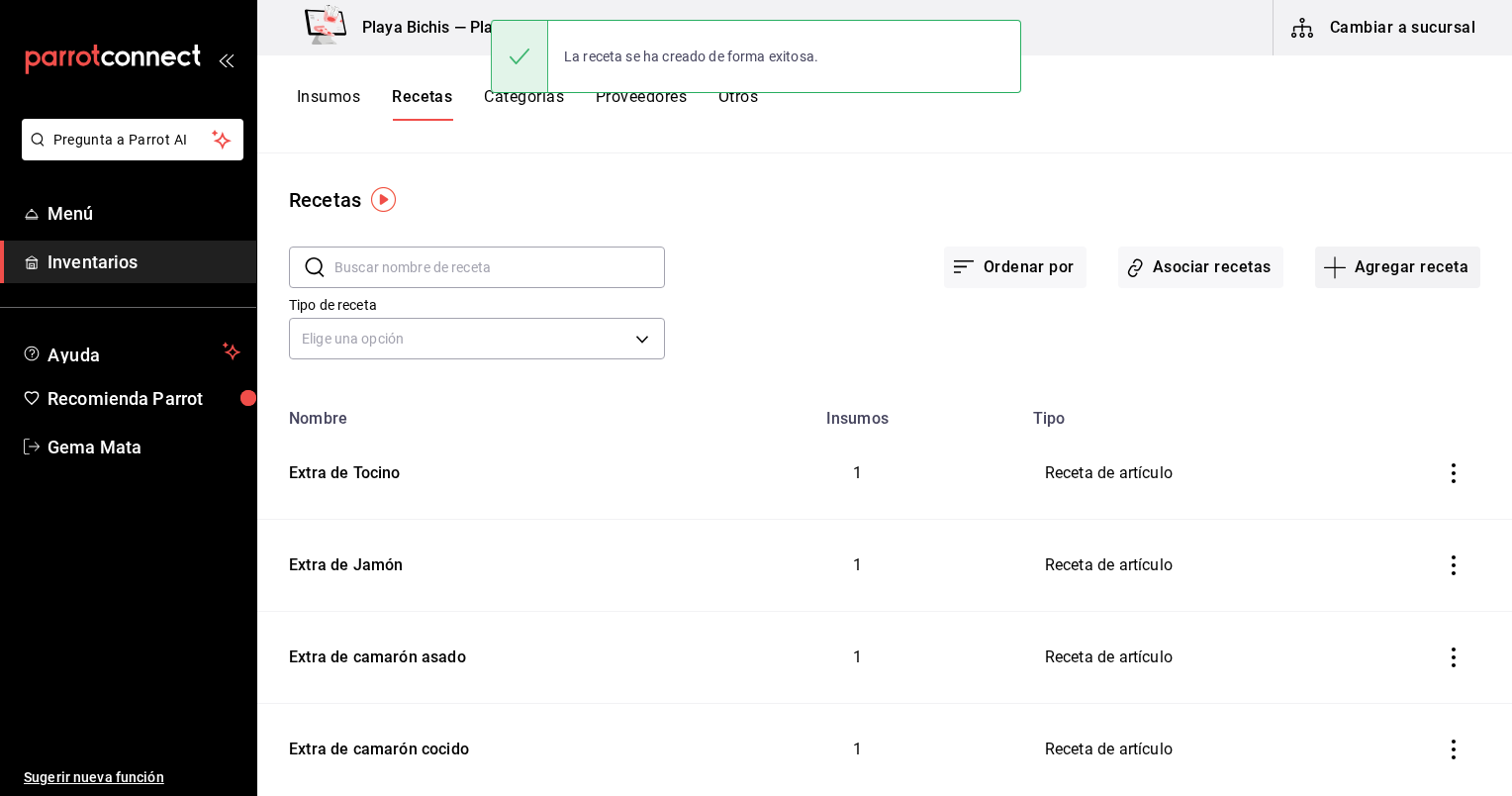 click on "Agregar receta" at bounding box center [1397, 267] 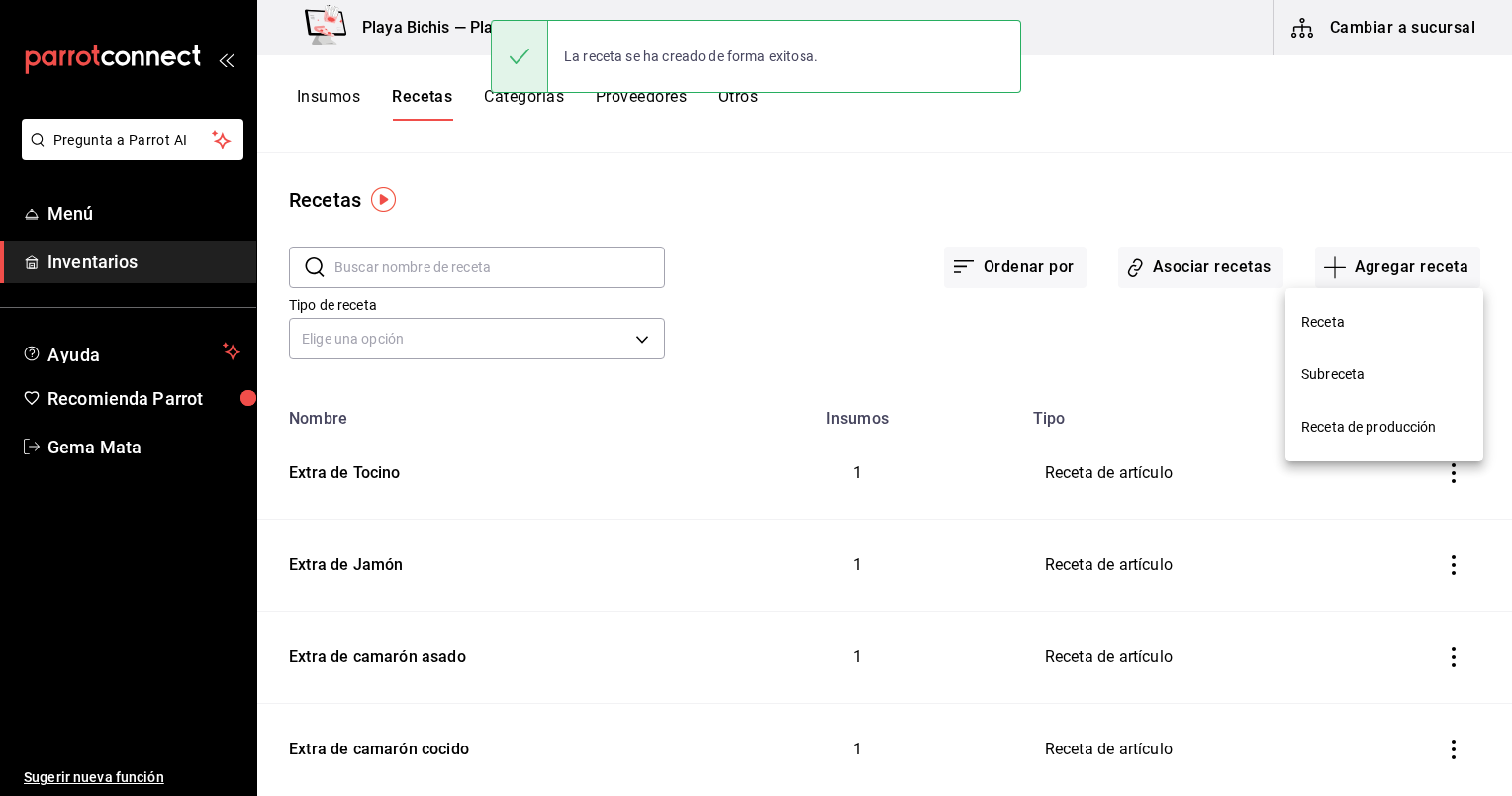 click on "Receta" at bounding box center [1384, 322] 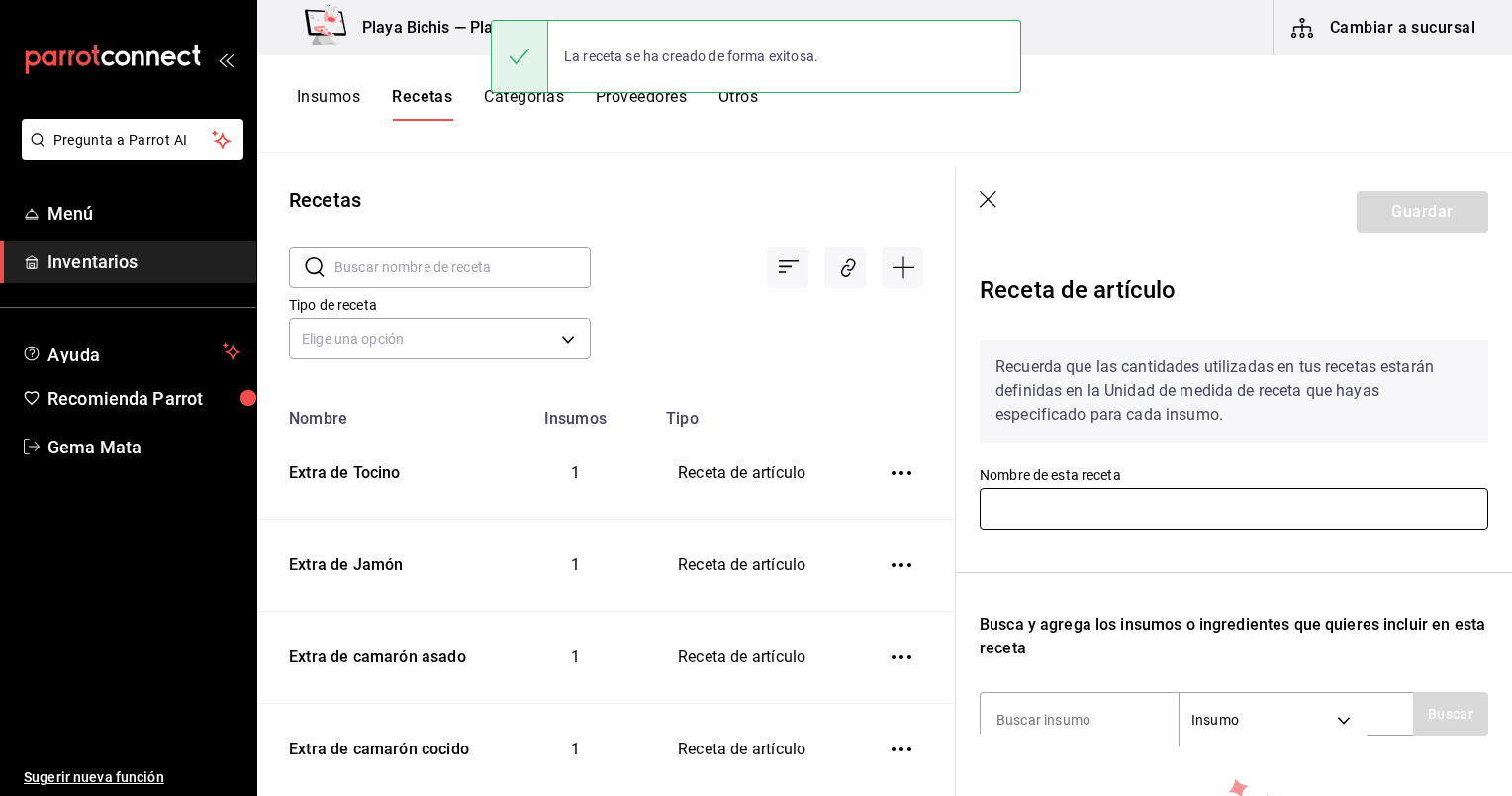 click at bounding box center (1234, 509) 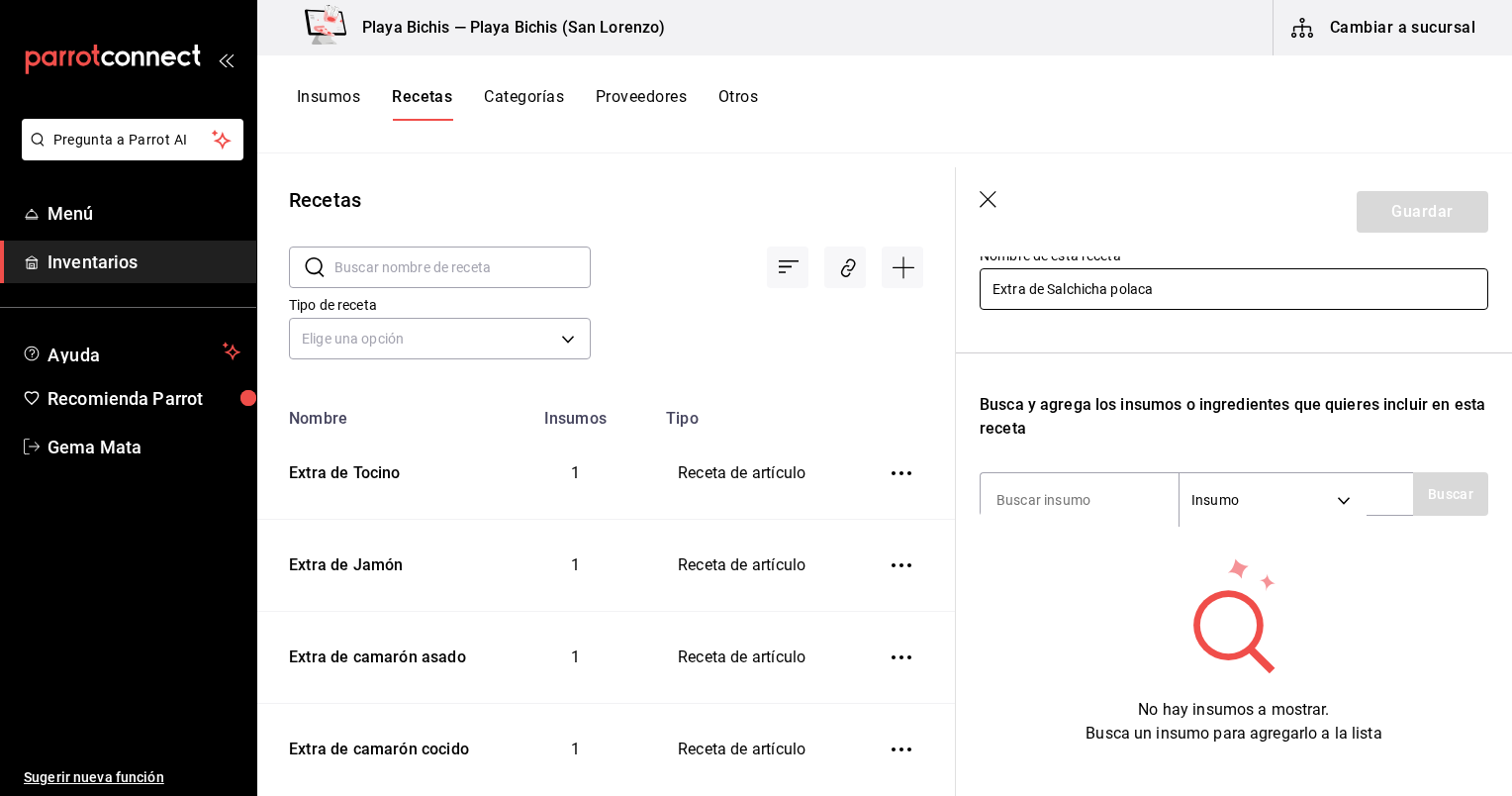 scroll, scrollTop: 221, scrollLeft: 0, axis: vertical 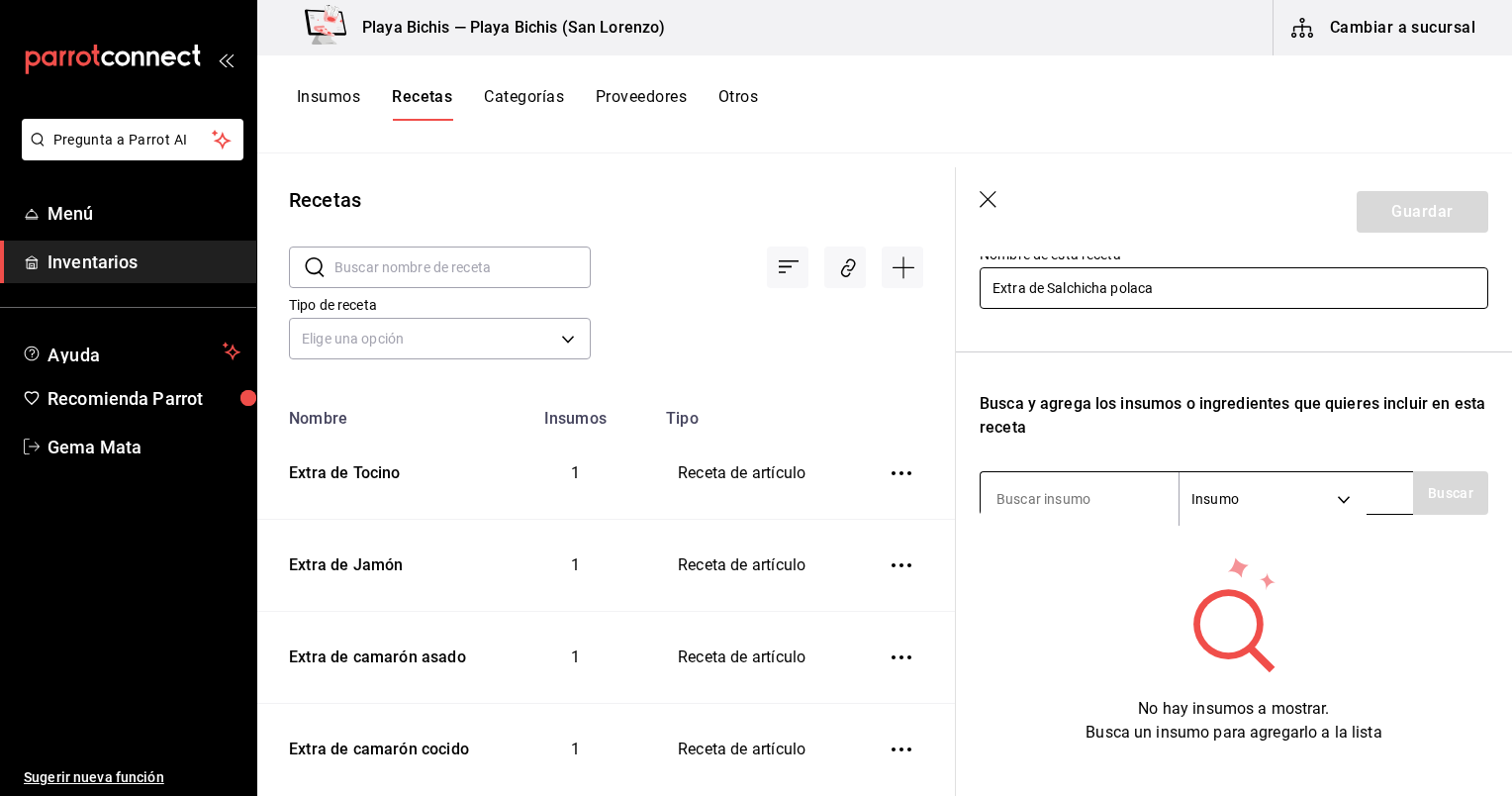 type on "Extra de Salchicha polaca" 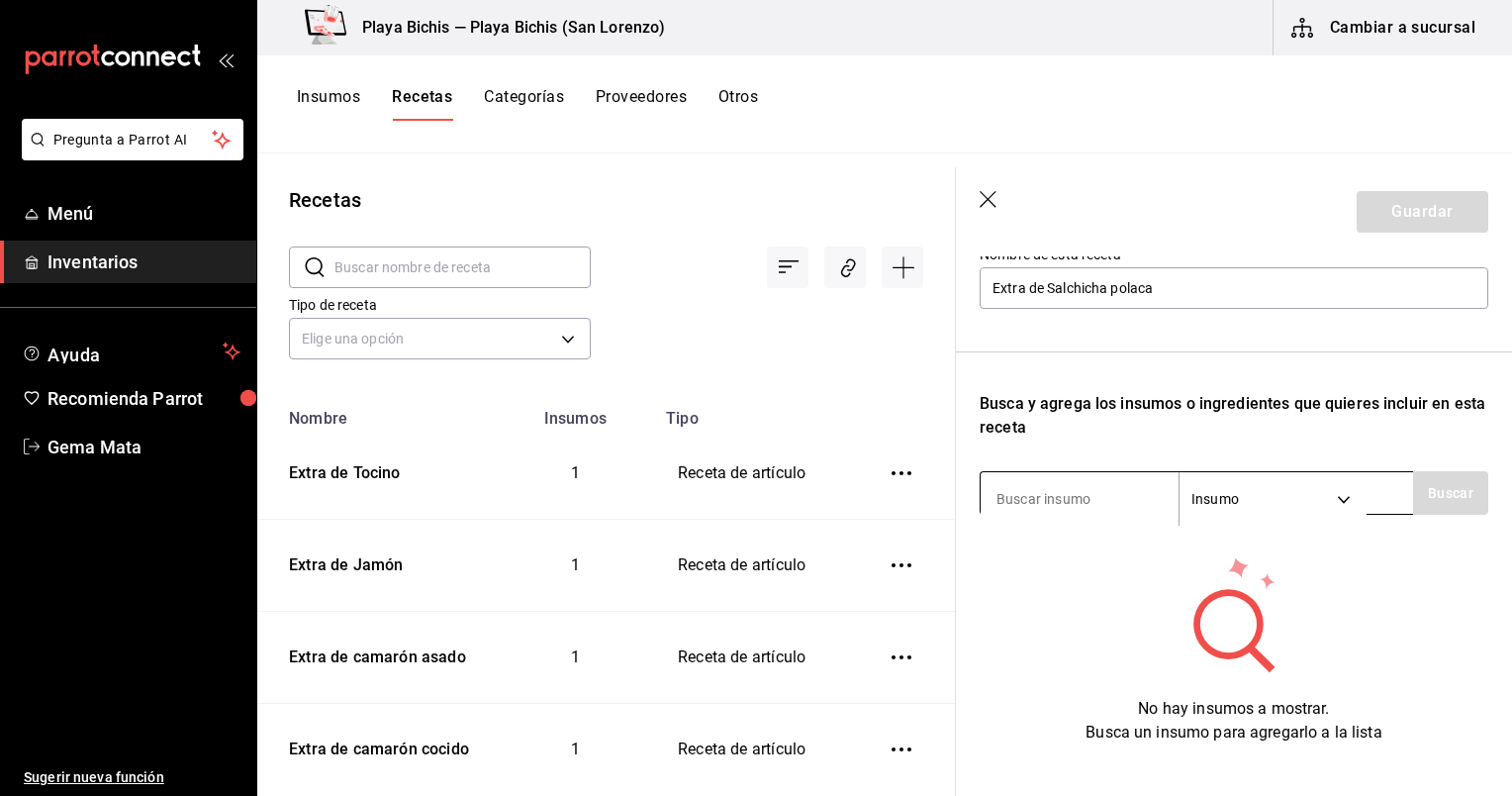 click at bounding box center [1080, 499] 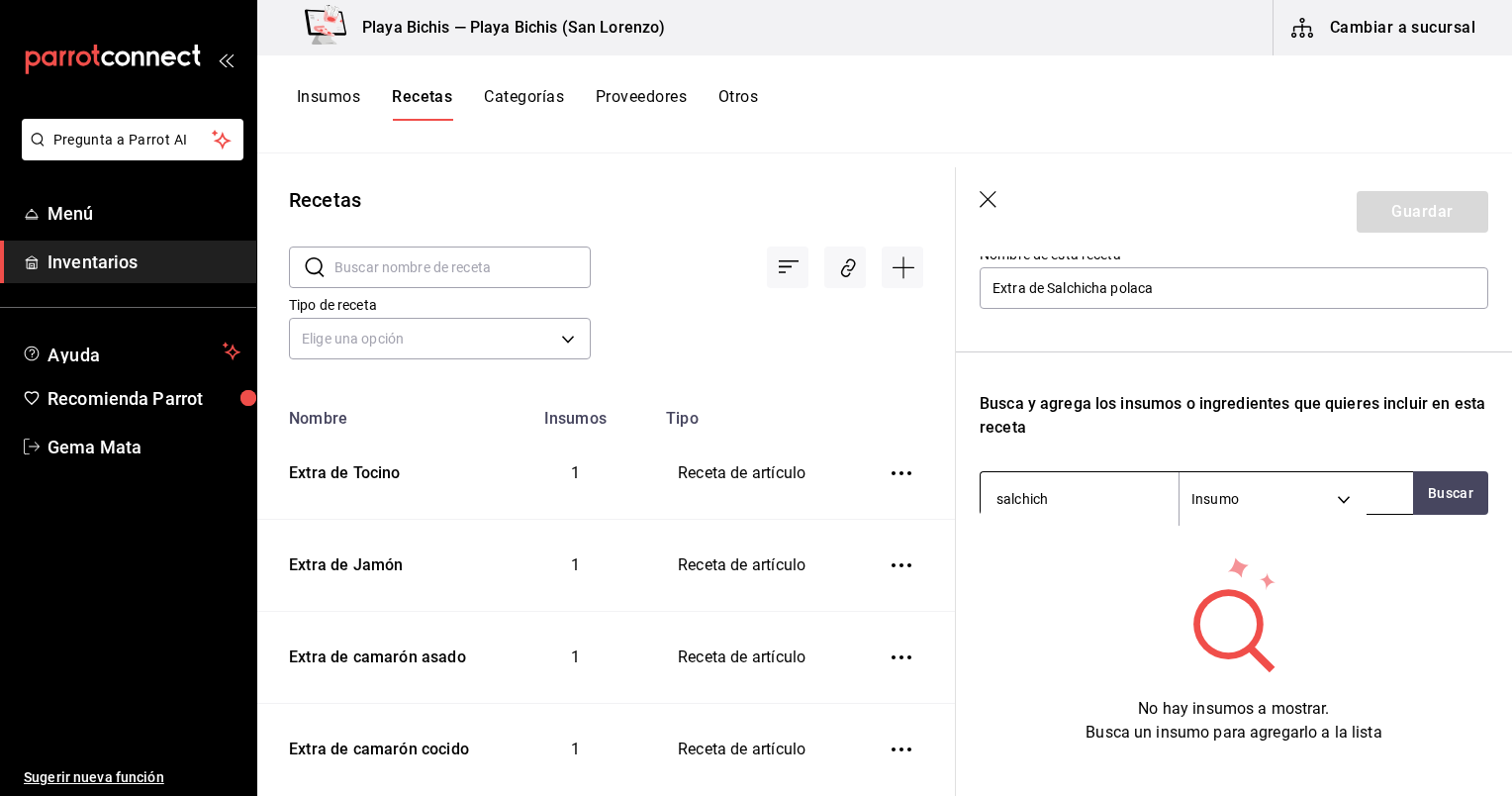 type on "salchicha" 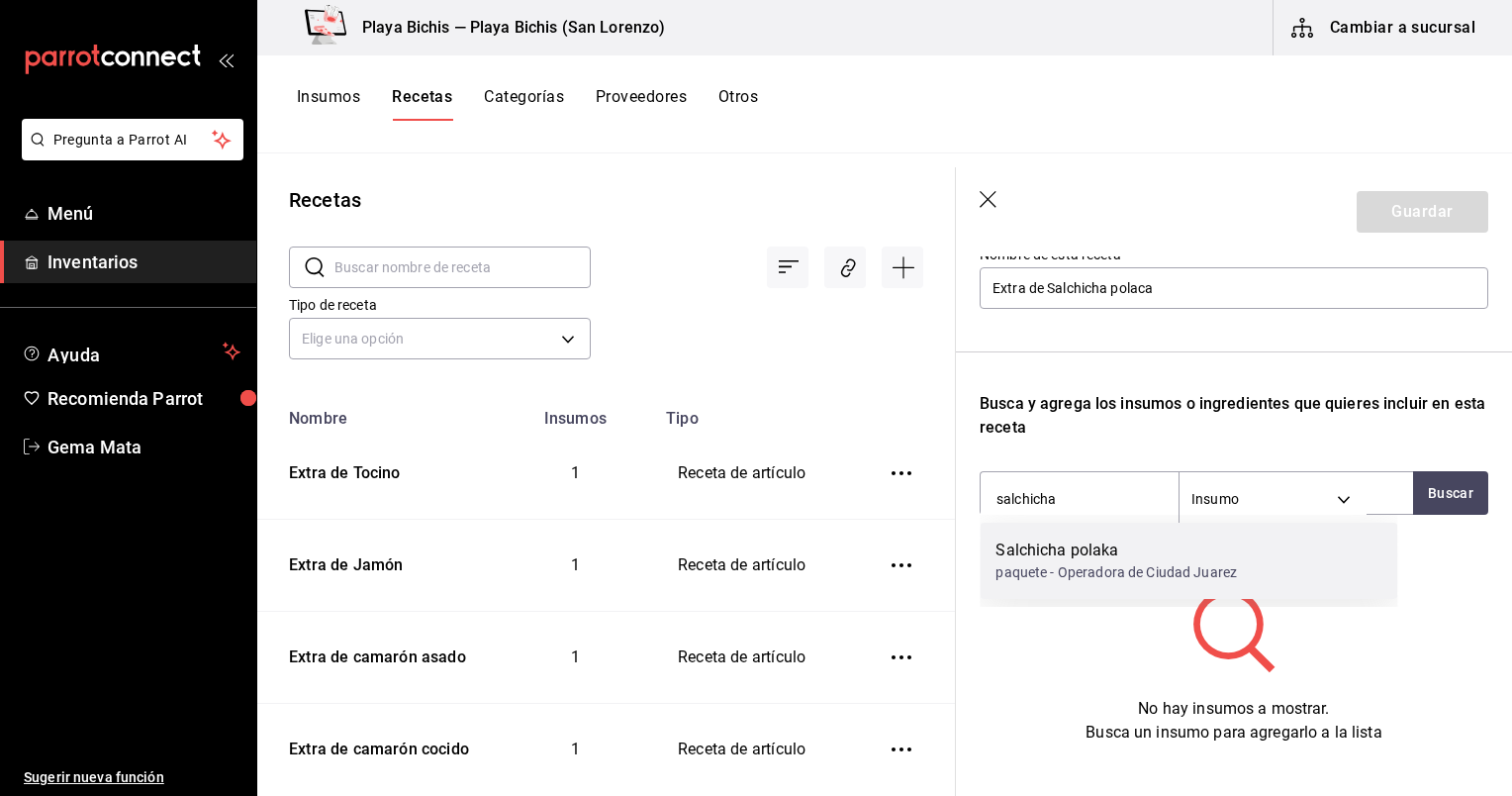 click on "Salchicha polaka" at bounding box center [1116, 550] 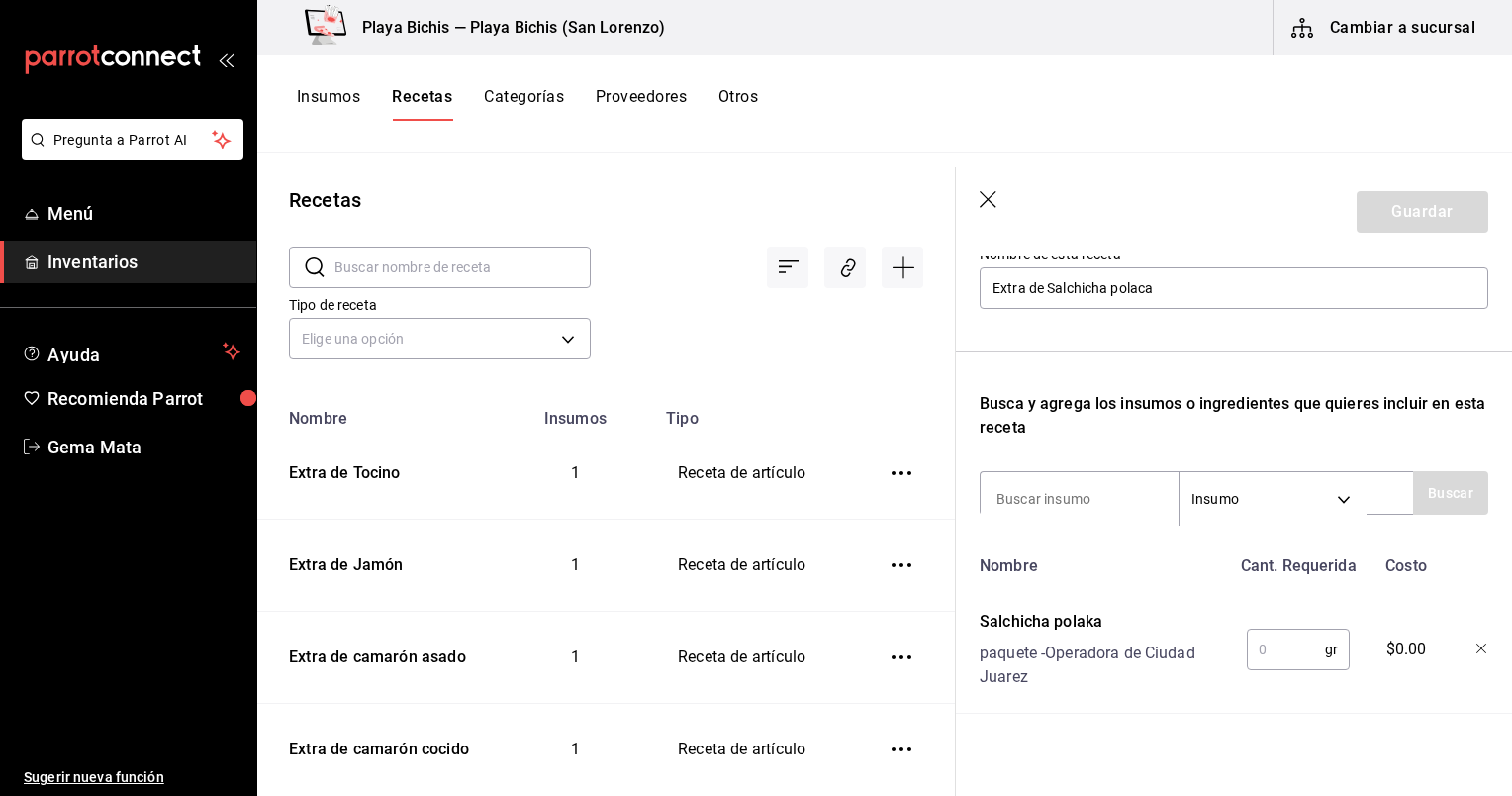 click at bounding box center [1285, 649] 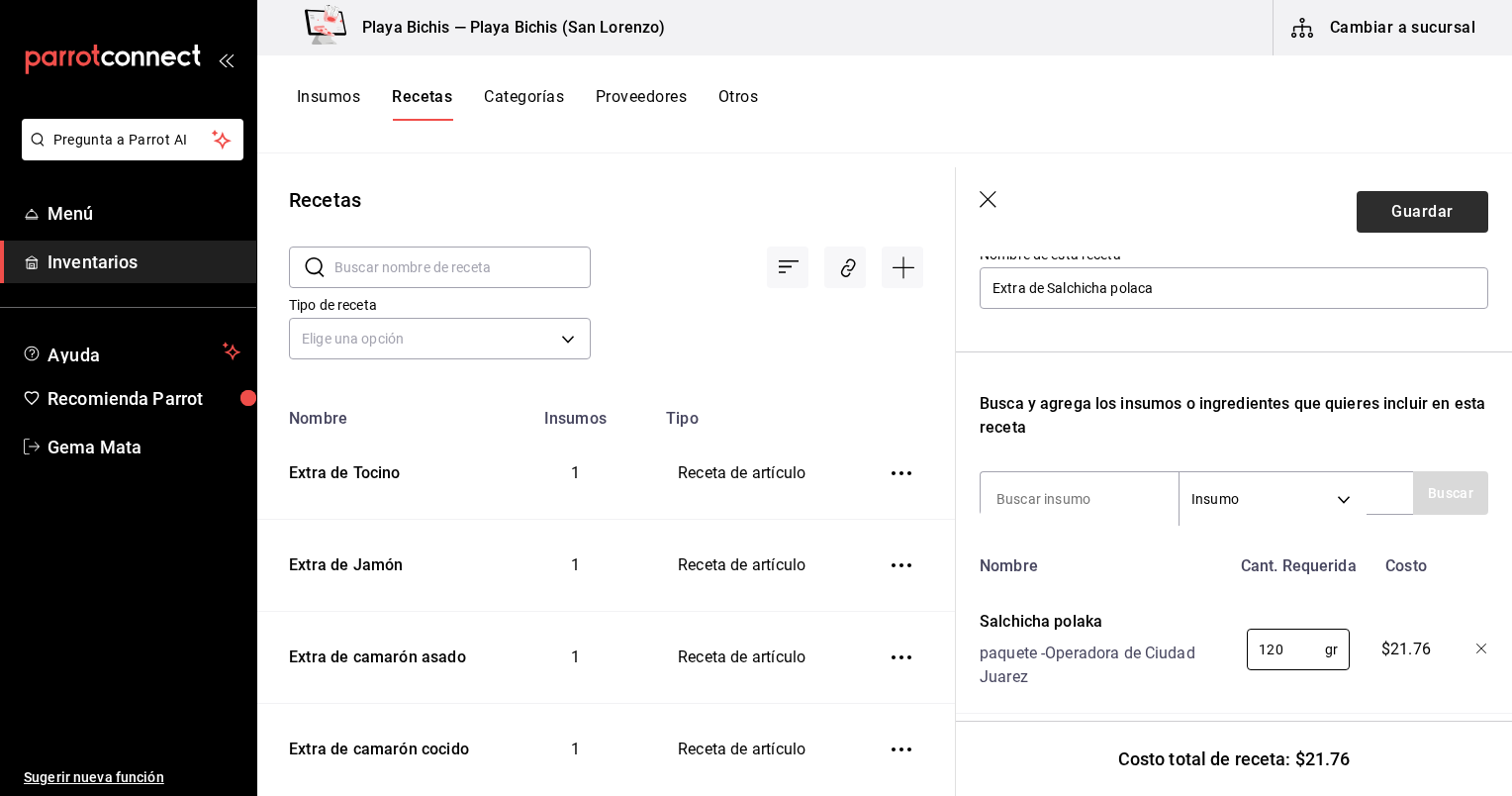 type on "120" 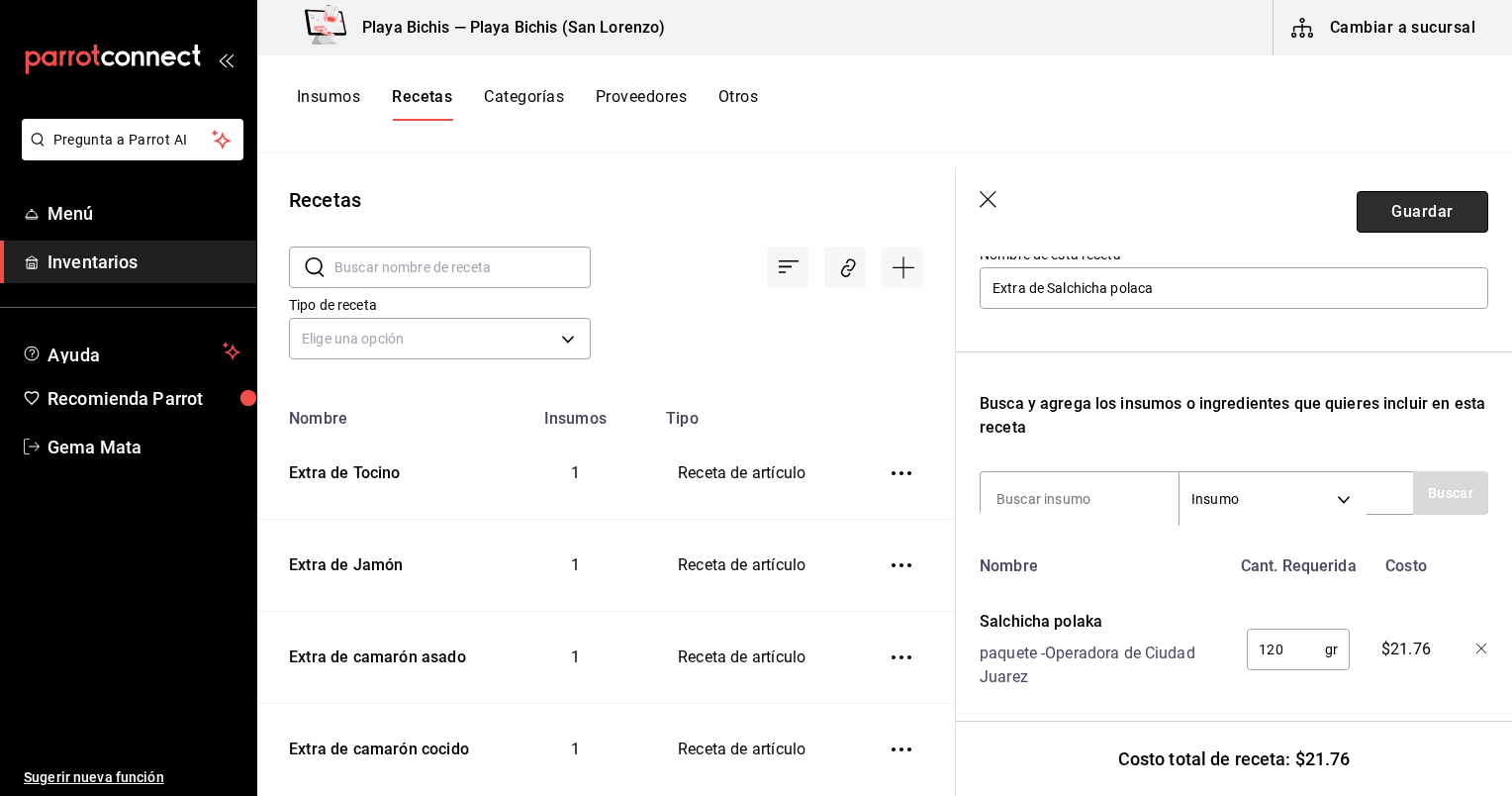 click on "Guardar" at bounding box center [1422, 212] 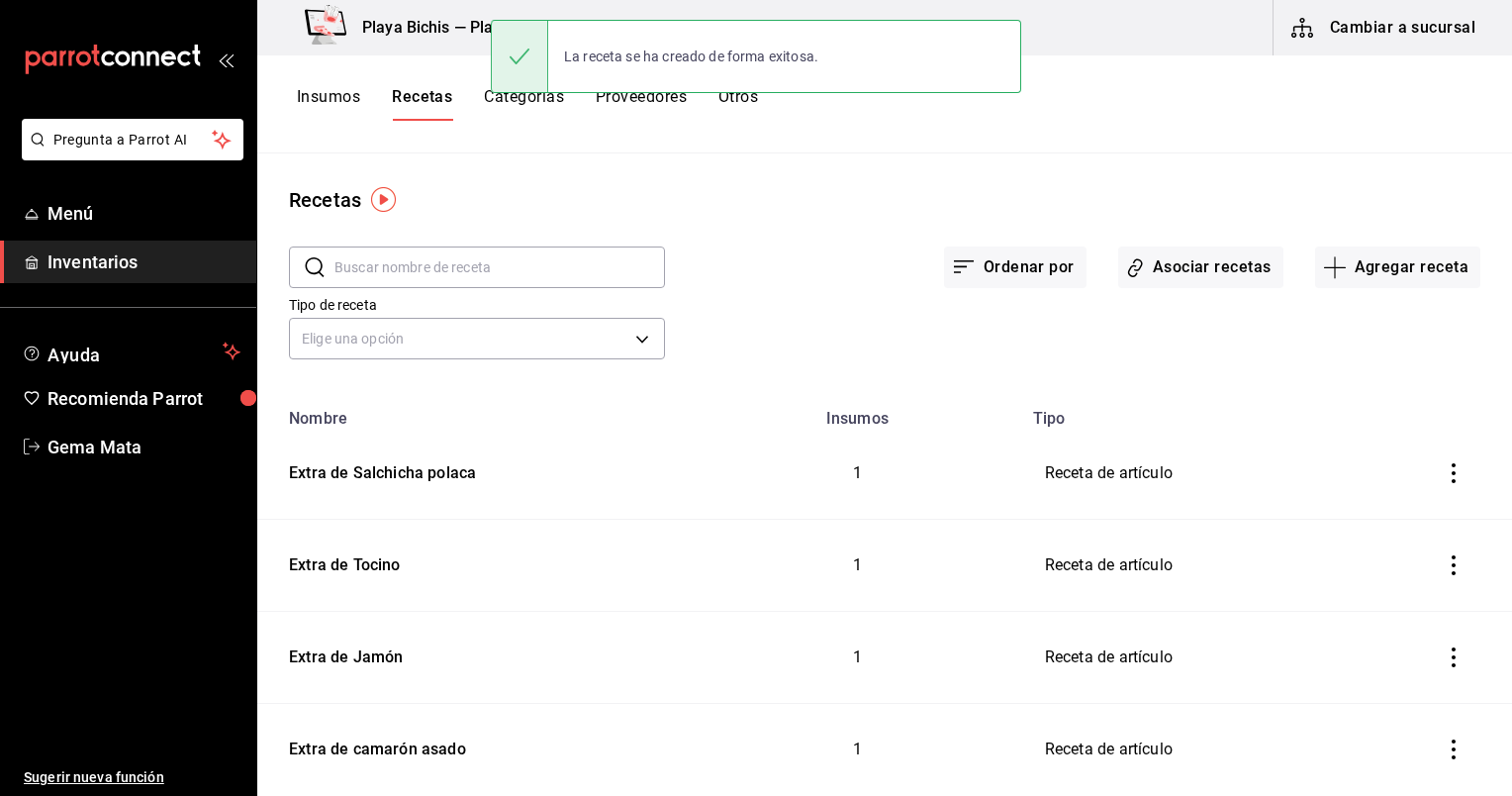 scroll, scrollTop: 0, scrollLeft: 0, axis: both 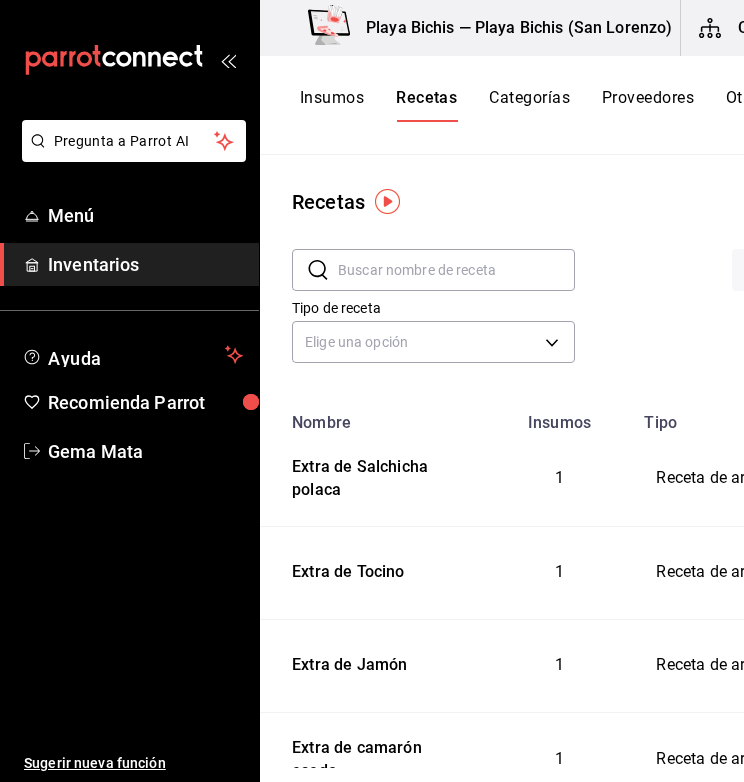 click at bounding box center (456, 270) 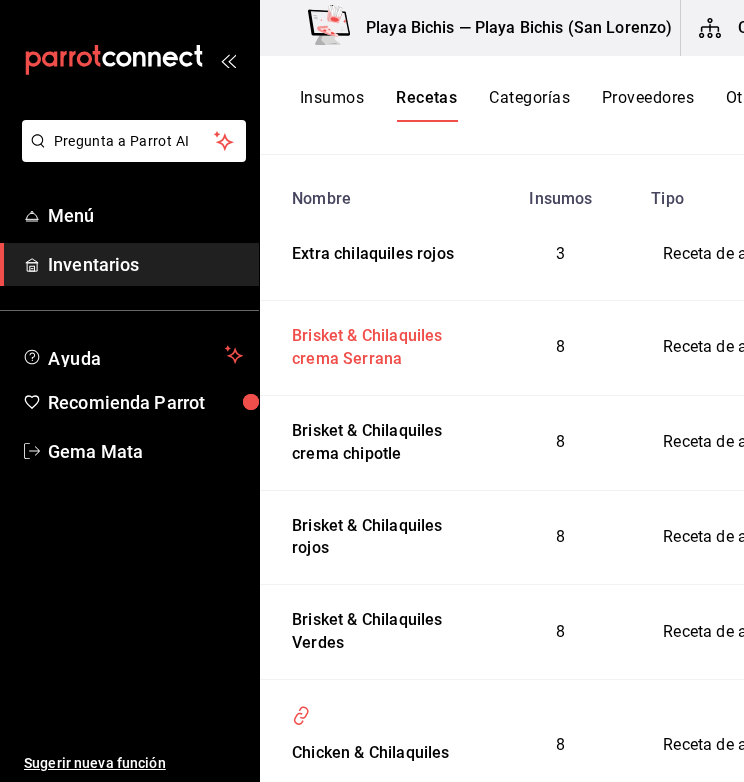 scroll, scrollTop: 228, scrollLeft: 0, axis: vertical 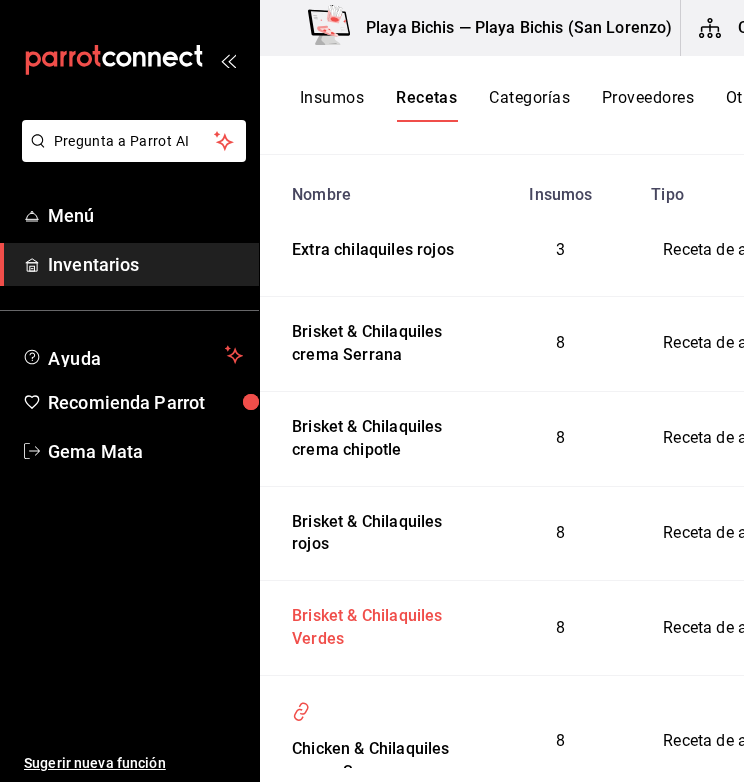 type on "chilaqui" 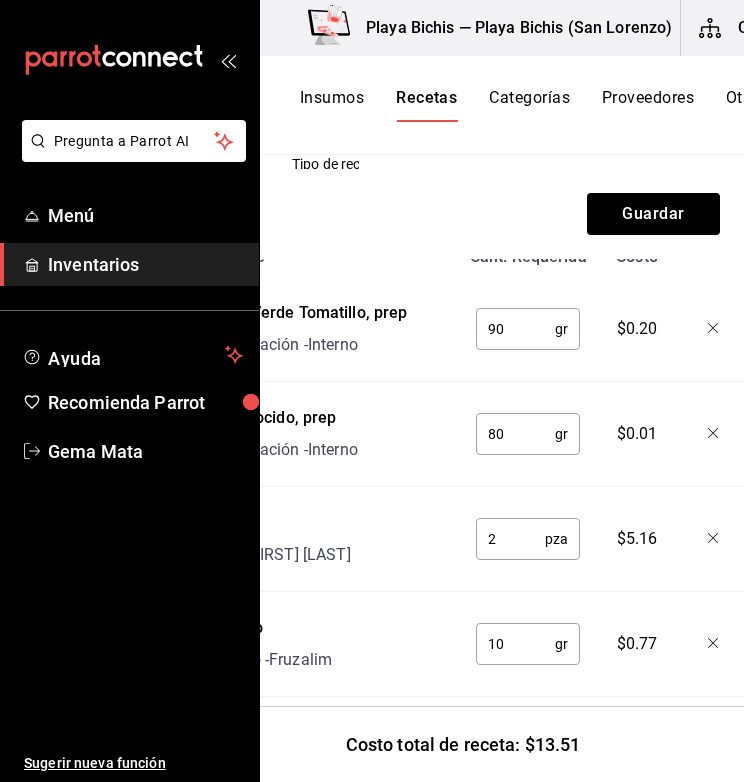 scroll, scrollTop: 539, scrollLeft: 0, axis: vertical 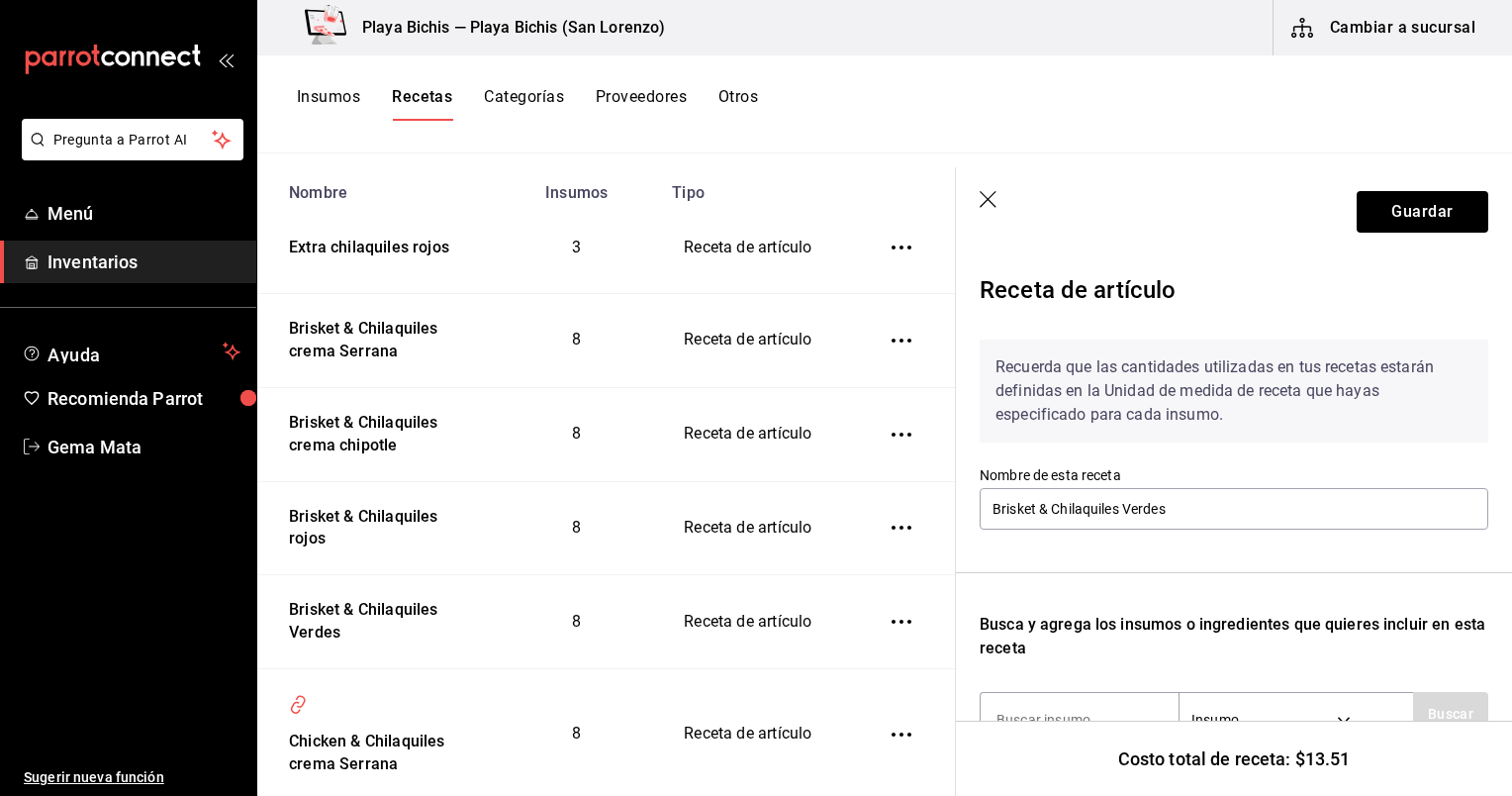 click 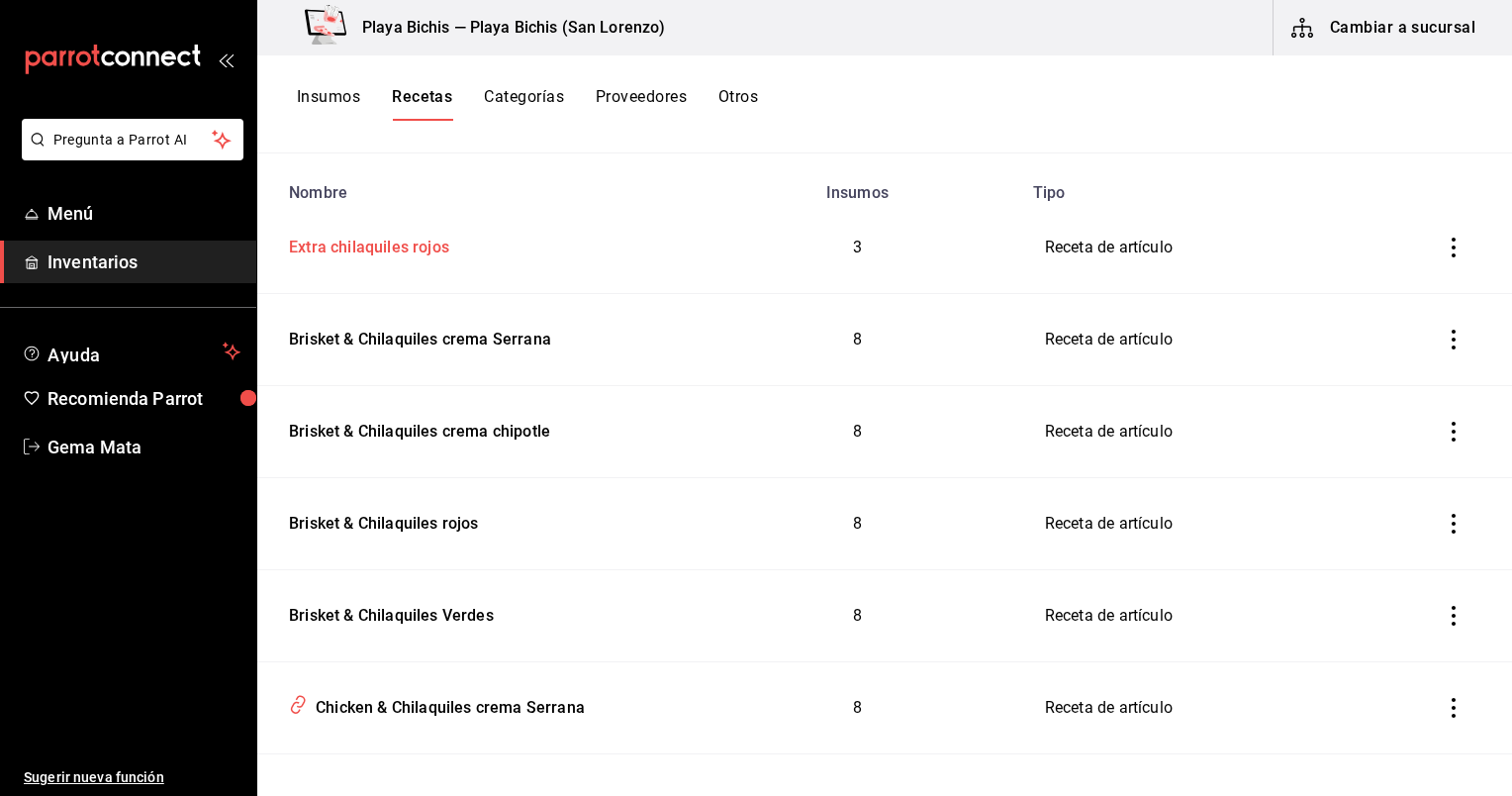 scroll, scrollTop: 0, scrollLeft: 0, axis: both 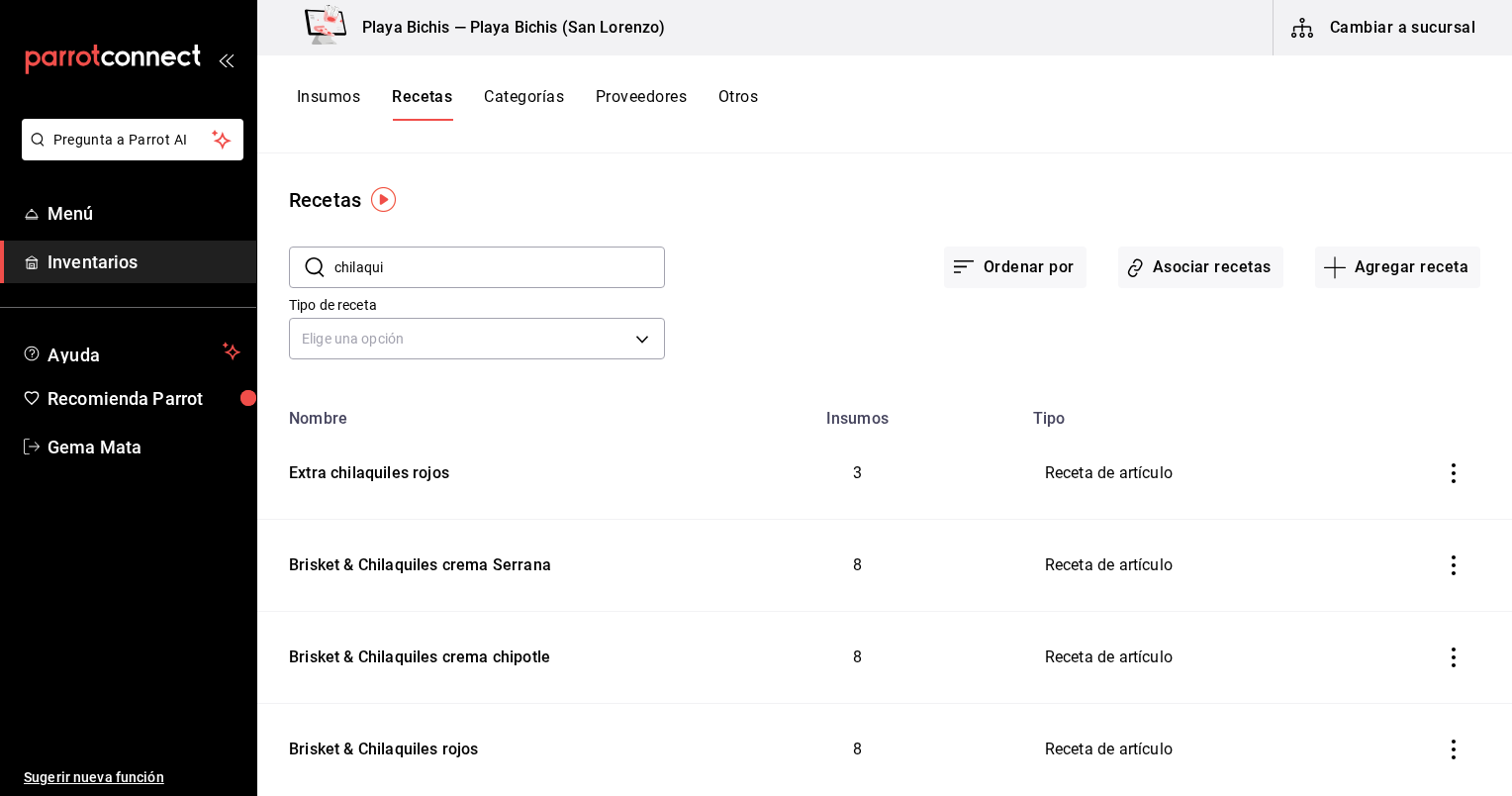 click on "chilaqui" at bounding box center (500, 267) 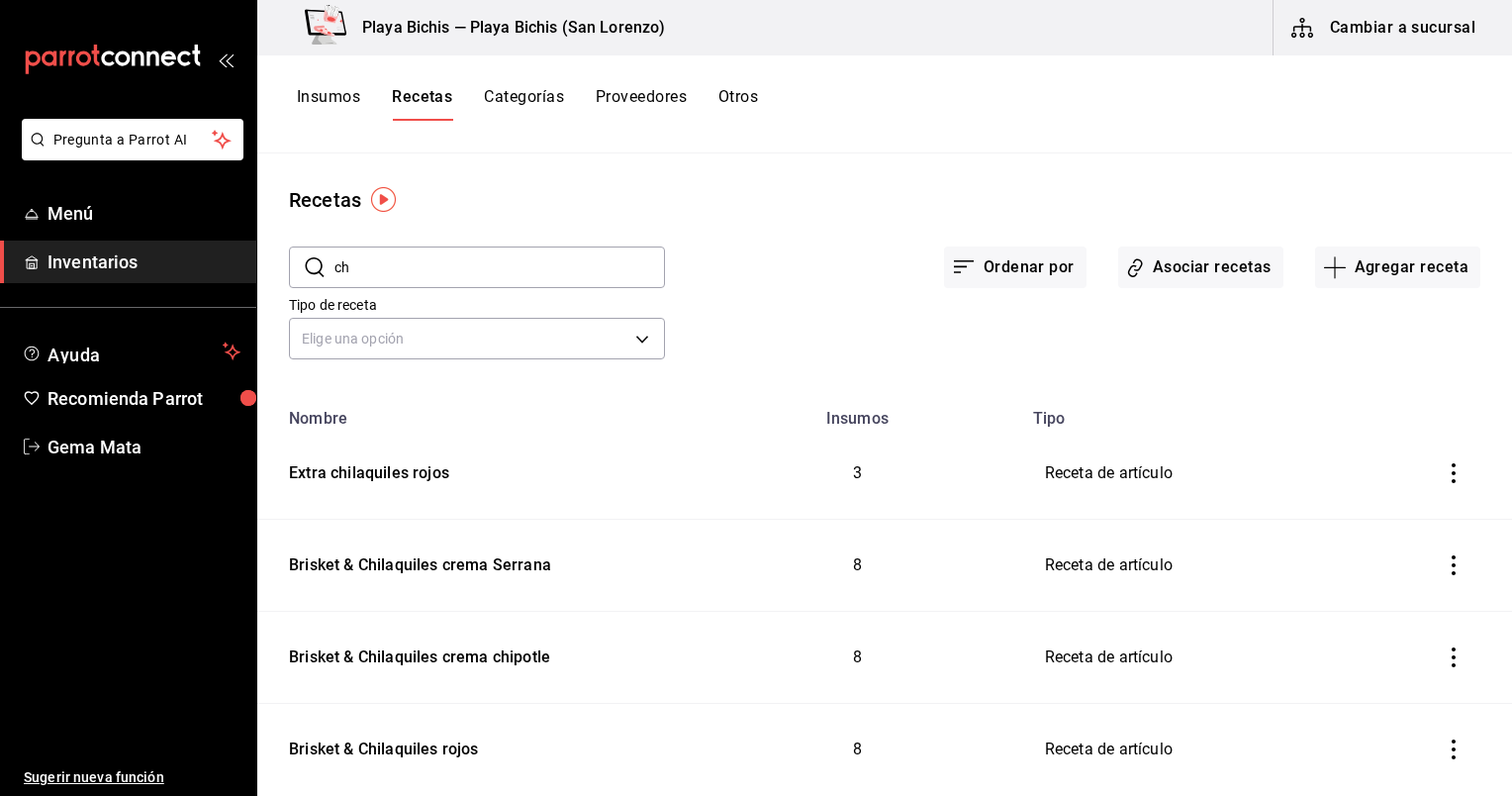 type on "c" 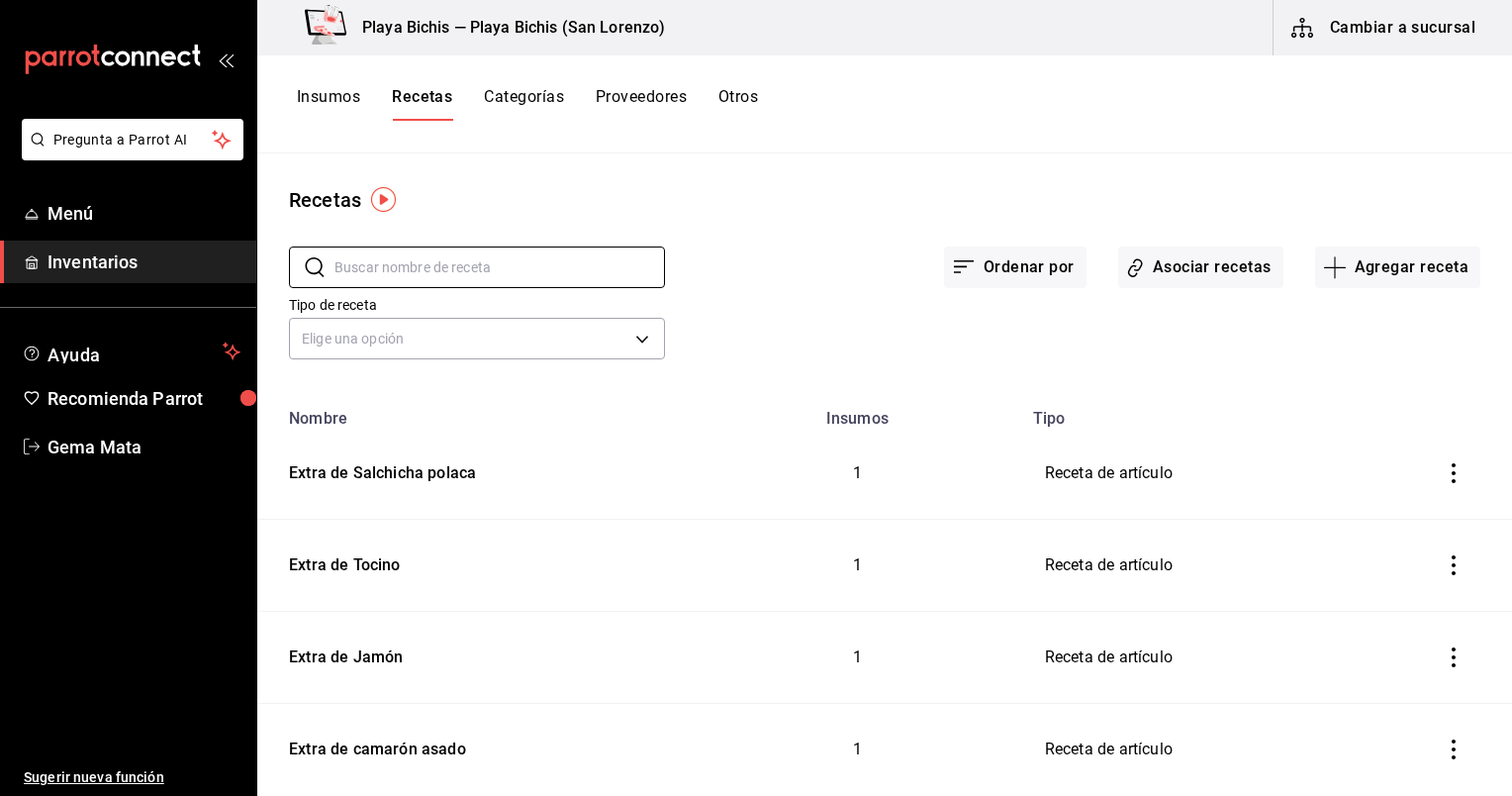 type 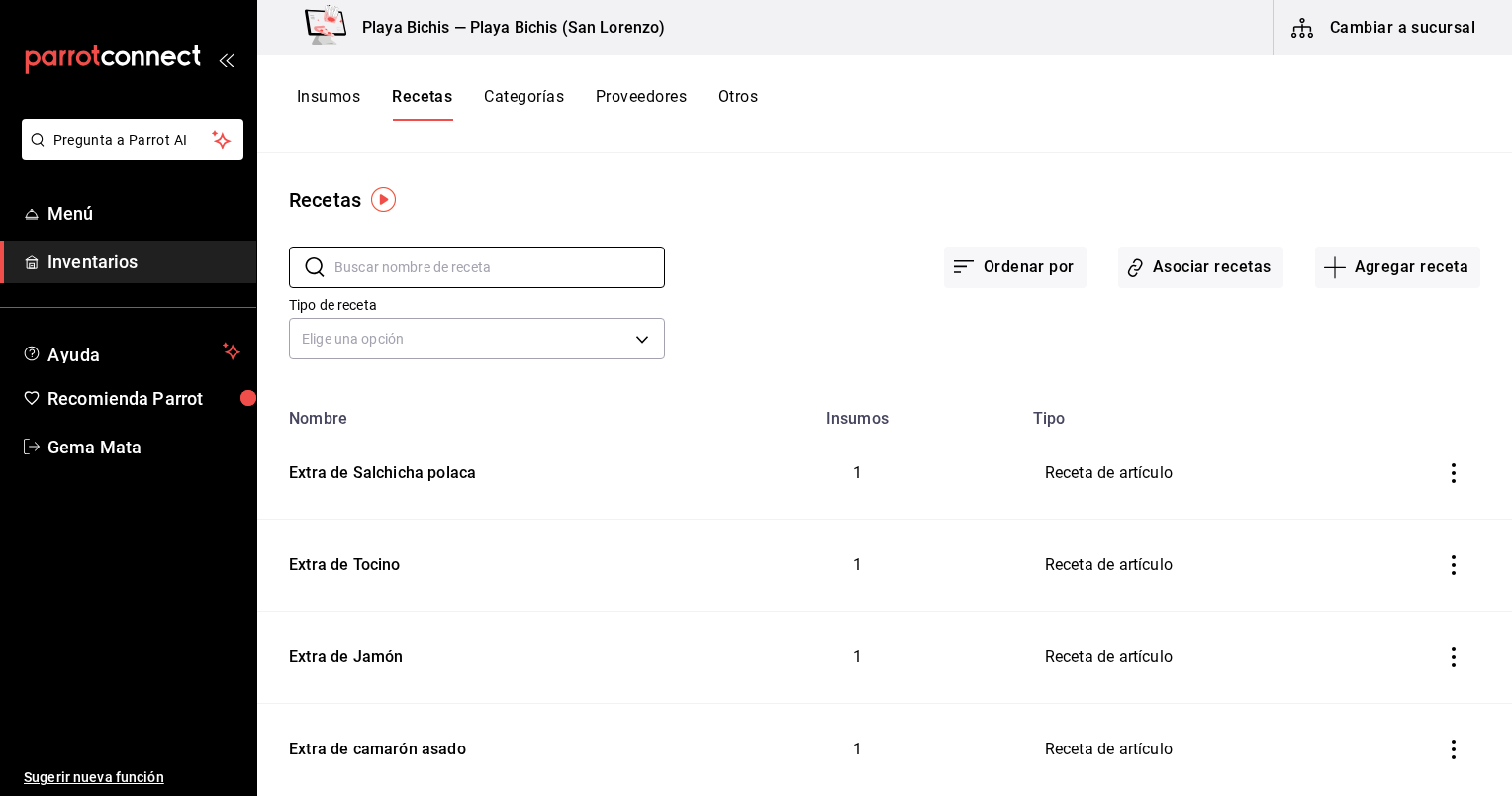 click on "Insumos" at bounding box center (329, 104) 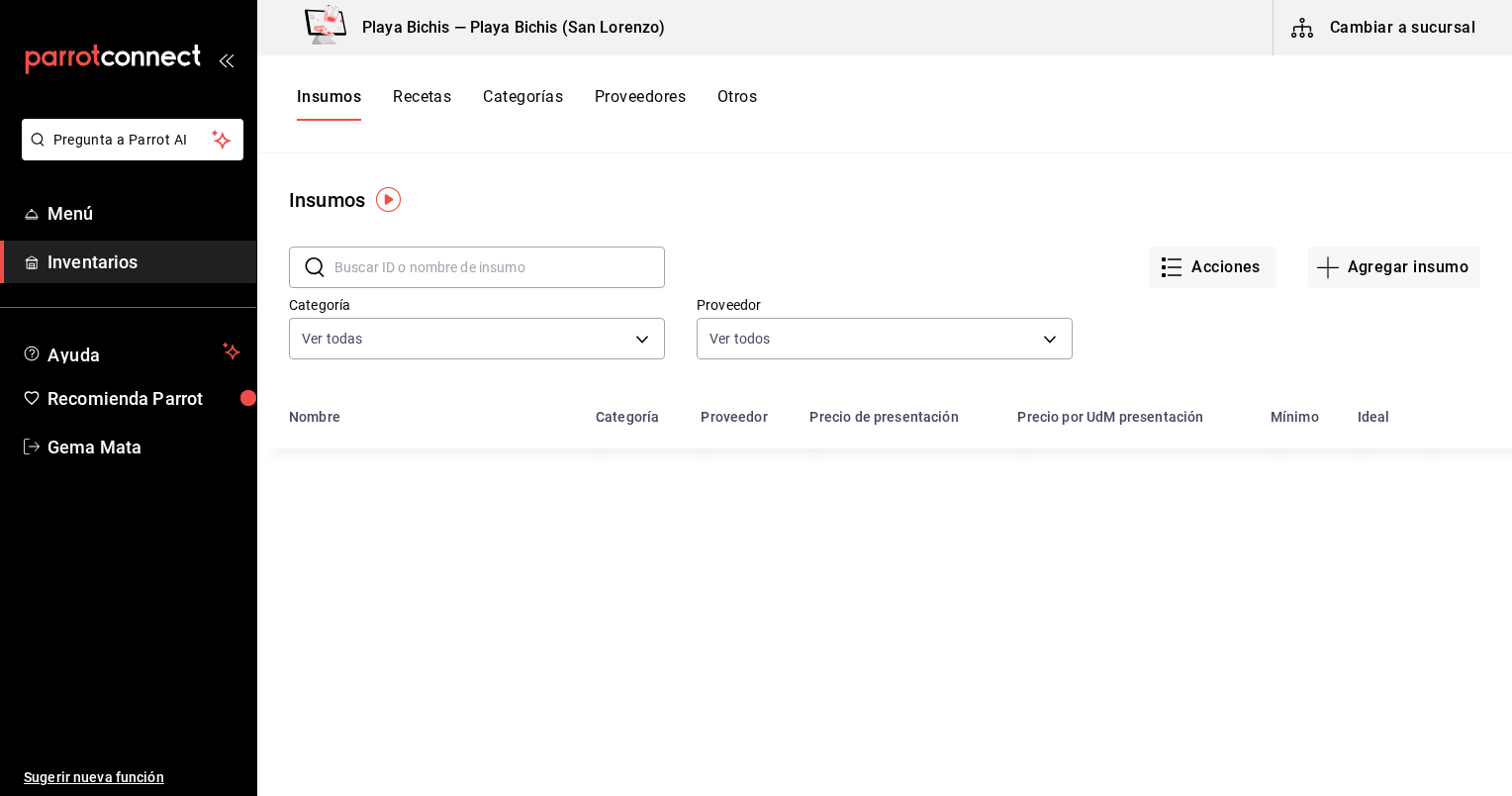 click at bounding box center [500, 267] 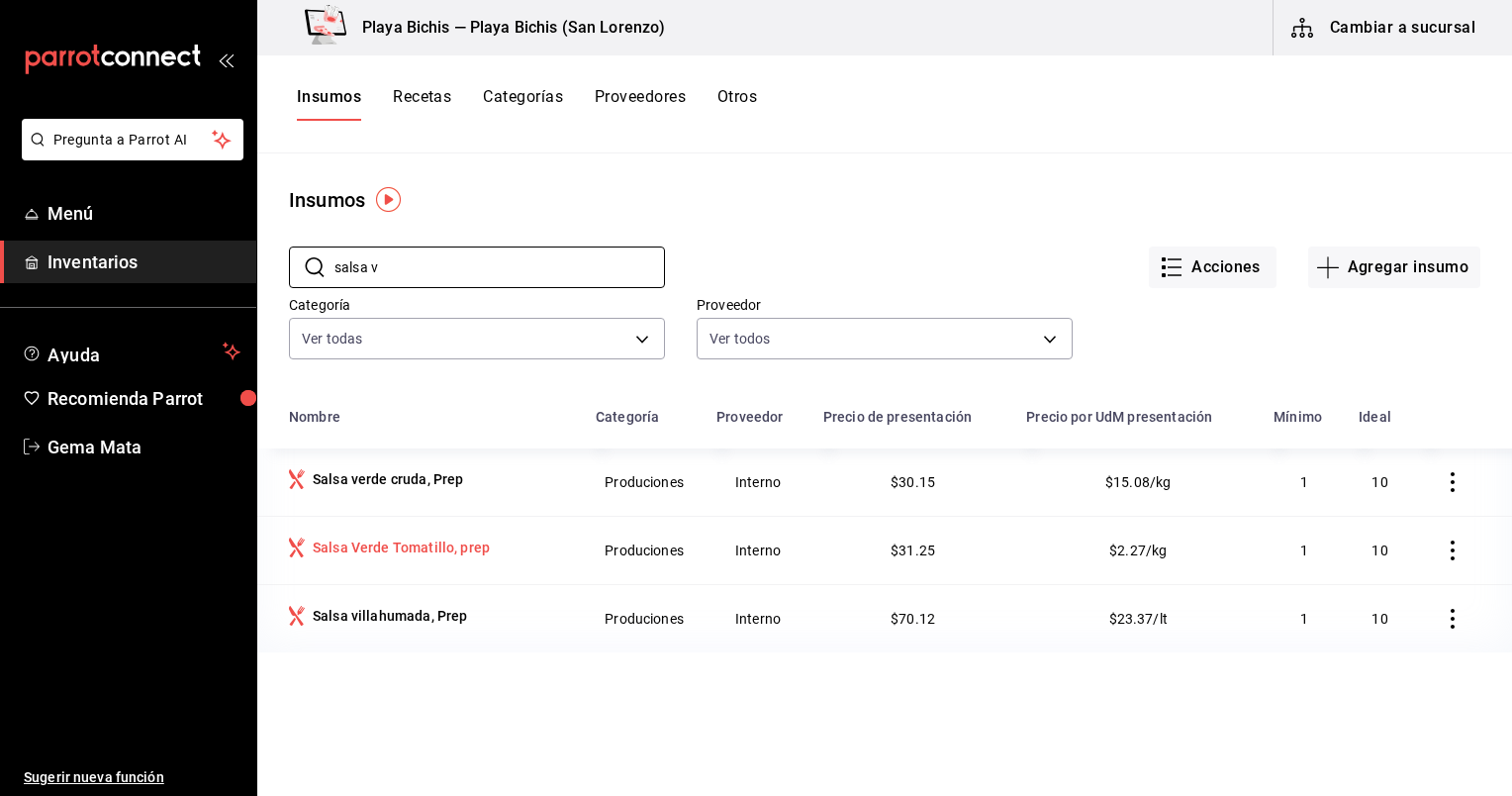 type on "salsa v" 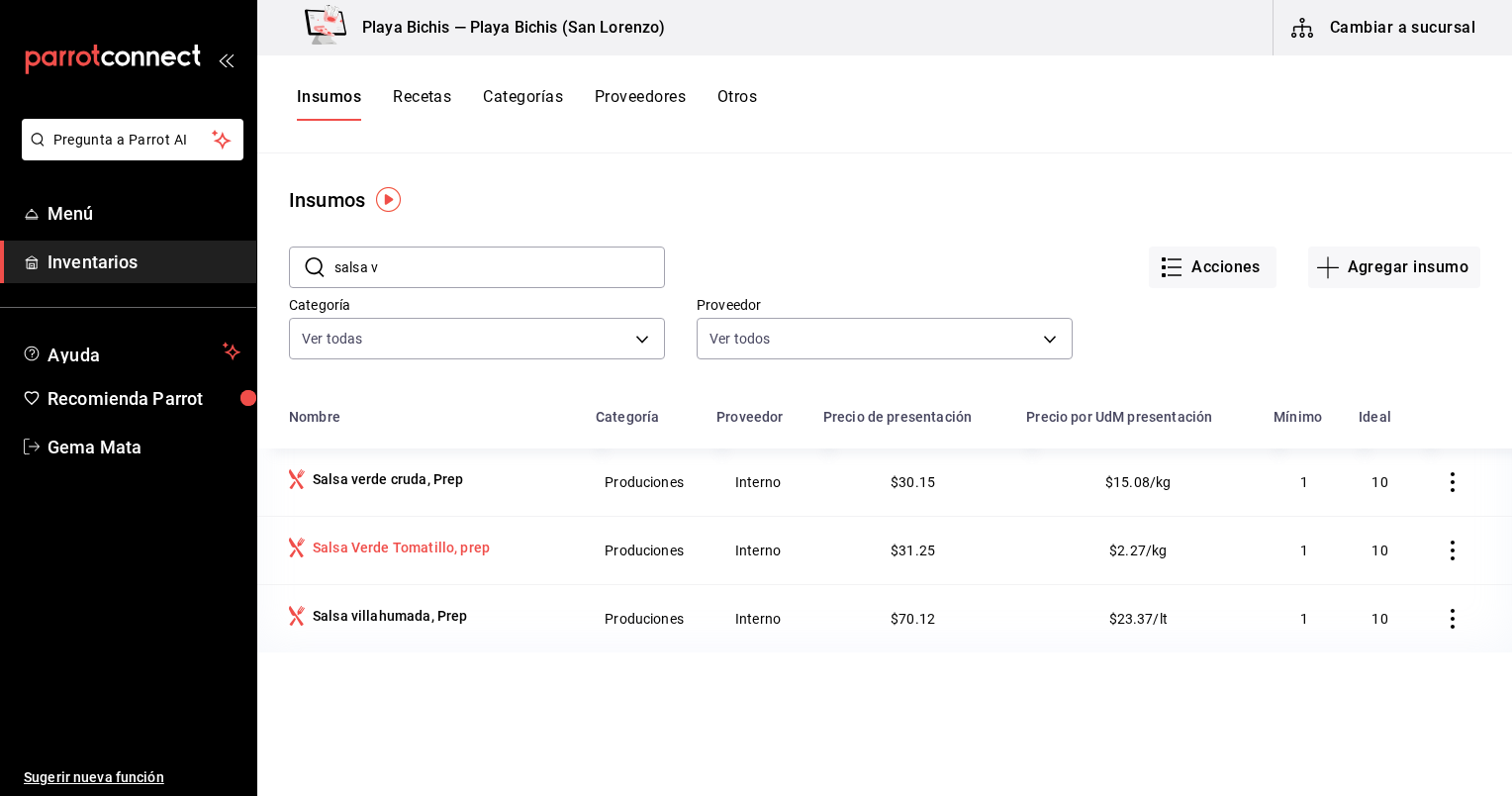 click on "Salsa Verde Tomatillo, prep" at bounding box center (401, 547) 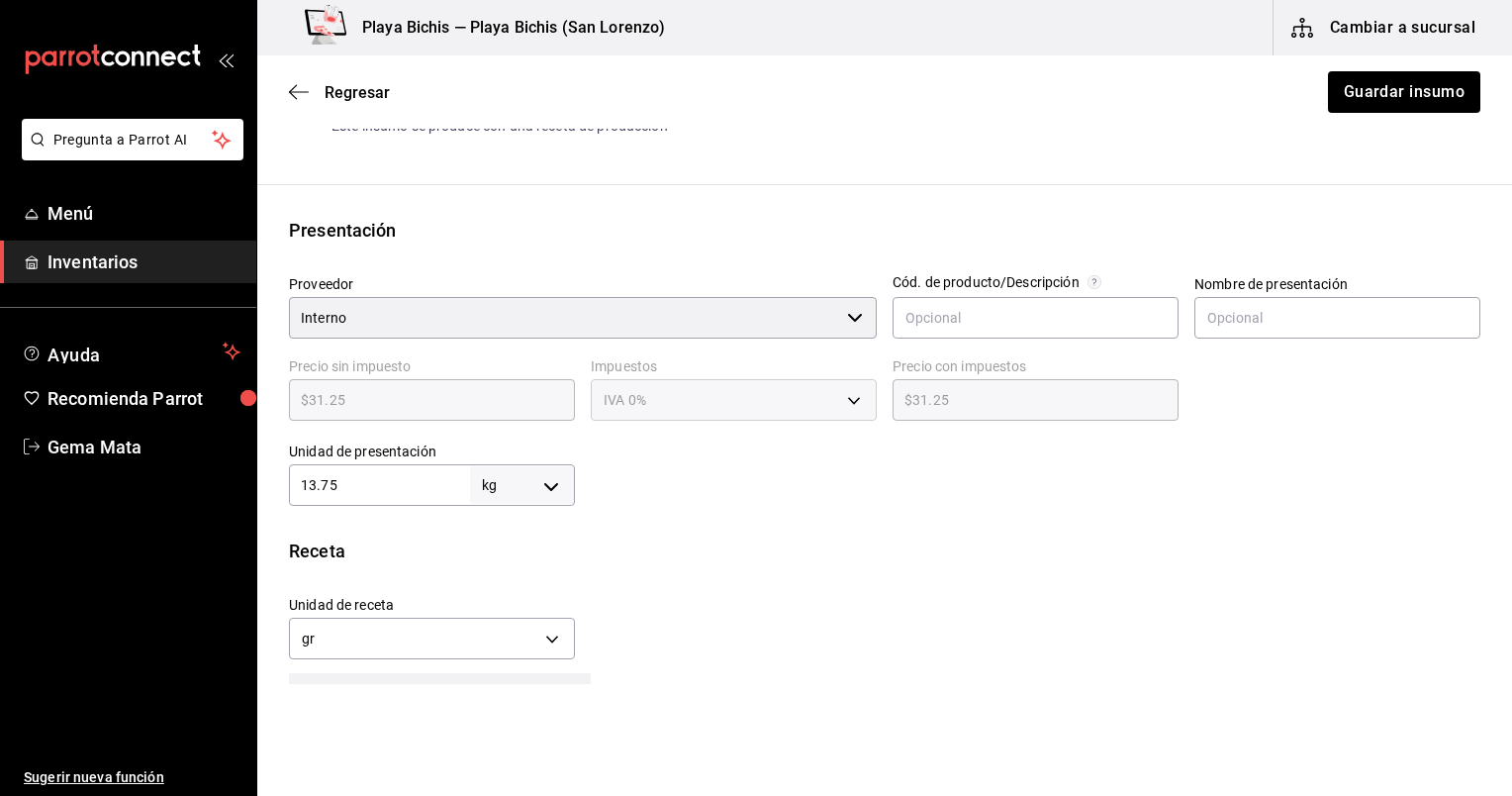 scroll, scrollTop: 501, scrollLeft: 0, axis: vertical 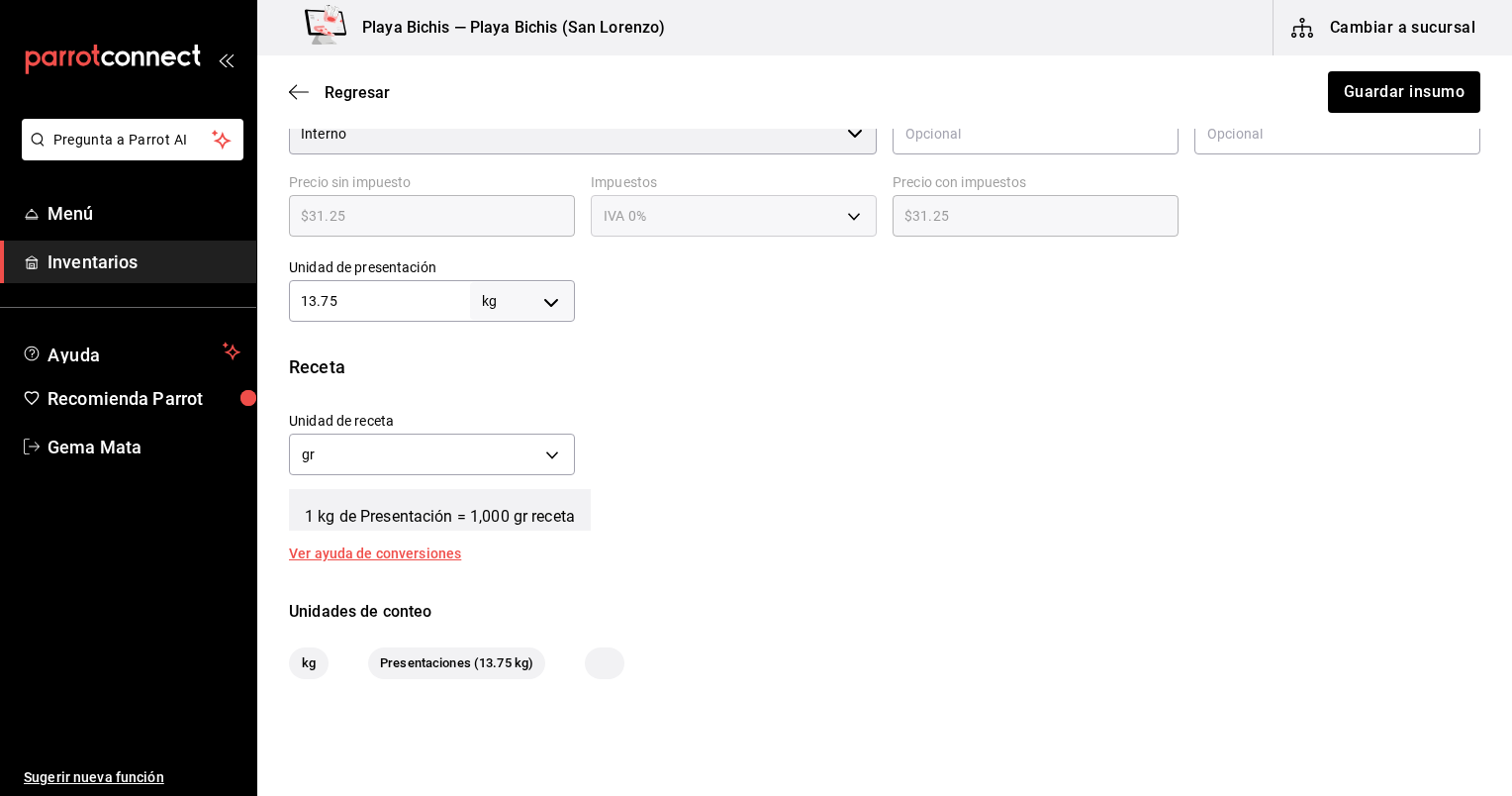 click on "13.75" at bounding box center (379, 301) 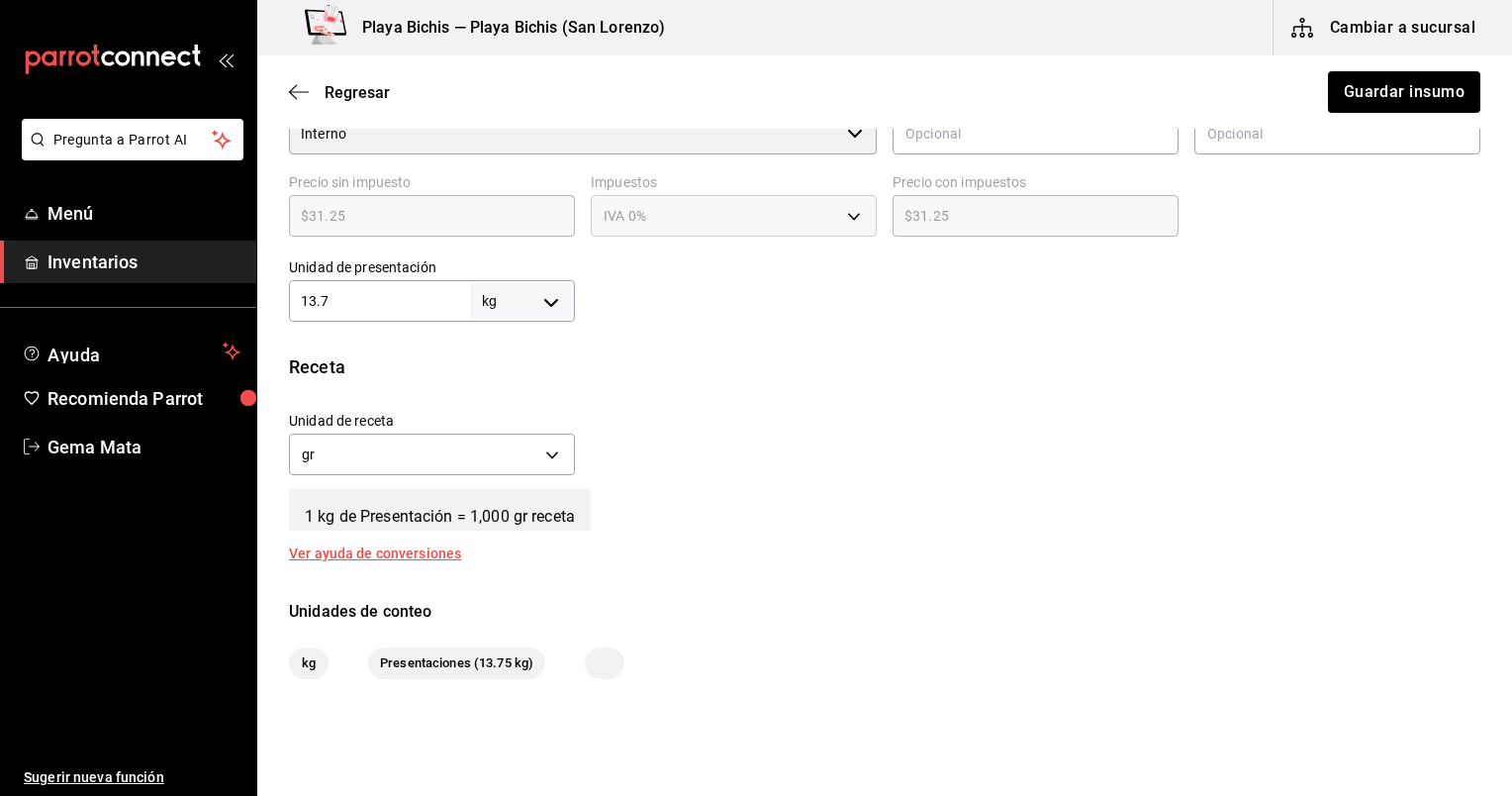 type on "13,700" 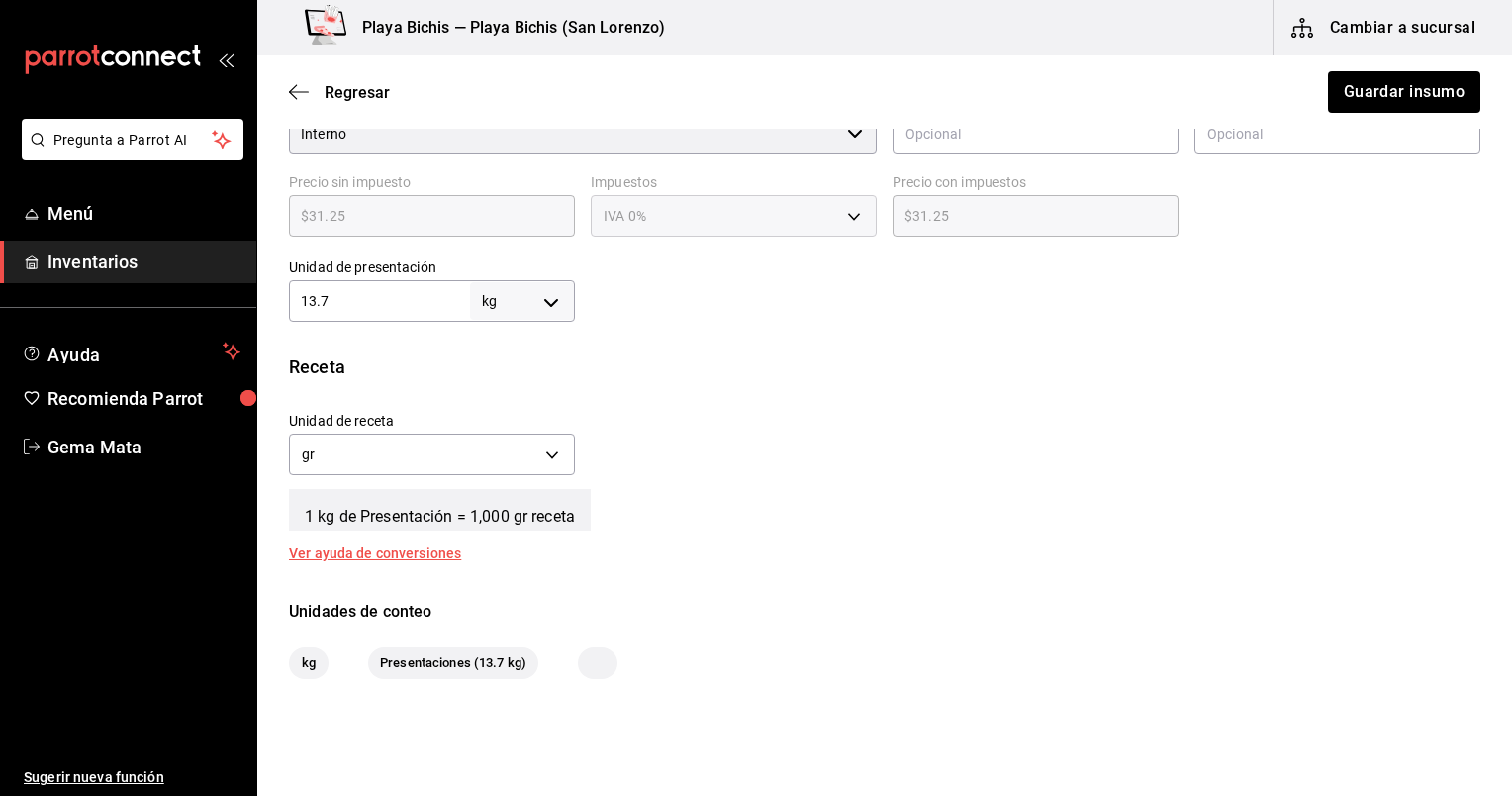 type on "13." 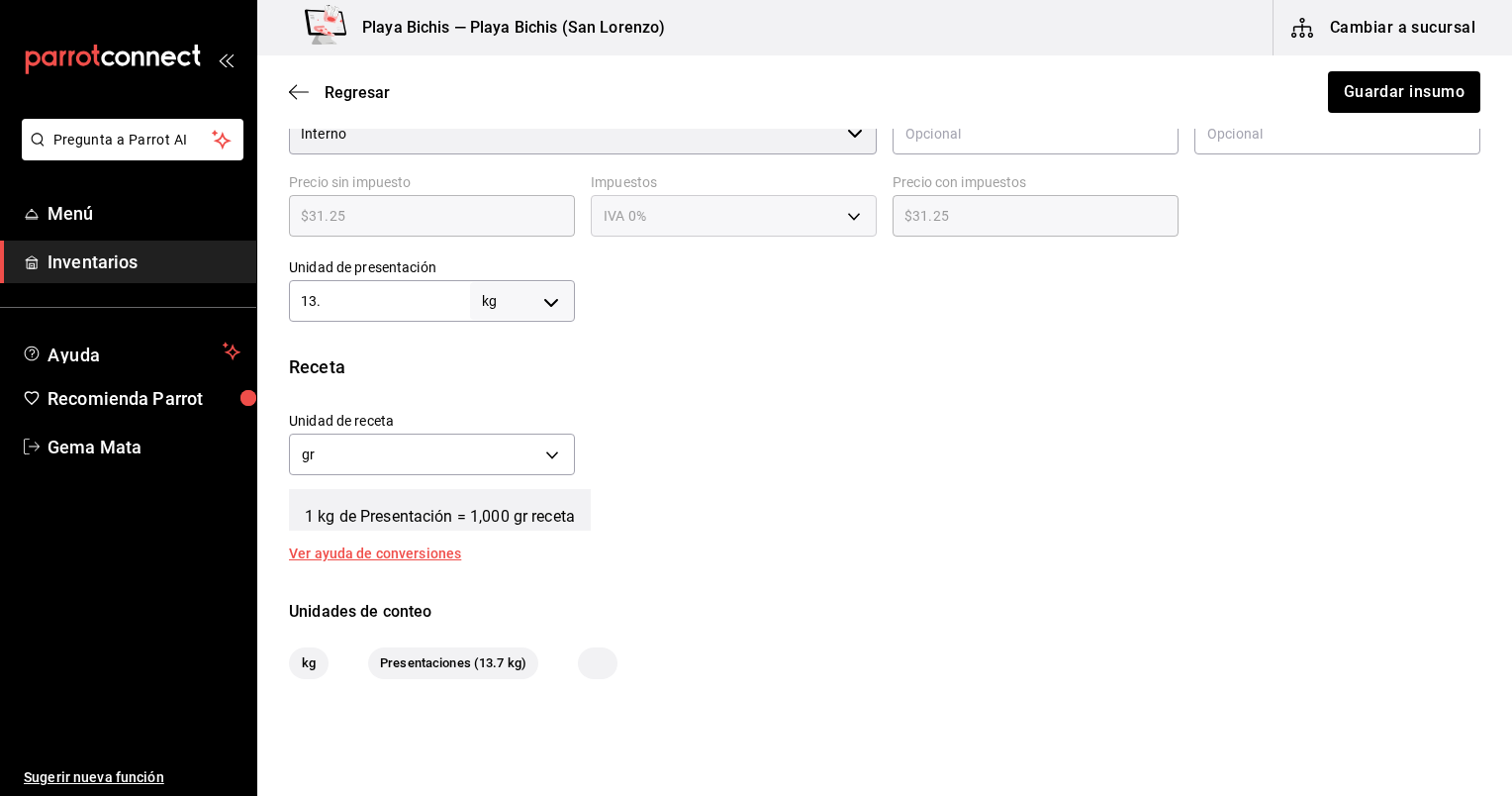 type on "13,000" 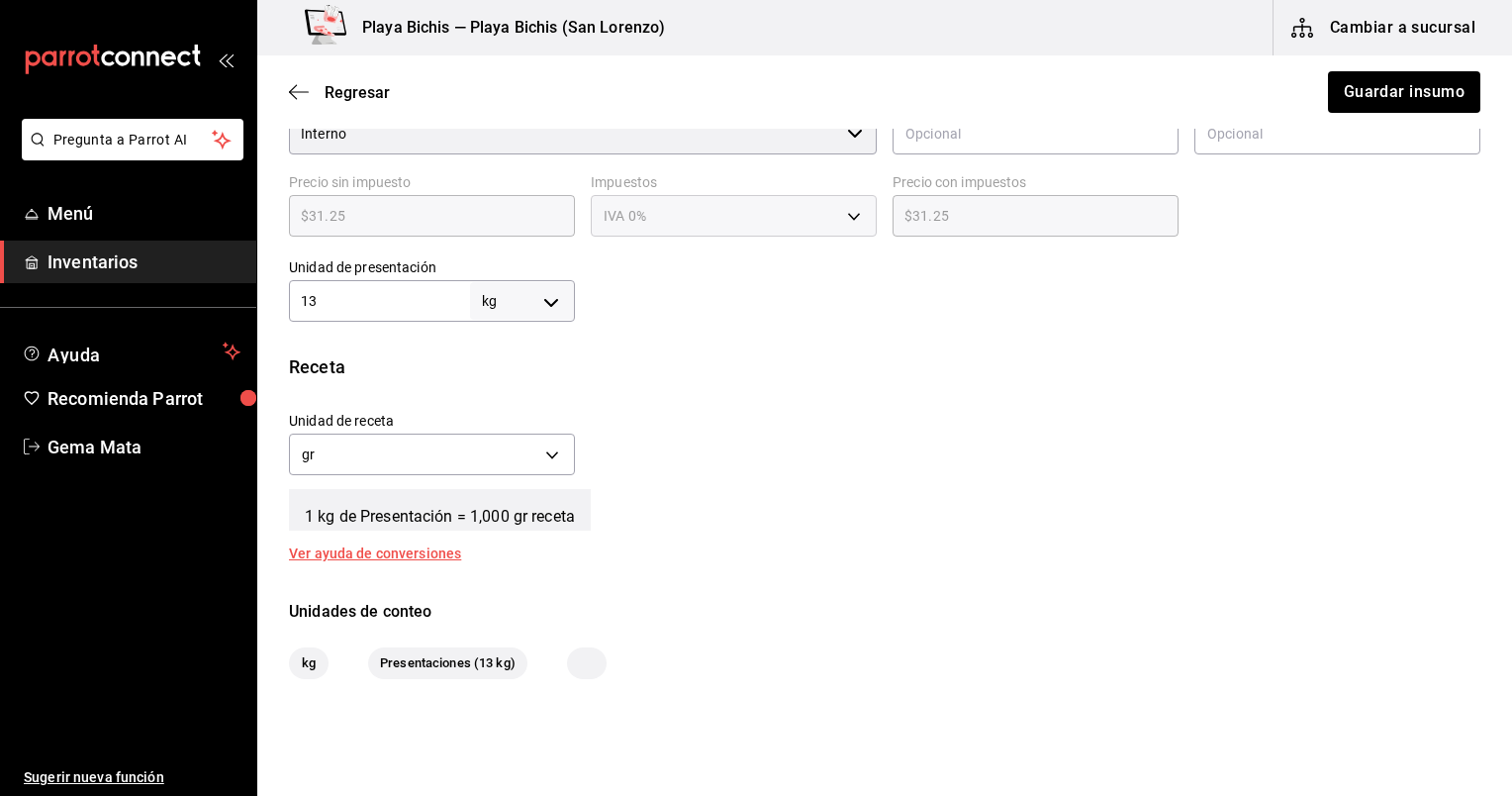 type on "1" 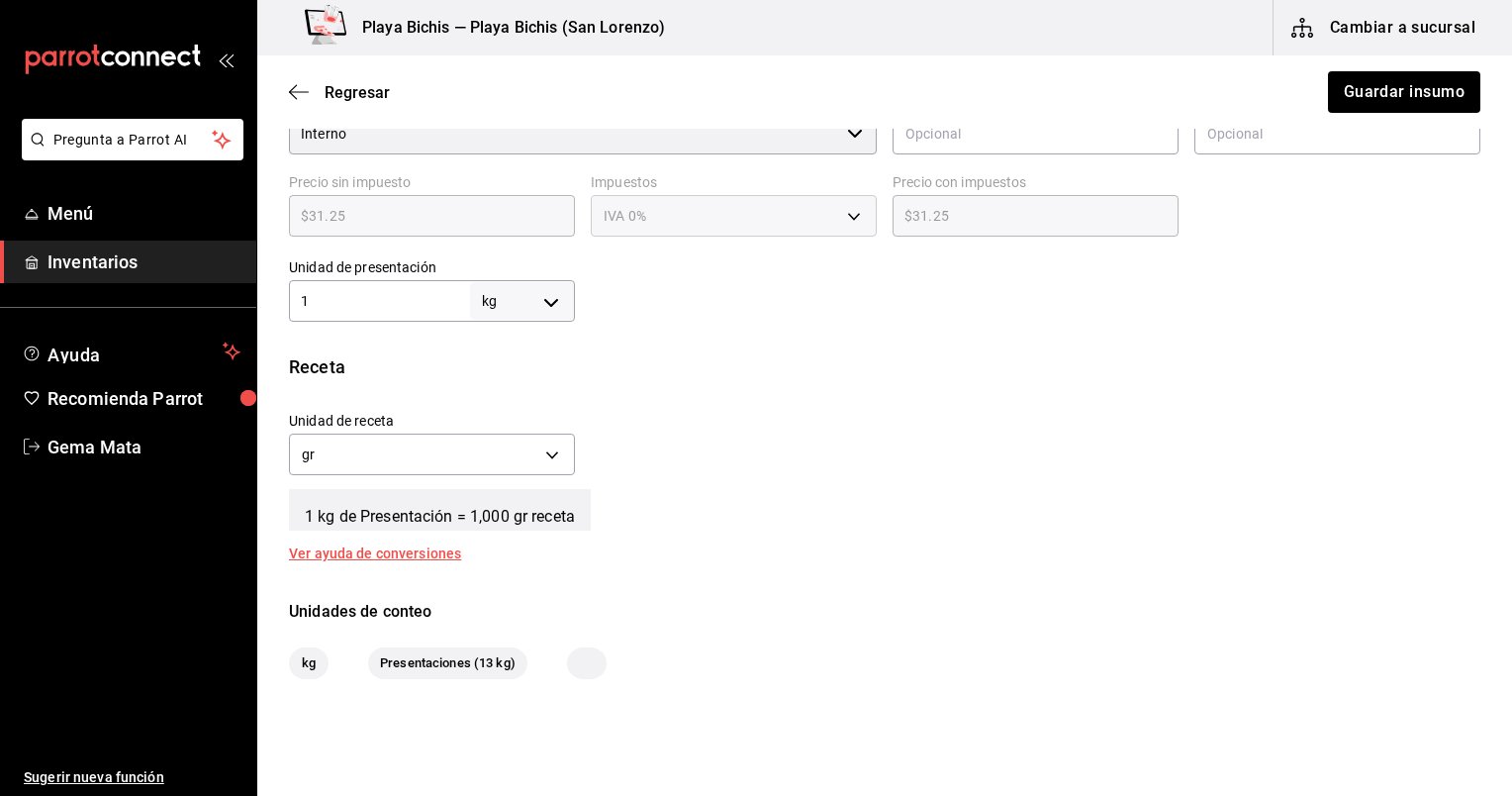 type on "1,000" 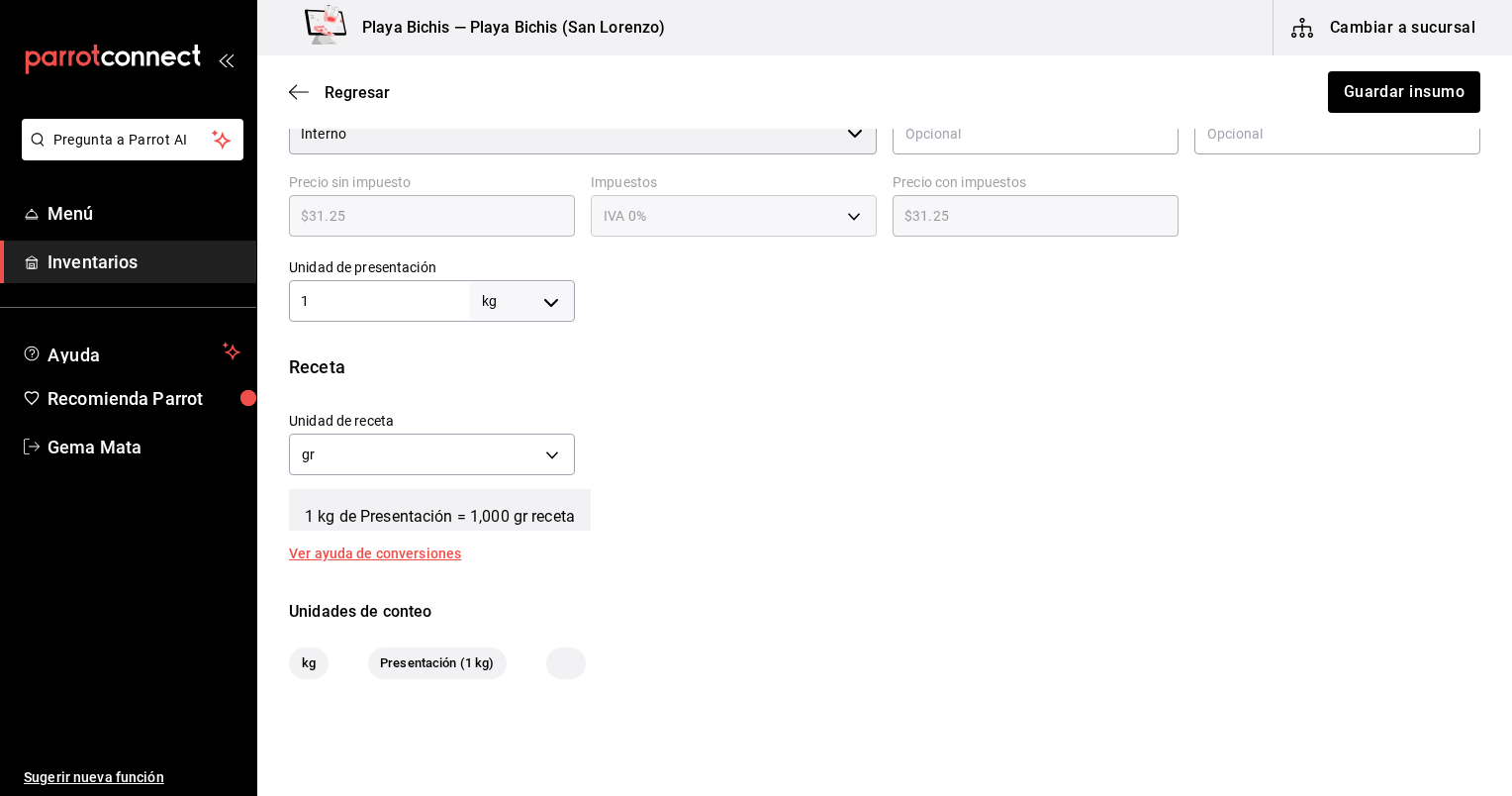 type on "15" 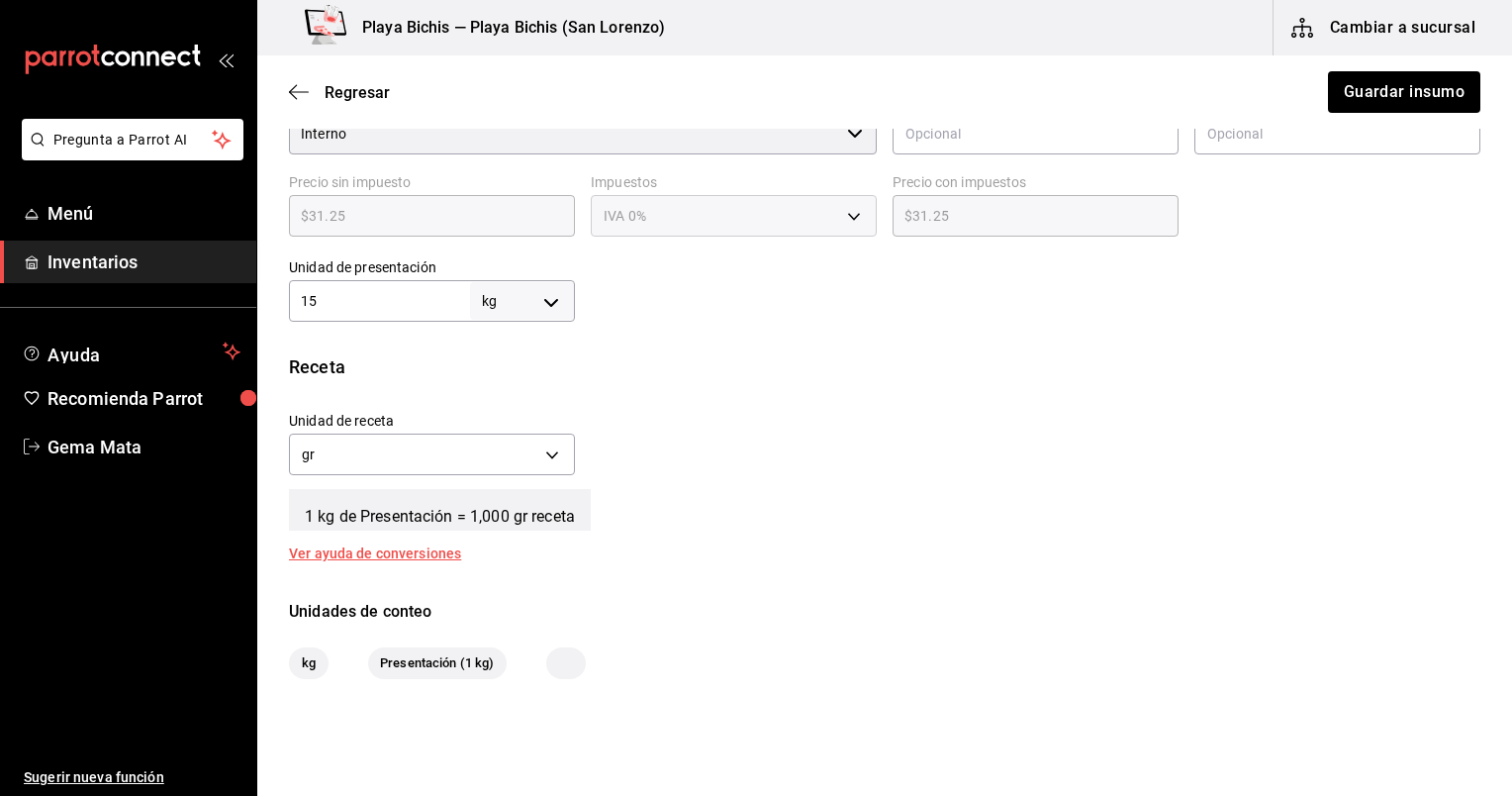 type on "15,000" 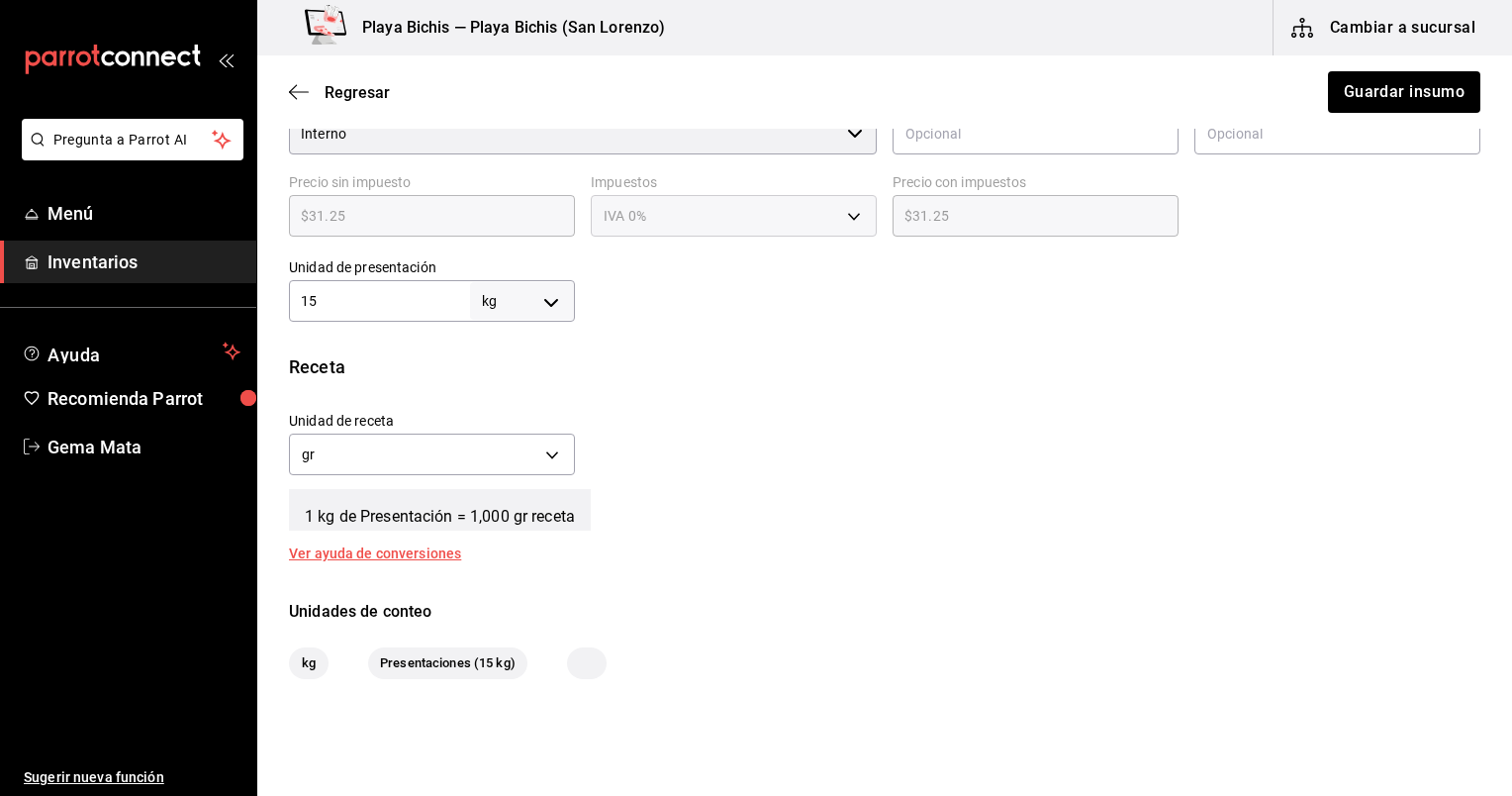 type on "15" 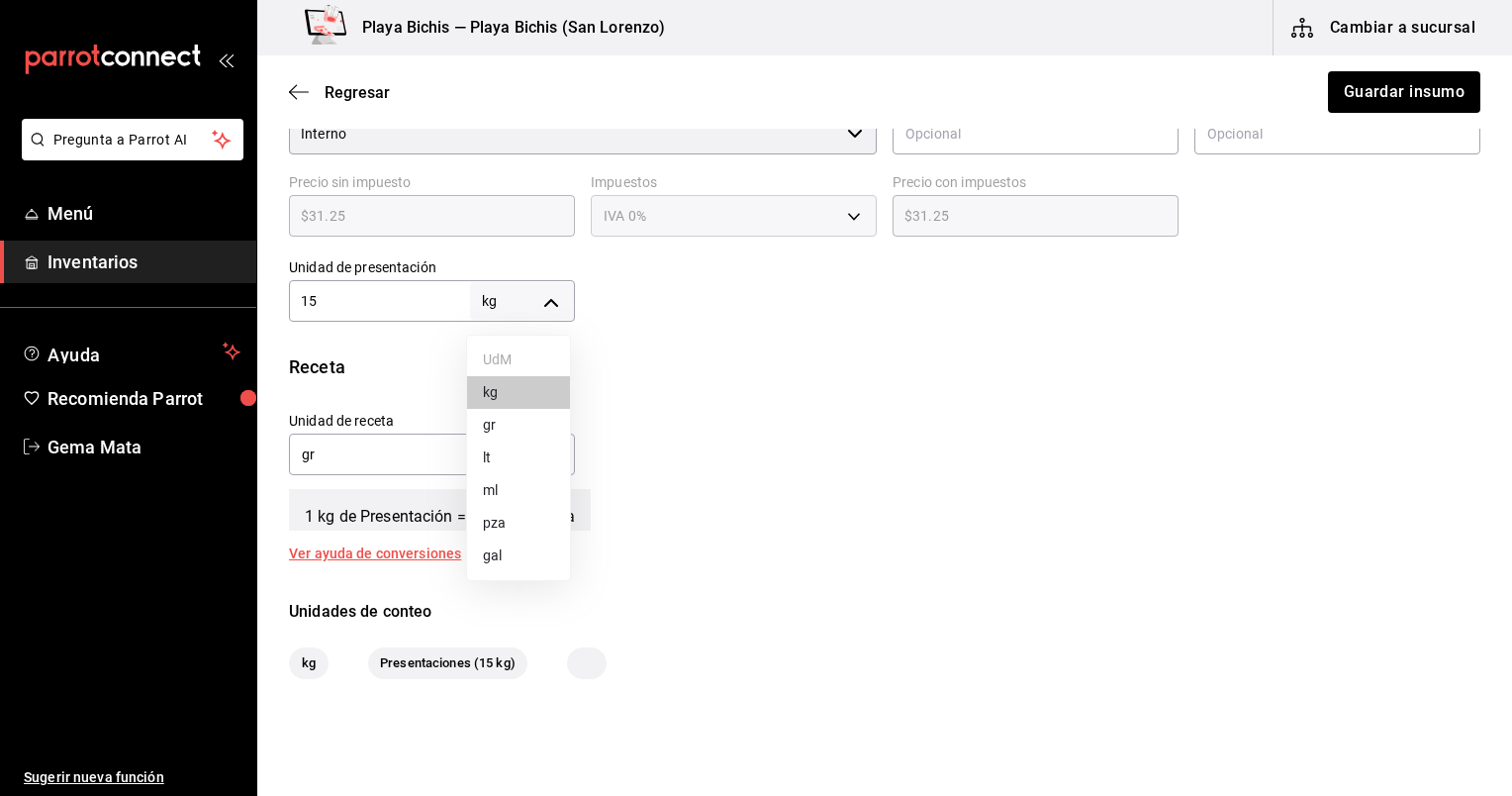 click on "Pregunta a Parrot AI Menú   Inventarios   Ayuda Recomienda Parrot   Gema Mata   Sugerir nueva función   Playa Bichis — Playa Bichis (San Lorenzo) Cambiar a sucursal Regresar Guardar insumo Insumo IN-1743025132321 Nombre Salsa Verde Tomatillo, prep Categoría de inventario Produciones ​ Mínimo 1 ​ Ideal 10 ​ Insumo de producción Este insumo se produce con una receta de producción Presentación Proveedor Interno ​ Cód. de producto/Descripción Nombre de presentación Precio sin impuesto $31.25 ​ Impuestos IVA 0% IVA_0 Precio con impuestos $31.25 ​ Unidad de presentación 15 kg KILOGRAM ​ Receta Unidad de receta gr GRAM Factor de conversión 15,000 ​ 1 kg de Presentación = 1,000 gr receta Ver ayuda de conversiones Unidades de conteo kg Presentaciones (15 kg) ; GANA 1 MES GRATIS EN TU SUSCRIPCIÓN AQUÍ Ver video tutorial Ir a video Pregunta a Parrot AI Menú   Inventarios   Ayuda Recomienda Parrot   Gema Mata   Sugerir nueva función   Visitar centro de ayuda ([PHONE]) UdM kg gr lt" at bounding box center (756, 342) 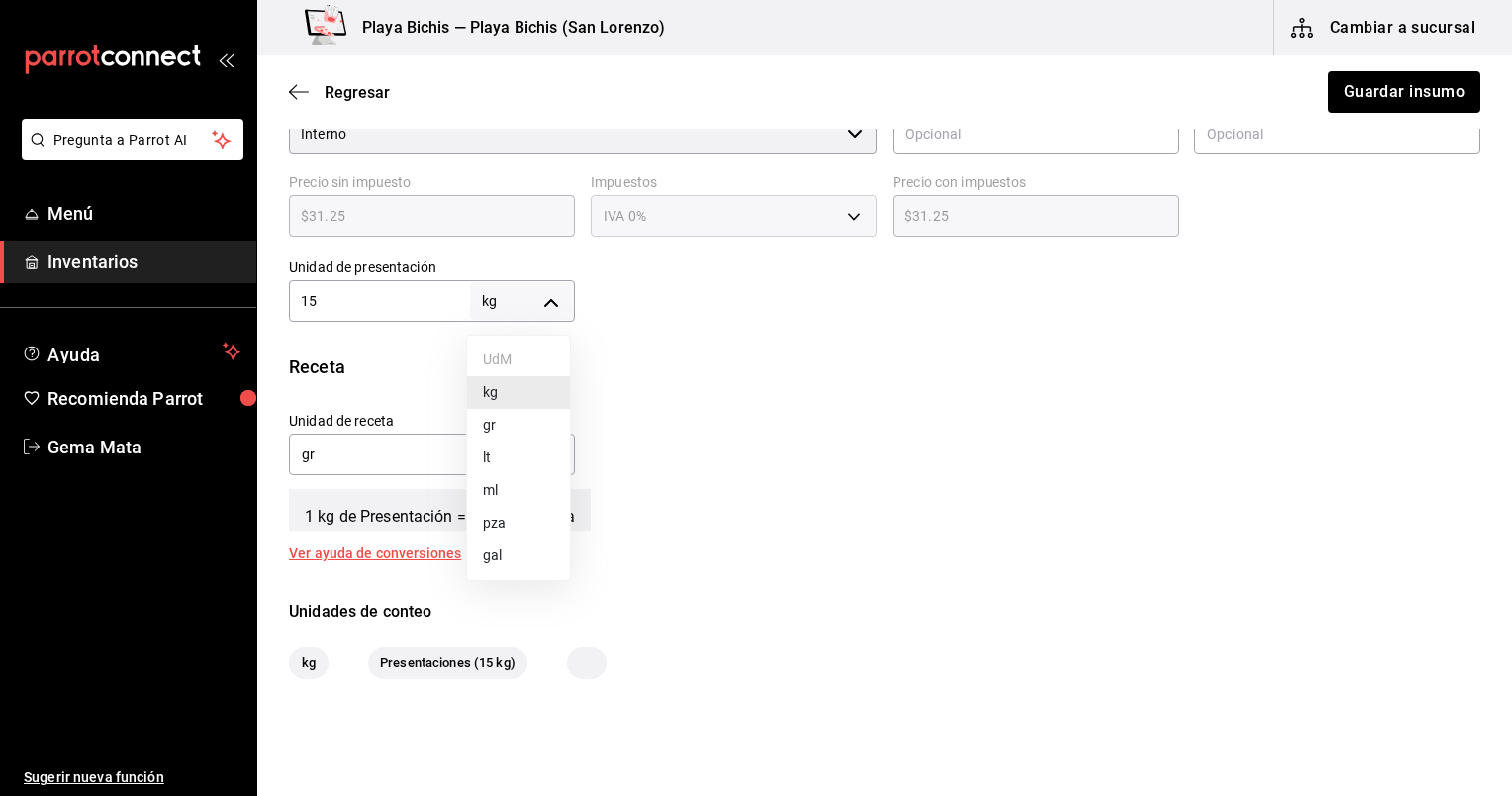 click on "lt" at bounding box center [519, 457] 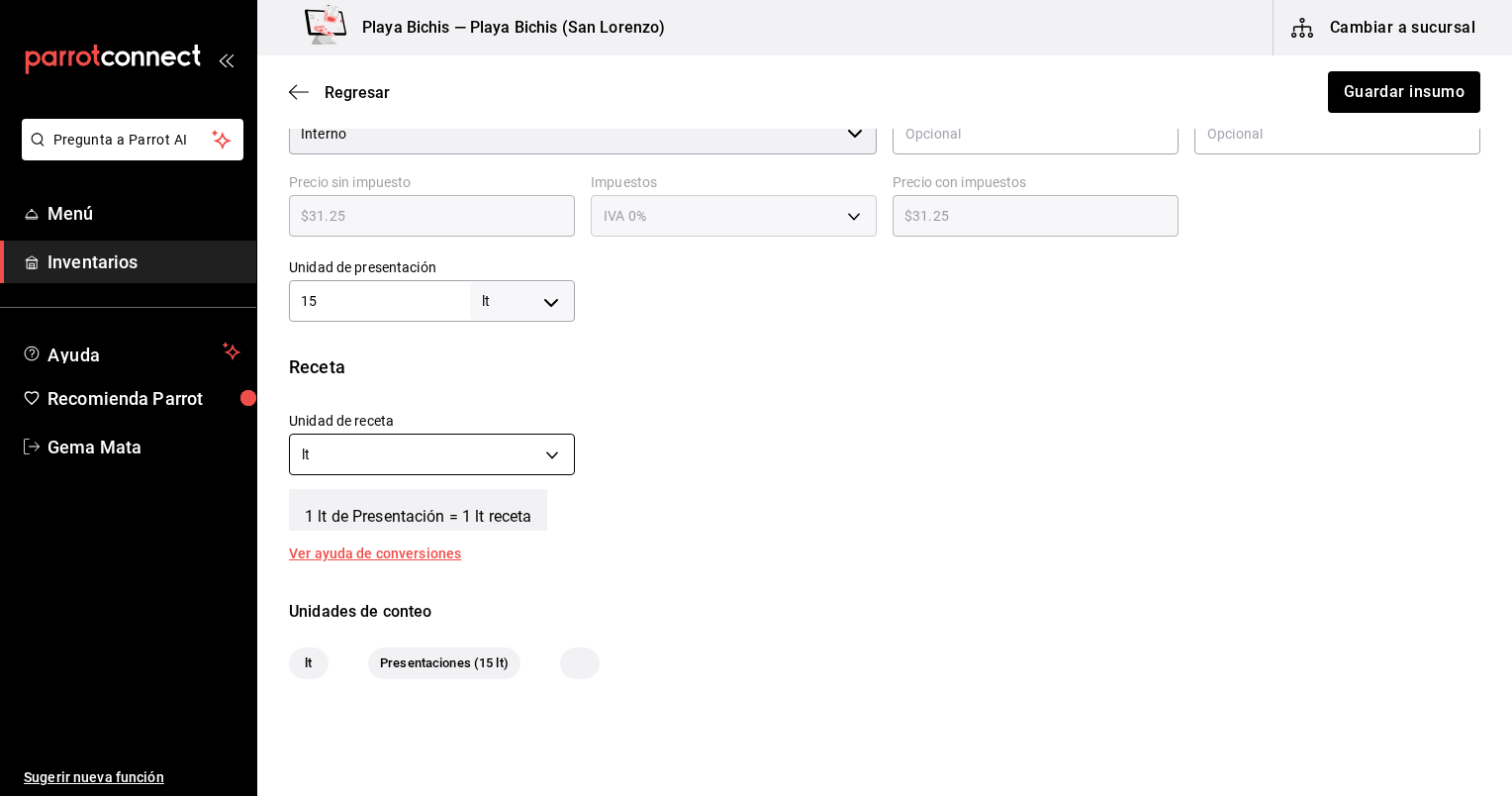 click on "Pregunta a Parrot AI Menú   Inventarios   Ayuda Recomienda Parrot   Gema Mata   Sugerir nueva función   Playa Bichis — Playa Bichis (San Lorenzo) Cambiar a sucursal Regresar Guardar insumo Insumo IN-1743025132321 Nombre Salsa Verde Tomatillo, prep Categoría de inventario Produciones ​ Mínimo 1 ​ Ideal 10 ​ Insumo de producción Este insumo se produce con una receta de producción Presentación Proveedor Interno ​ Cód. de producto/Descripción Nombre de presentación Precio sin impuesto $31.25 ​ Impuestos IVA 0% IVA_0 Precio con impuestos $31.25 ​ Unidad de presentación 15 lt LITER ​ Receta Unidad de receta lt LITER Factor de conversión 15 ​ 1 lt de Presentación = 1 lt receta Ver ayuda de conversiones Unidades de conteo lt Presentaciones (15 lt) ; GANA 1 MES GRATIS EN TU SUSCRIPCIÓN AQUÍ Ver video tutorial Ir a video Pregunta a Parrot AI Menú   Inventarios   Ayuda Recomienda Parrot   Gema Mata   Sugerir nueva función   Visitar centro de ayuda ([PHONE]) Visitar centro de ayuda" at bounding box center (756, 342) 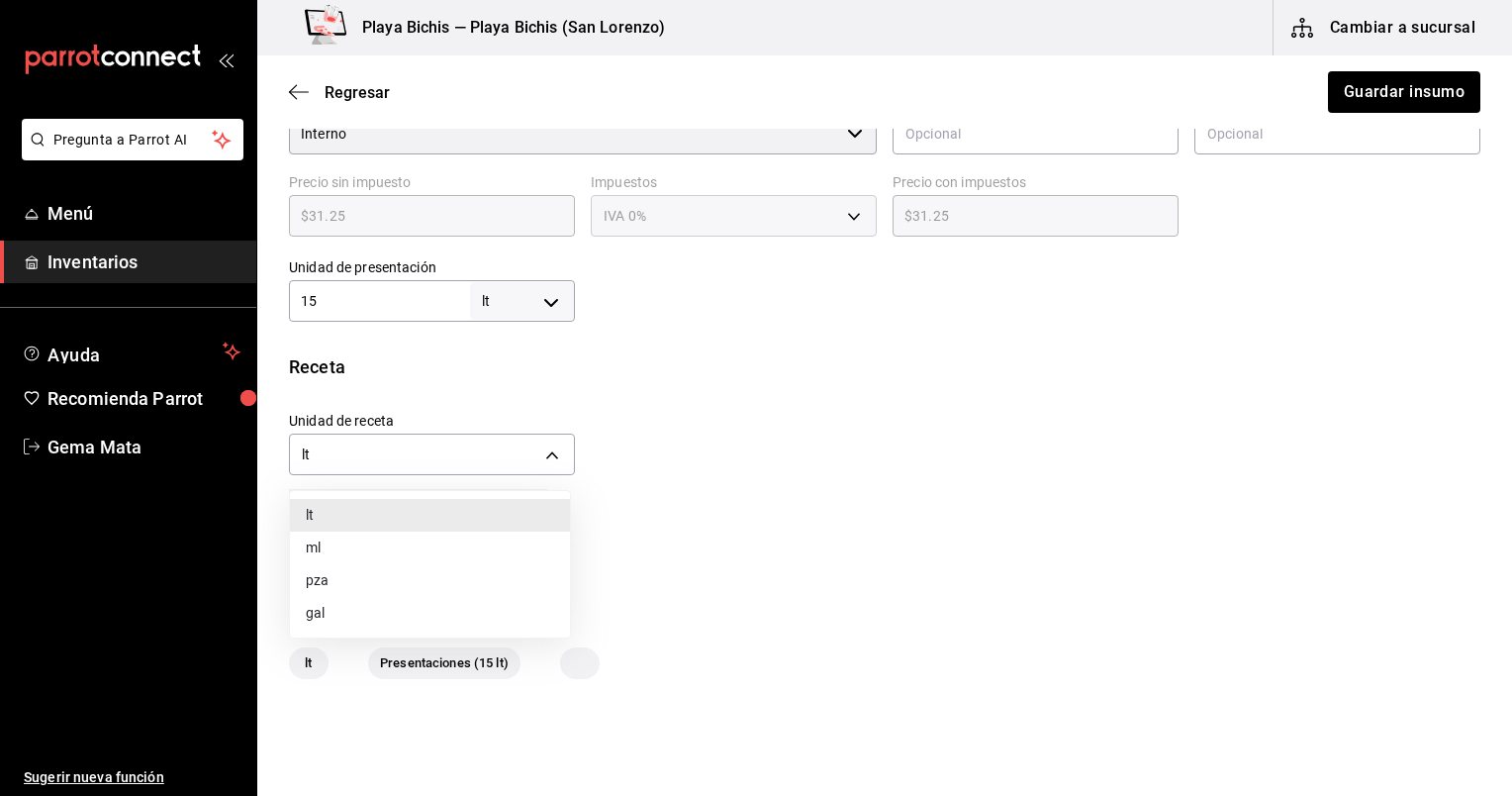click on "ml" at bounding box center [429, 547] 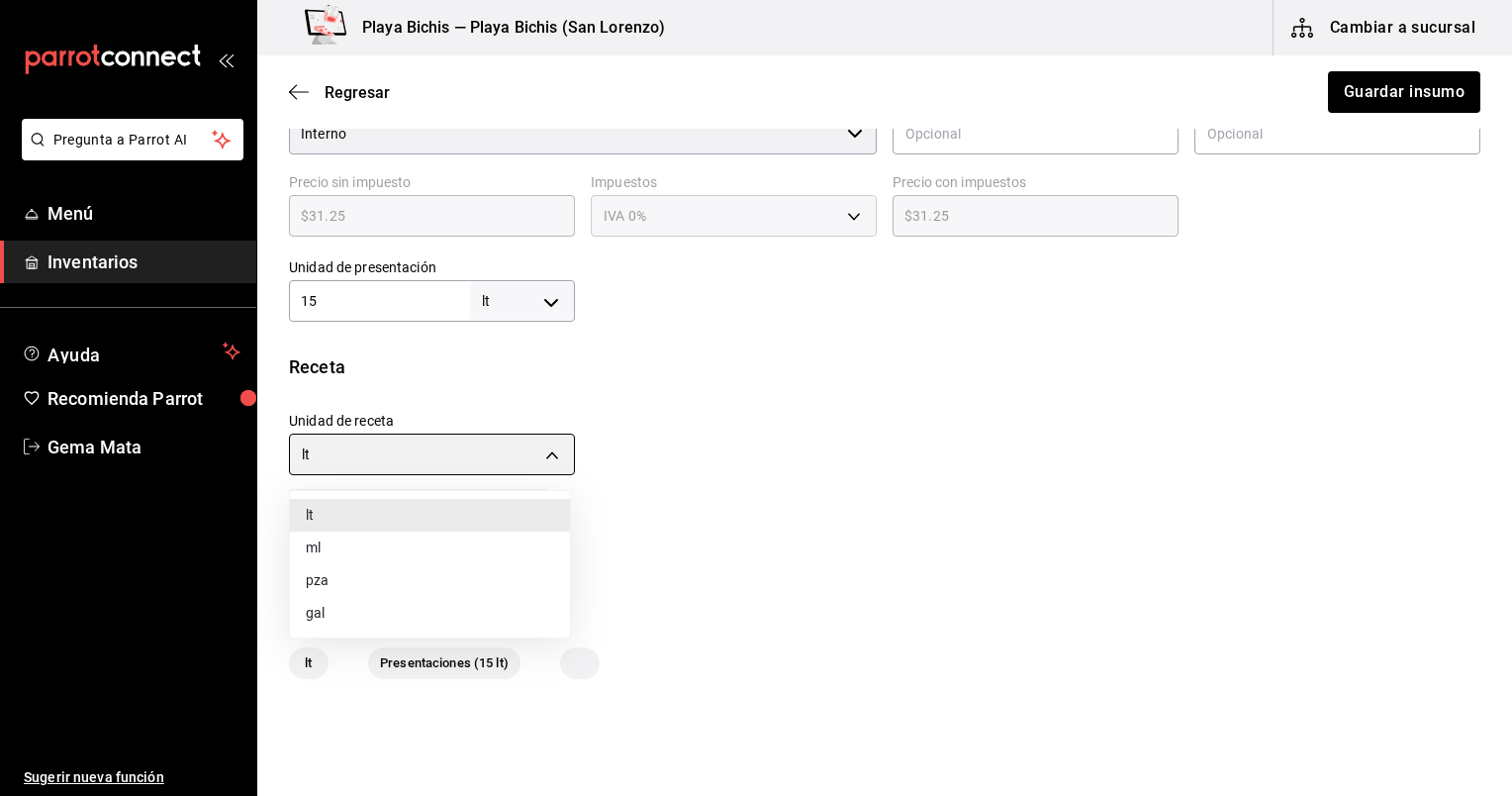 type on "MILLILITER" 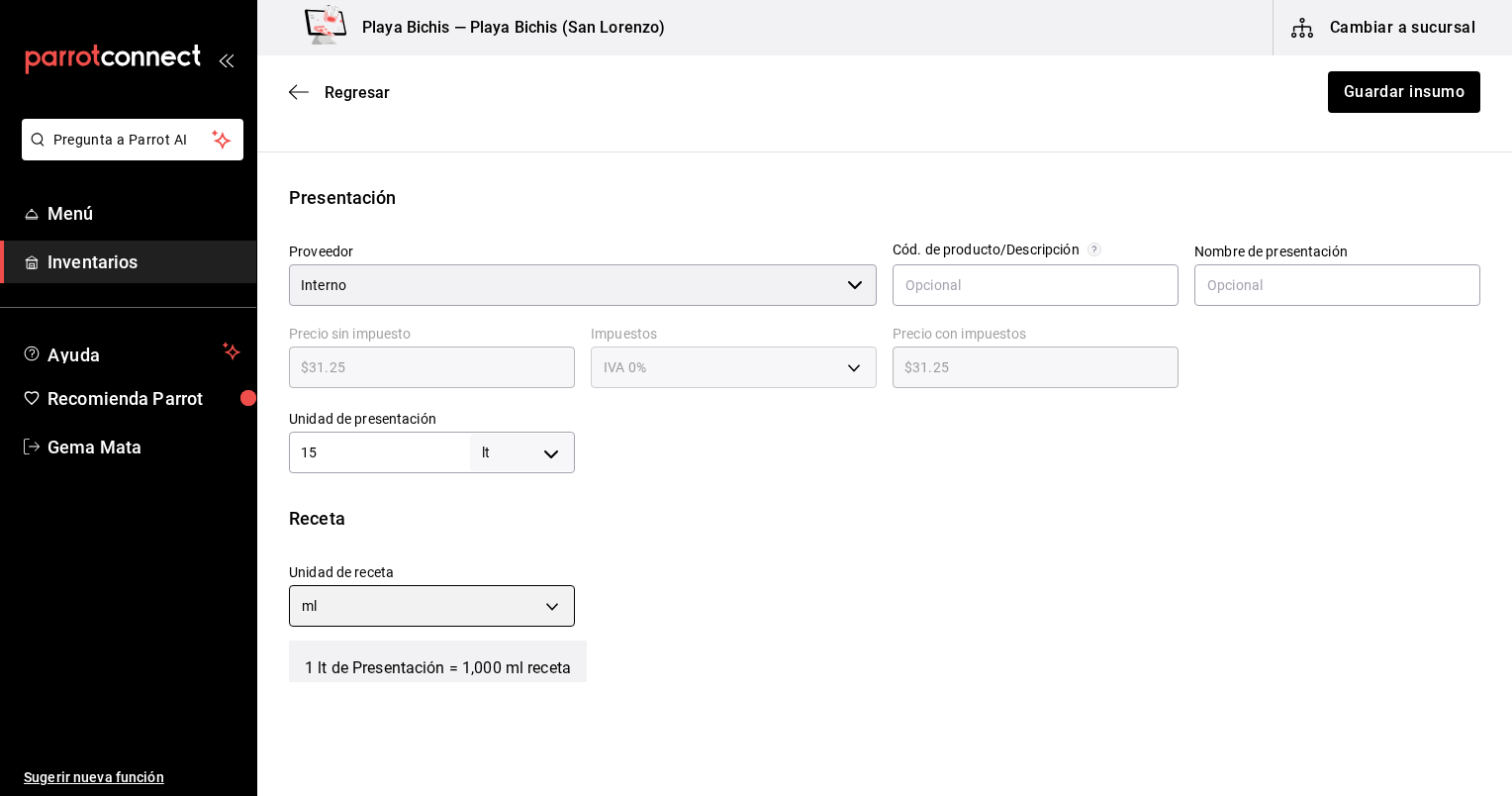 scroll, scrollTop: 0, scrollLeft: 0, axis: both 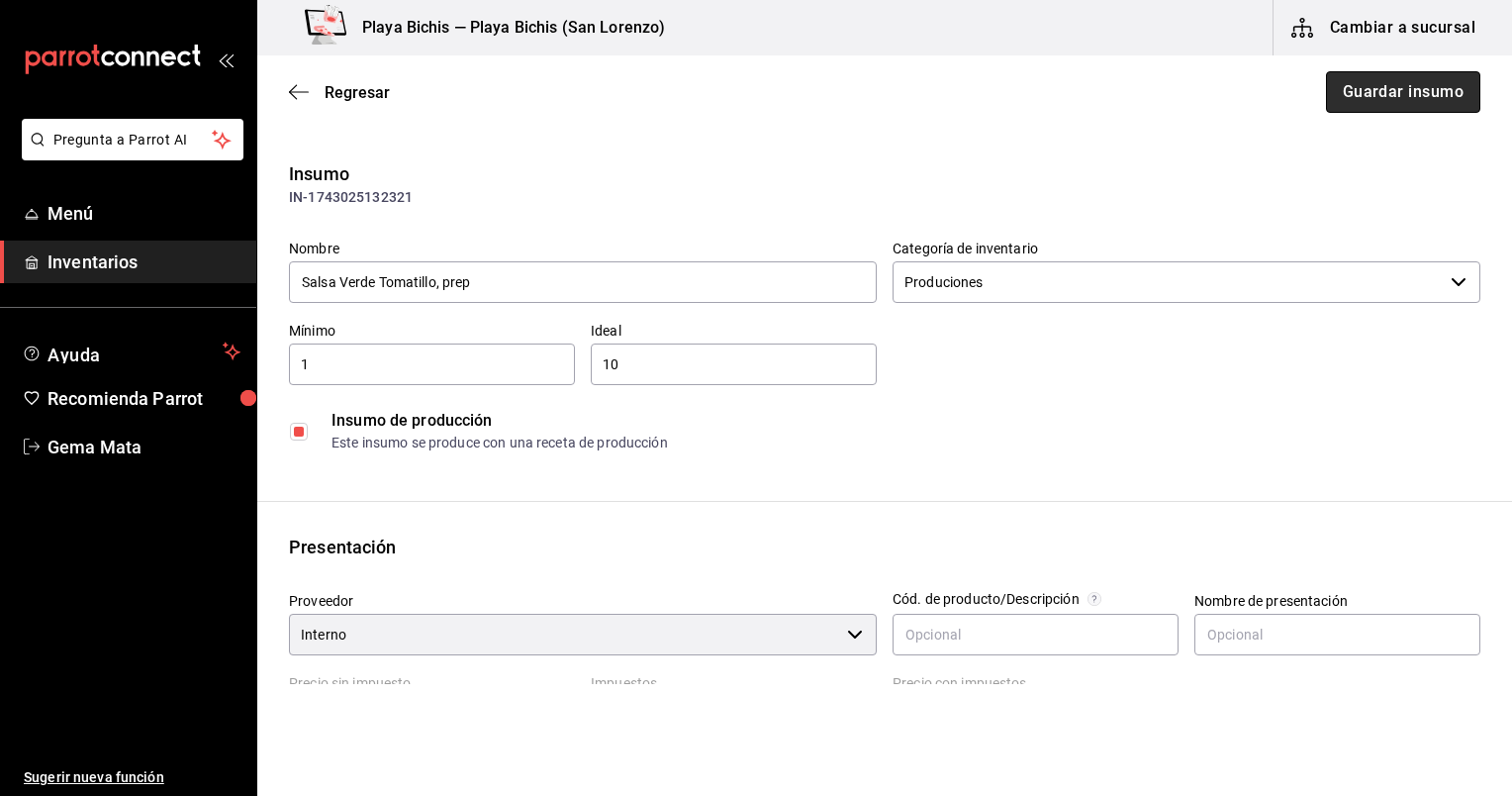 click on "Guardar insumo" at bounding box center (1403, 92) 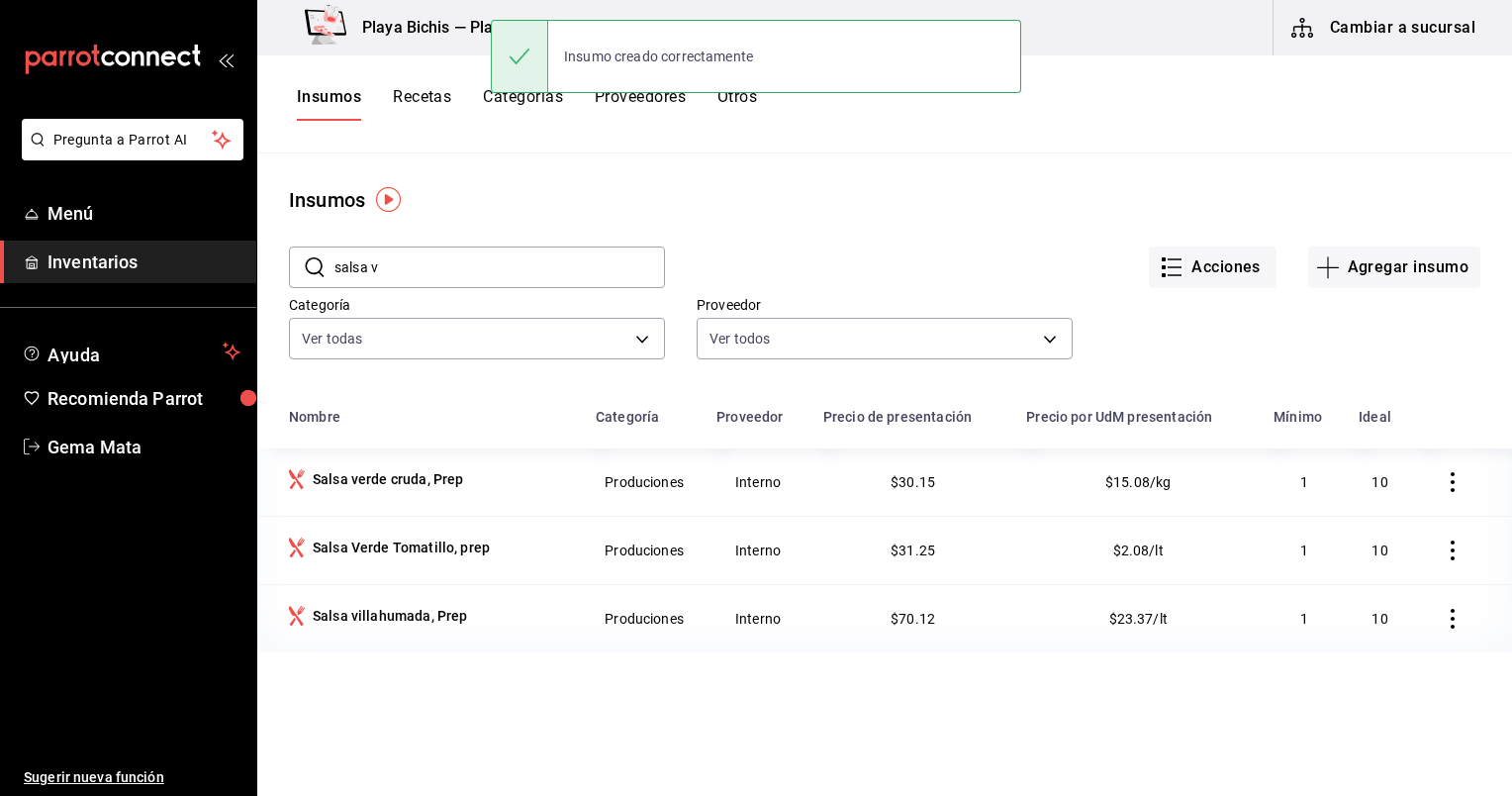 click on "Recetas" at bounding box center (422, 104) 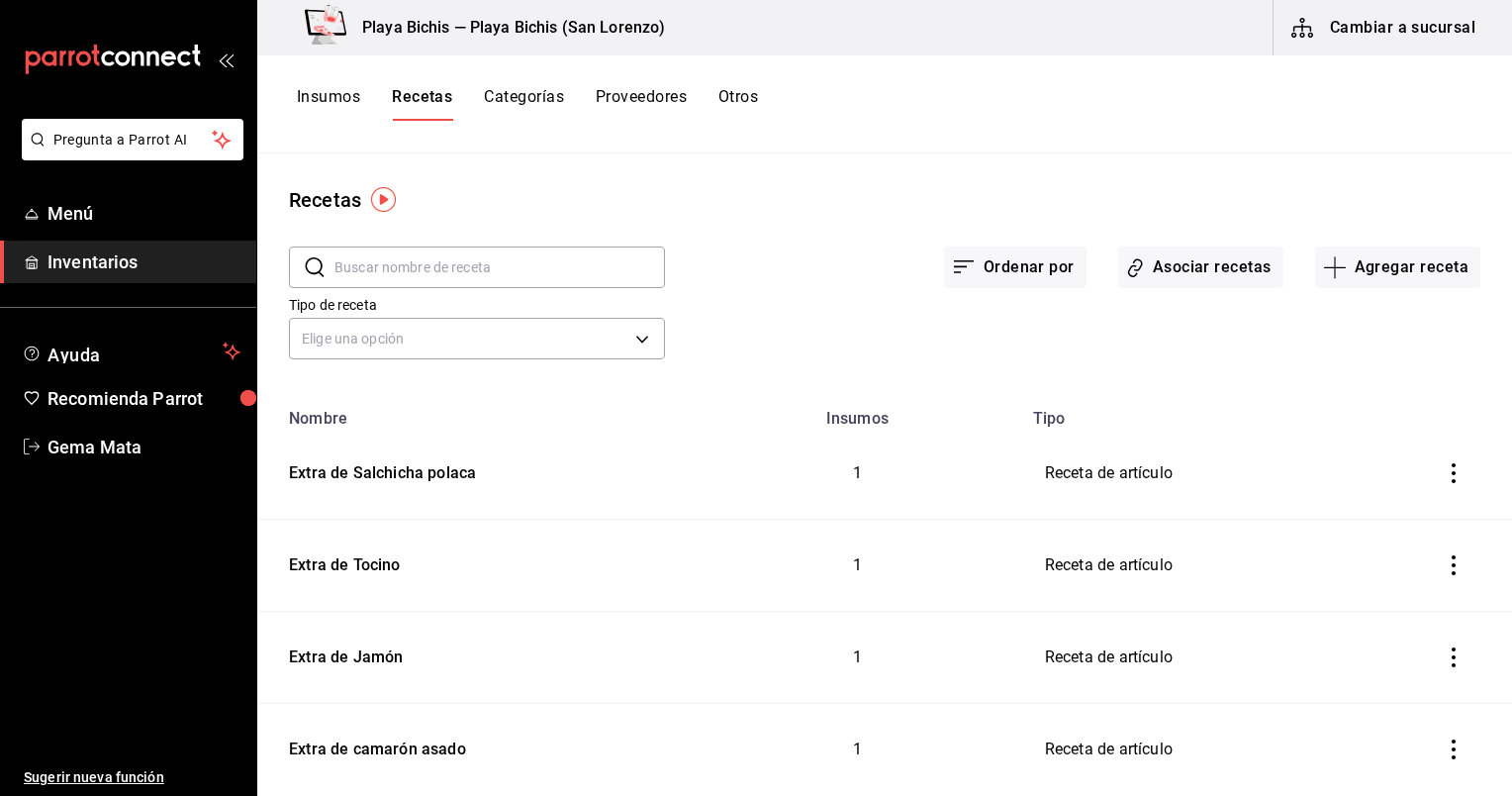 click at bounding box center [500, 267] 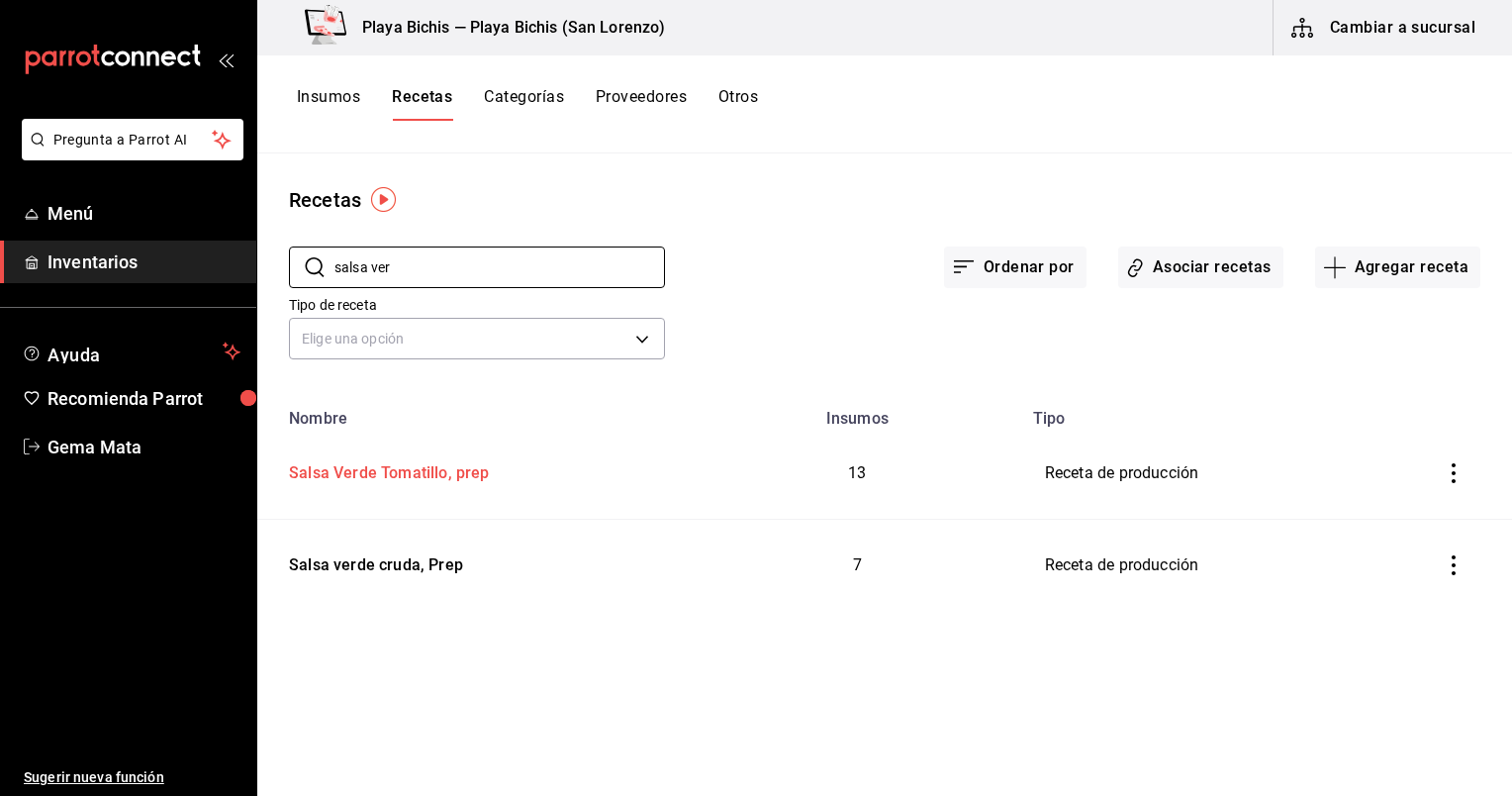 type on "salsa ver" 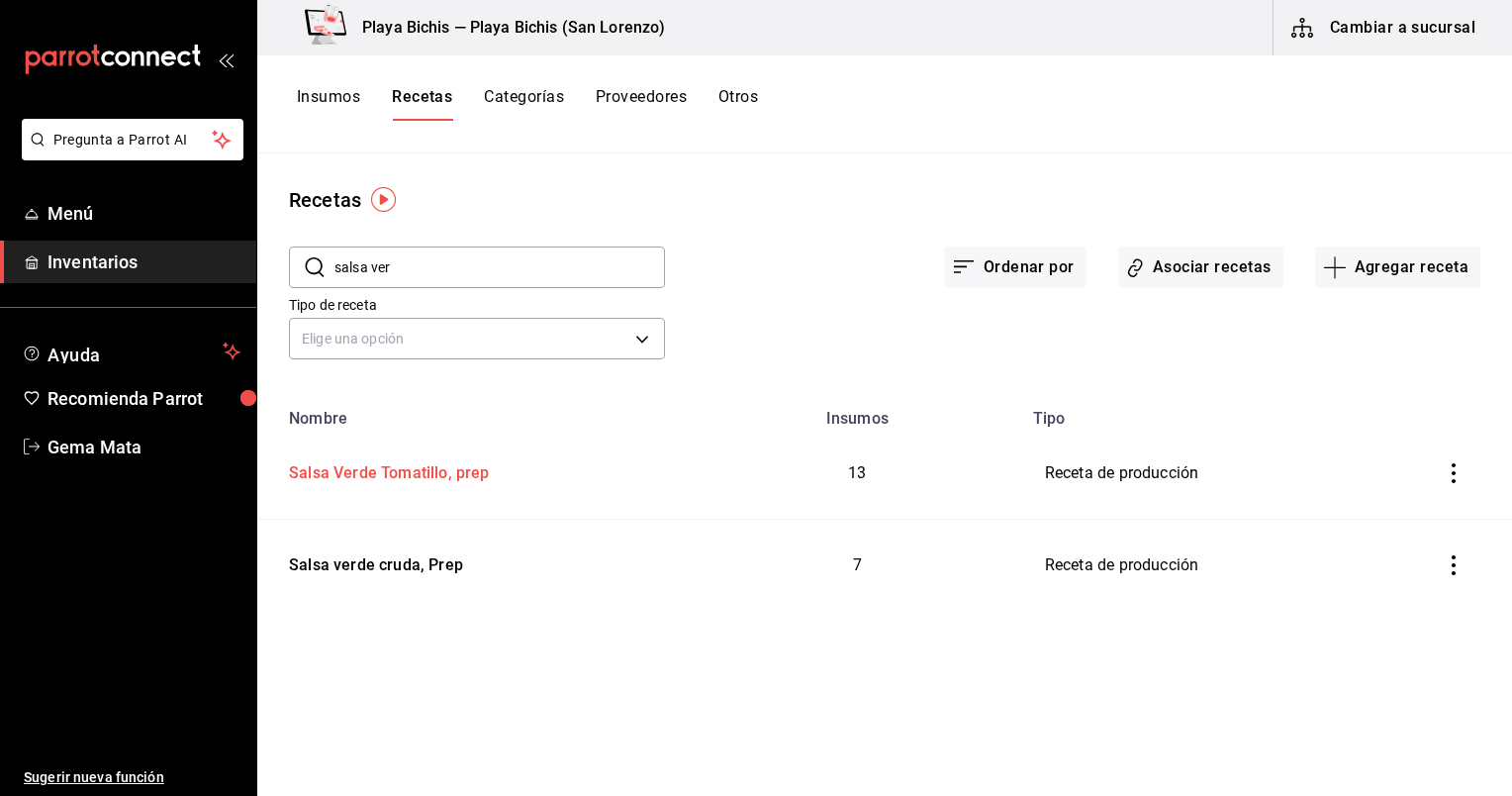 click on "Salsa Verde Tomatillo, prep" at bounding box center (385, 469) 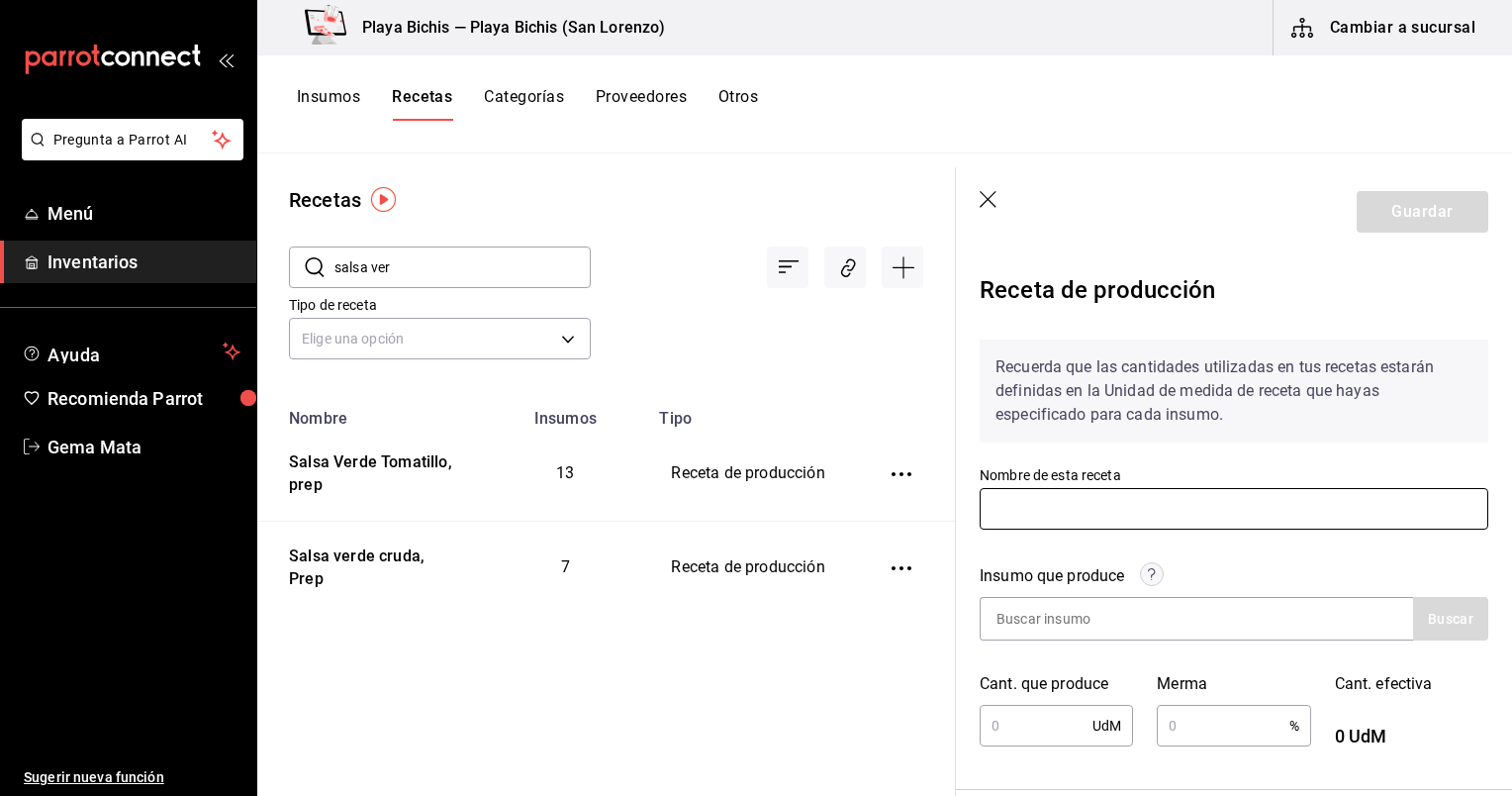 type on "Salsa Verde Tomatillo, prep" 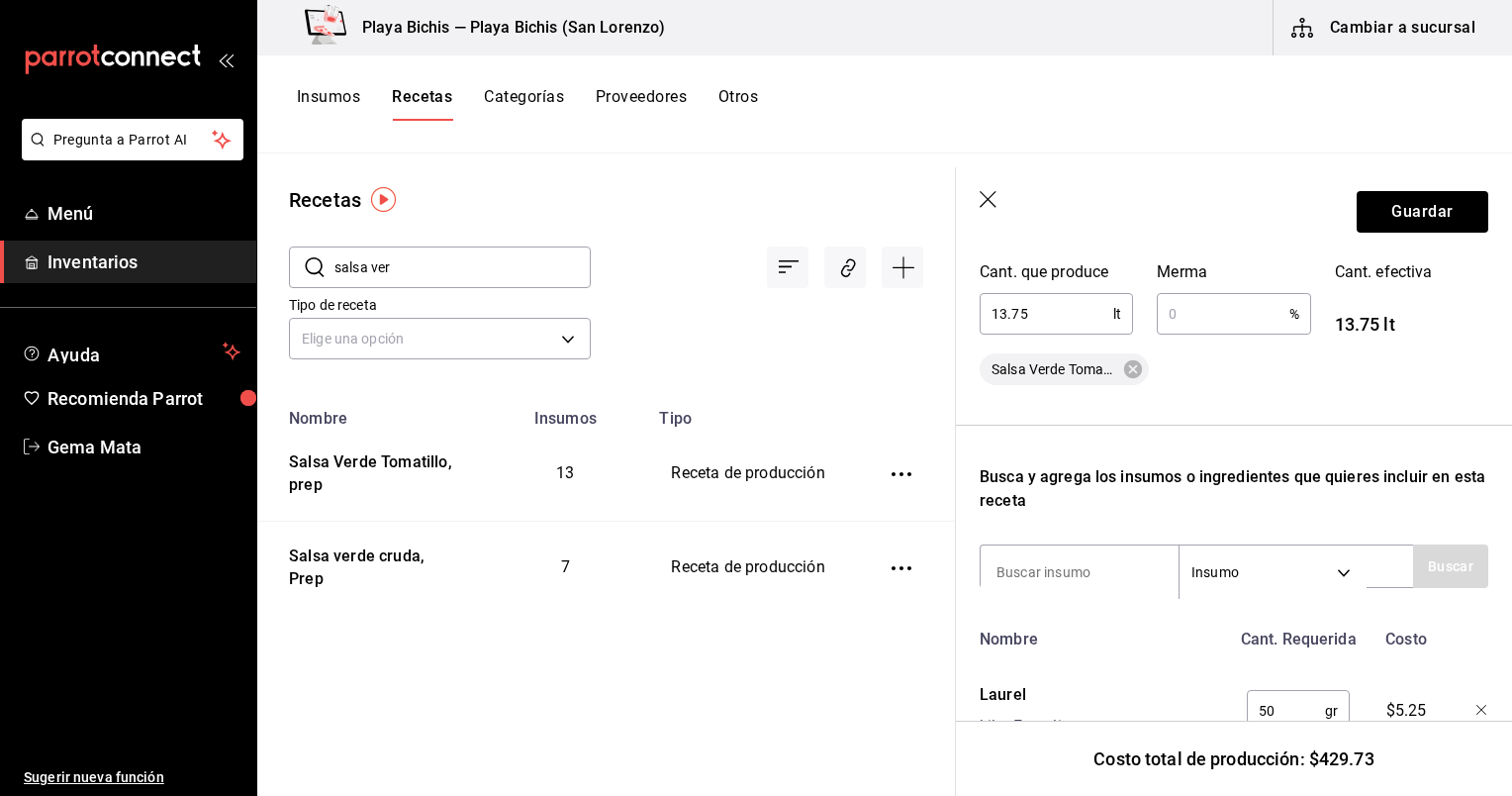 scroll, scrollTop: 444, scrollLeft: 0, axis: vertical 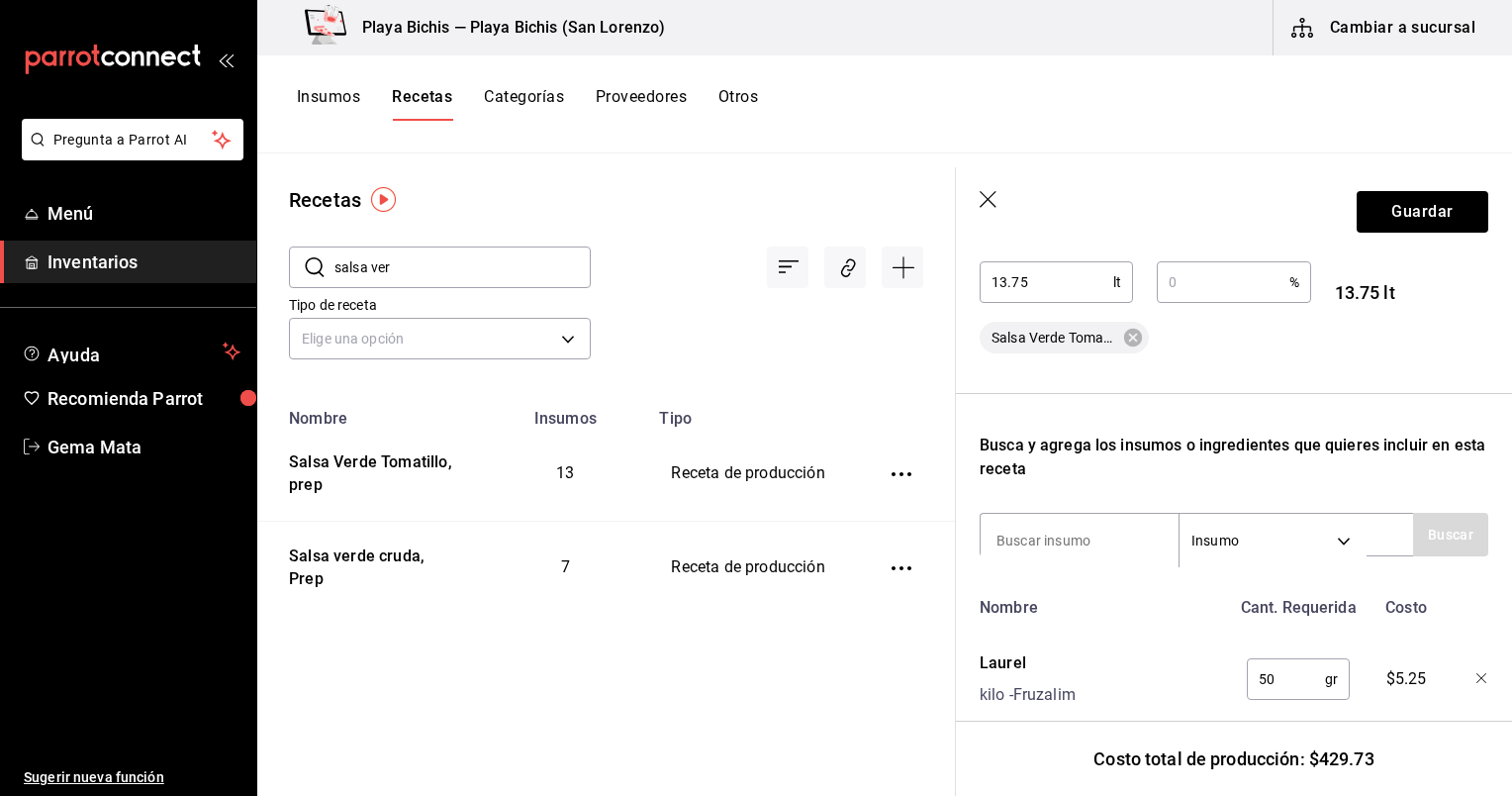 click on "13.75" at bounding box center [1046, 282] 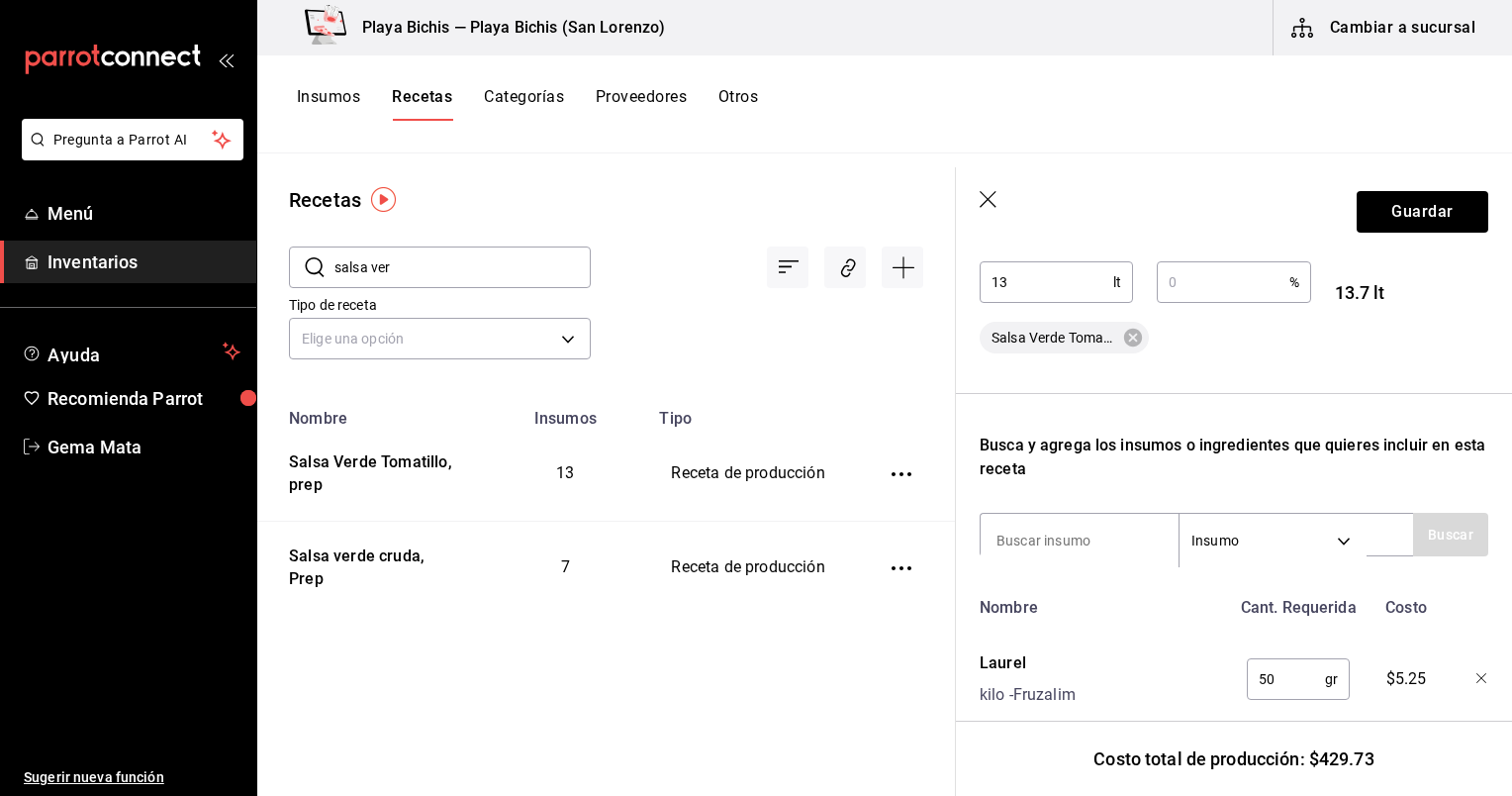 type on "1" 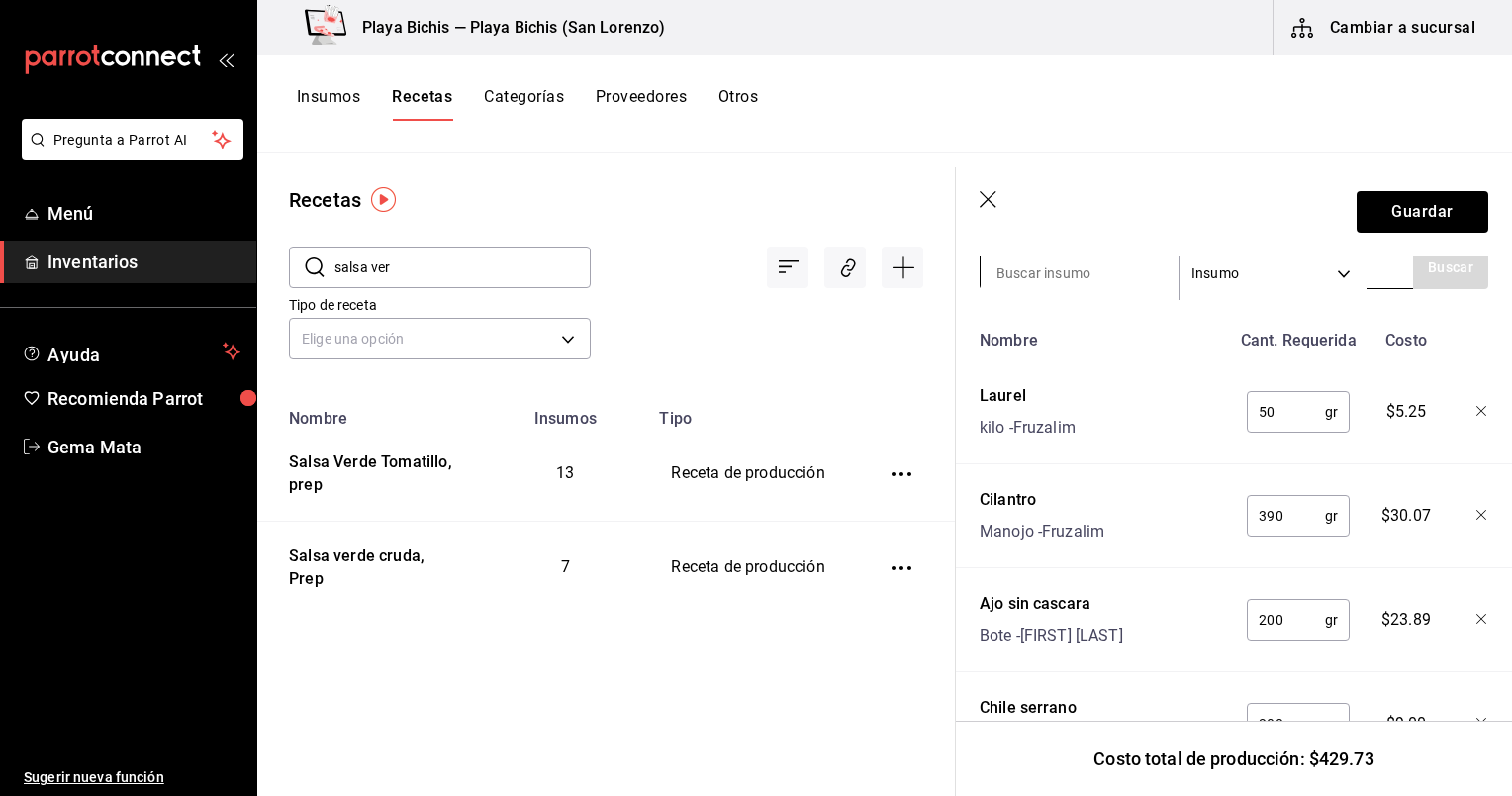 scroll, scrollTop: 737, scrollLeft: 0, axis: vertical 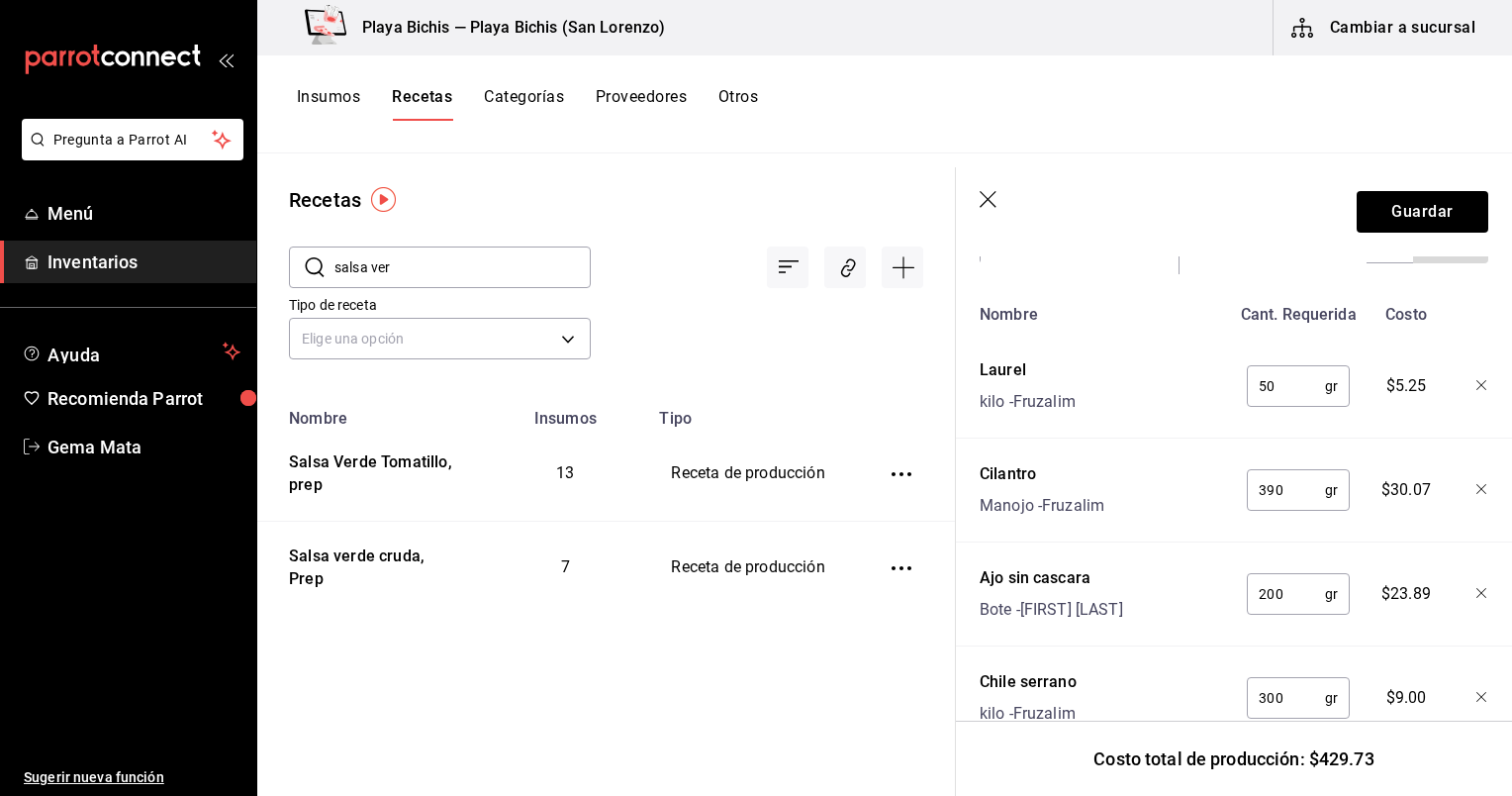 type on "15" 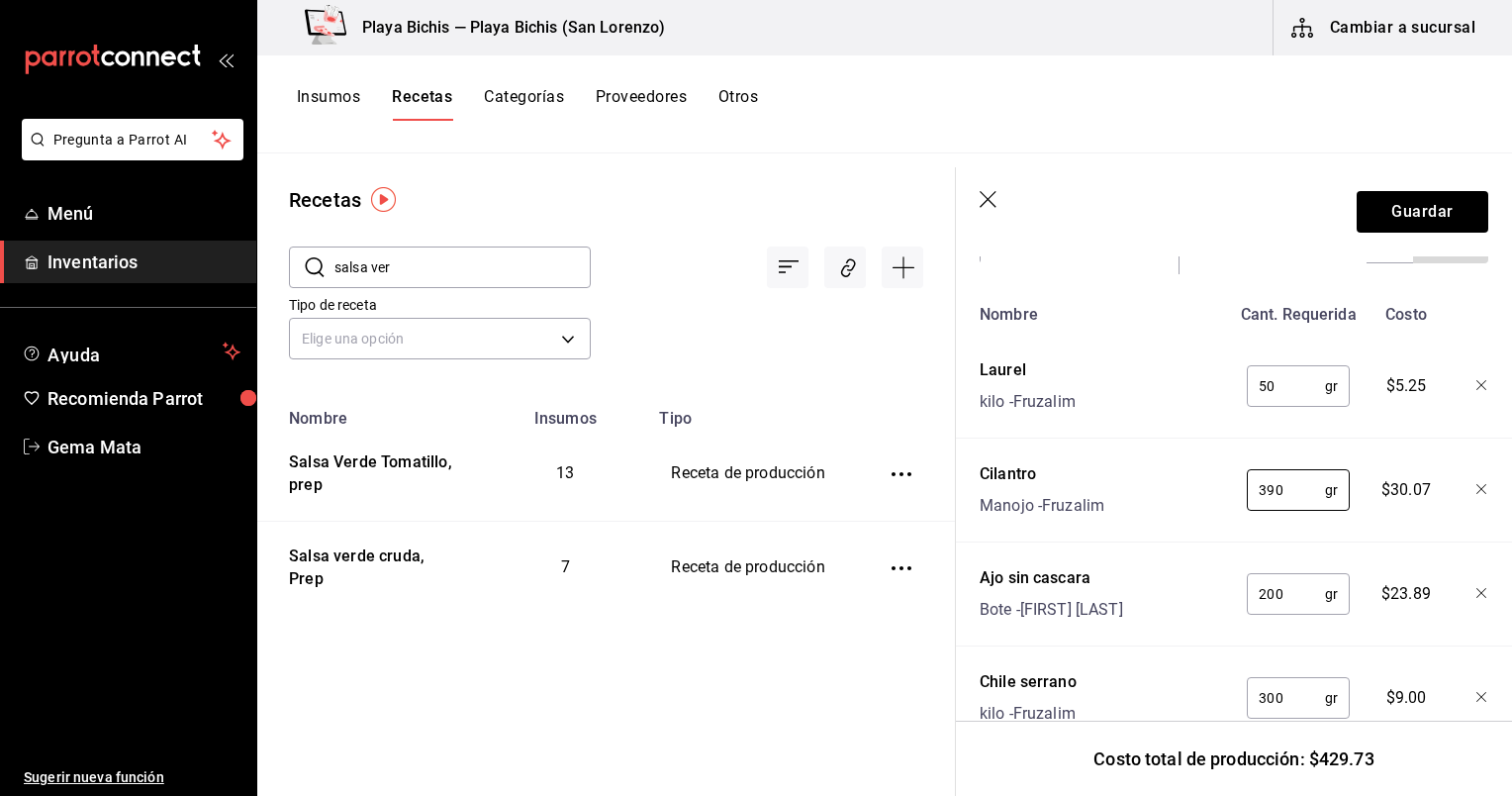 drag, startPoint x: 1297, startPoint y: 498, endPoint x: 1179, endPoint y: 488, distance: 118.42297 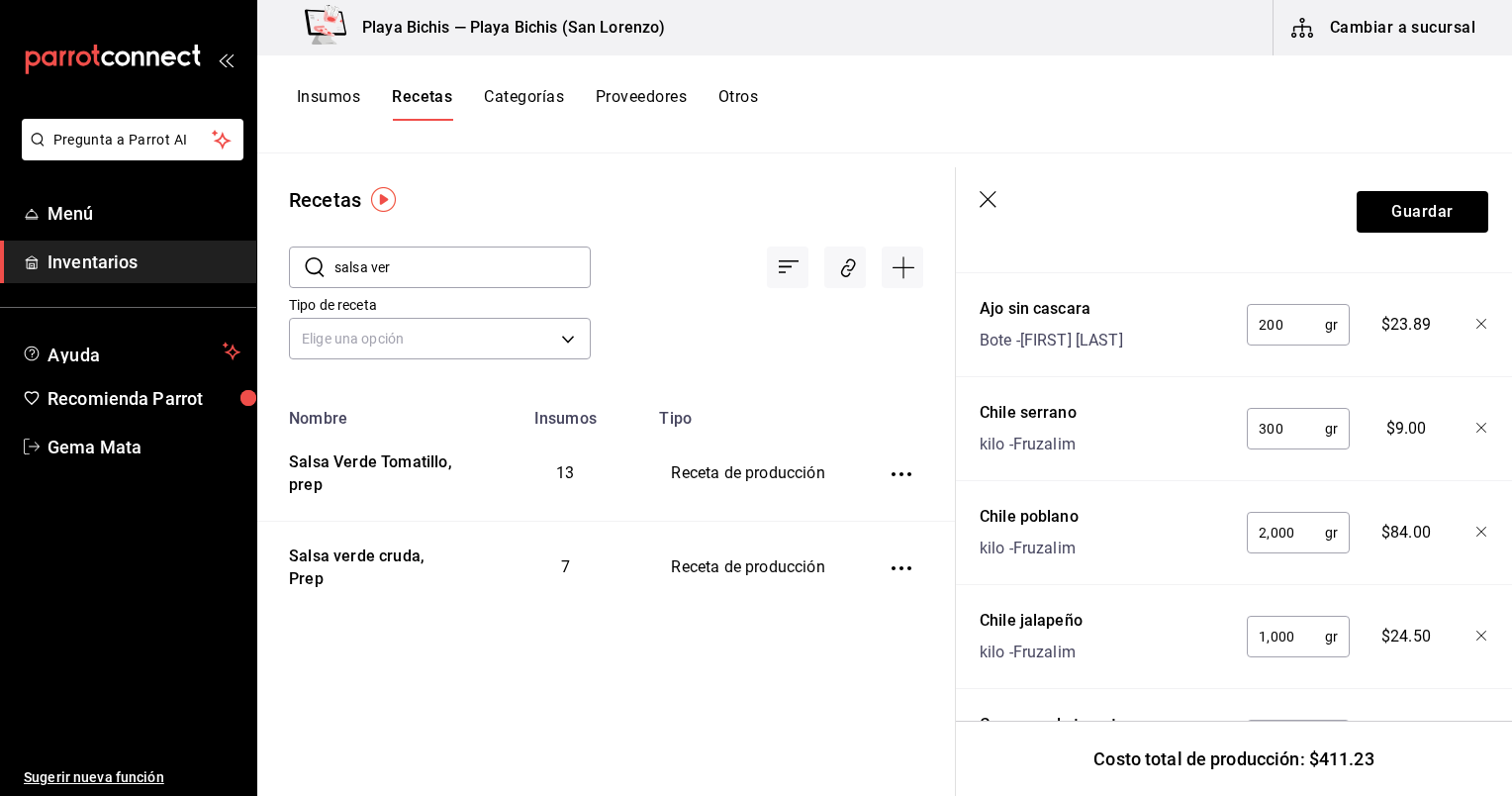 scroll, scrollTop: 1006, scrollLeft: 0, axis: vertical 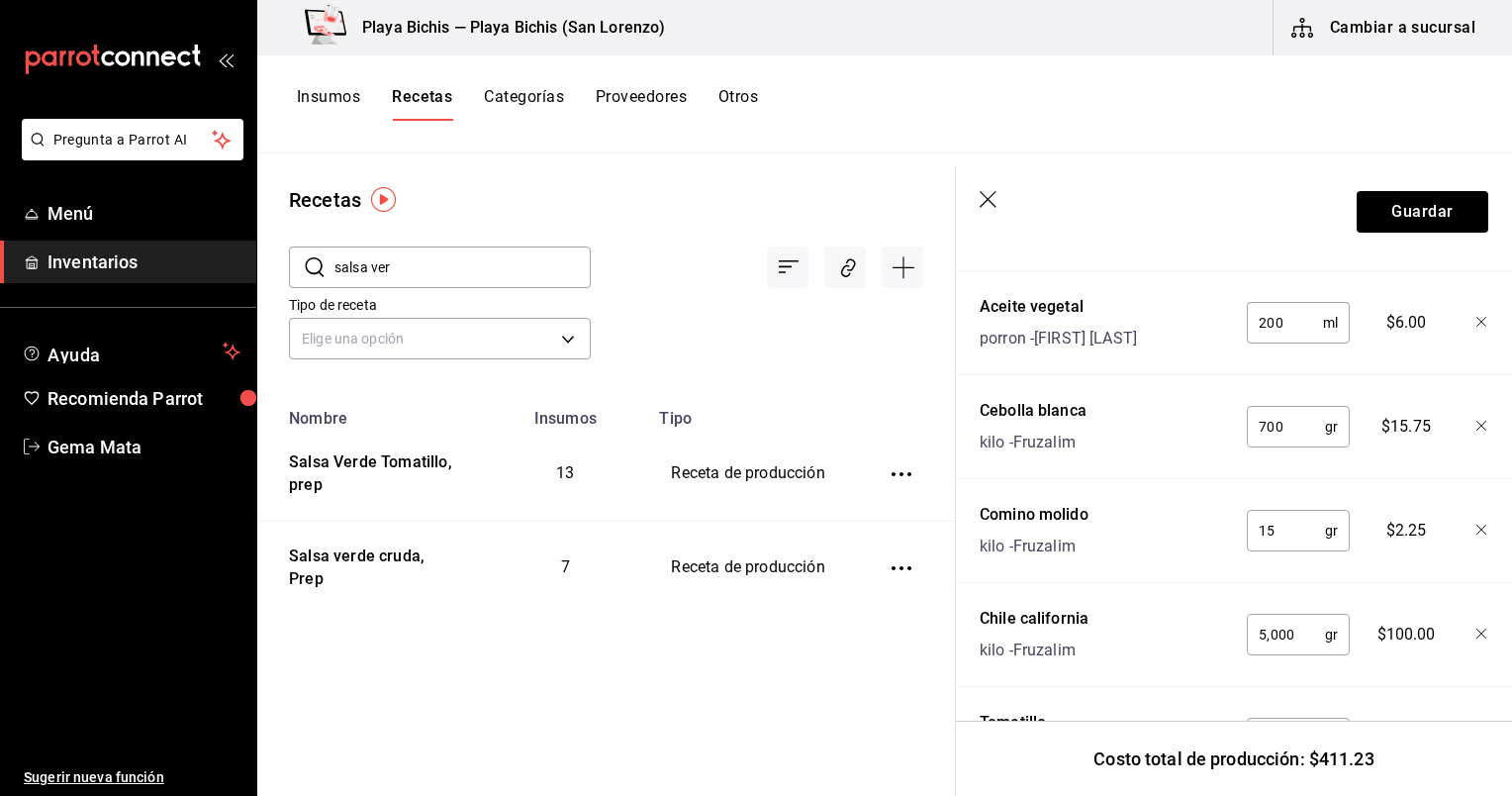 click on "700" at bounding box center [1285, 427] 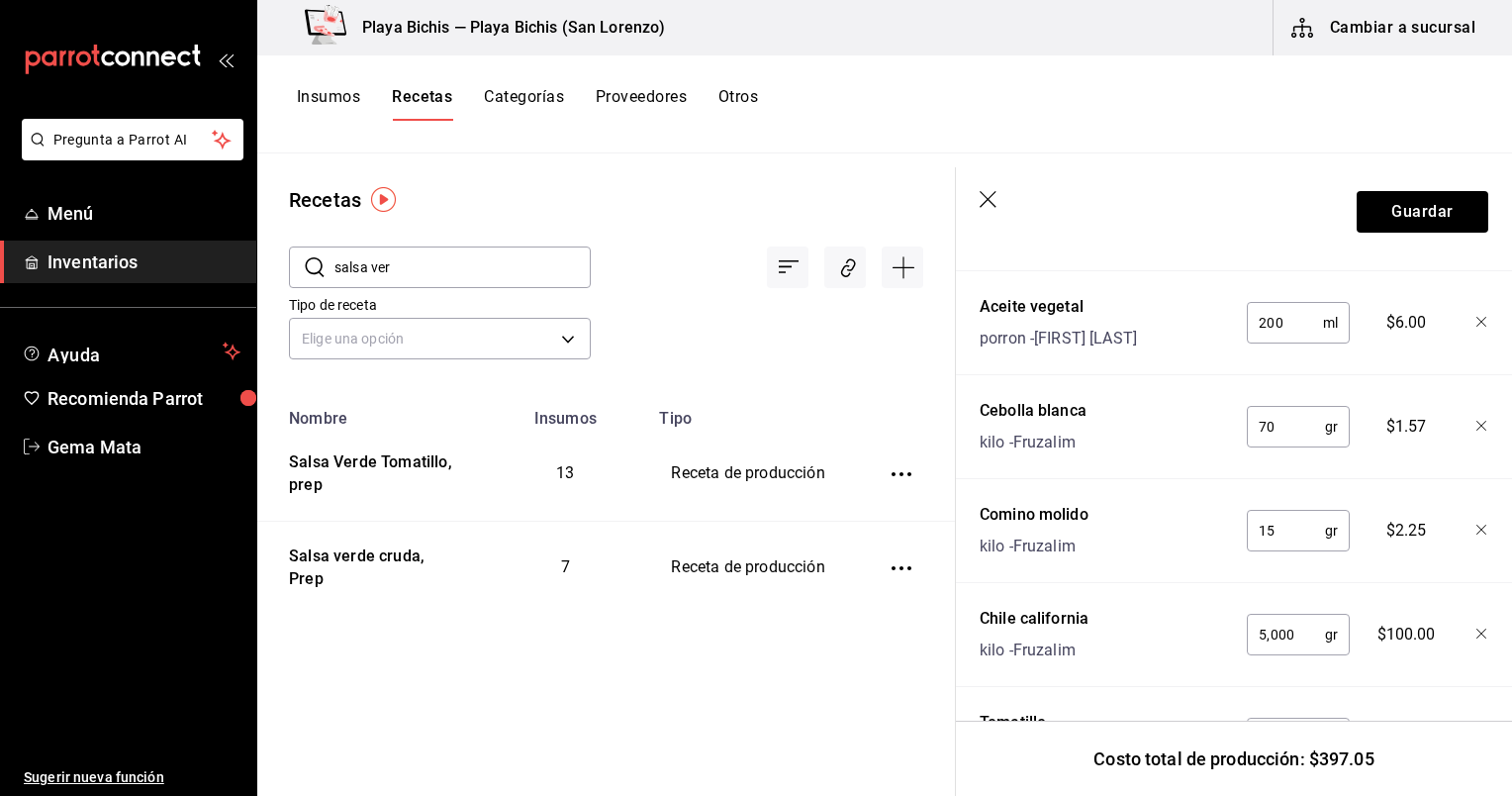 type on "7" 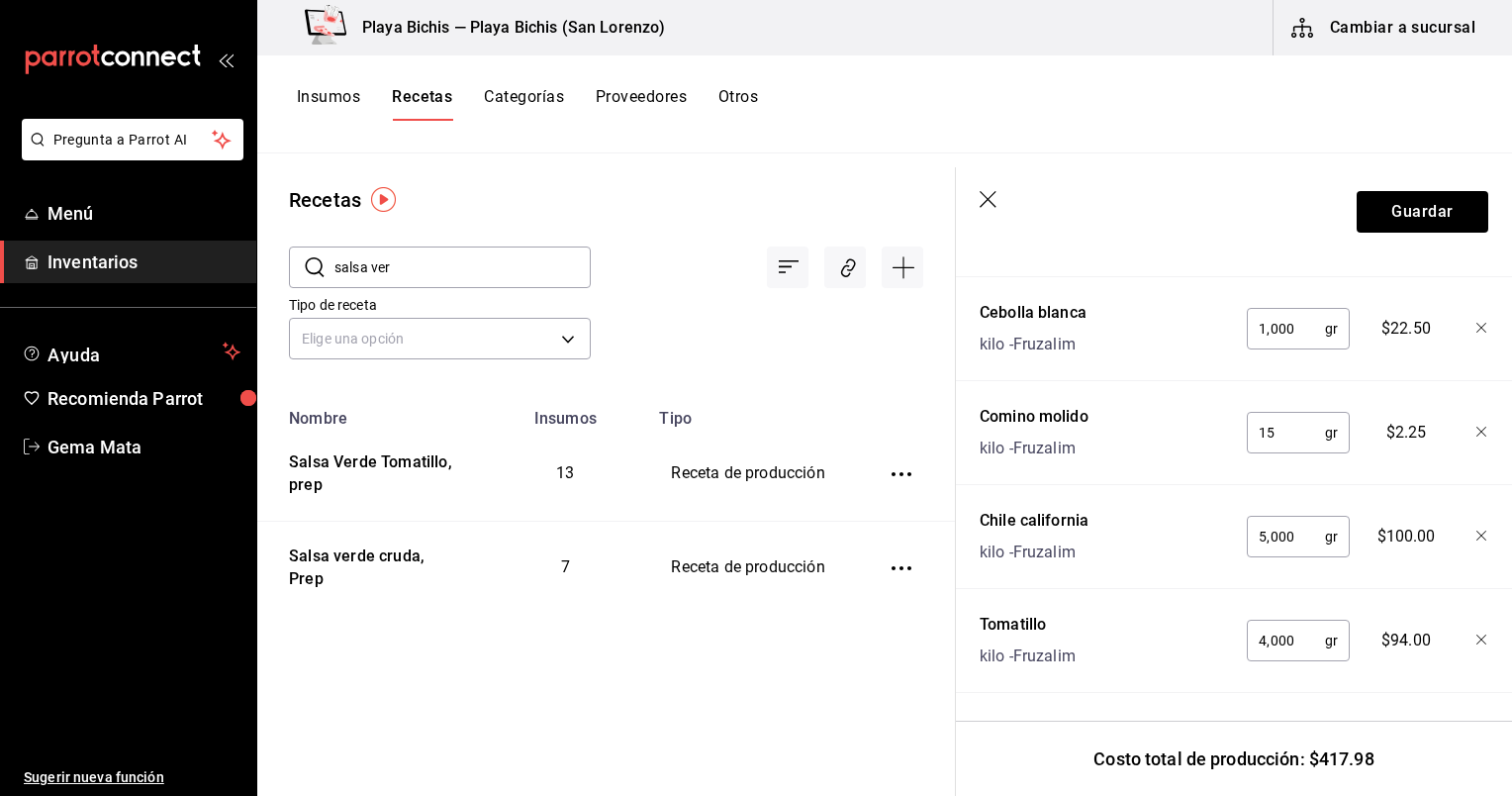 scroll, scrollTop: 1744, scrollLeft: 0, axis: vertical 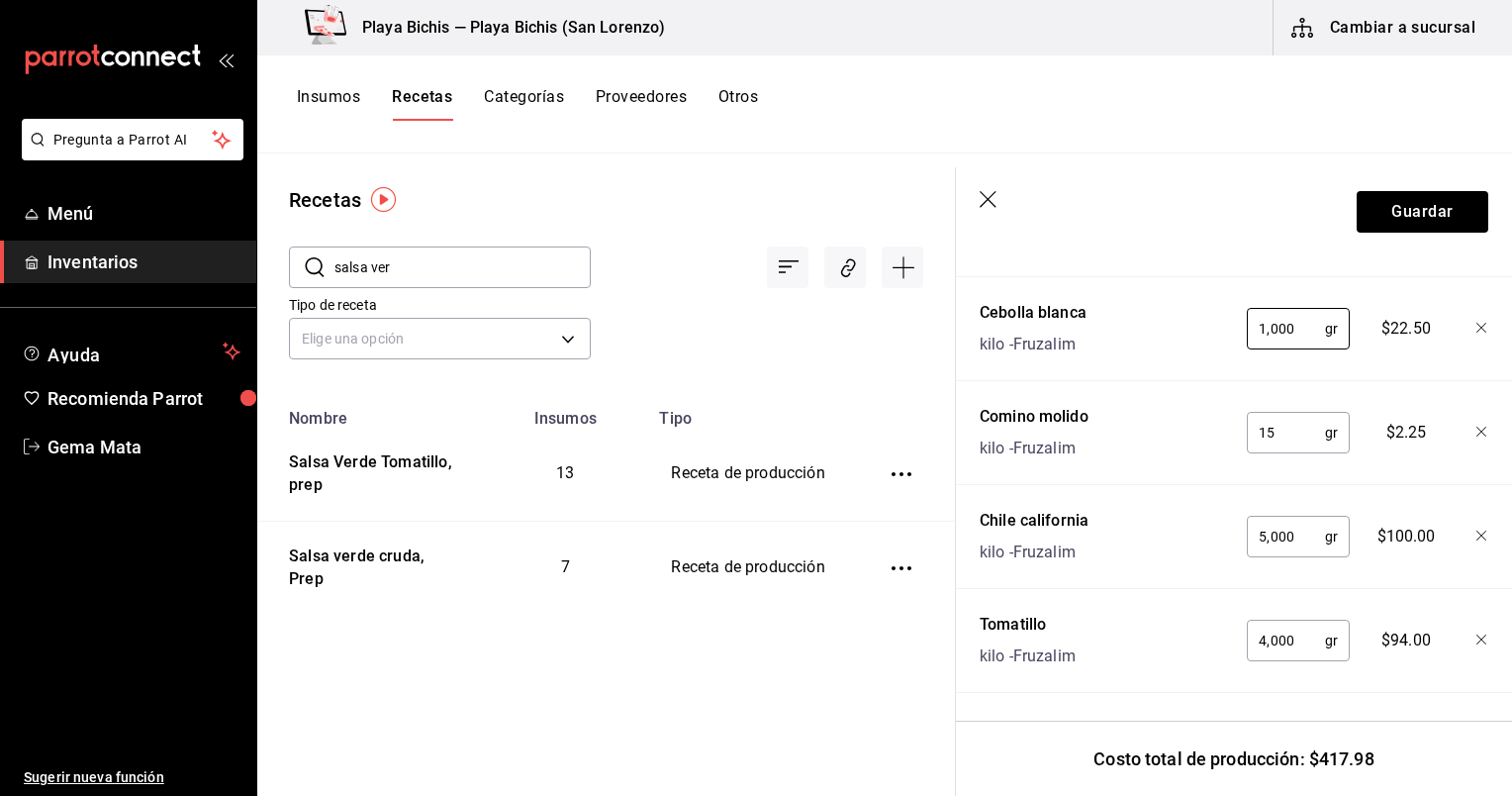 type on "1,000" 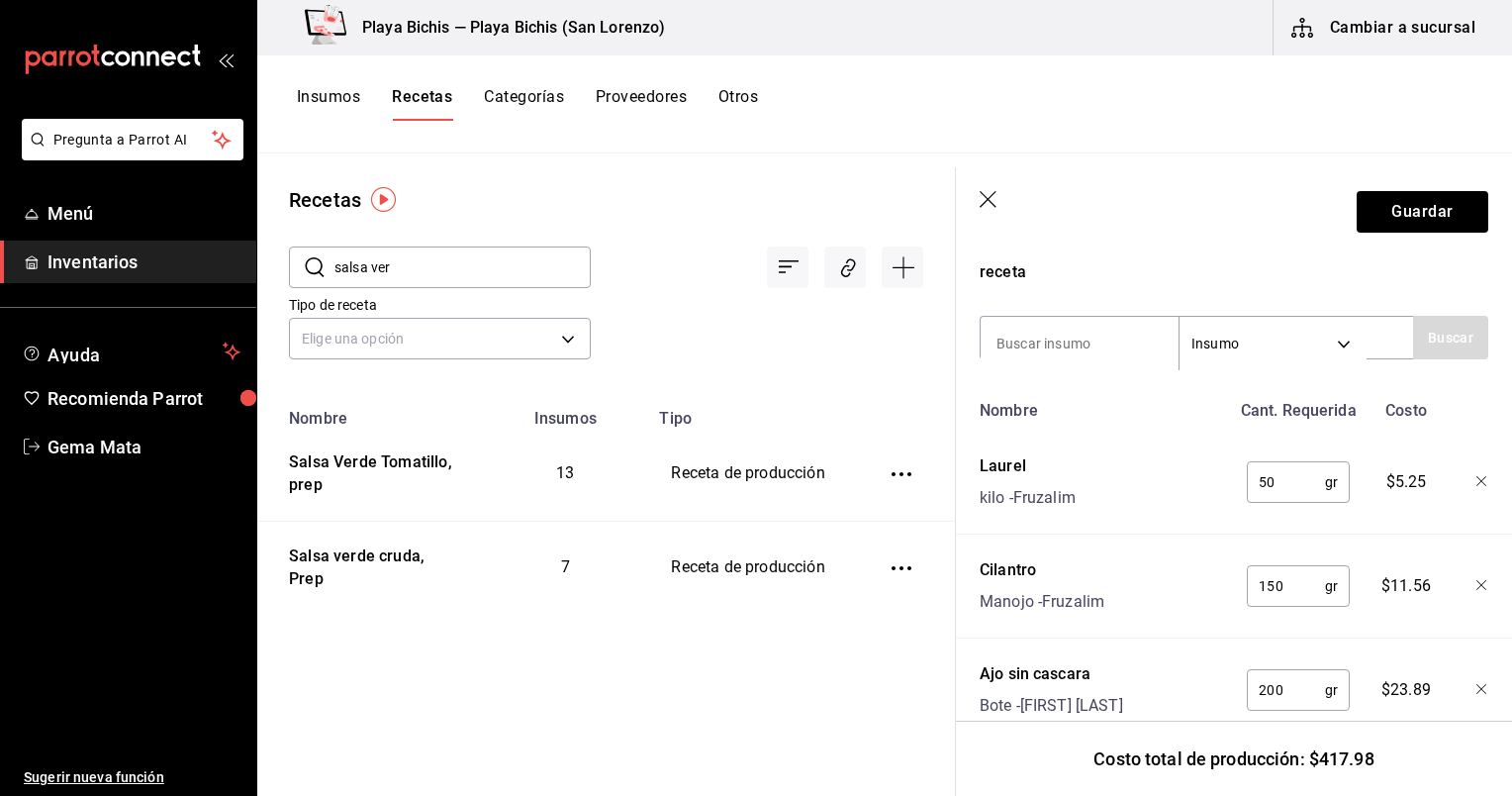scroll, scrollTop: 0, scrollLeft: 0, axis: both 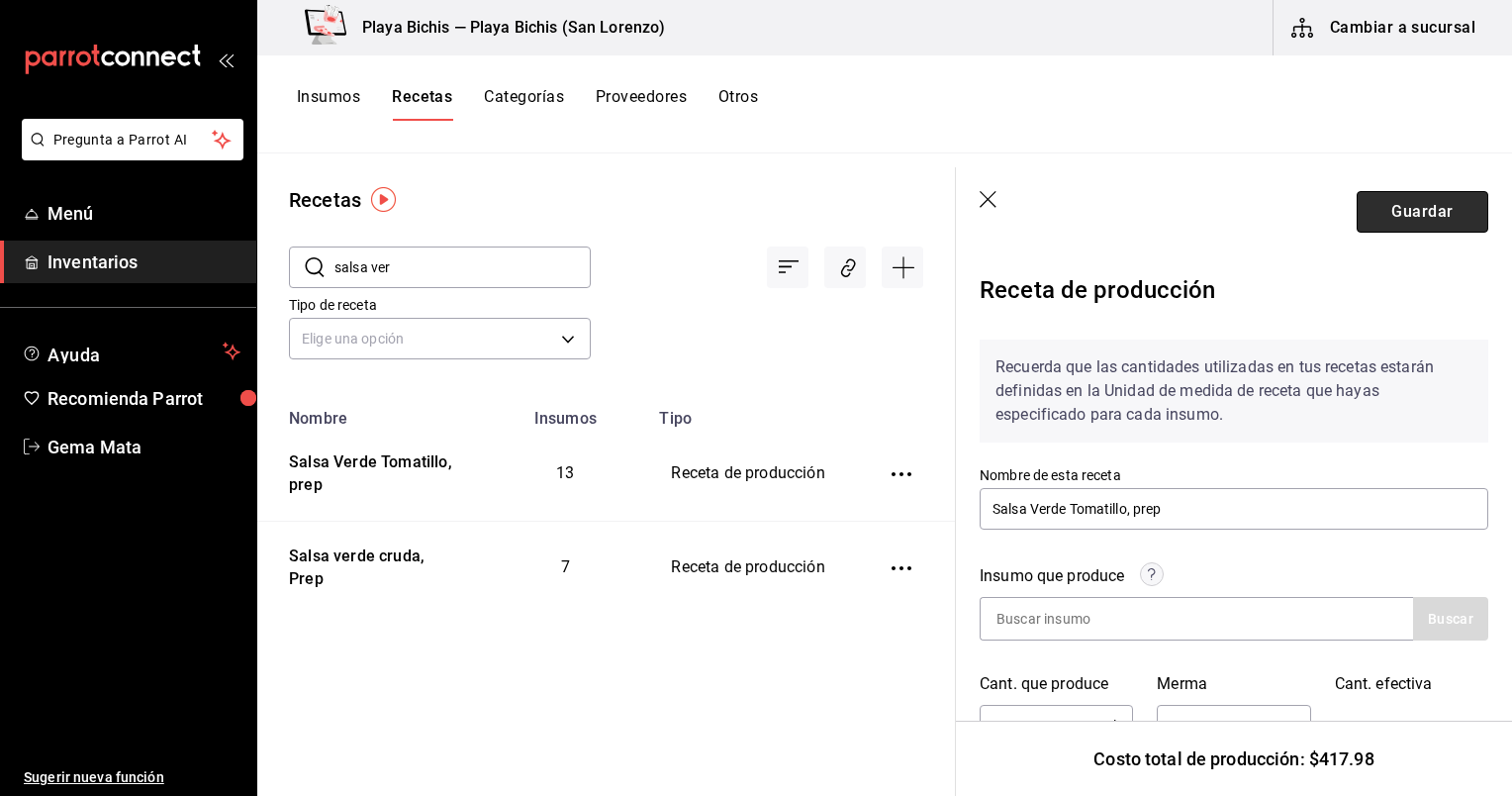 click on "Guardar" at bounding box center (1422, 212) 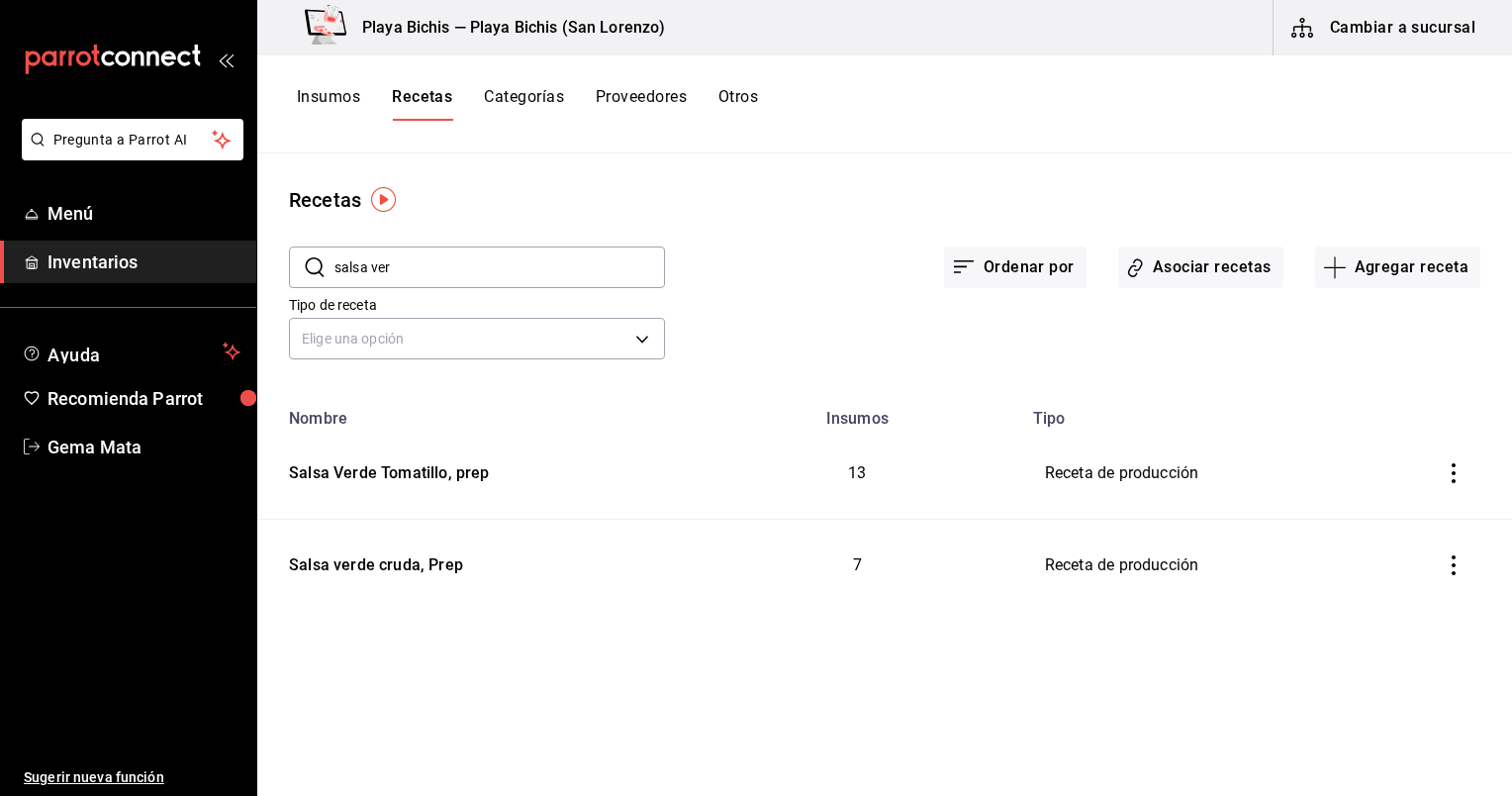 click on "salsa ver" at bounding box center (500, 267) 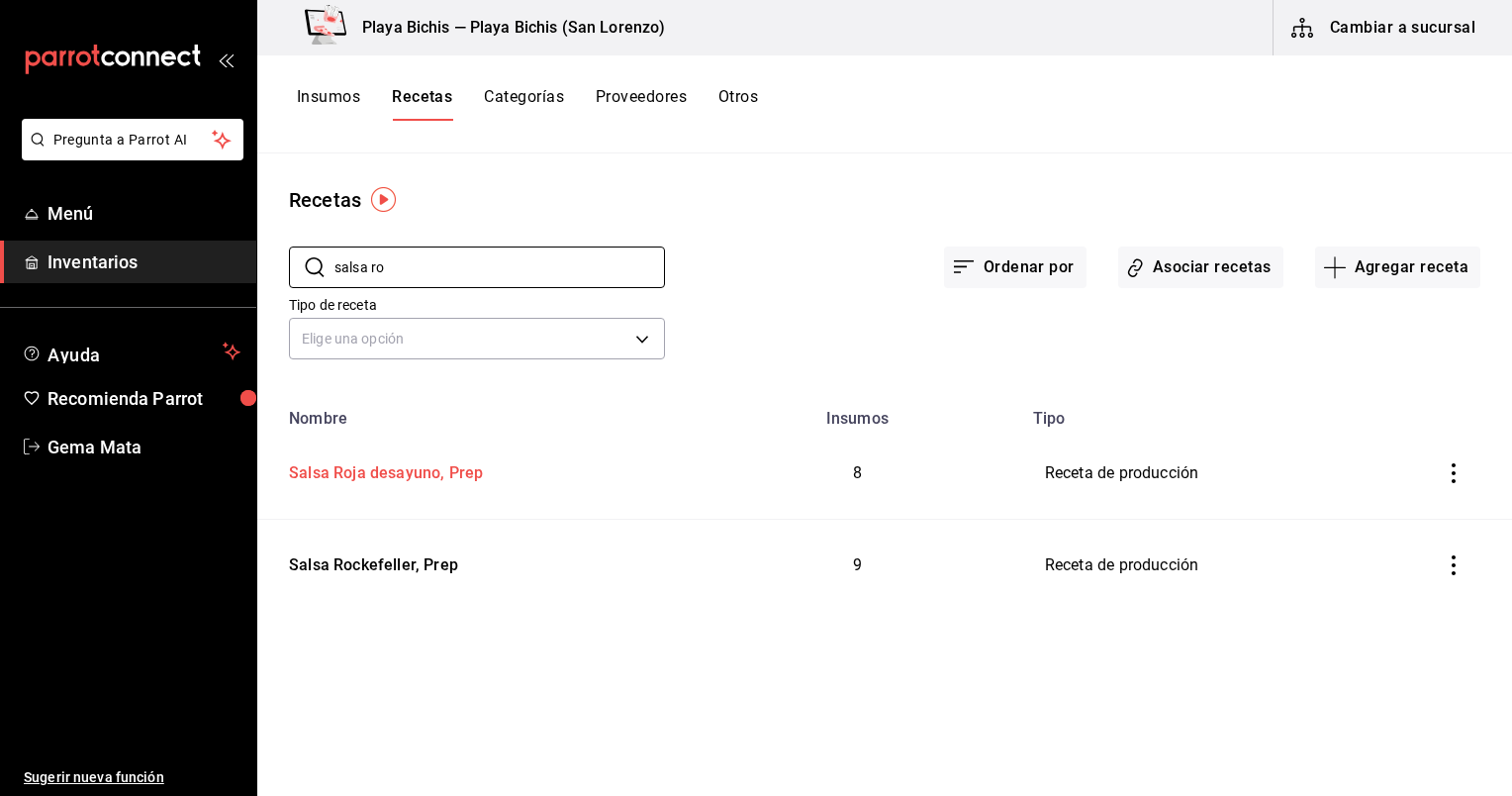 type on "salsa ro" 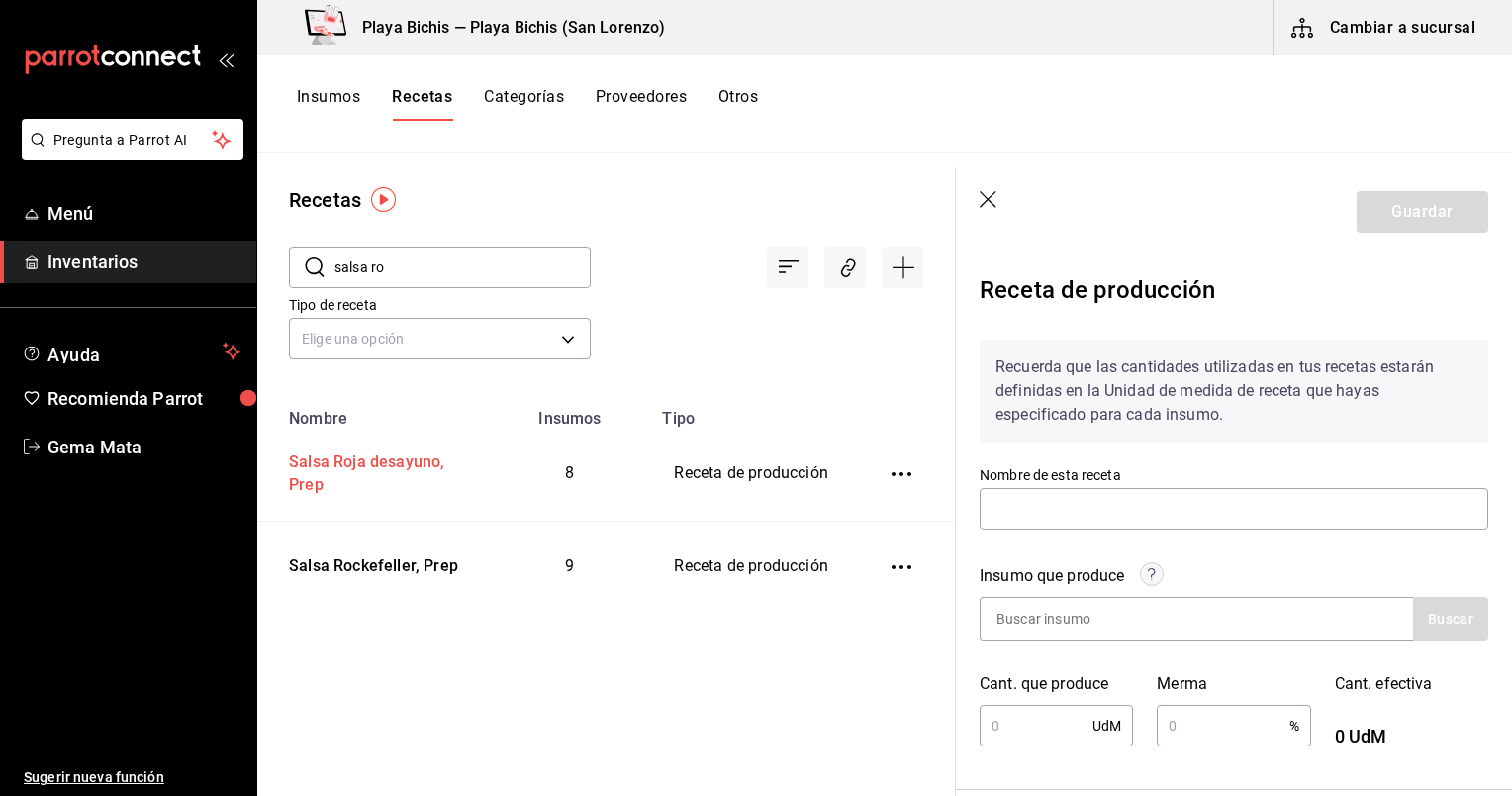 type on "Salsa Roja desayuno, Prep" 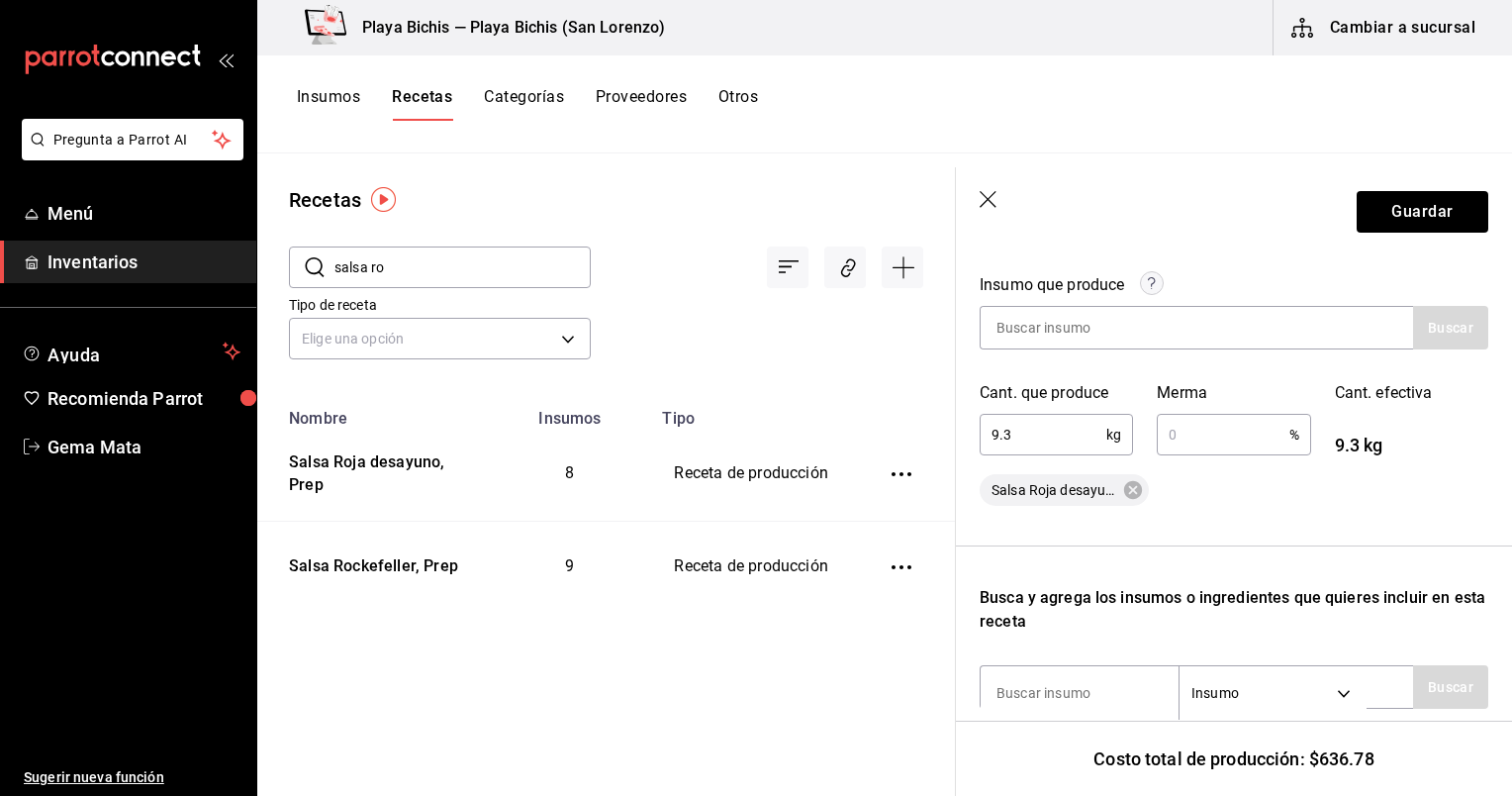 scroll, scrollTop: 291, scrollLeft: 0, axis: vertical 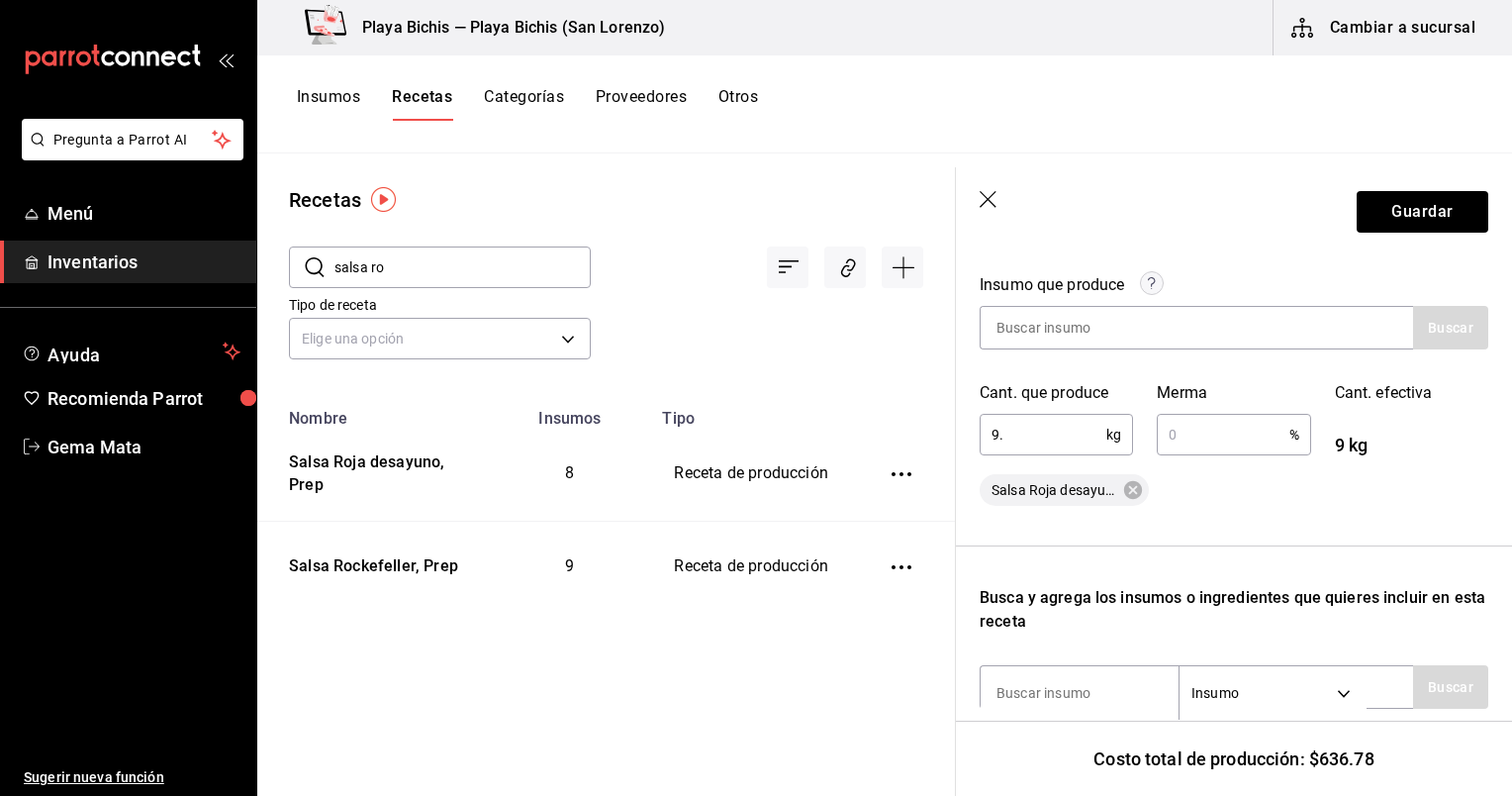 type on "9" 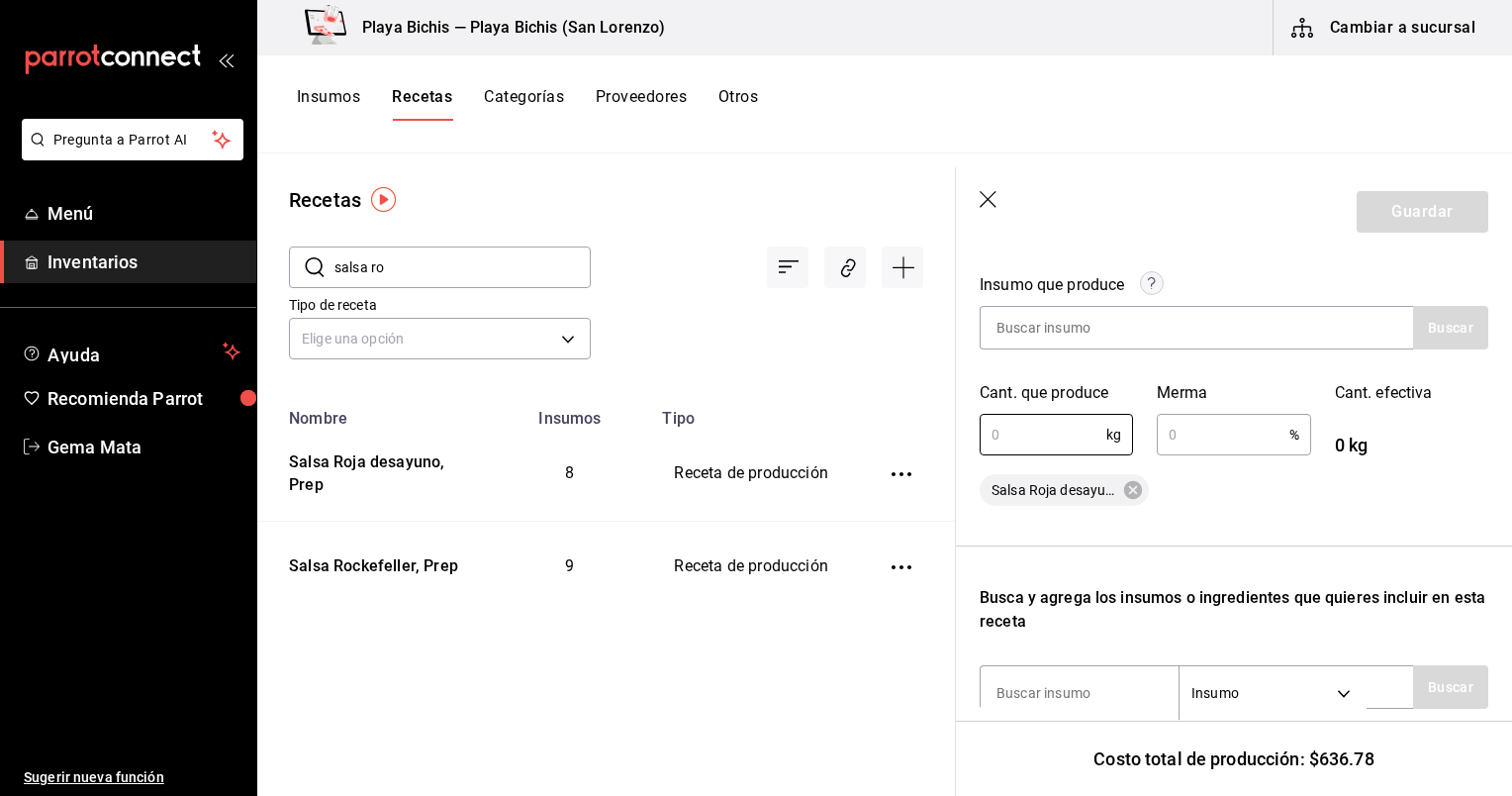 type 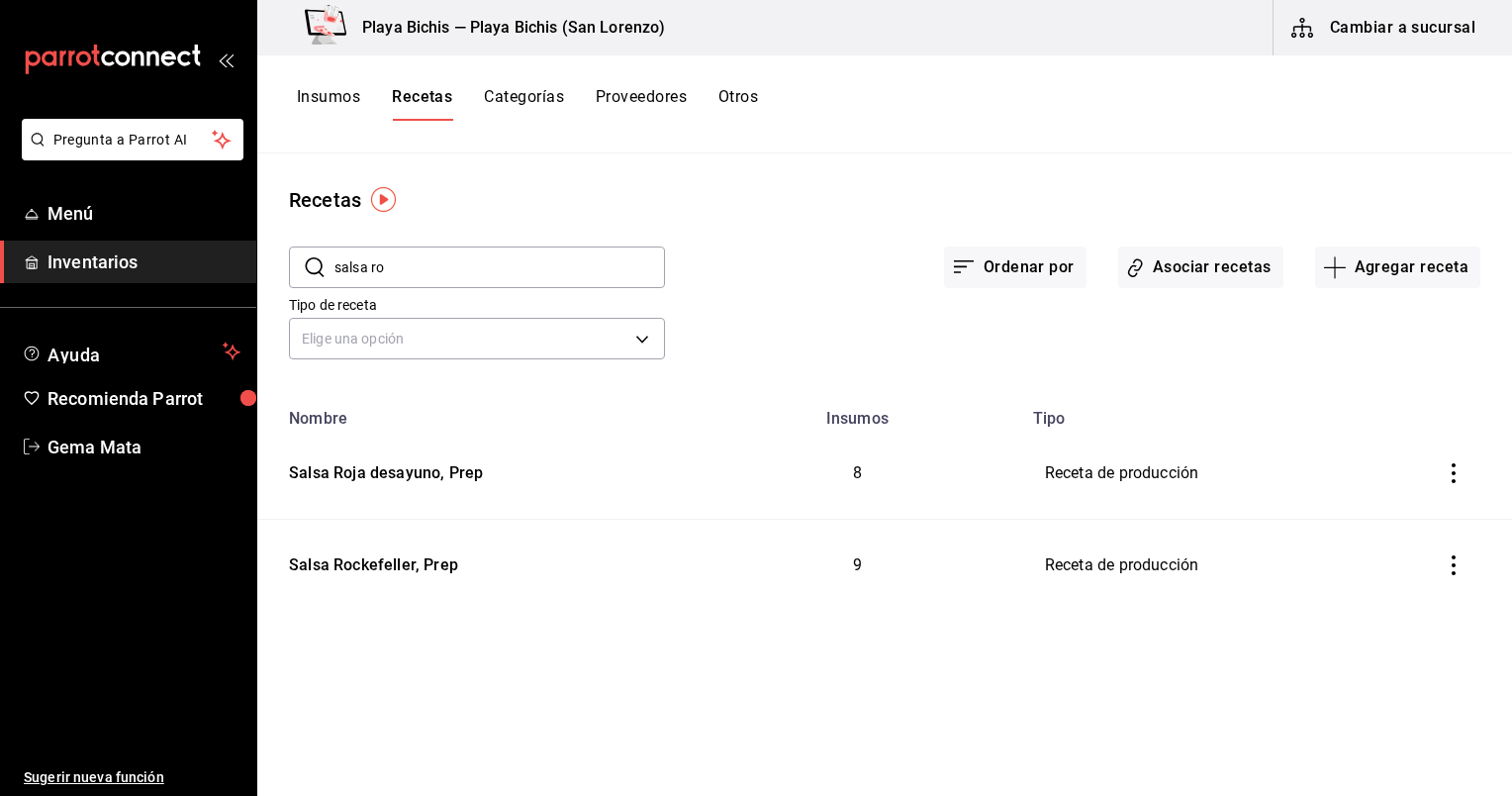 scroll, scrollTop: 0, scrollLeft: 0, axis: both 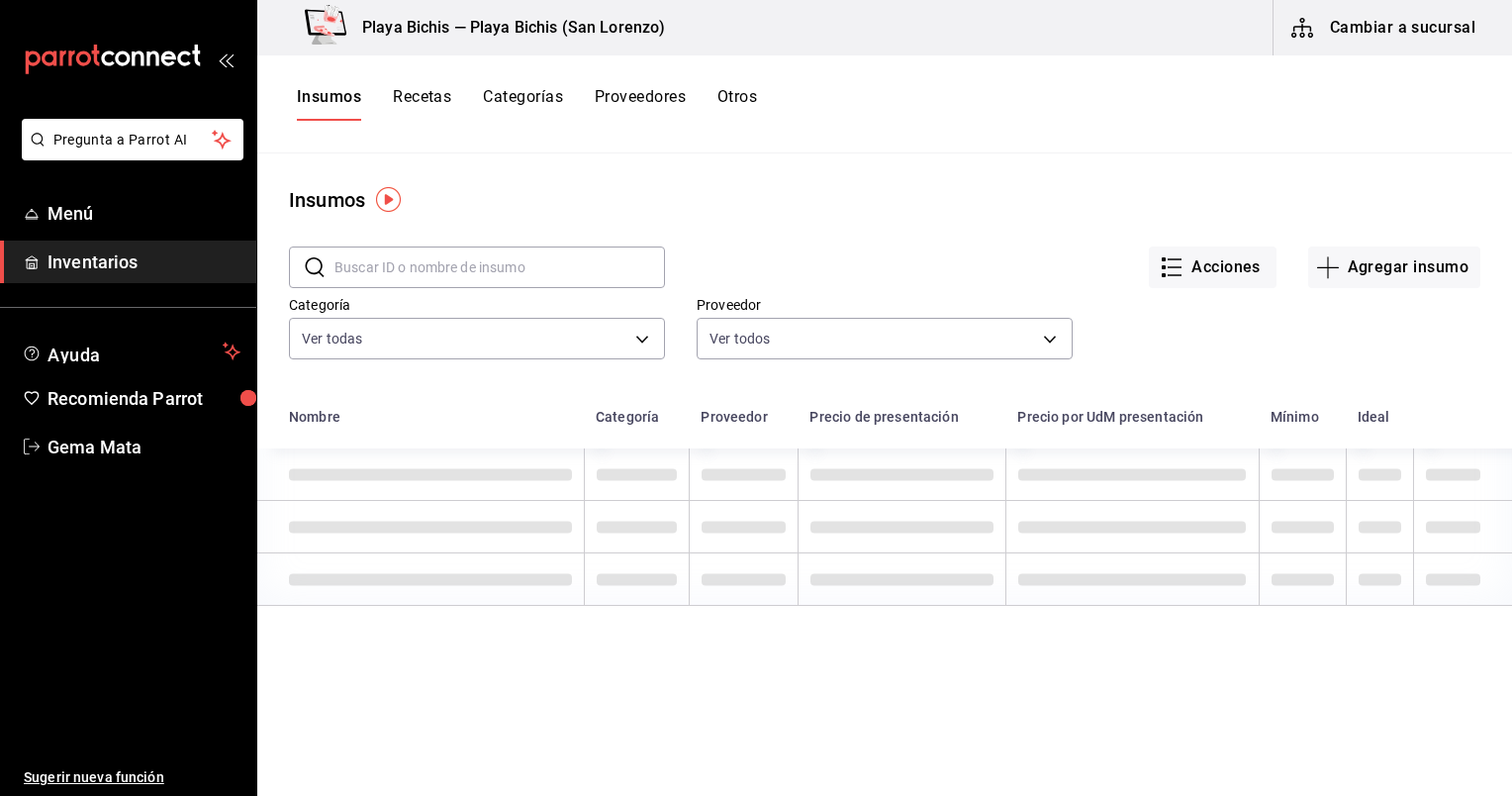 click at bounding box center [500, 267] 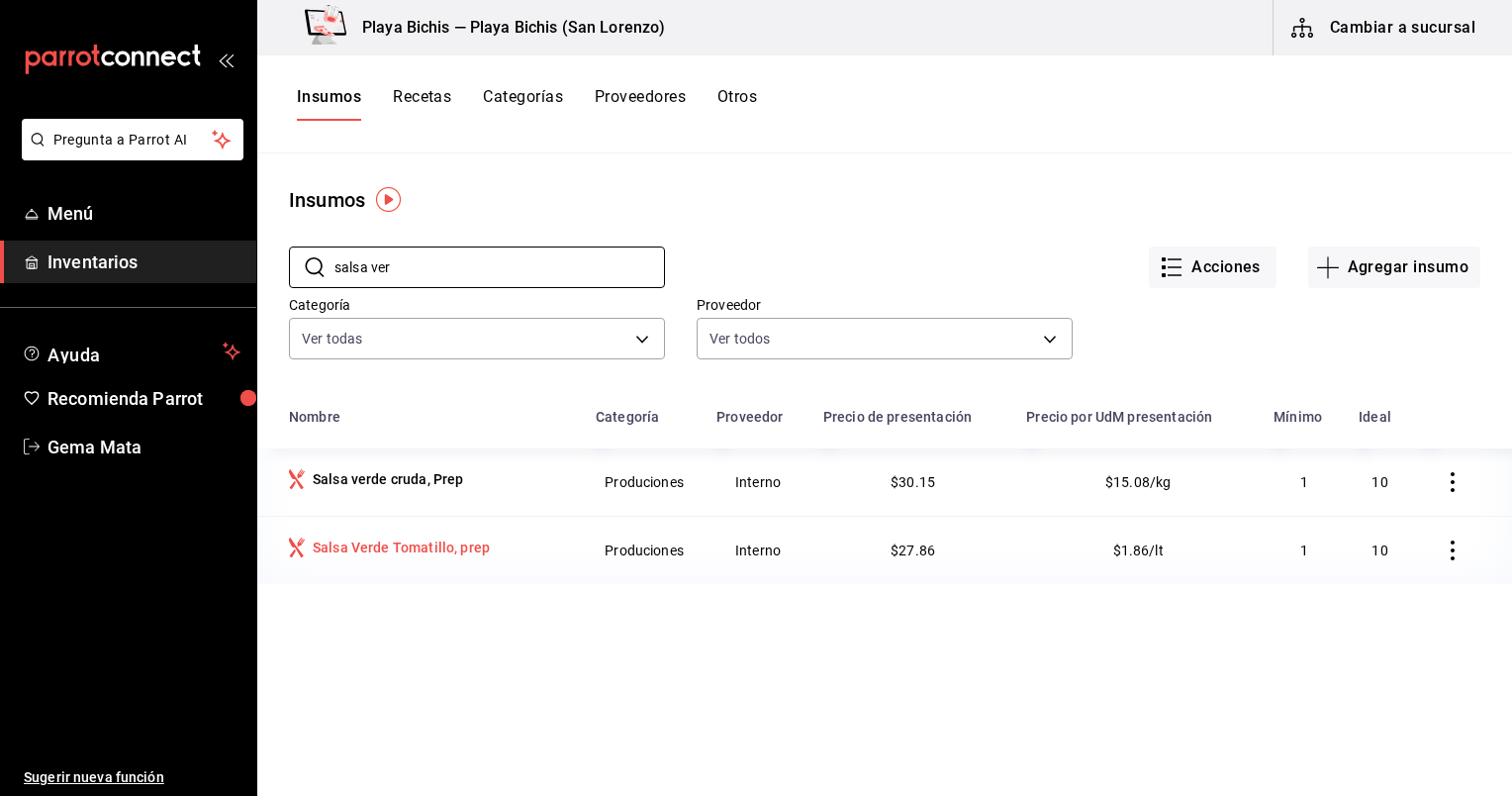 type on "salsa ver" 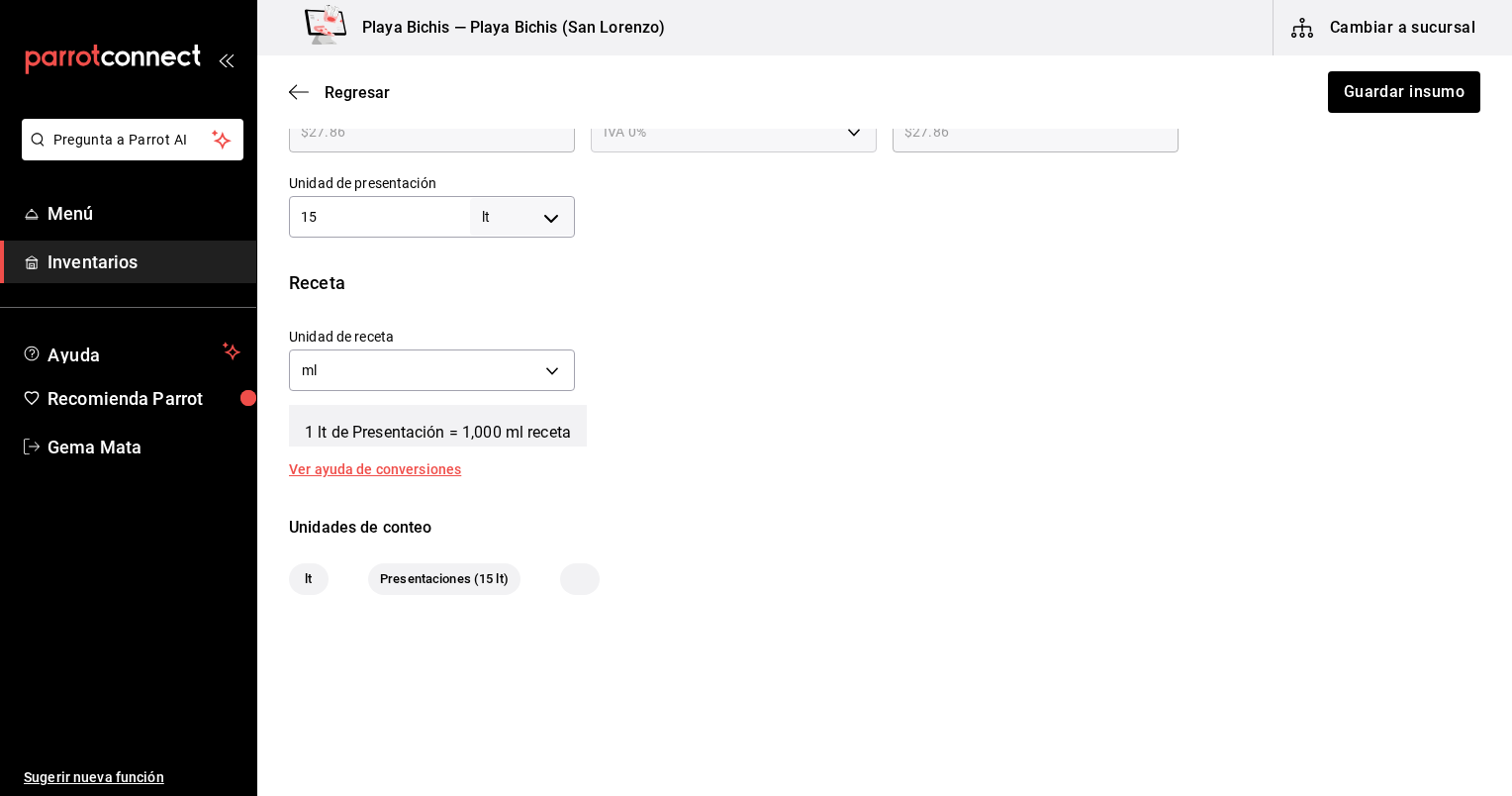 scroll, scrollTop: 611, scrollLeft: 0, axis: vertical 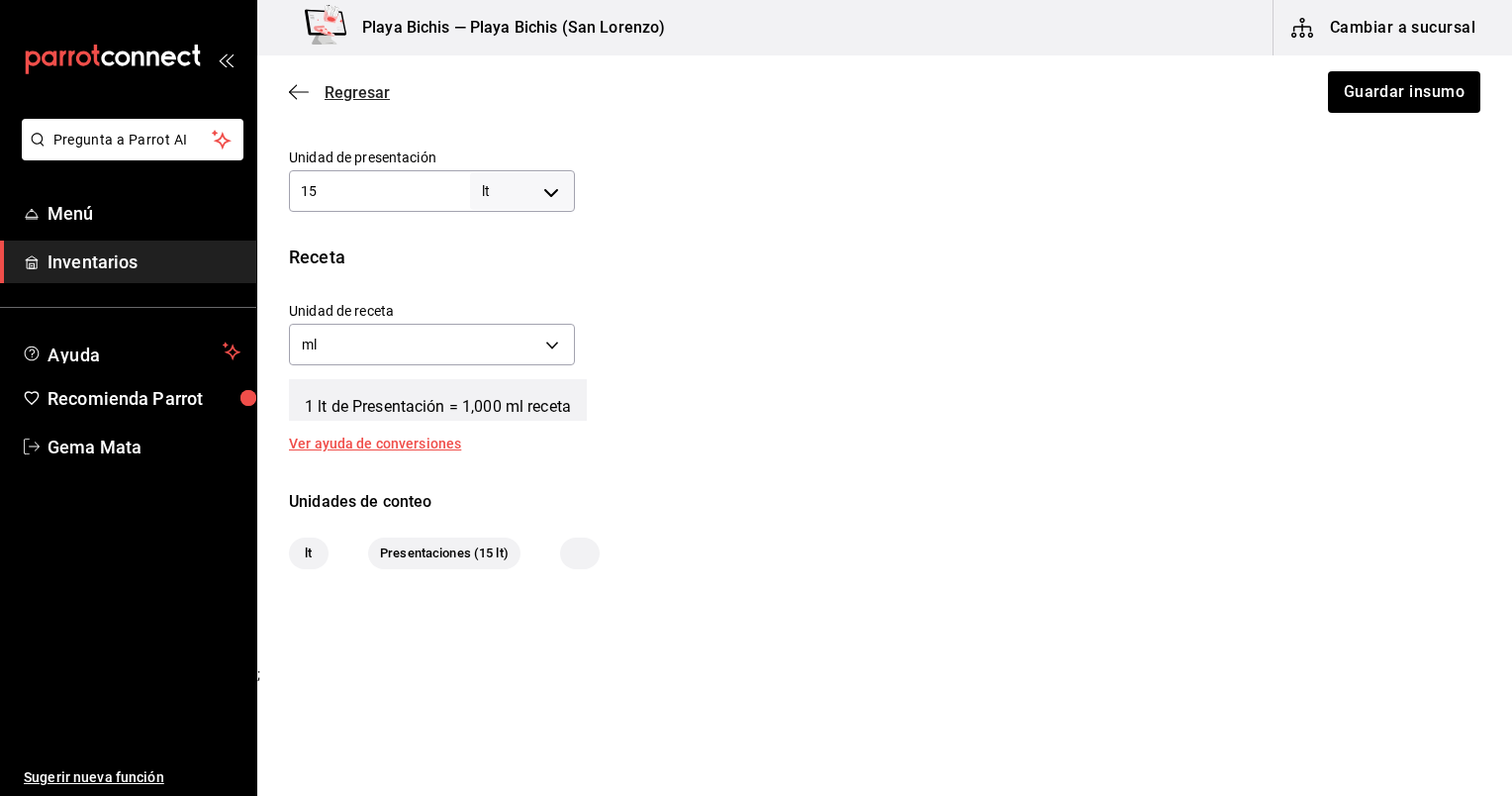 click 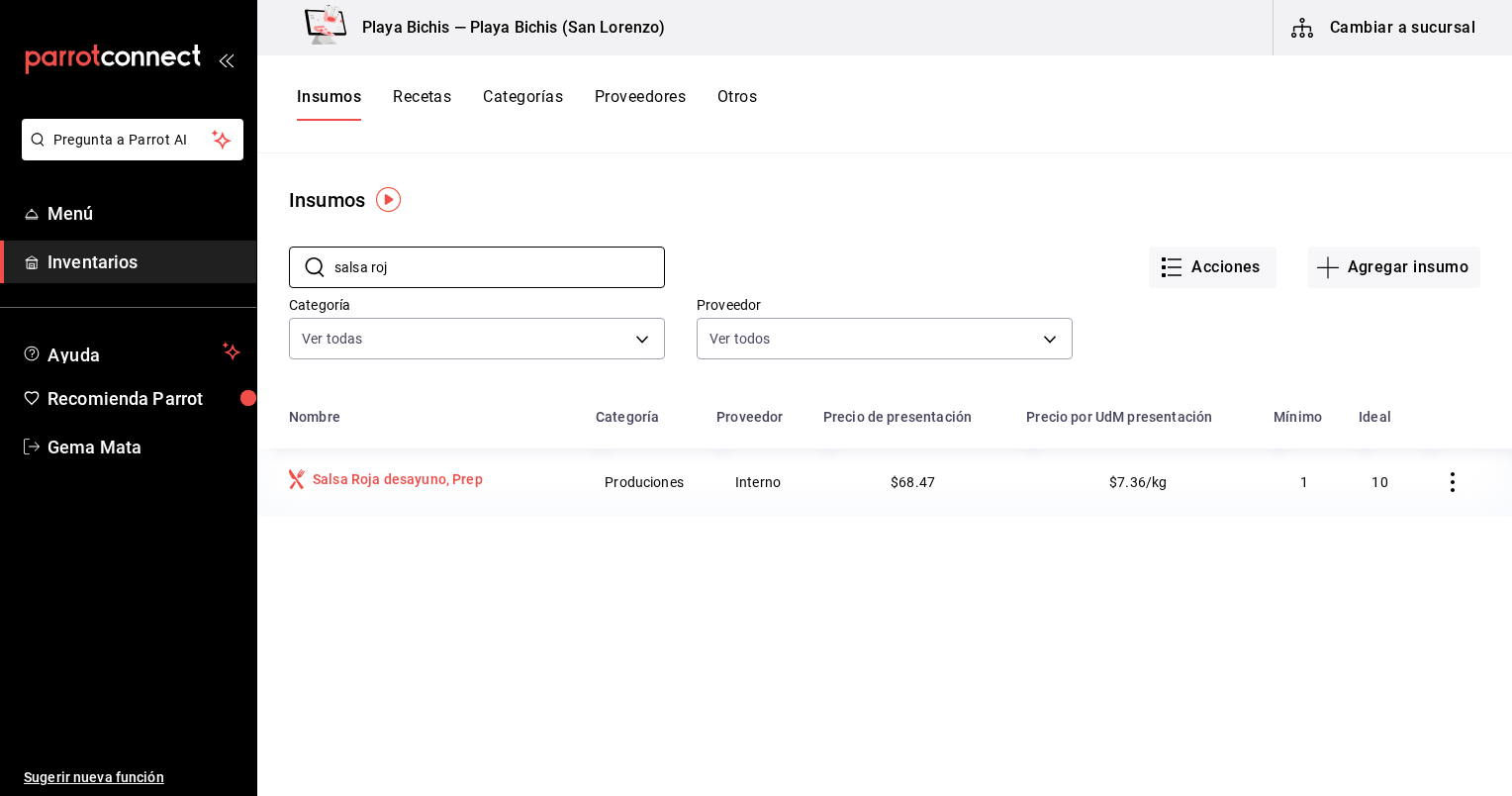 type on "salsa roj" 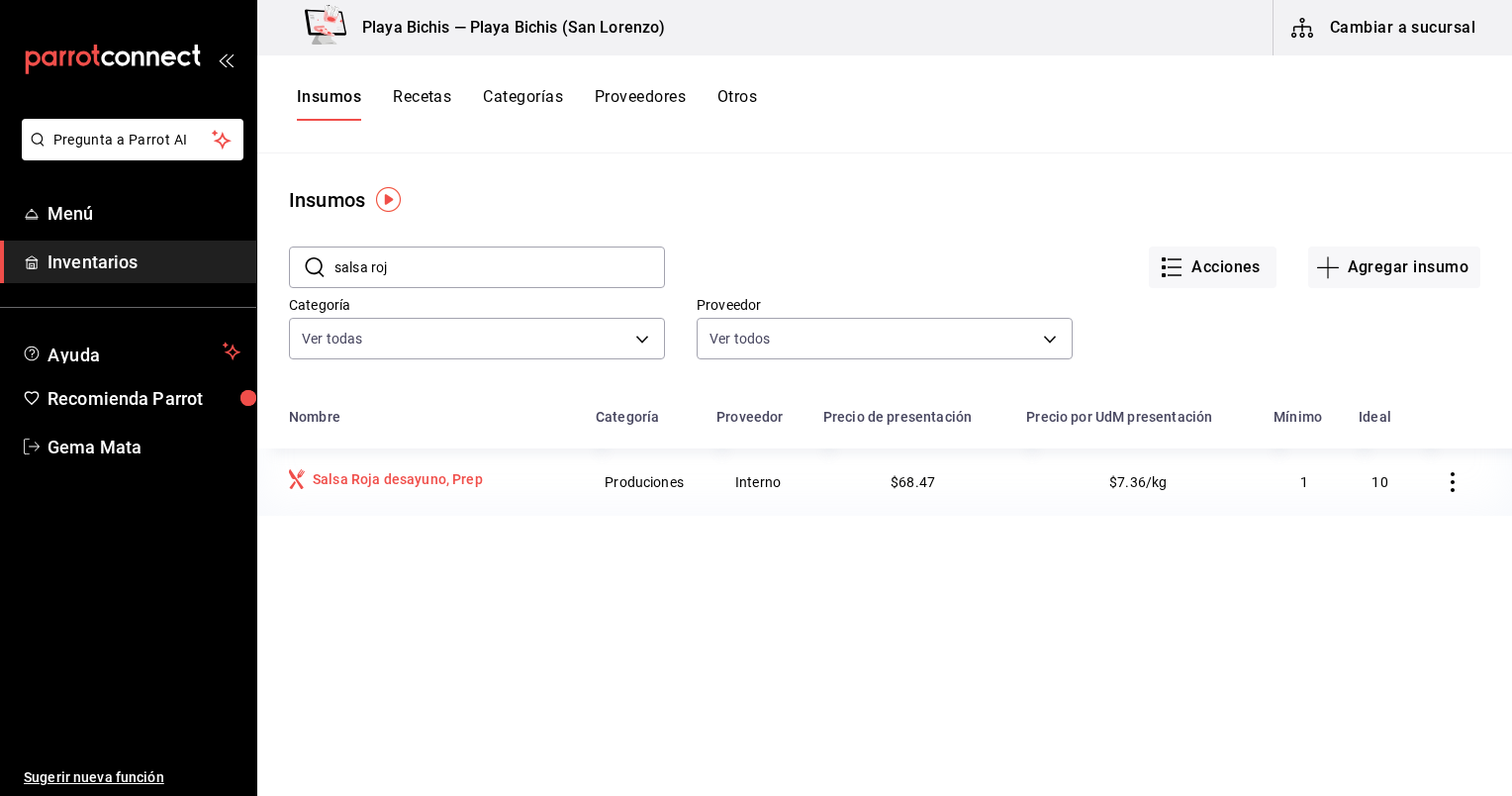 click on "Salsa Roja desayuno, Prep" at bounding box center [394, 481] 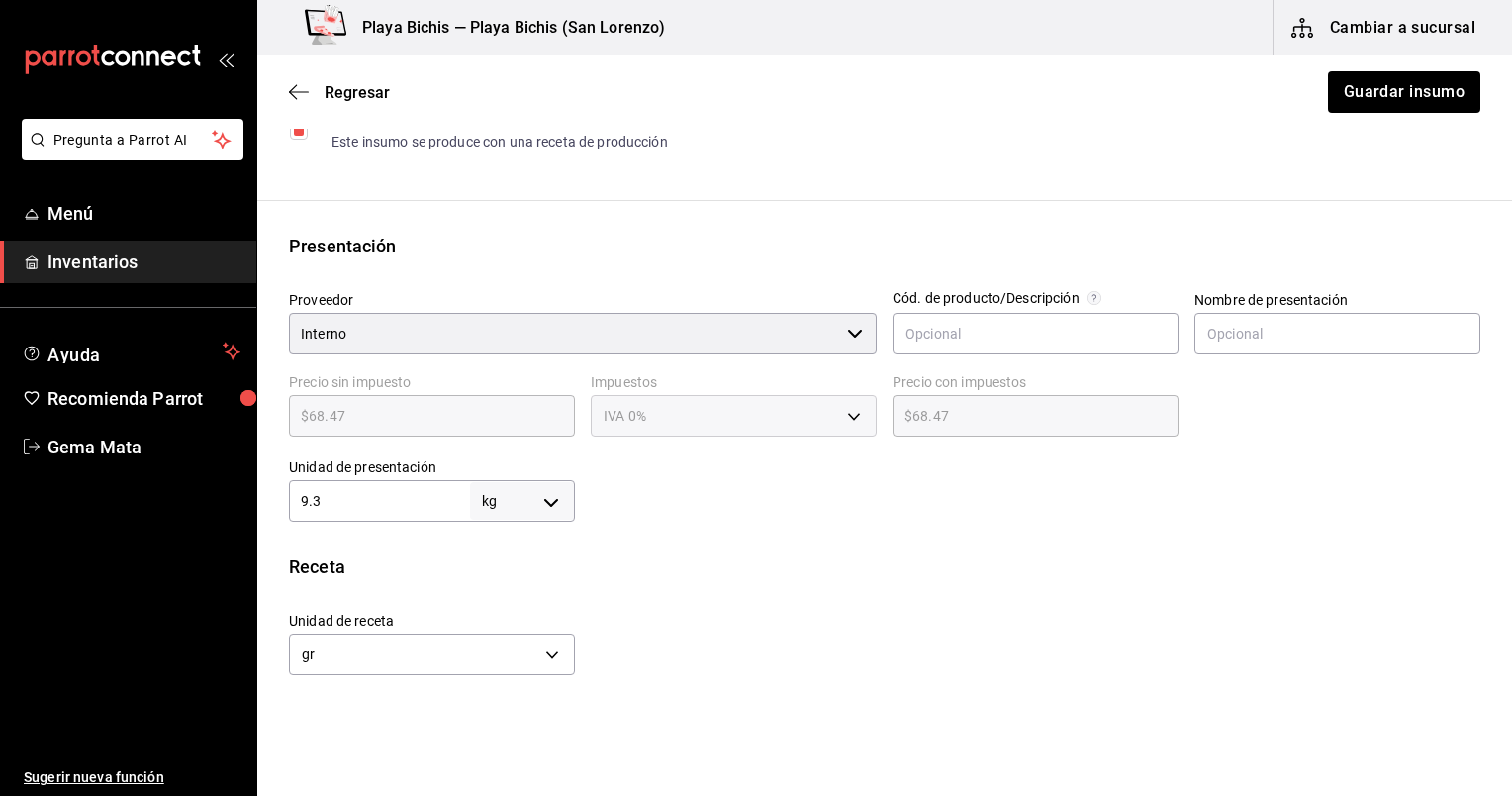 scroll, scrollTop: 304, scrollLeft: 0, axis: vertical 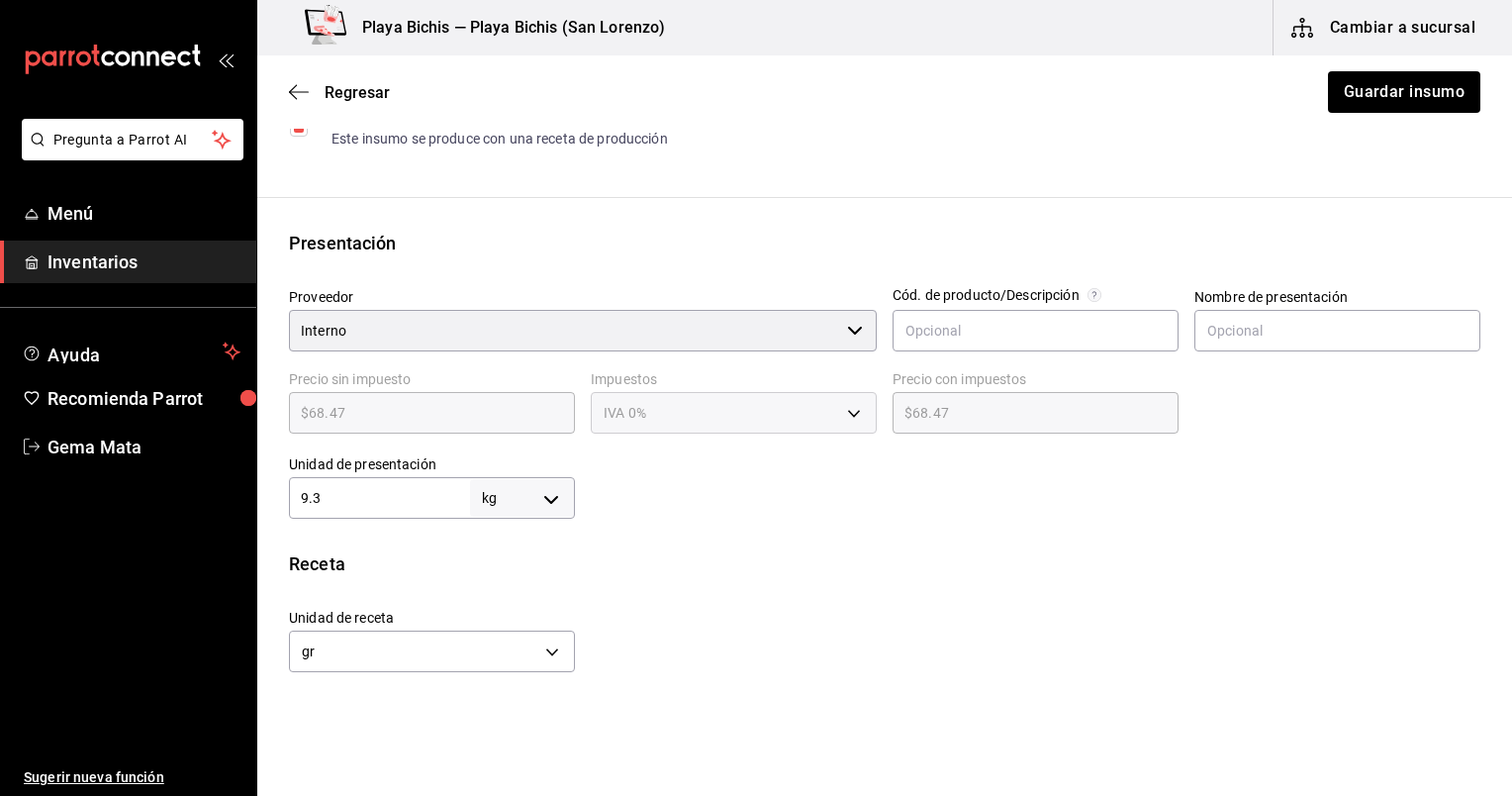 click on "Pregunta a Parrot AI Menú   Inventarios   Ayuda Recomienda Parrot   Gema Mata   Sugerir nueva función   Playa Bichis — Playa Bichis (San Lorenzo) Cambiar a sucursal Regresar Guardar insumo Insumo IN-1743025739167 Nombre Salsa Roja desayuno, Prep Categoría de inventario Produciones ​ Mínimo 1 ​ Ideal 10 ​ Insumo de producción Este insumo se produce con una receta de producción Presentación Proveedor Interno ​ Cód. de producto/Descripción Nombre de presentación Precio sin impuesto $68.47 ​ Impuestos IVA 0% IVA_0 Precio con impuestos $68.47 ​ Unidad de presentación 9.3 kg KILOGRAM ​ Receta Unidad de receta gr GRAM Factor de conversión 9,300 ​ 1 kg de Presentación = 1,000 gr receta Ver ayuda de conversiones Unidades de conteo kg Presentaciones (9.3 kg) ; GANA 1 MES GRATIS EN TU SUSCRIPCIÓN AQUÍ Ver video tutorial Ir a video Pregunta a Parrot AI Menú   Inventarios   Ayuda Recomienda Parrot   Gema Mata   Sugerir nueva función   Visitar centro de ayuda ([PHONE]) ([PHONE])" at bounding box center [756, 342] 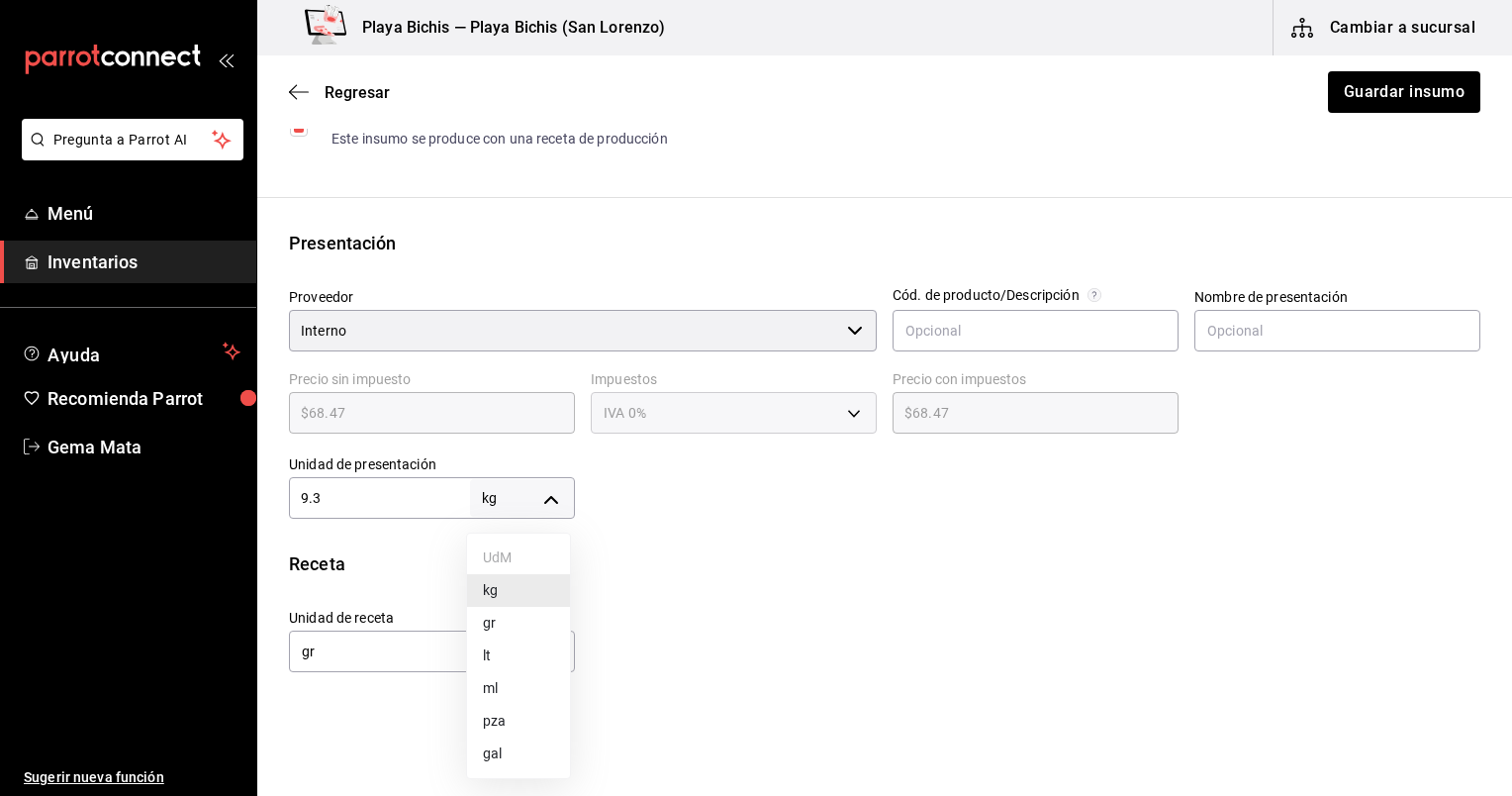 click on "lt" at bounding box center (519, 655) 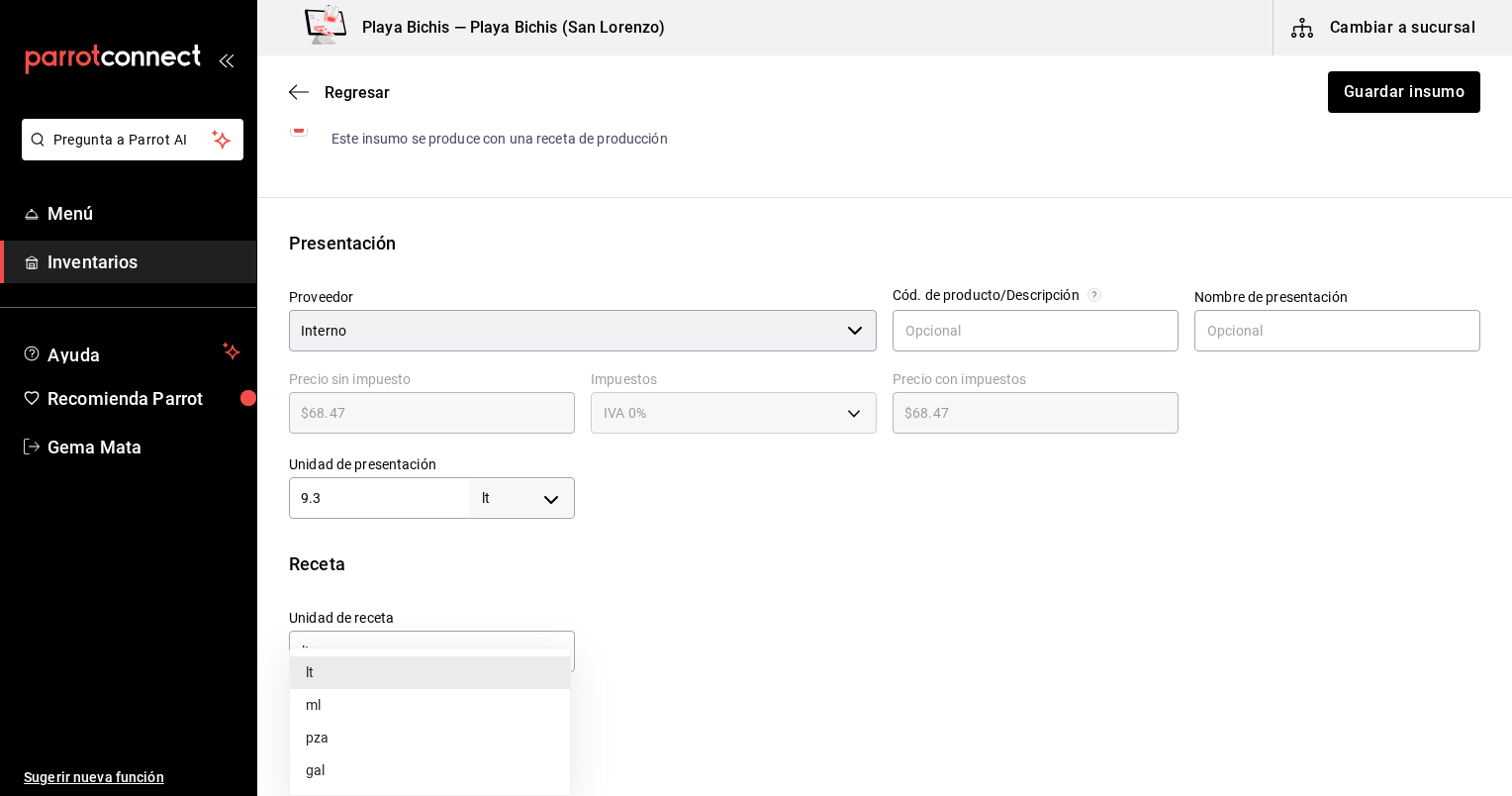 click on "Pregunta a Parrot AI Menú   Inventarios   Ayuda Recomienda Parrot   Gema Mata   Sugerir nueva función   Playa Bichis — Playa Bichis (San Lorenzo) Cambiar a sucursal Regresar Guardar insumo Insumo IN-1743025739167 Nombre Salsa Roja desayuno, Prep Categoría de inventario Produciones ​ Mínimo 1 ​ Ideal 10 ​ Insumo de producción Este insumo se produce con una receta de producción Presentación Proveedor Interno ​ Cód. de producto/Descripción Nombre de presentación Precio sin impuesto $68.47 ​ Impuestos IVA 0% IVA_0 Precio con impuestos $68.47 ​ Unidad de presentación 9.3 lt LITER ​ Receta Unidad de receta lt LITER Factor de conversión 9.3 ​ 1 lt de Presentación = 1 lt receta Ver ayuda de conversiones Unidades de conteo lt Presentaciones (9.3 lt) ; GANA 1 MES GRATIS EN TU SUSCRIPCIÓN AQUÍ Ver video tutorial Ir a video Pregunta a Parrot AI Menú   Inventarios   Ayuda Recomienda Parrot   Gema Mata   Sugerir nueva función   Visitar centro de ayuda ([PHONE]) ([PHONE]) lt ml" at bounding box center [756, 342] 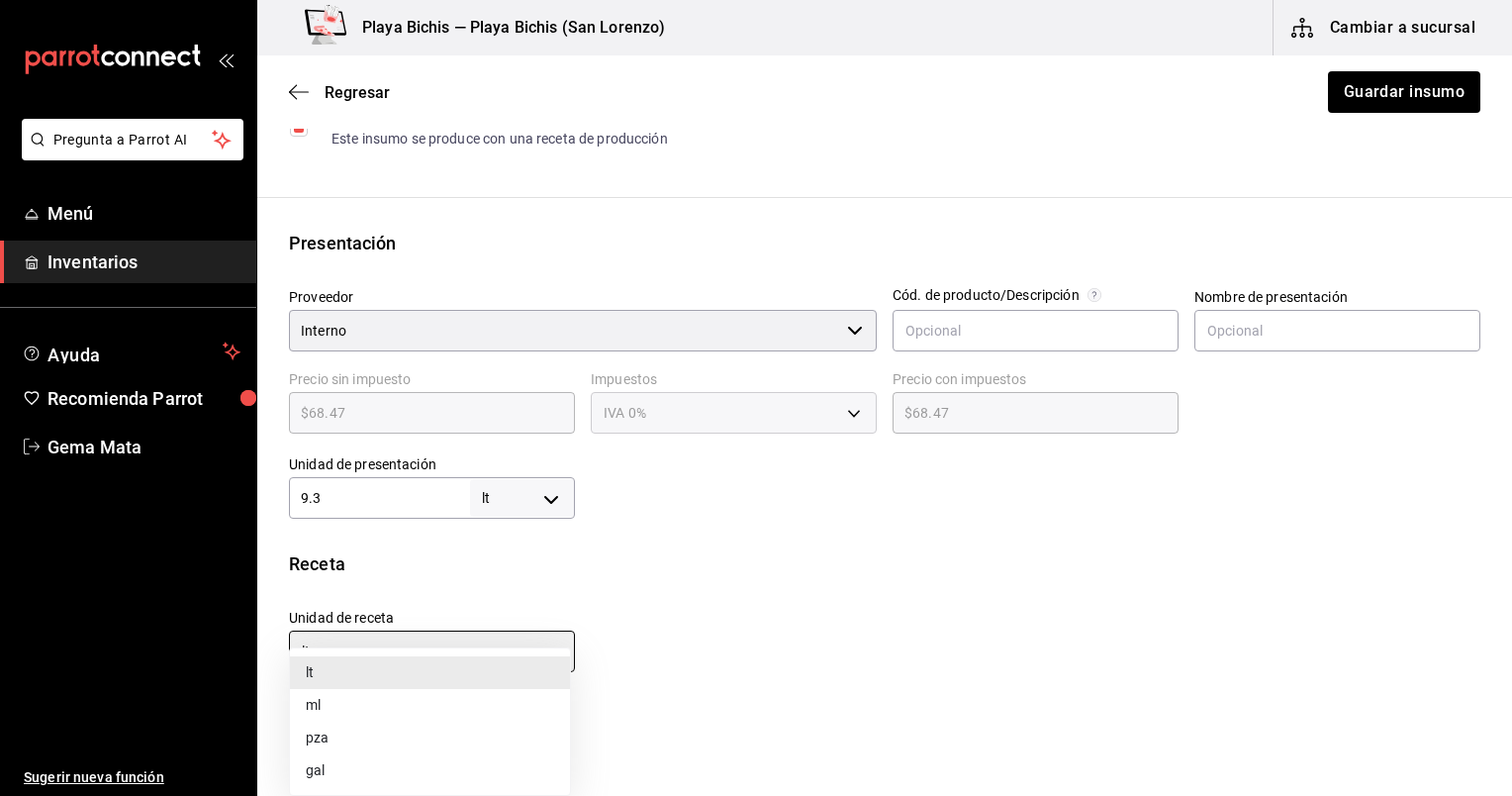 type on "MILLILITER" 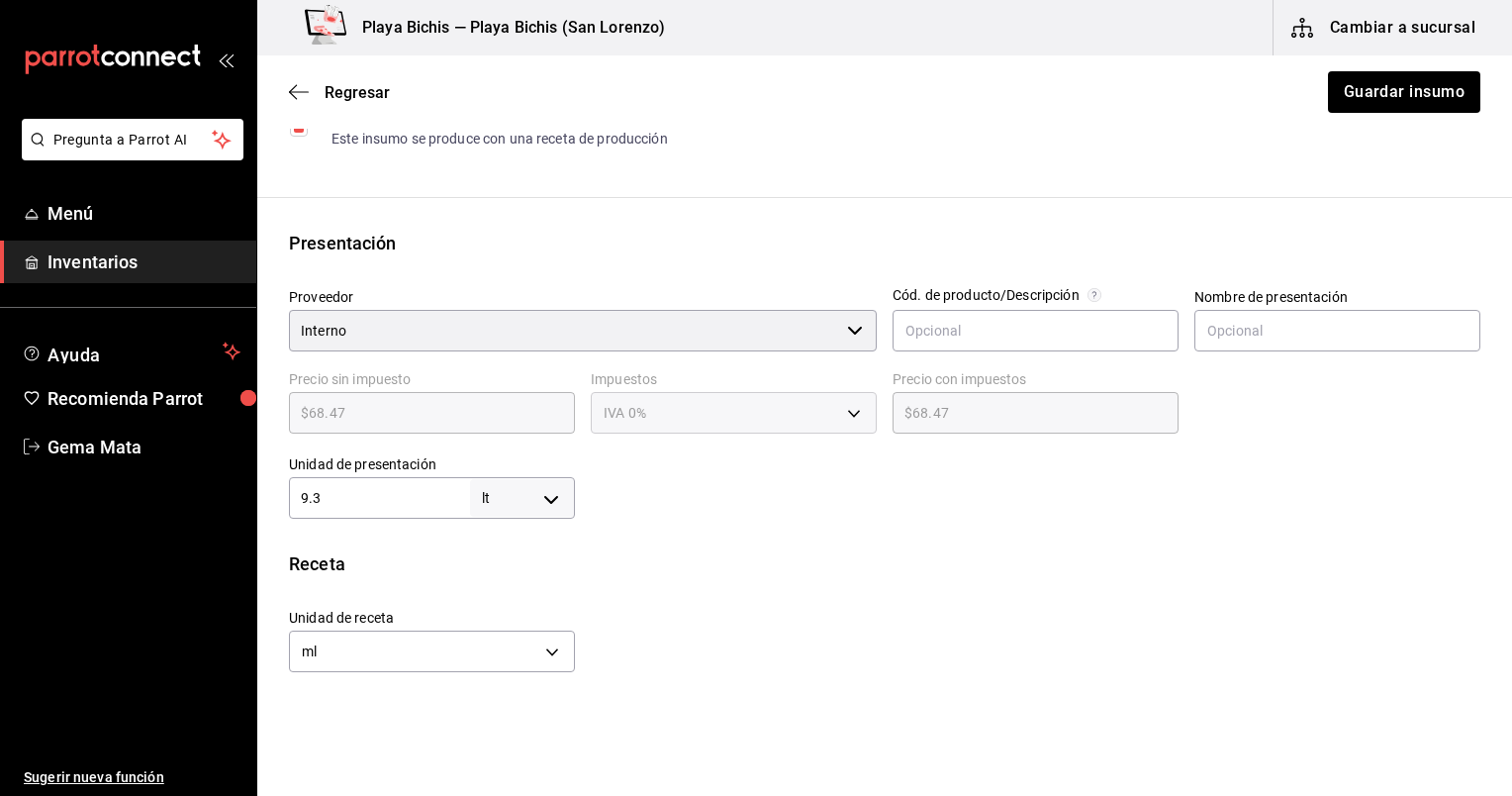 click on "9.3" at bounding box center (379, 498) 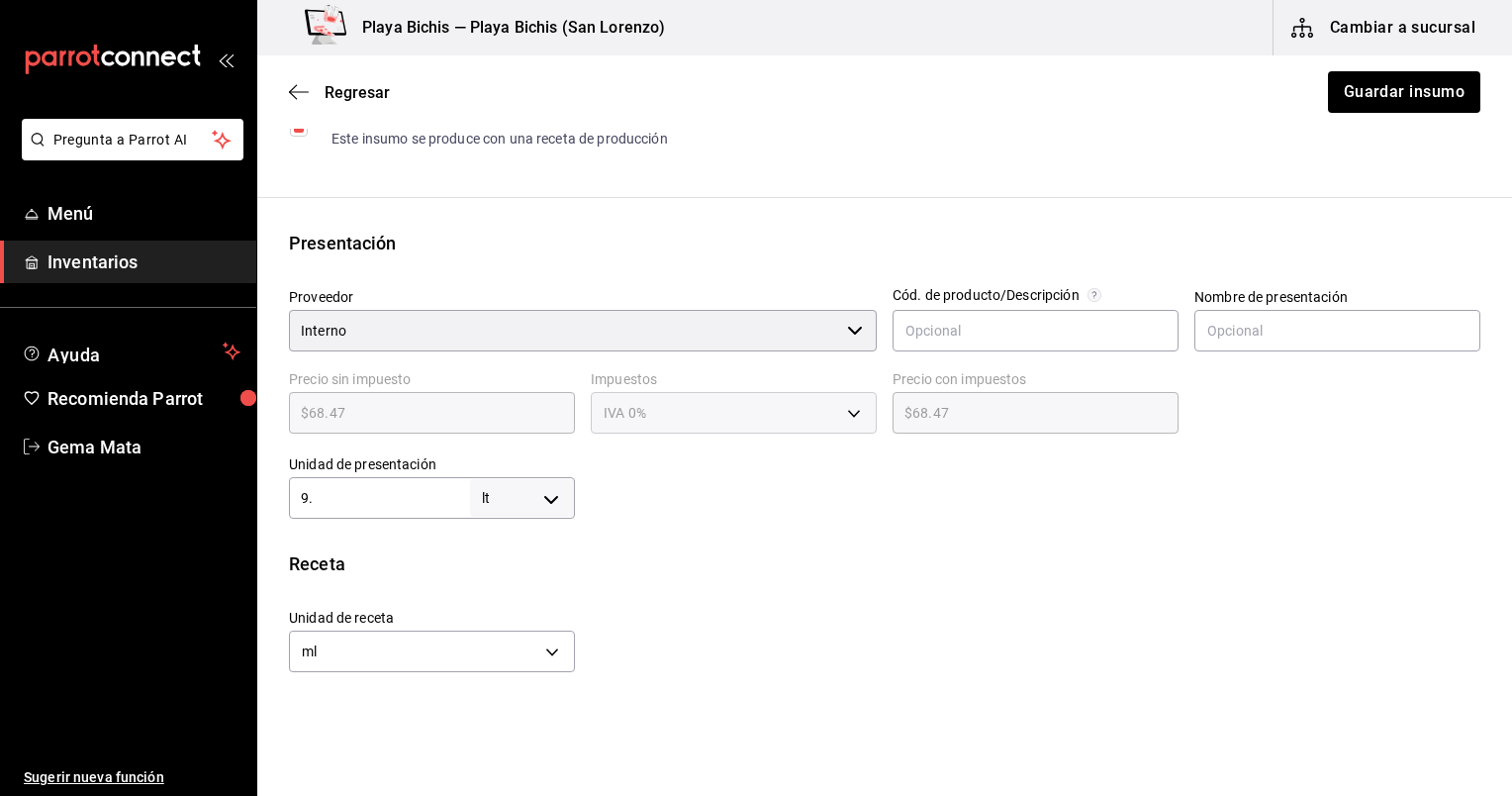 type on "9,000" 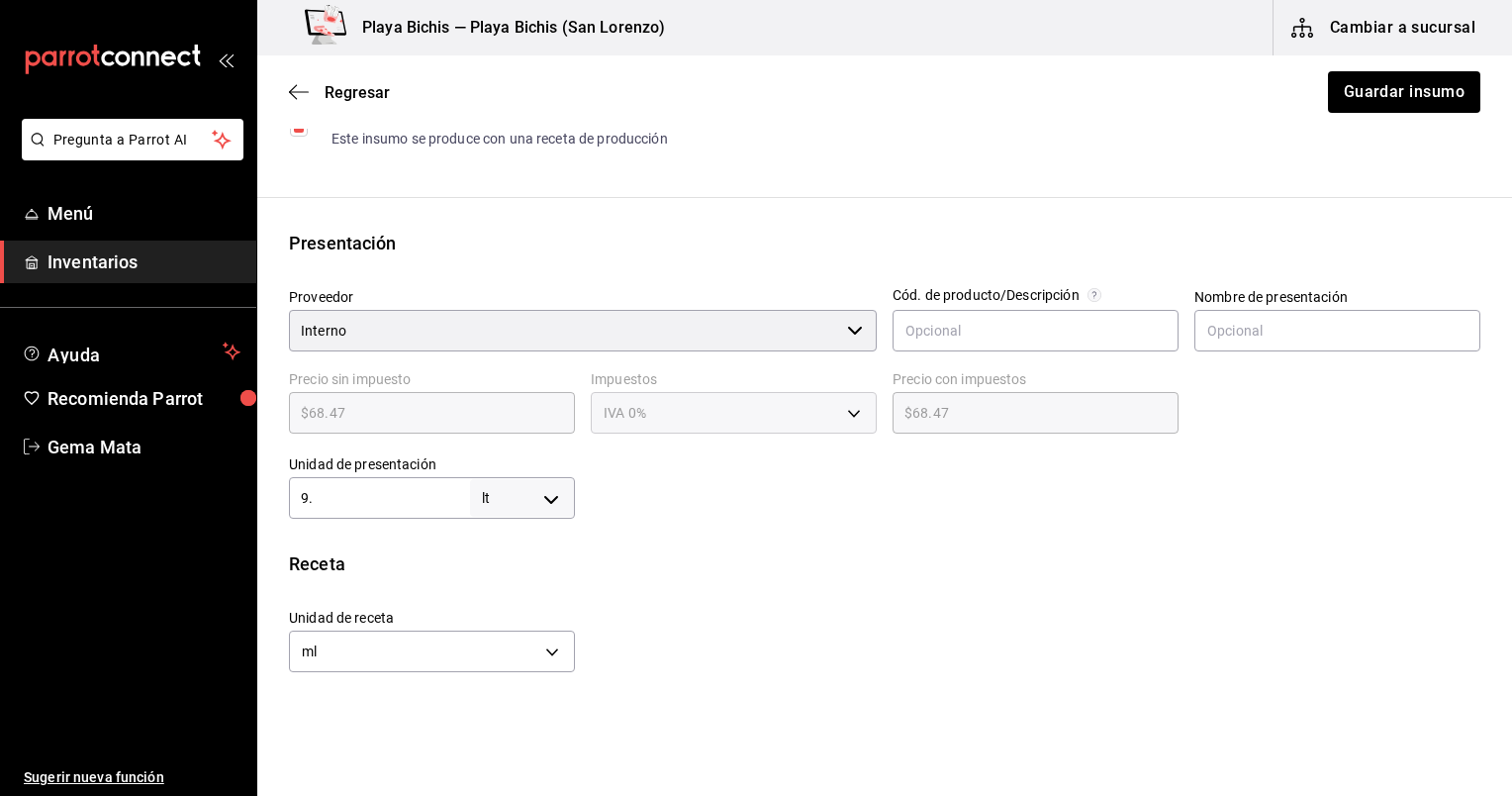 type on "9" 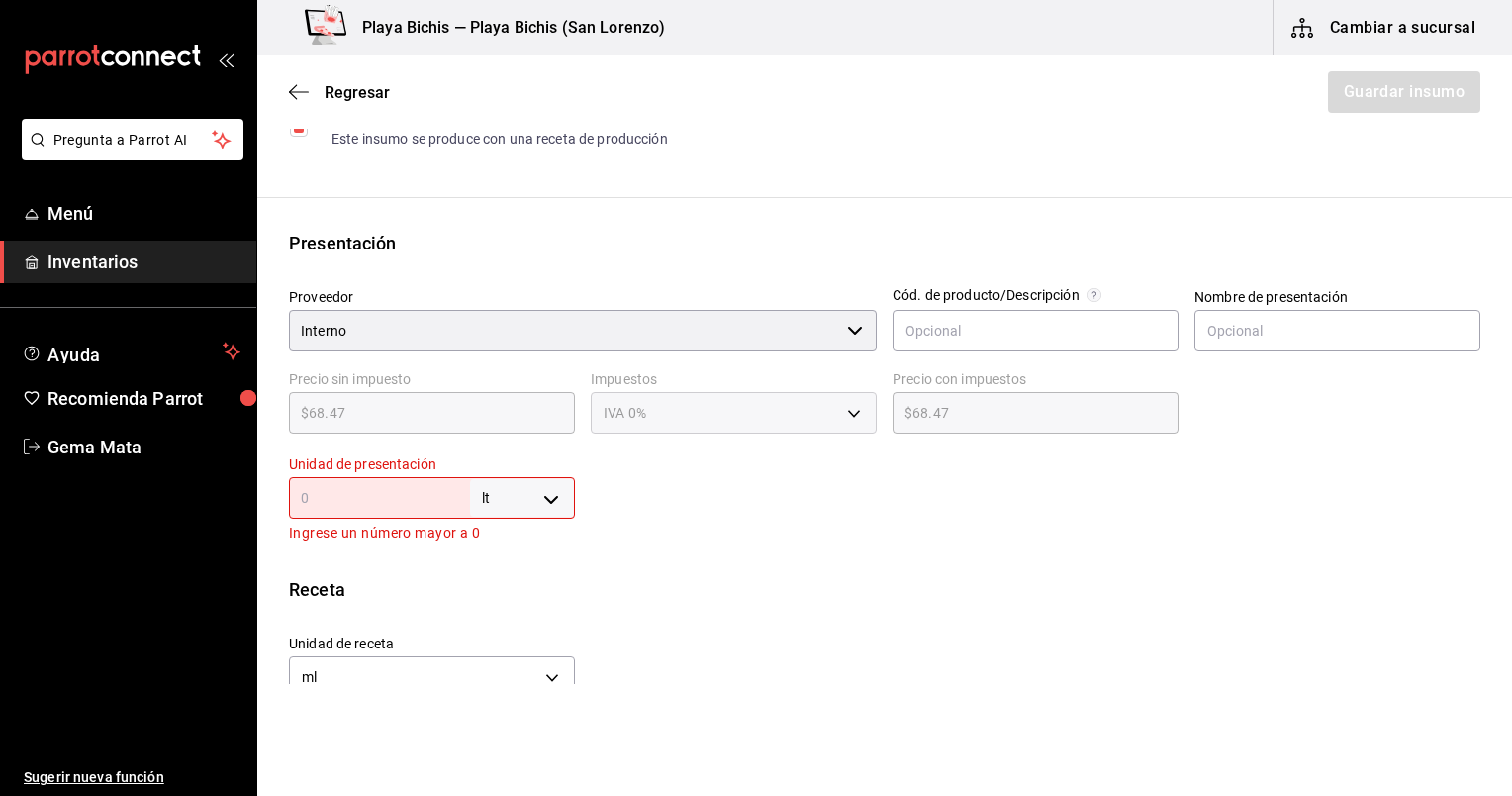 type on "2" 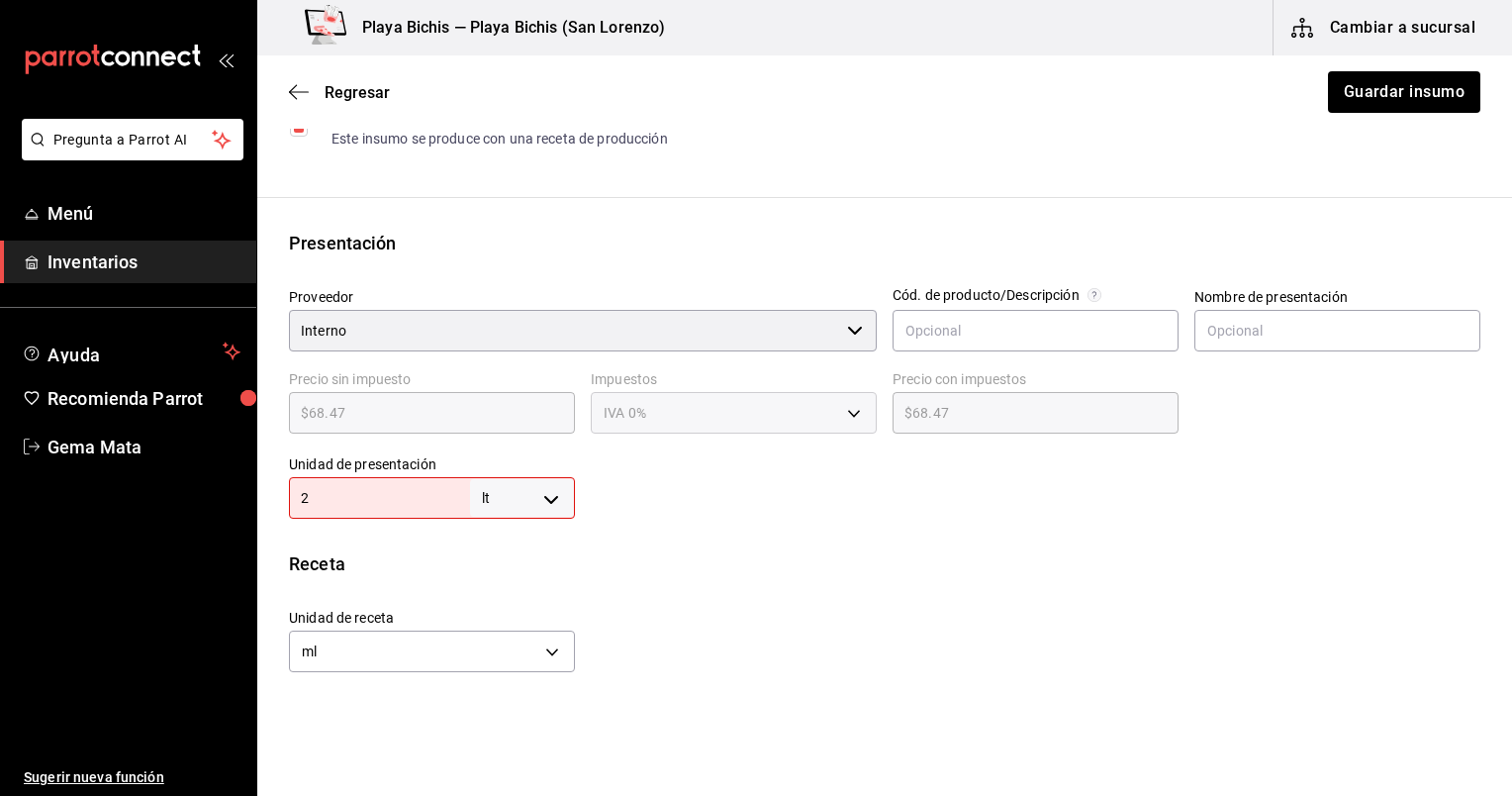 type on "2,000" 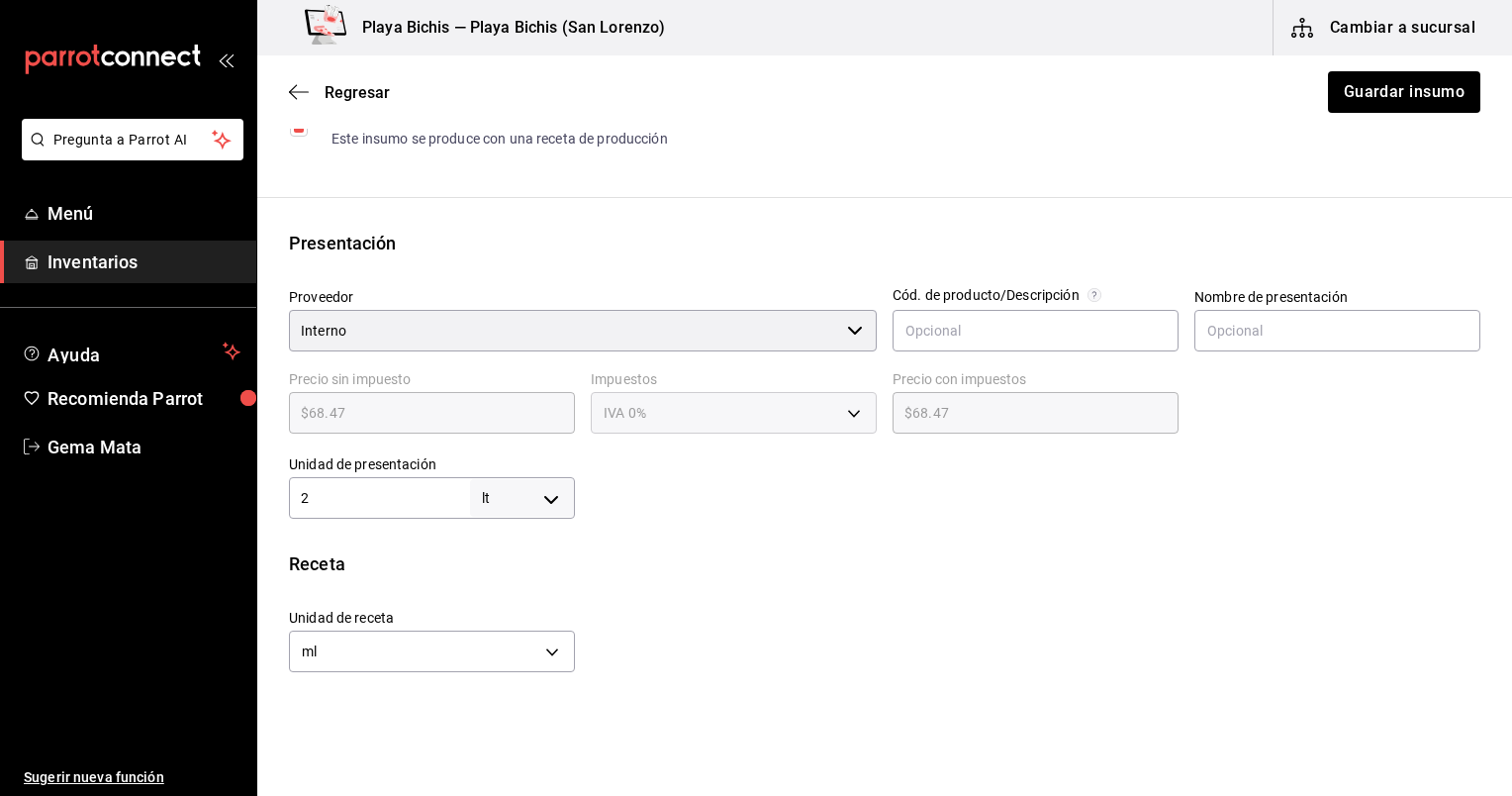 type on "22" 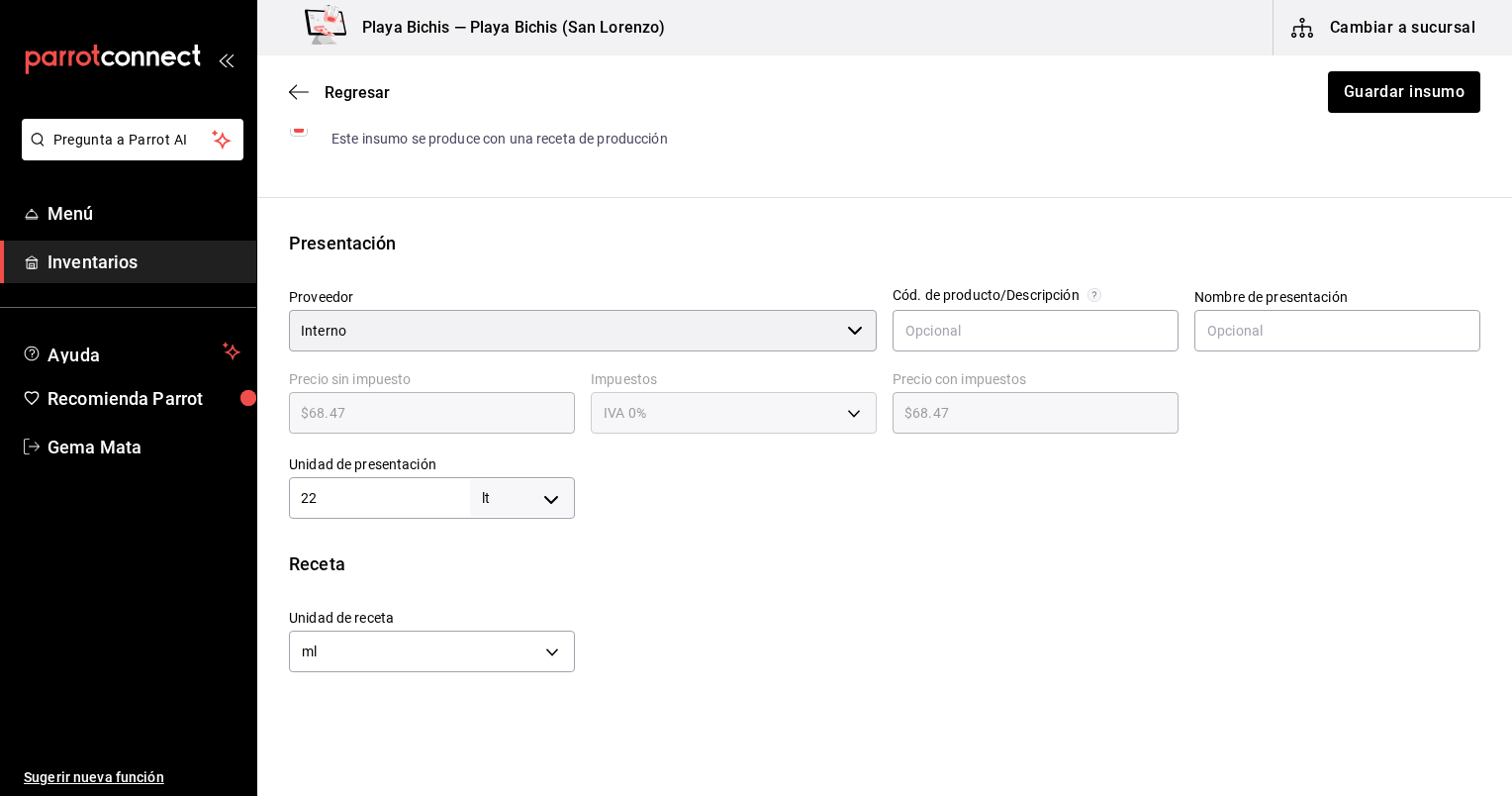 type on "22,000" 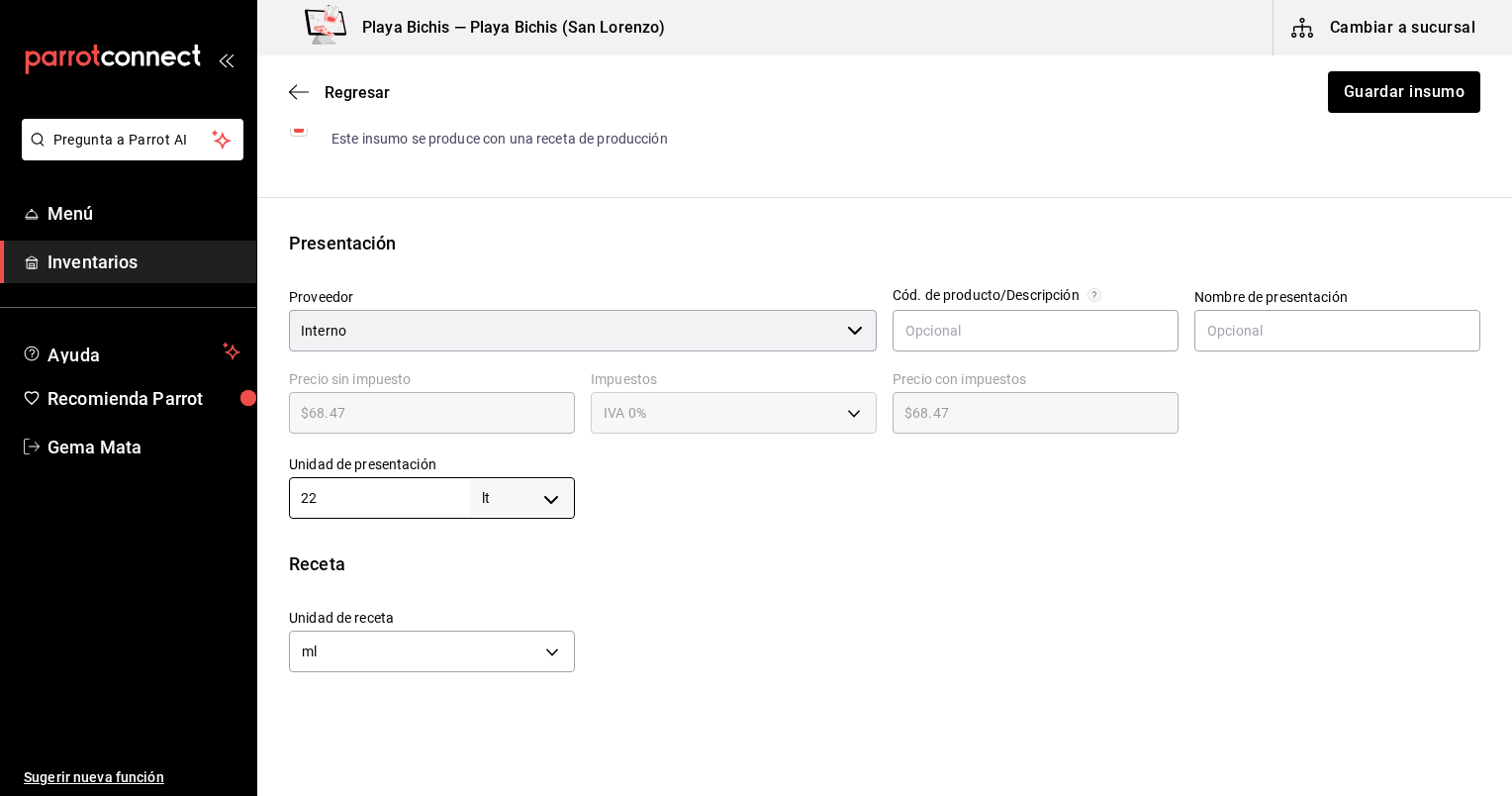 type on "22" 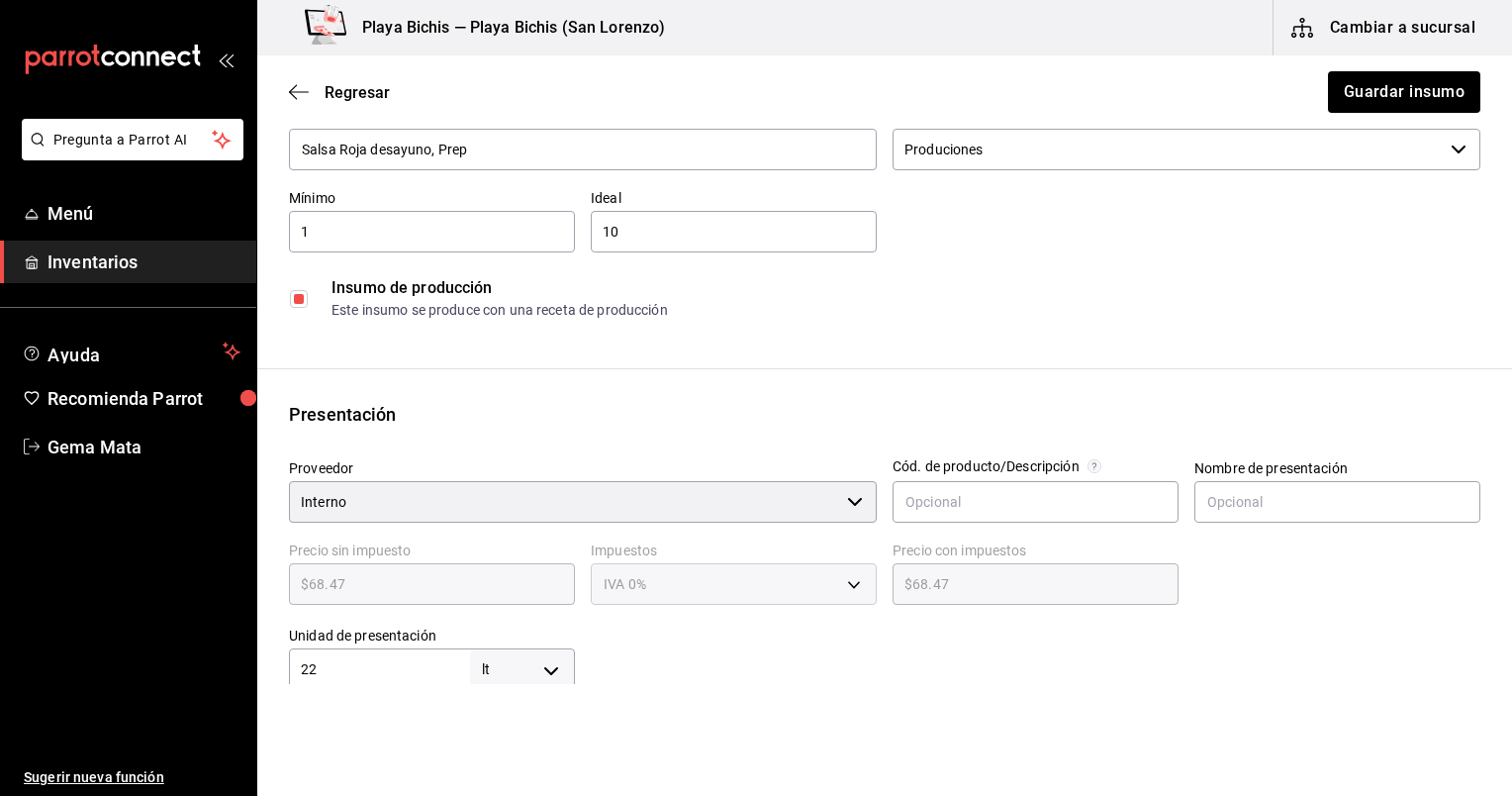 scroll, scrollTop: 72, scrollLeft: 0, axis: vertical 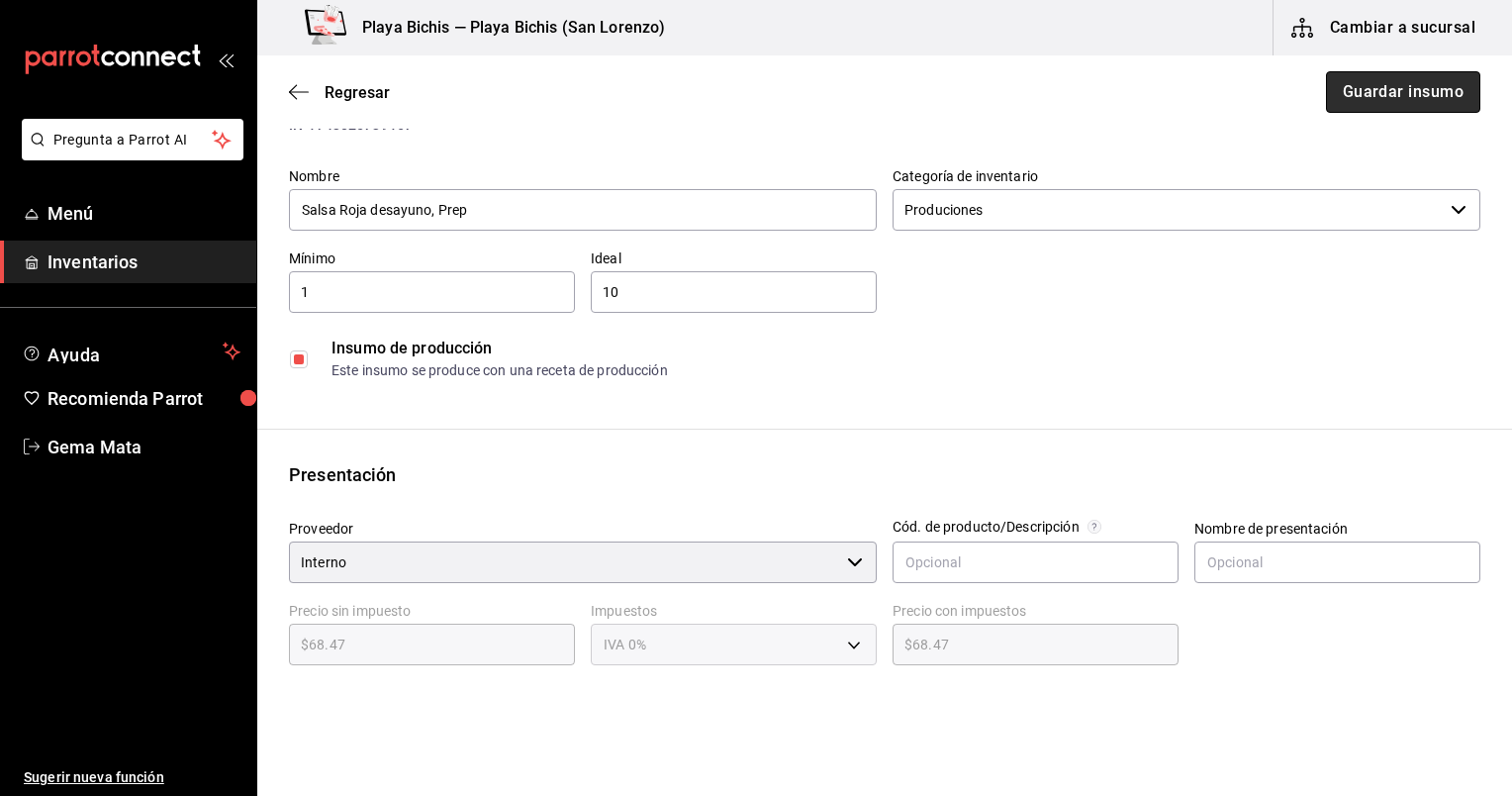 click on "Guardar insumo" at bounding box center [1403, 92] 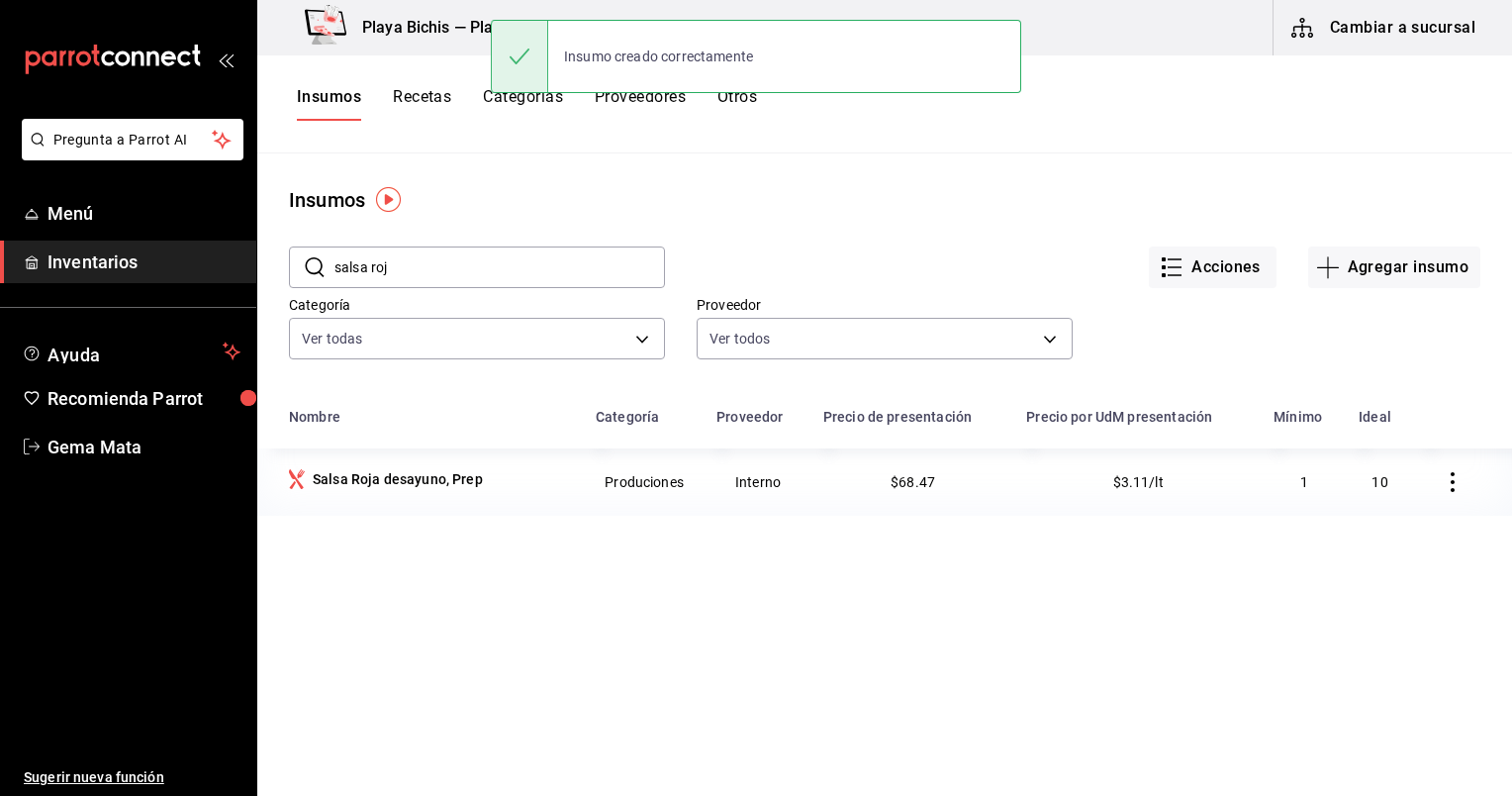 click on "Recetas" at bounding box center [422, 104] 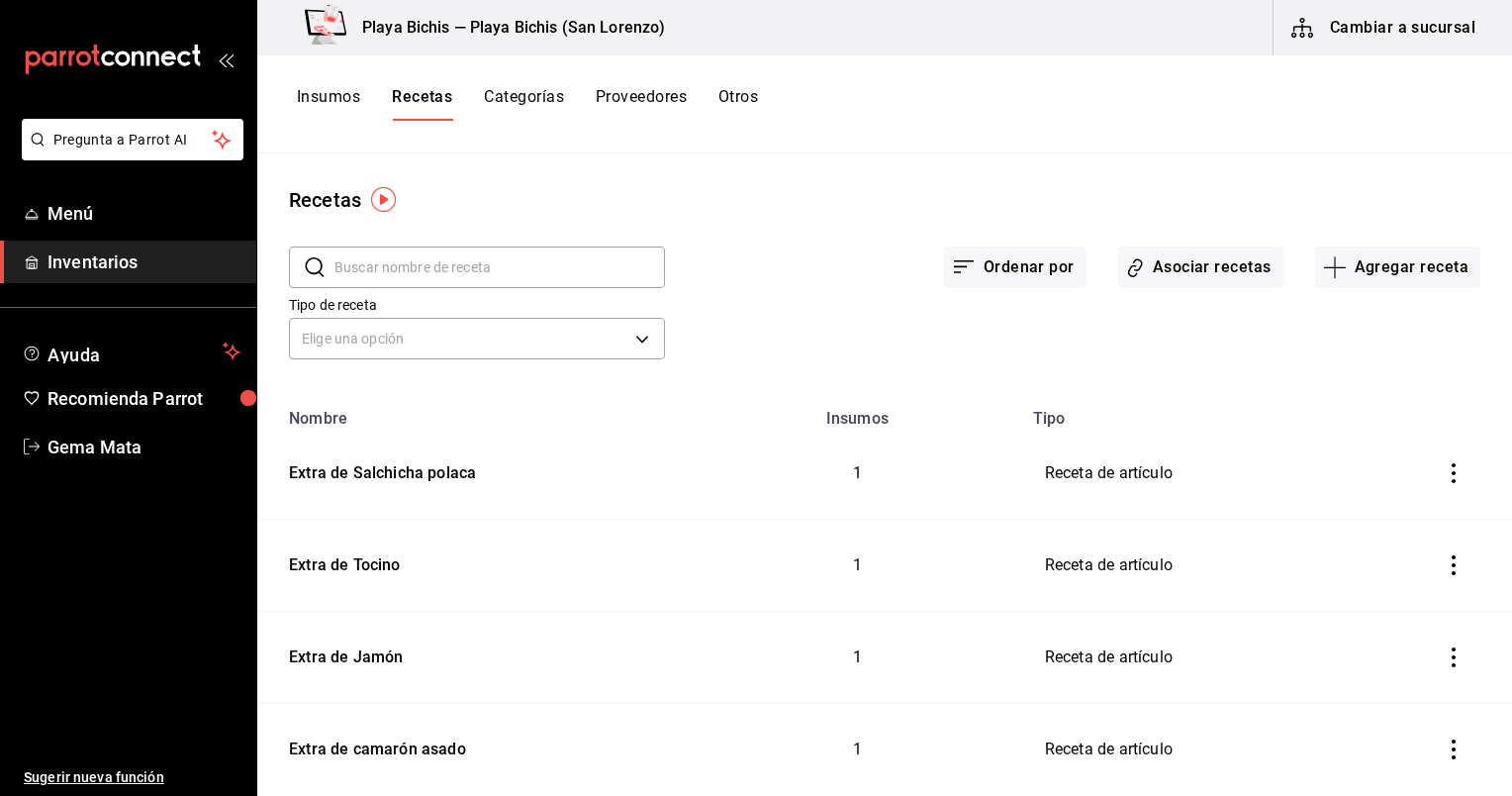 click at bounding box center [500, 267] 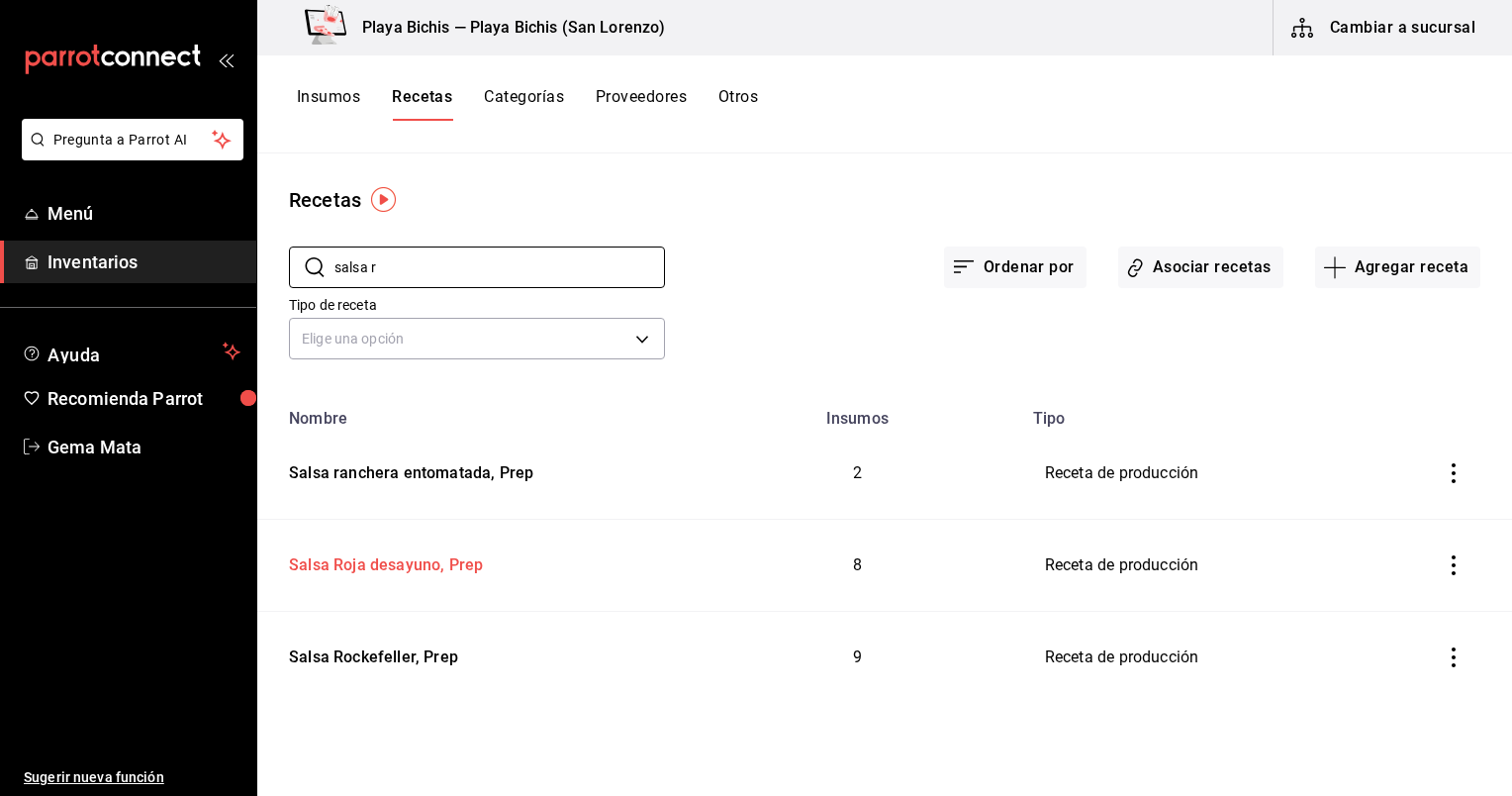 type on "salsa r" 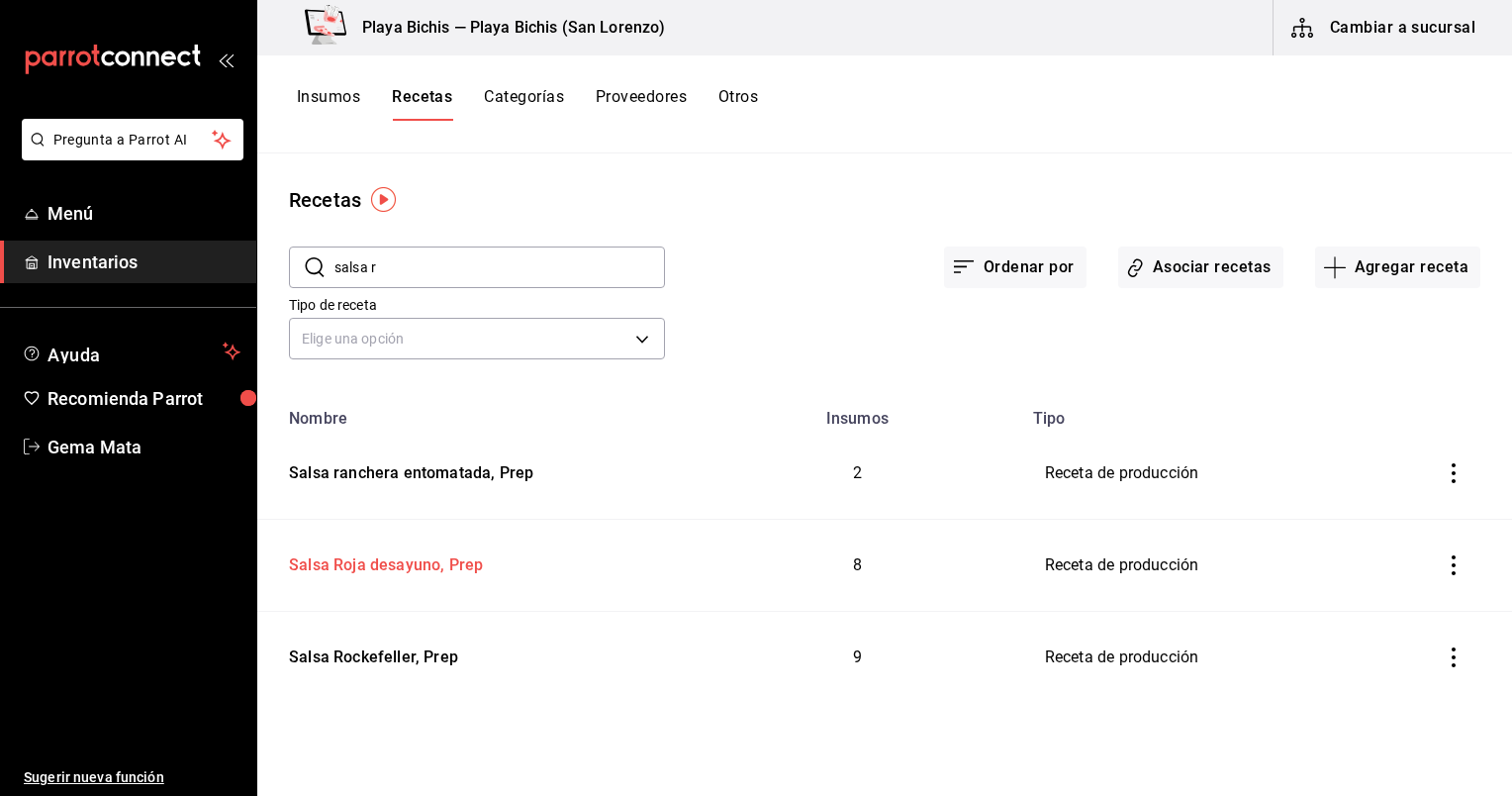 click on "Salsa Roja desayuno, Prep" at bounding box center [382, 561] 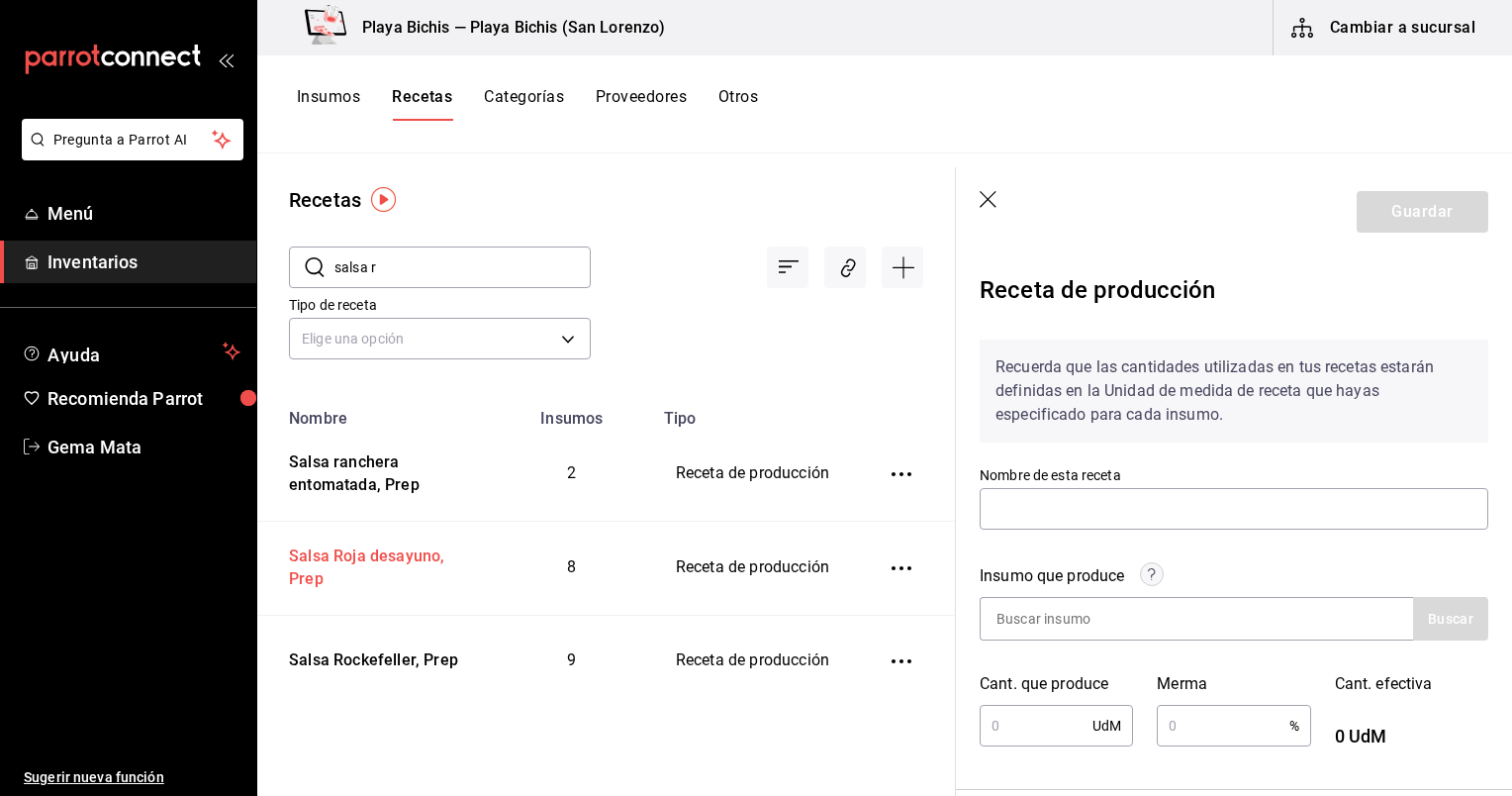 type on "Salsa Roja desayuno, Prep" 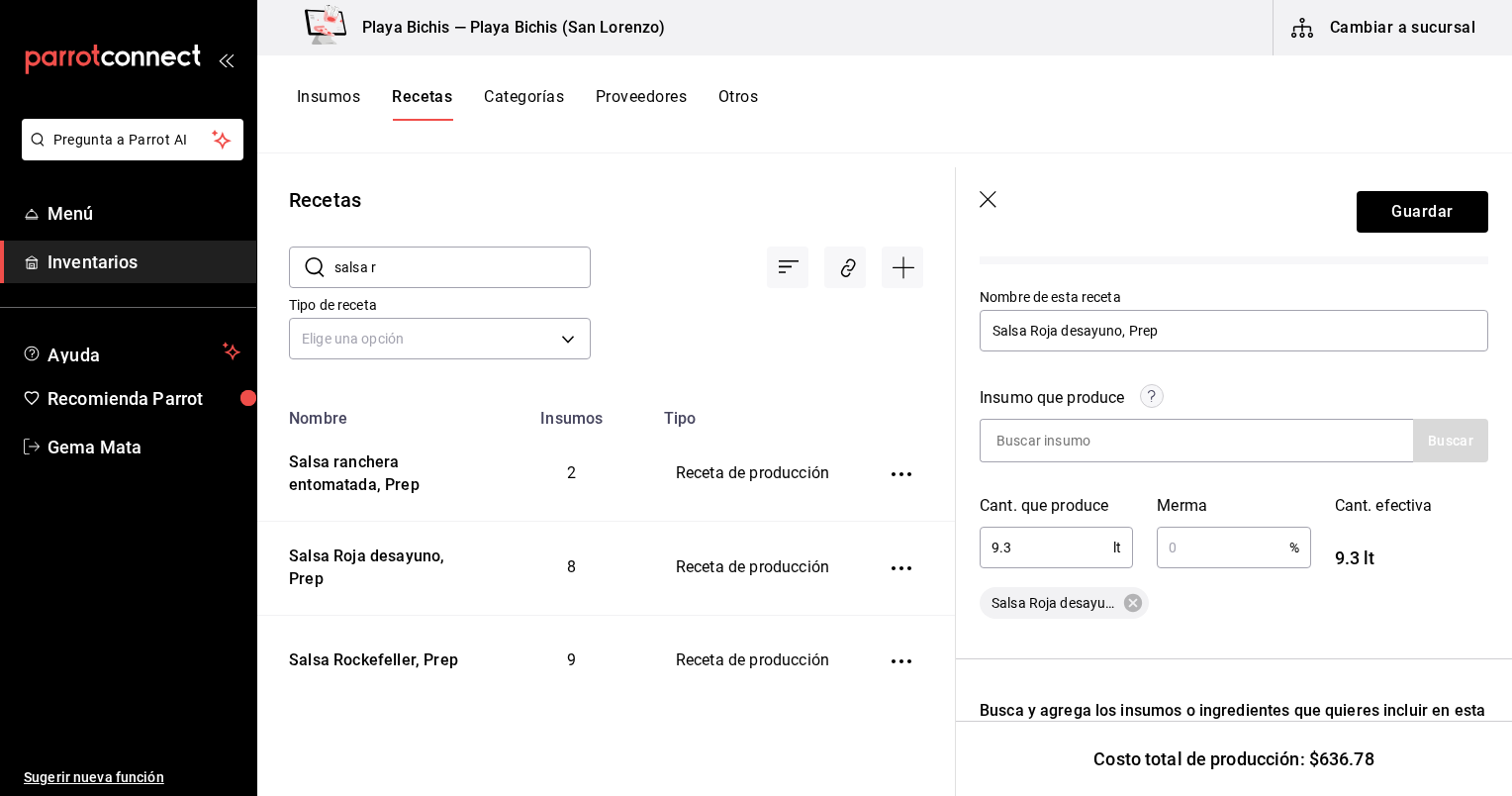 scroll, scrollTop: 196, scrollLeft: 0, axis: vertical 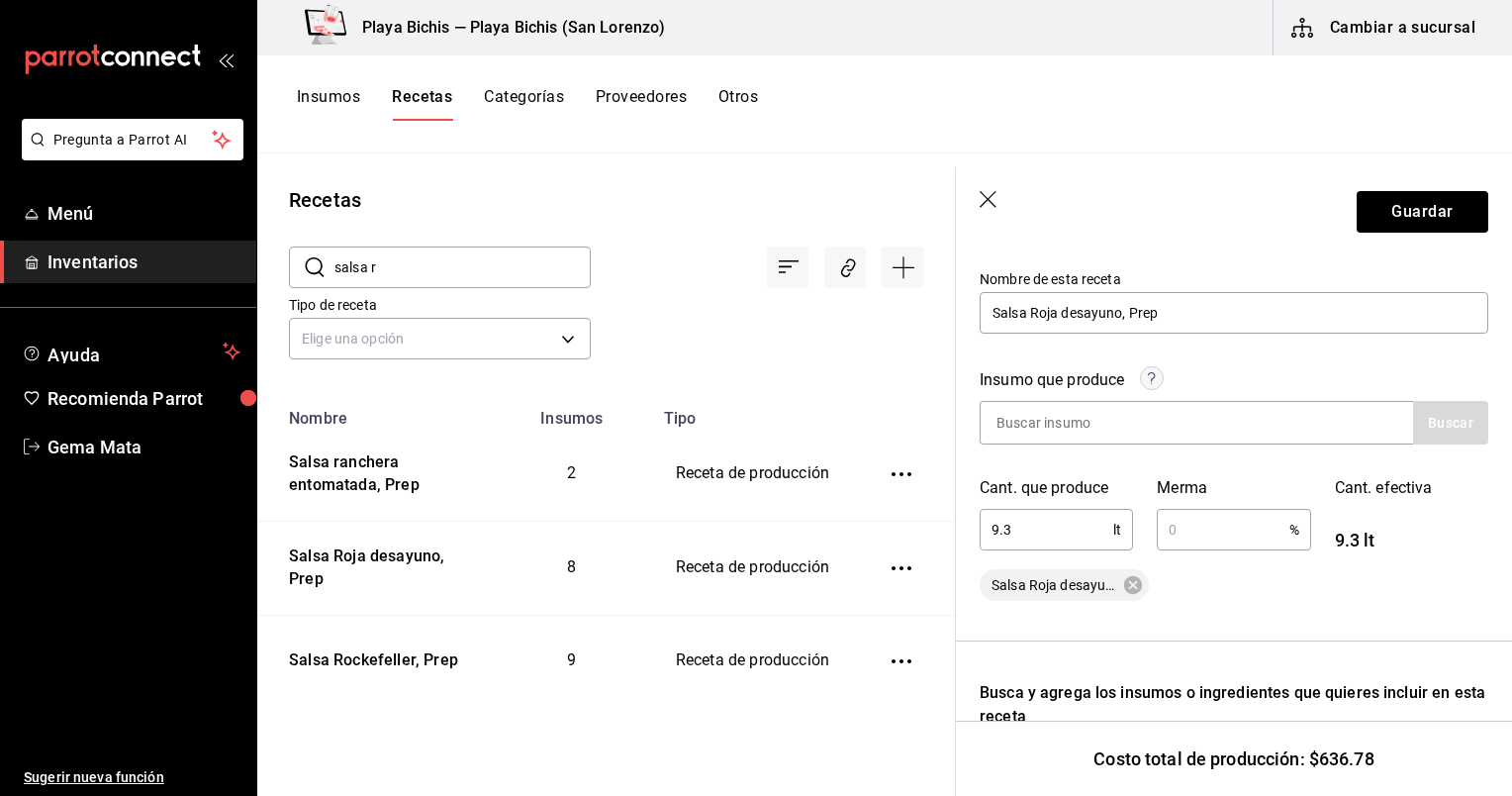 click on "9.3" at bounding box center [1046, 530] 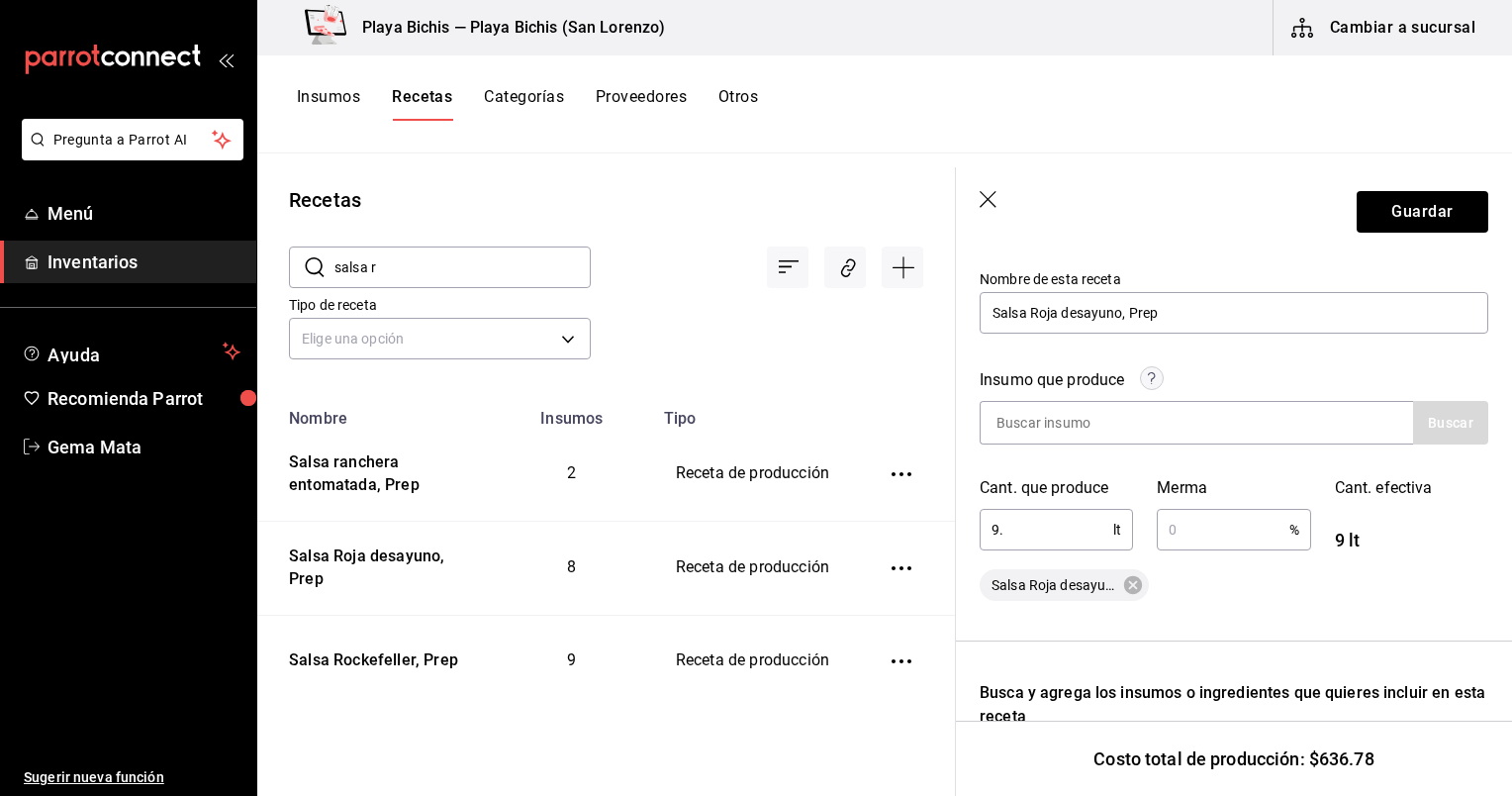 type on "9" 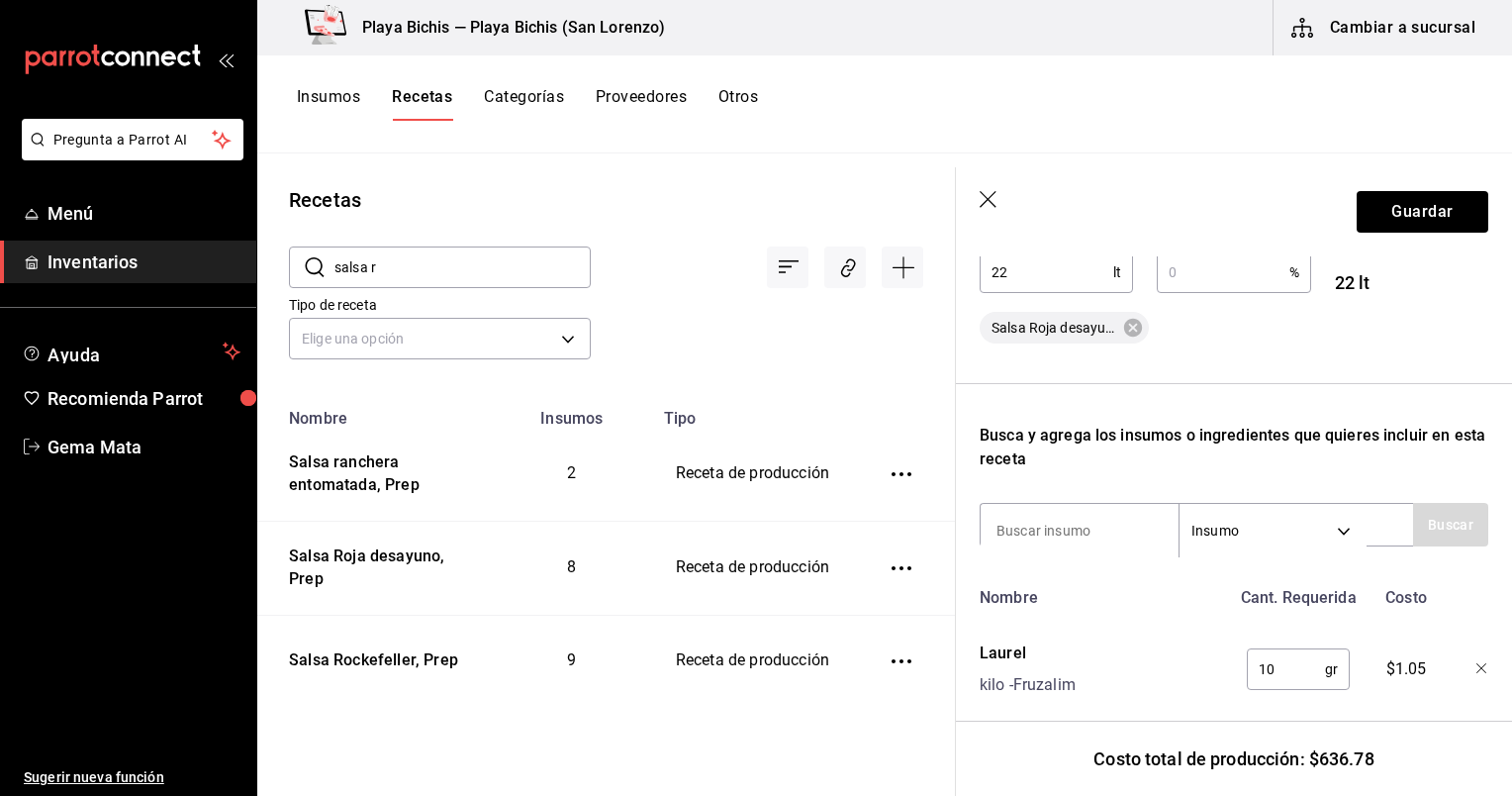 scroll, scrollTop: 455, scrollLeft: 0, axis: vertical 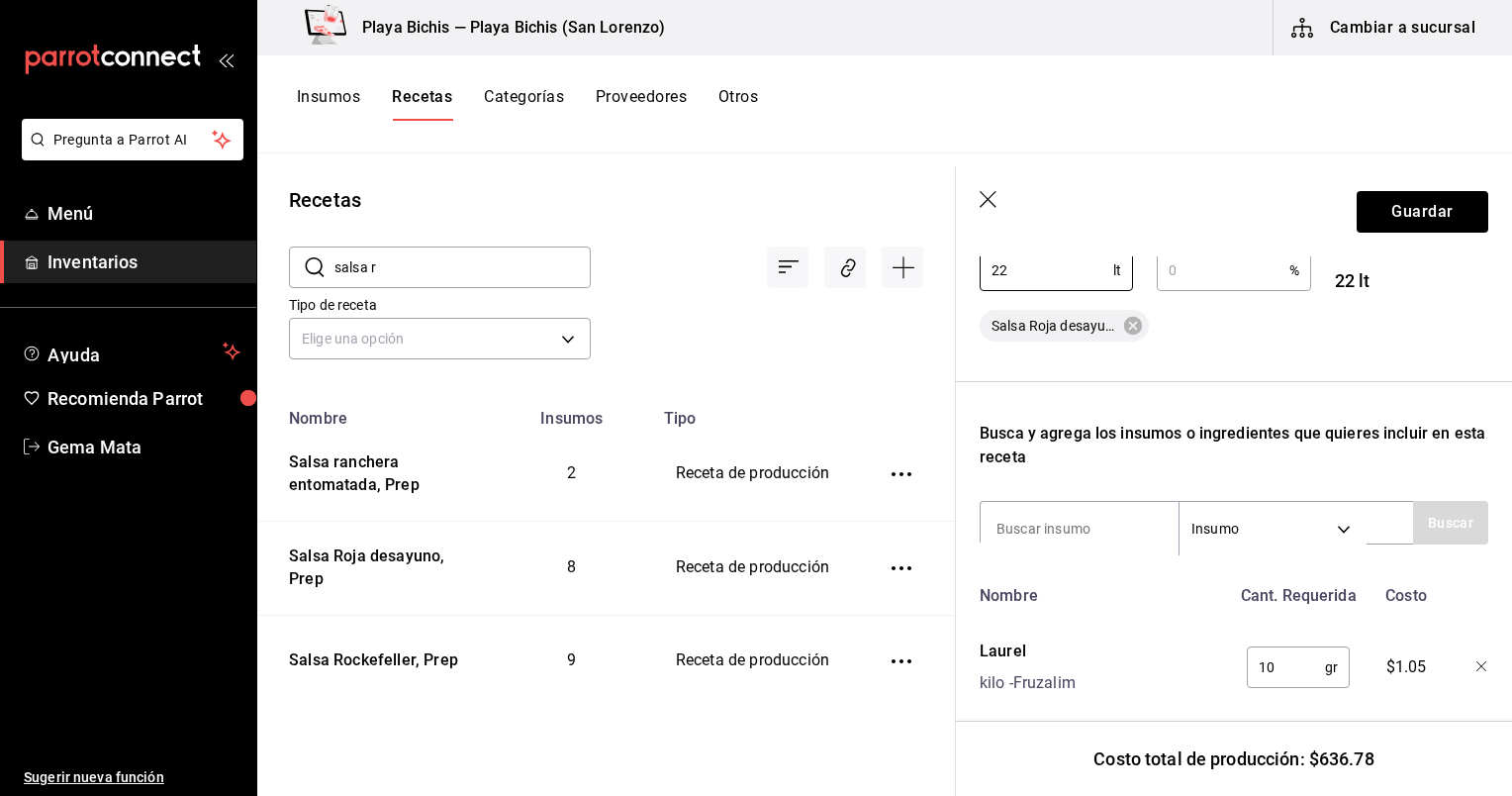 type on "22" 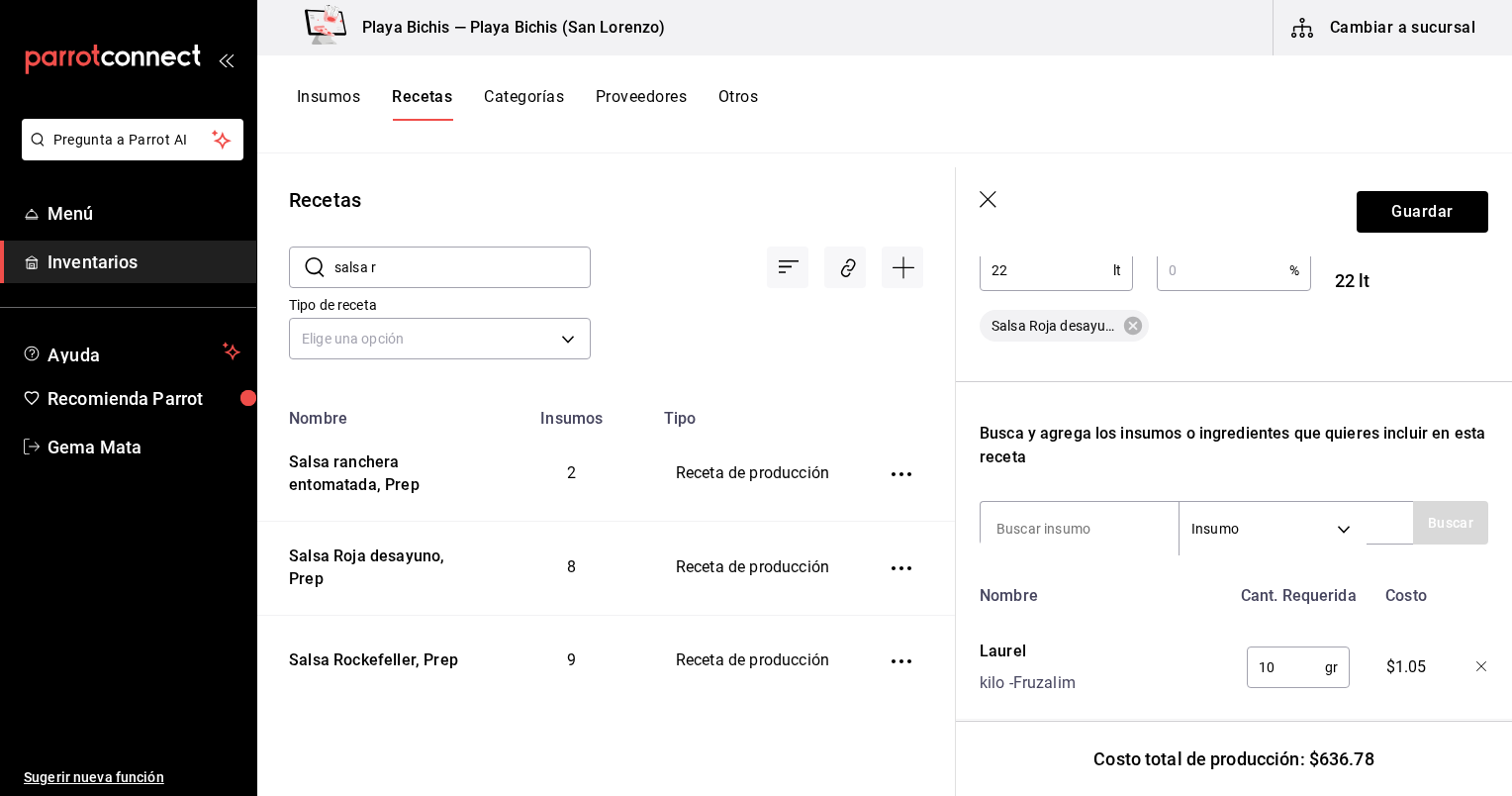 click on "Recuerda que las cantidades utilizadas en tus recetas estarán definidas en la Unidad de medida de receta que hayas especificado para cada insumo. Nombre de esta receta Salsa Roja desayuno, Prep Insumo que produce Buscar Cant. que produce 22 lt ​ Merma % ​ Cant. efectiva 22 lt Salsa Roja desayuno, Prep Busca y agrega los insumos o ingredientes que quieres incluir en esta receta Insumo SUPPLY Buscar Nombre Cant. Requerida Costo Laurel kilo - [COMPANY] 10 gr ​ $1.05 Ajo con cascara kilo - [COMPANY] 120 gr ​ $14.40 Consome de pollo Bote - [FIRST] [LAST] 300 gr ​ $30.00 Cebolla blanca kilo - [COMPANY] 500 gr ​ $11.25 Comino molido kilo - [COMPANY] 100 gr ​ $15.00 Tomate Saladet kilo - [COMPANY] 6,000 gr ​ $240.00" at bounding box center (1234, 657) 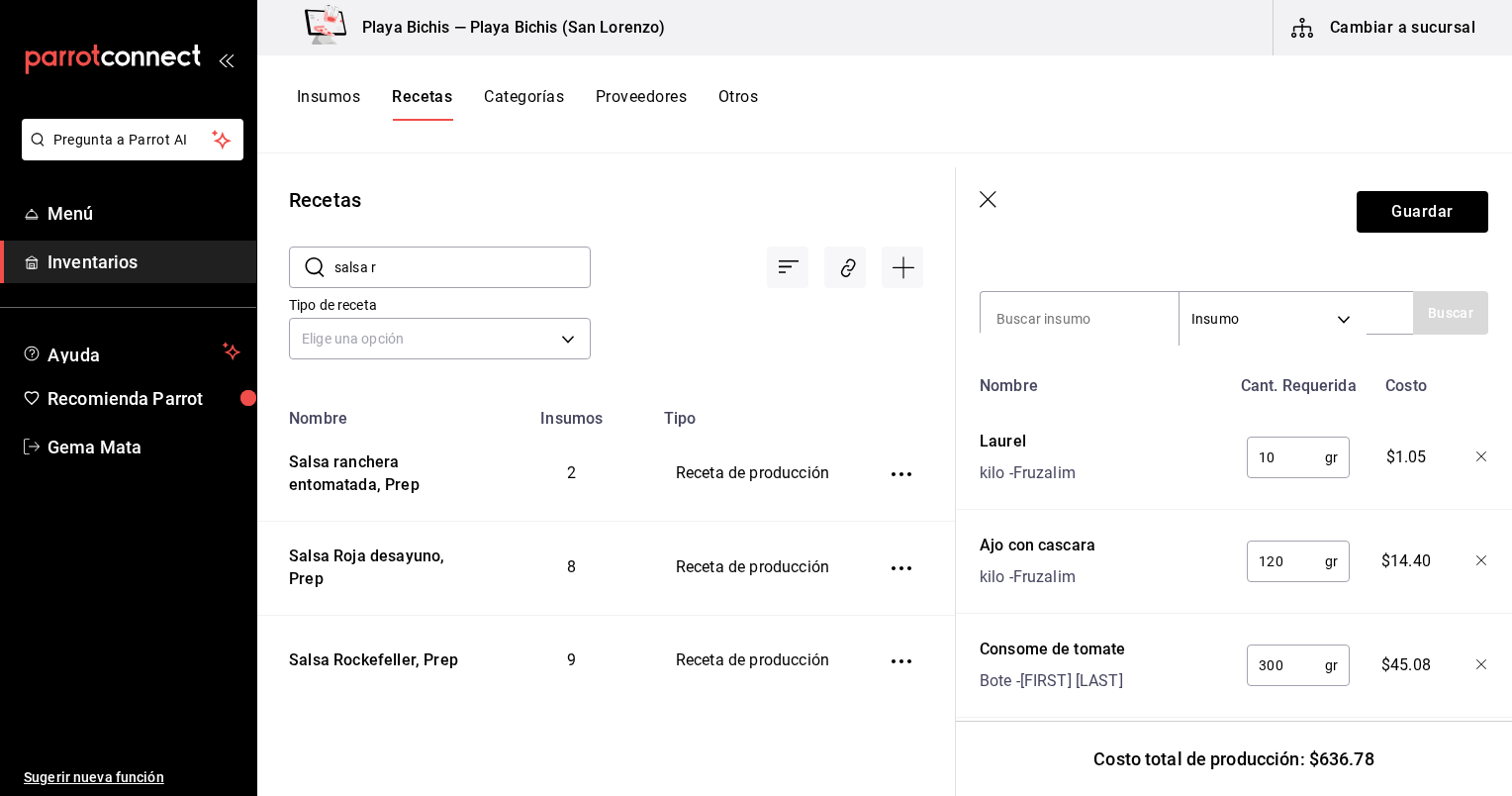 scroll, scrollTop: 669, scrollLeft: 0, axis: vertical 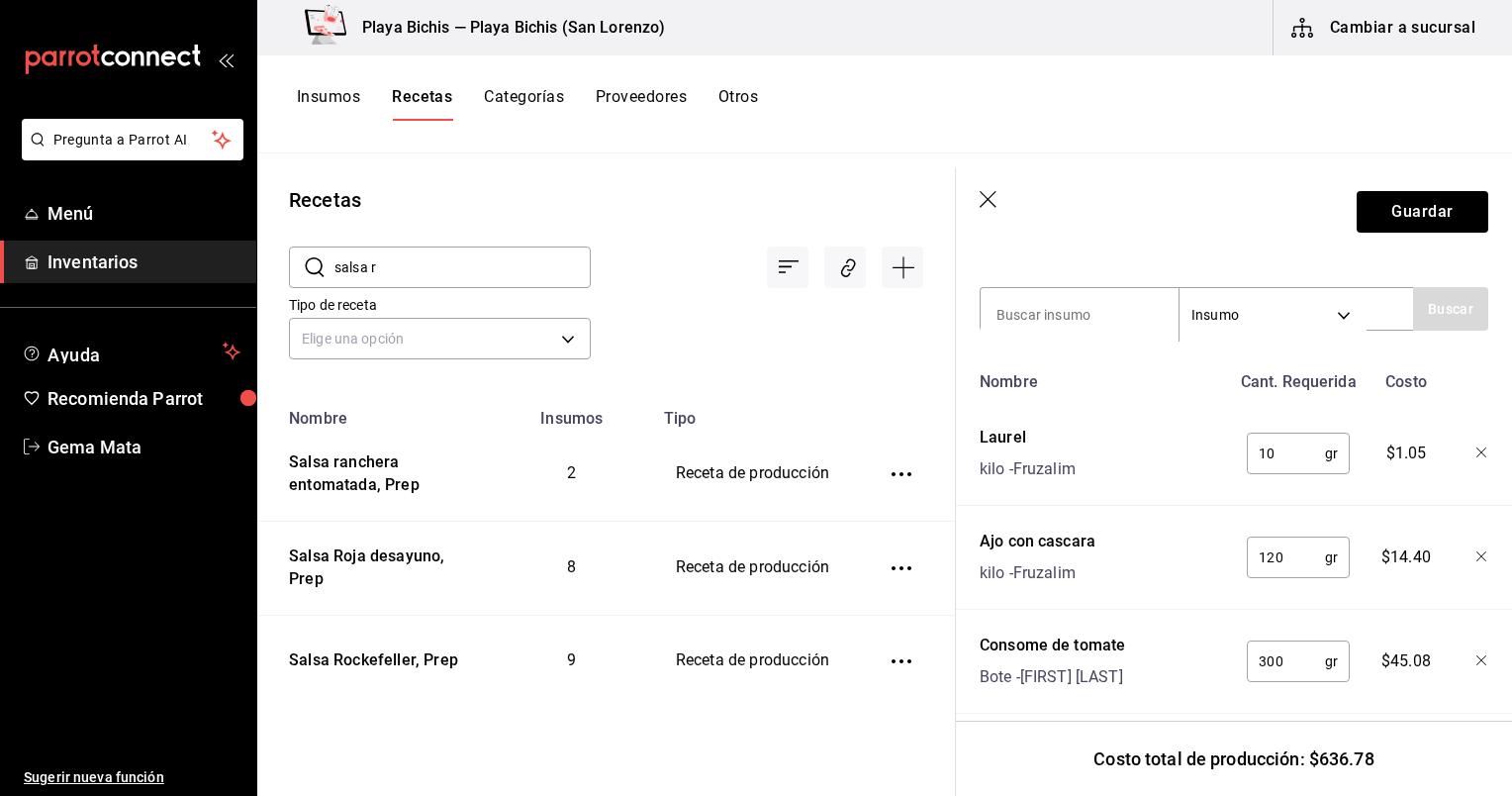click 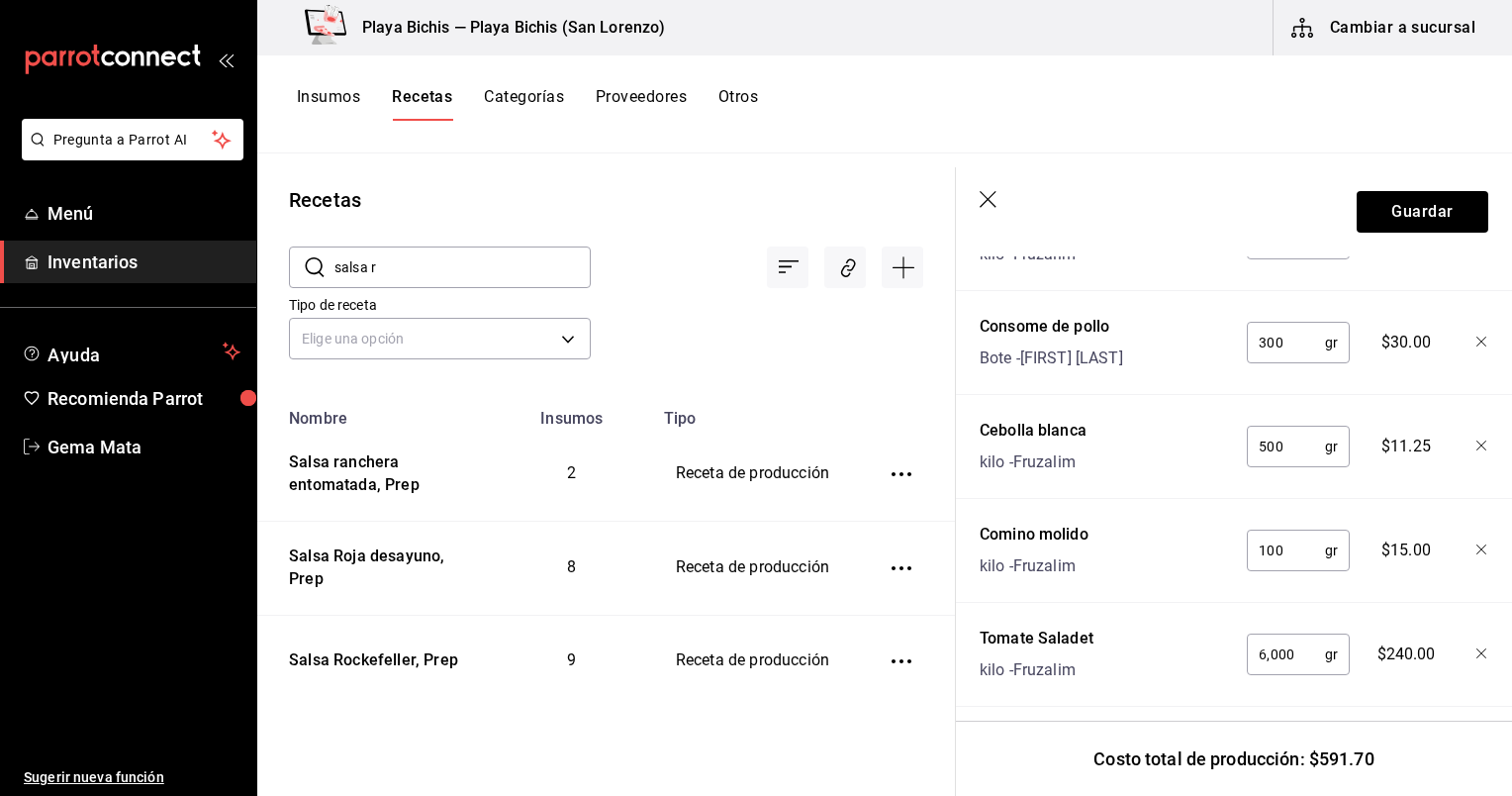 scroll, scrollTop: 1105, scrollLeft: 0, axis: vertical 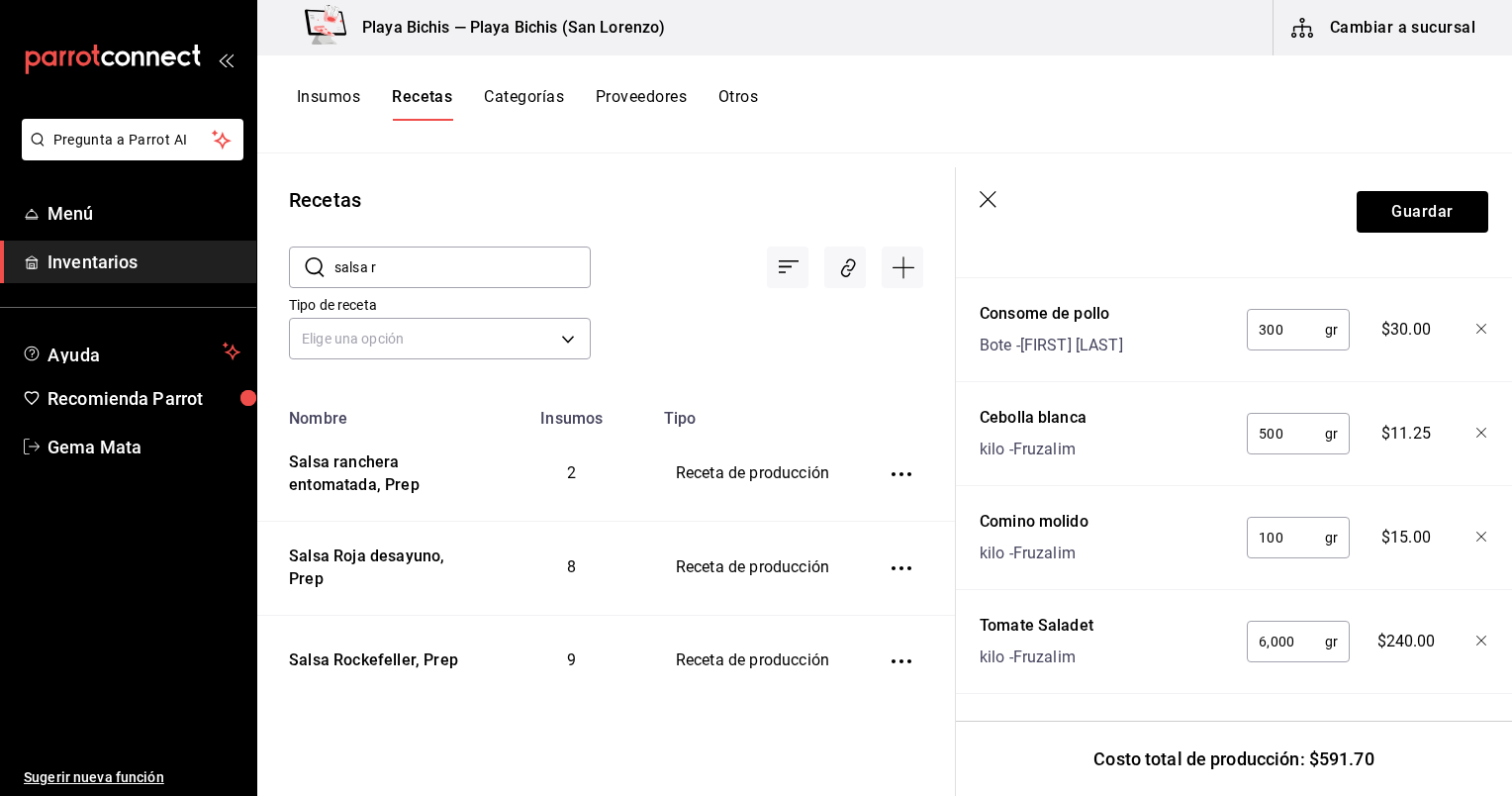click on "6,000" at bounding box center [1285, 642] 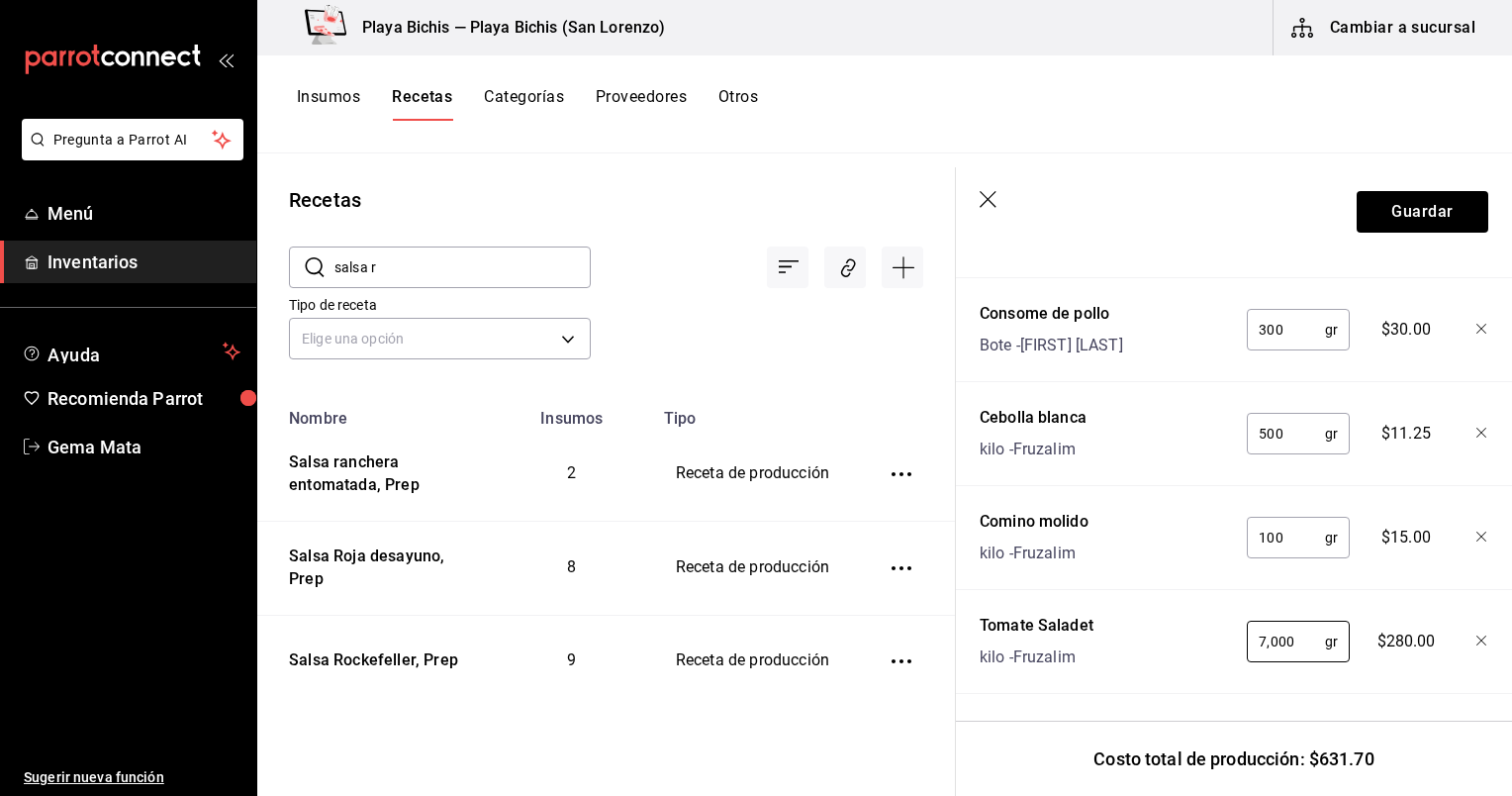 type on "7,000" 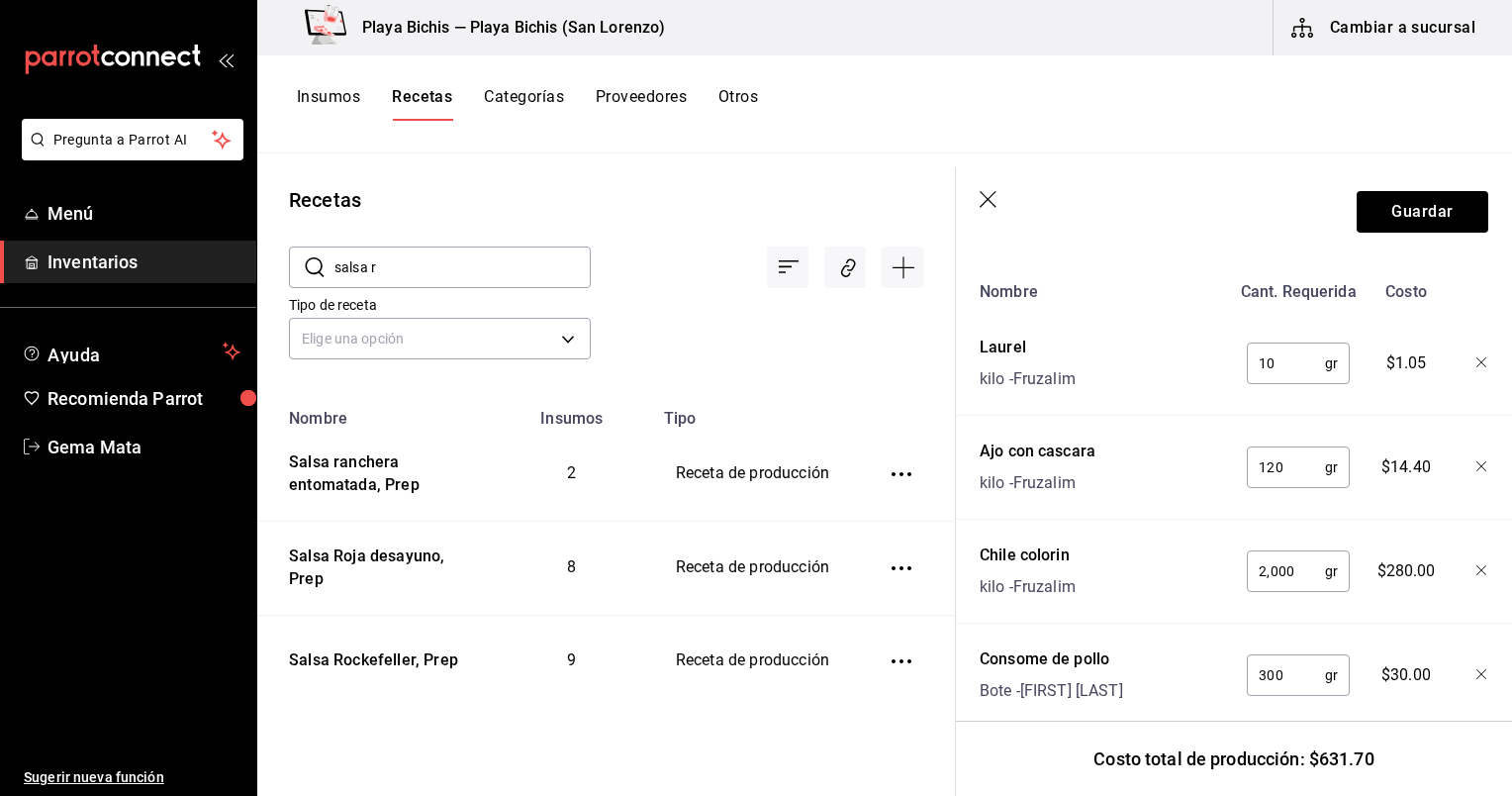 scroll, scrollTop: 758, scrollLeft: 0, axis: vertical 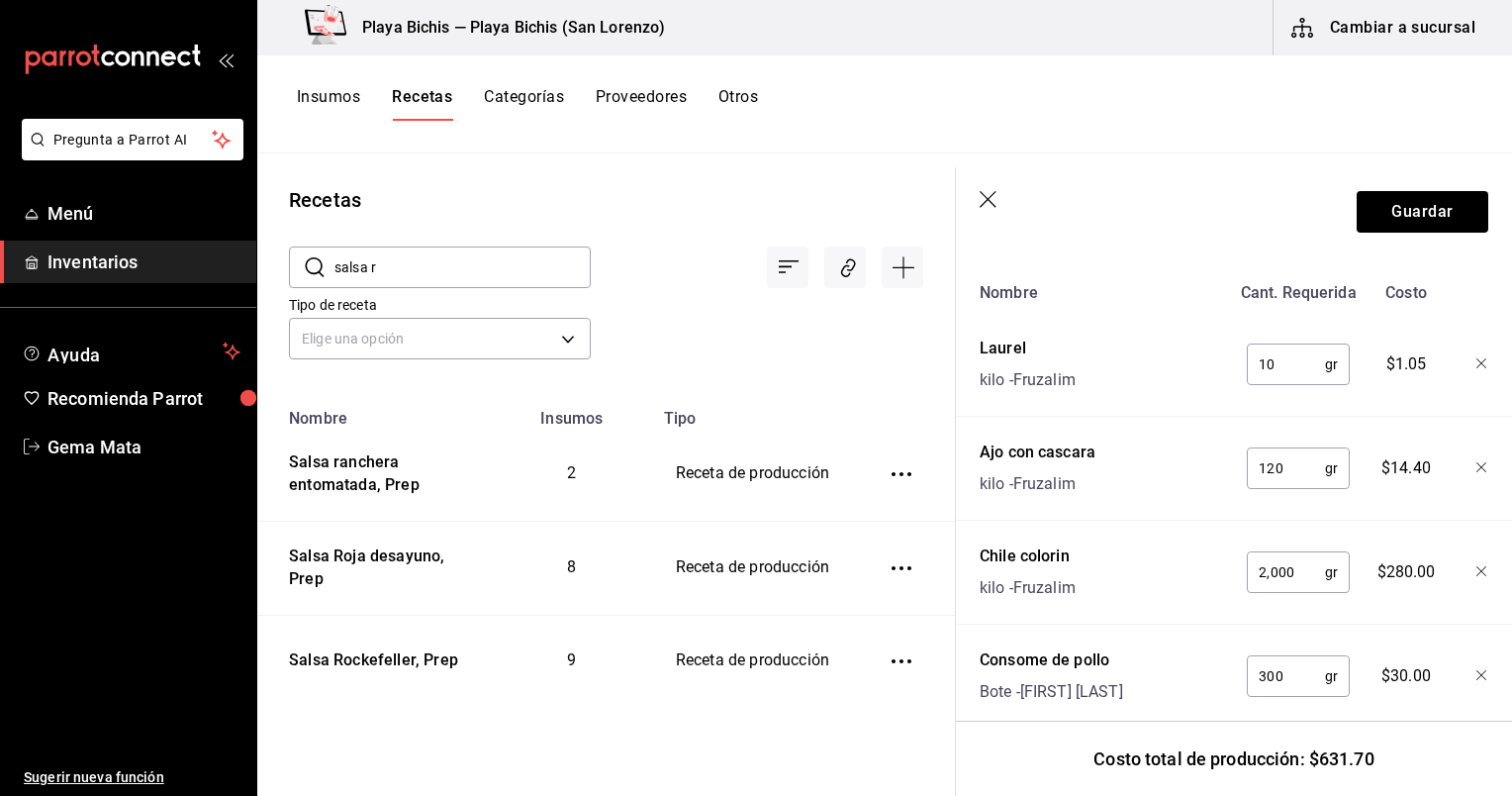 click on "120" at bounding box center (1285, 468) 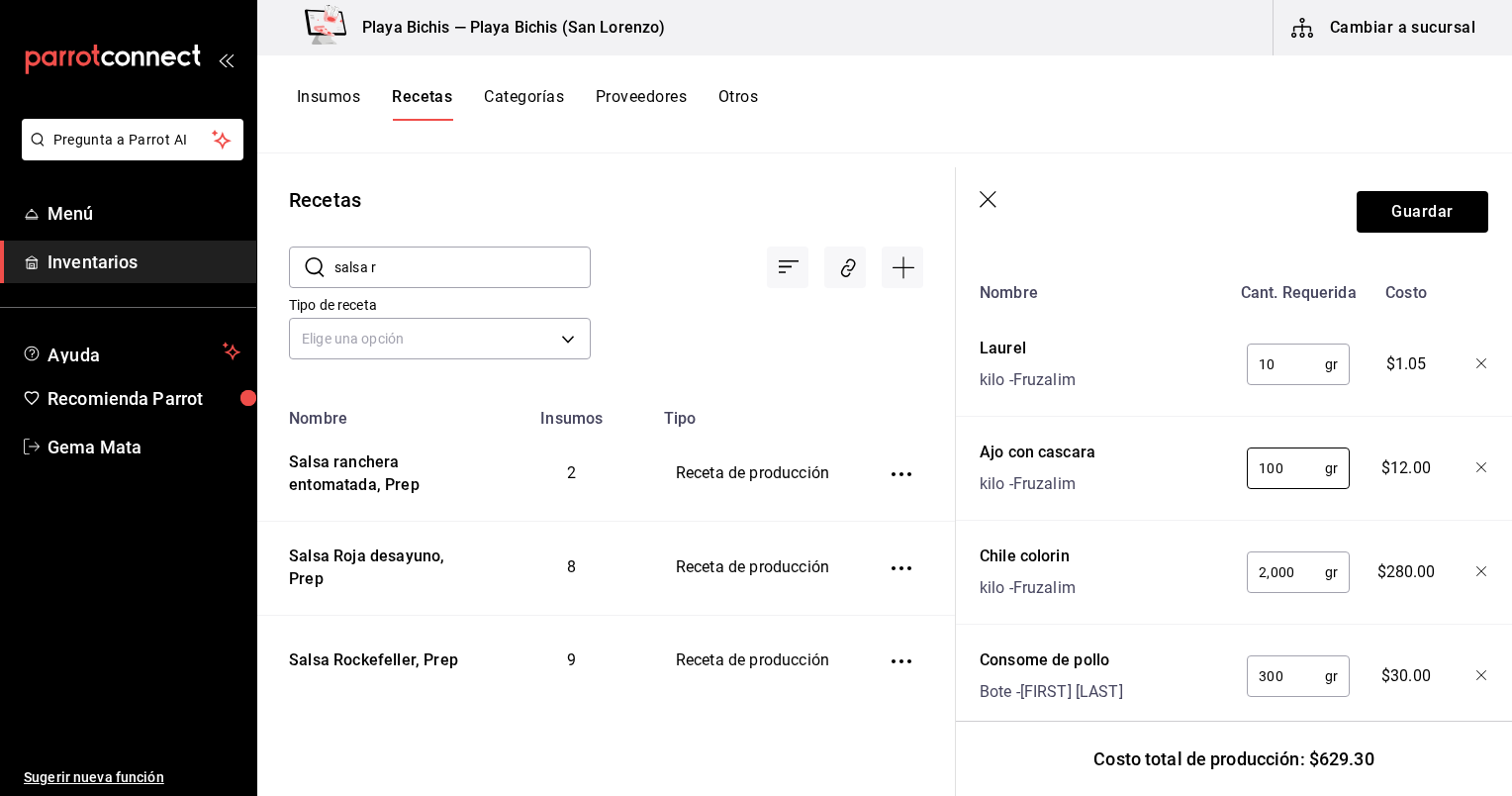 type on "100" 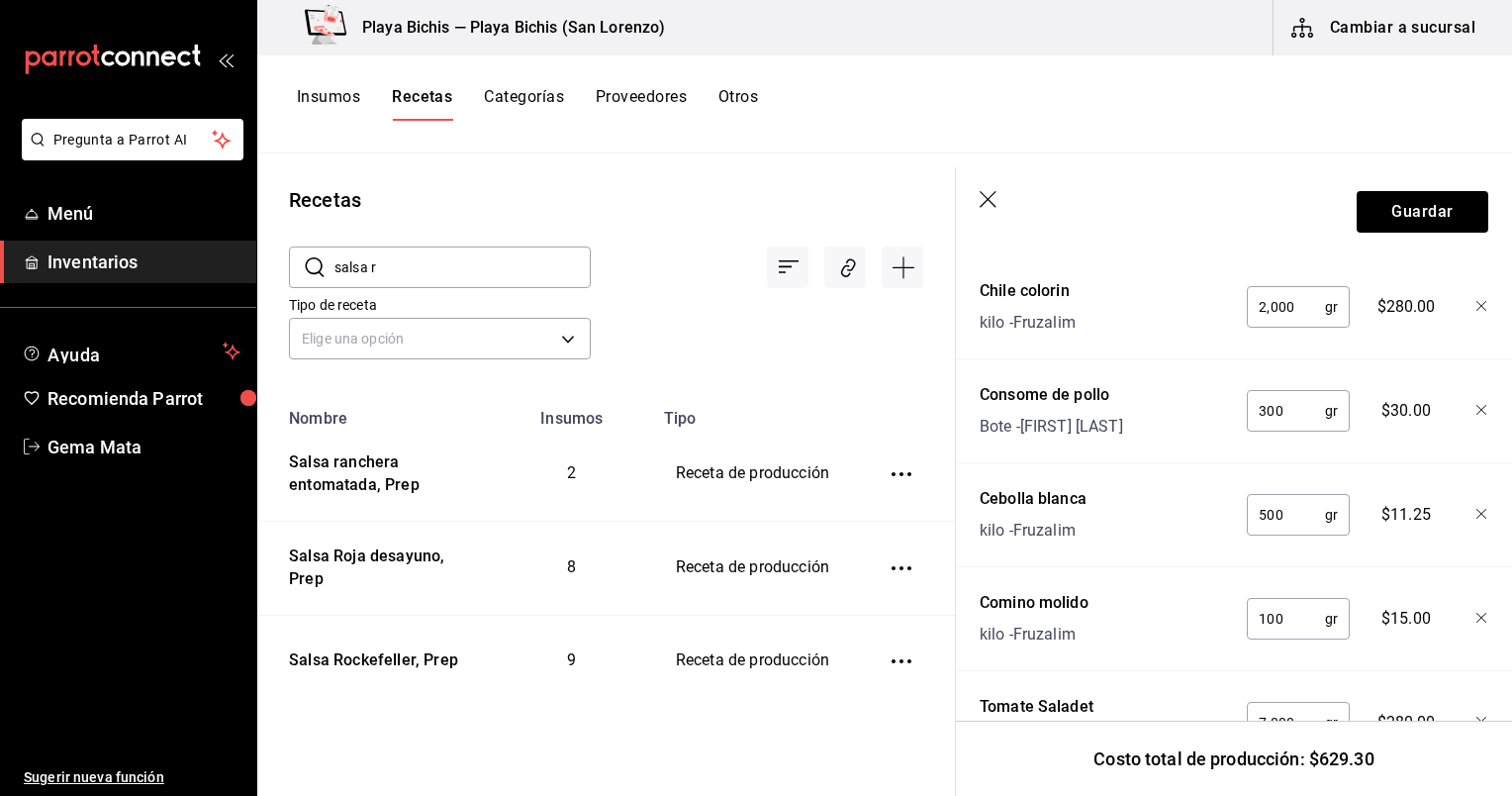 scroll, scrollTop: 1026, scrollLeft: 0, axis: vertical 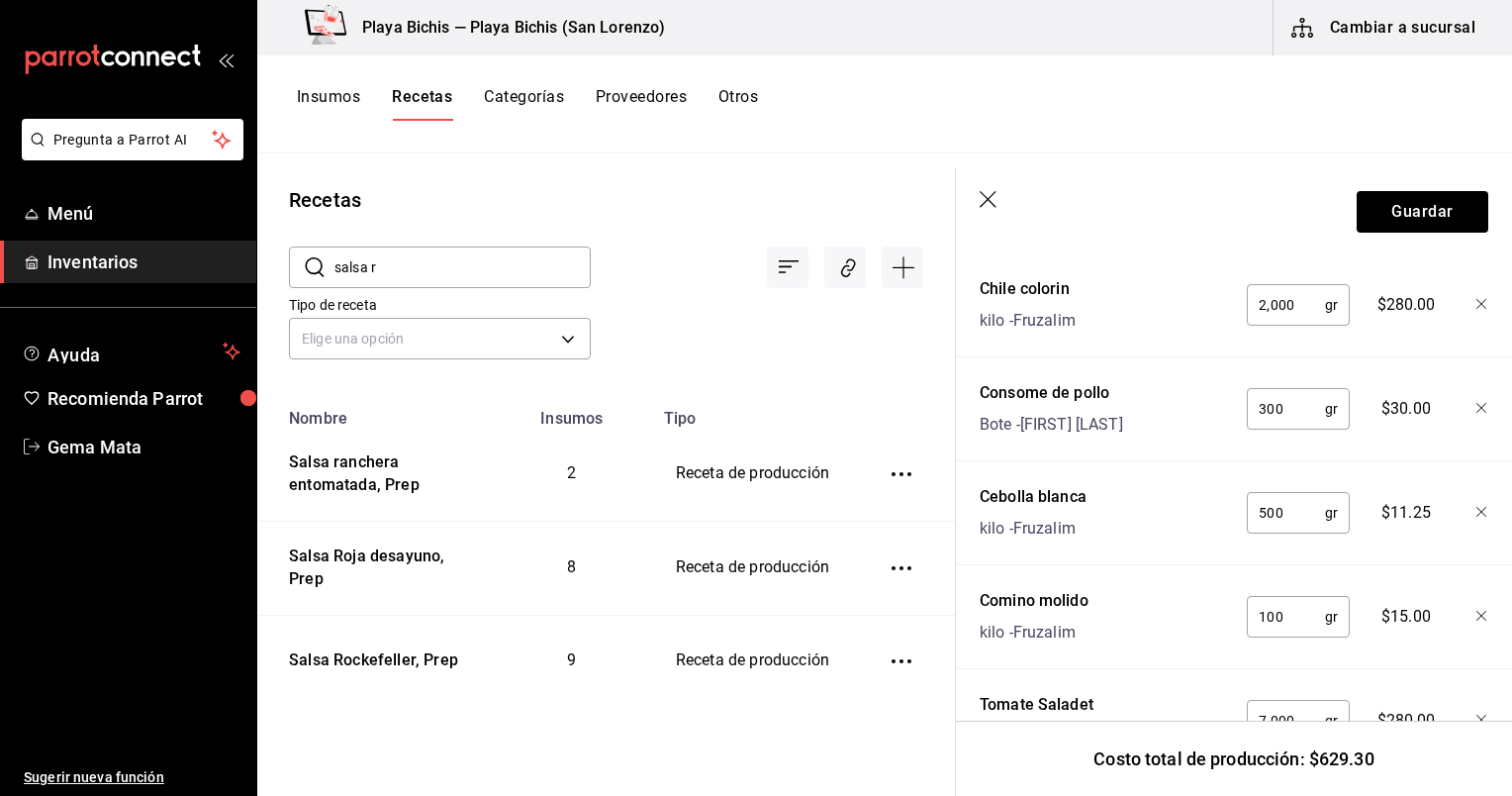click on "500" at bounding box center (1285, 513) 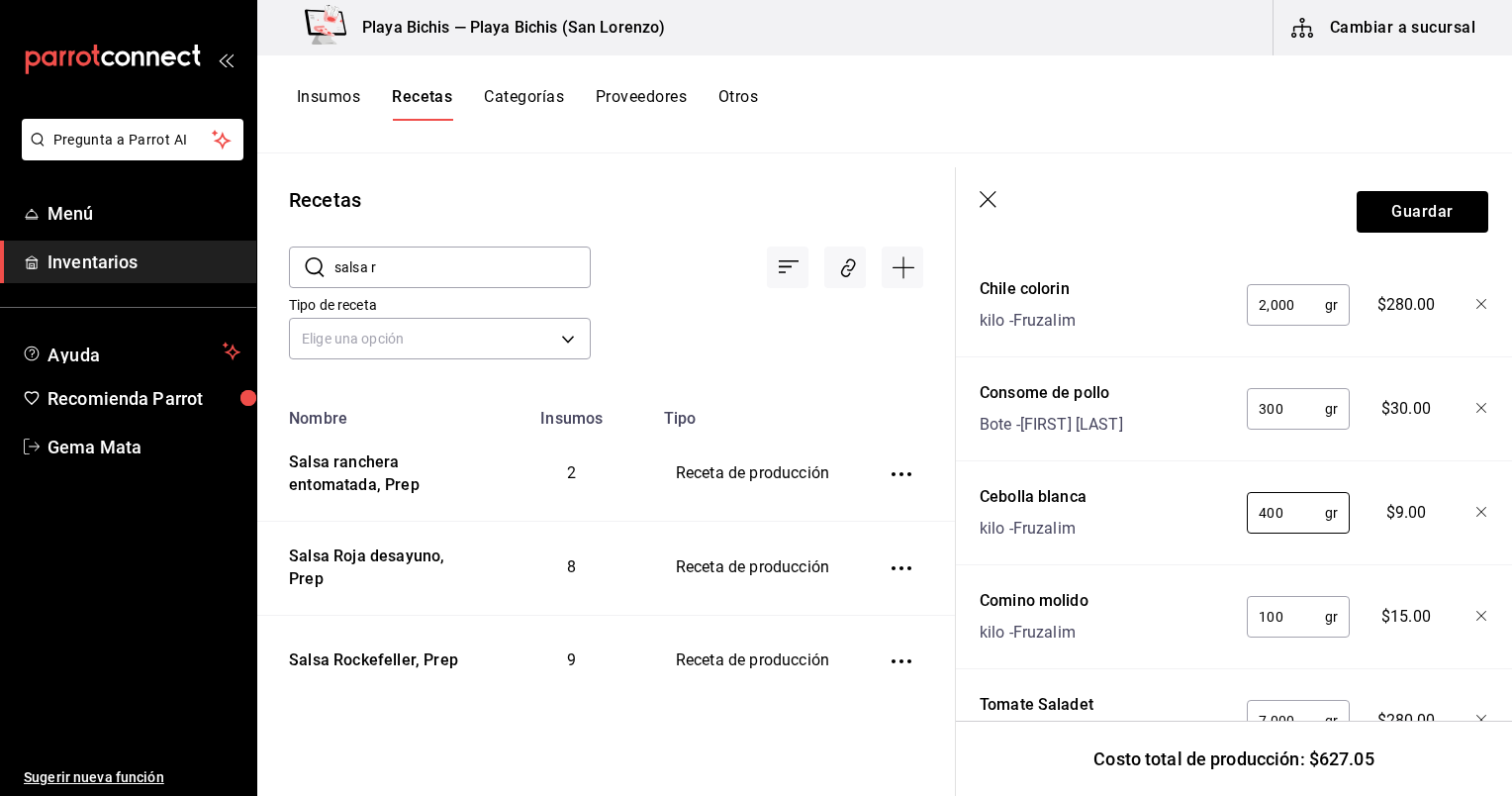 type on "400" 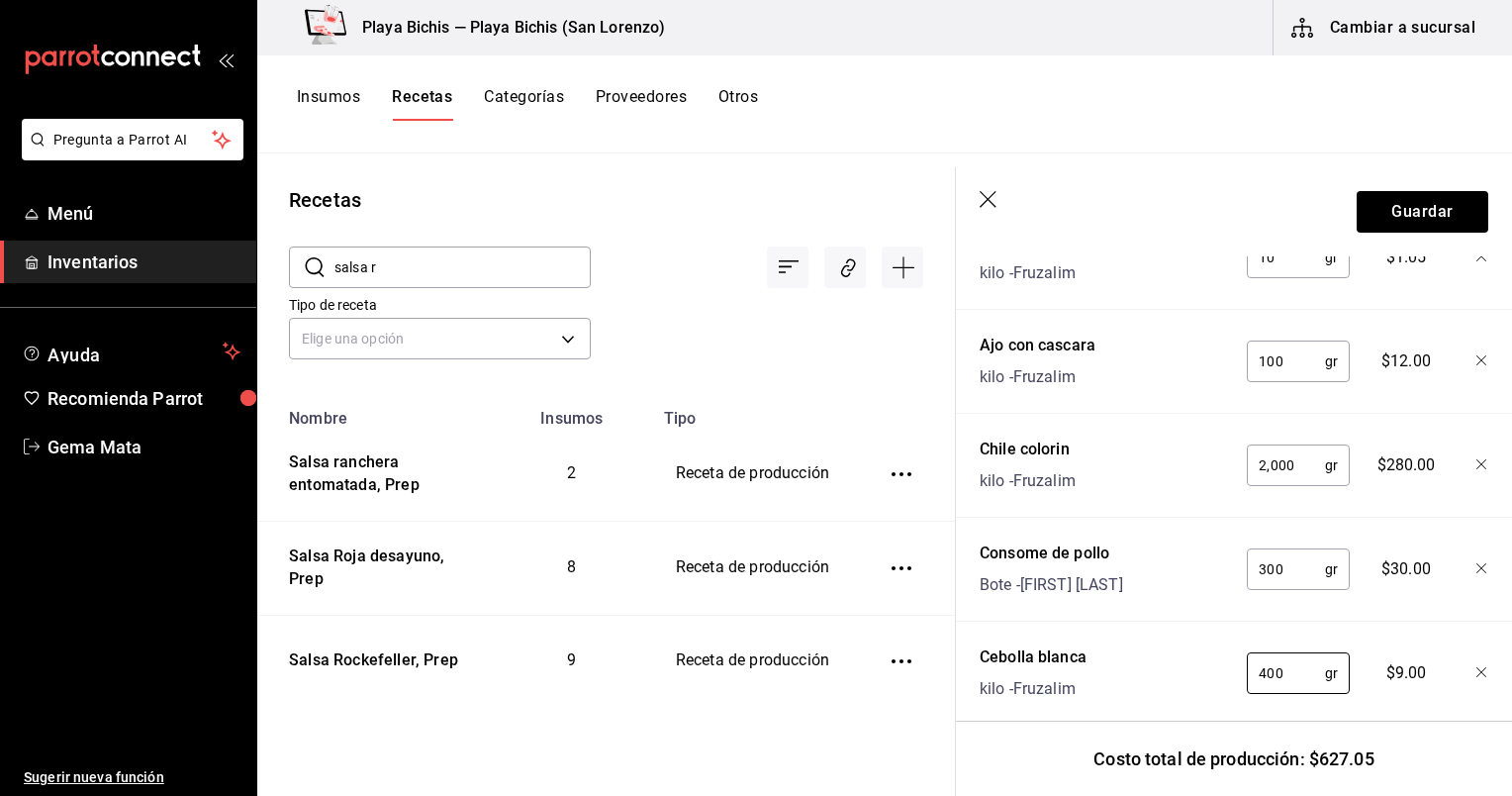 scroll, scrollTop: 800, scrollLeft: 0, axis: vertical 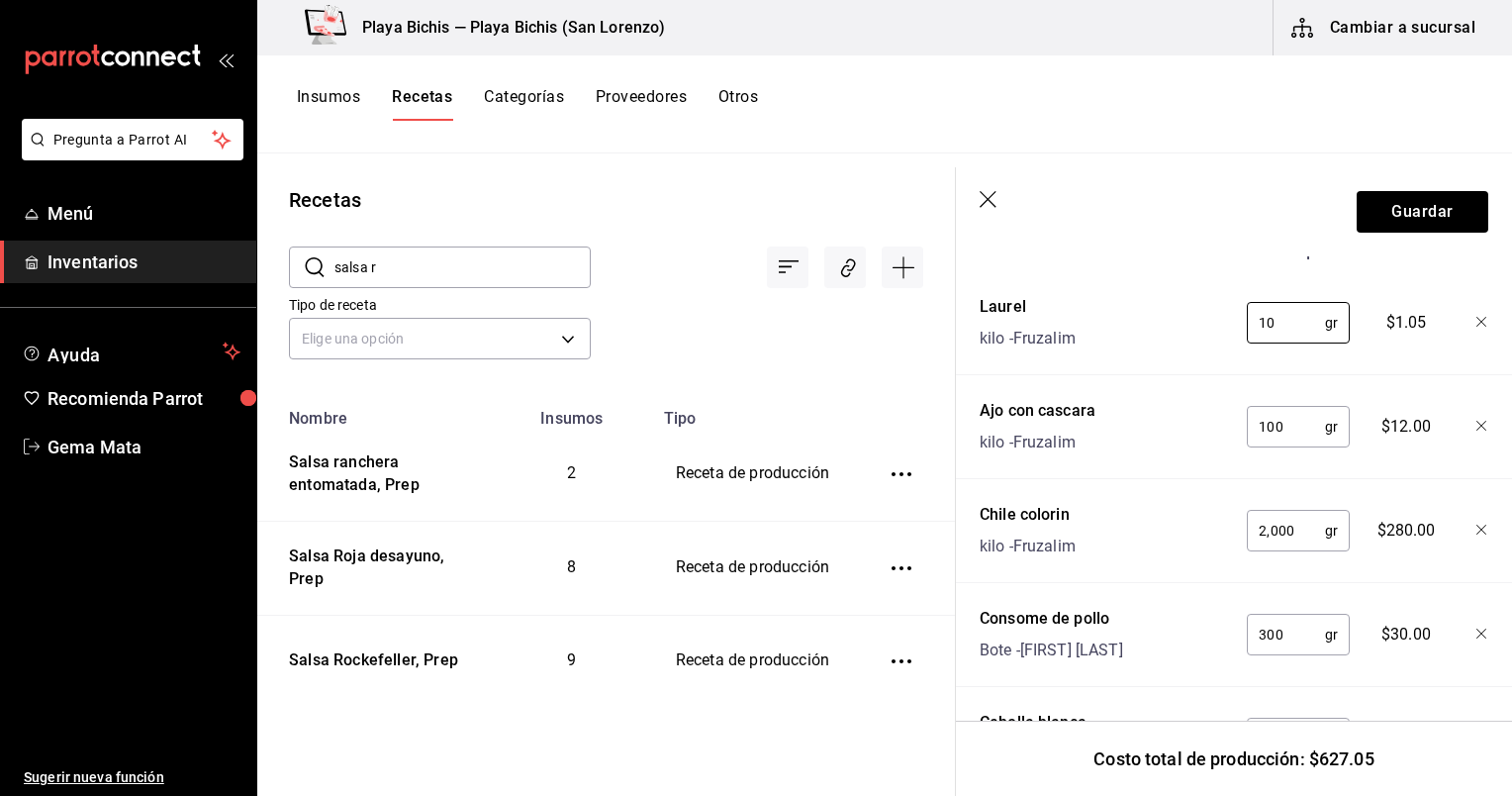 drag, startPoint x: 1275, startPoint y: 319, endPoint x: 1183, endPoint y: 307, distance: 92.779308 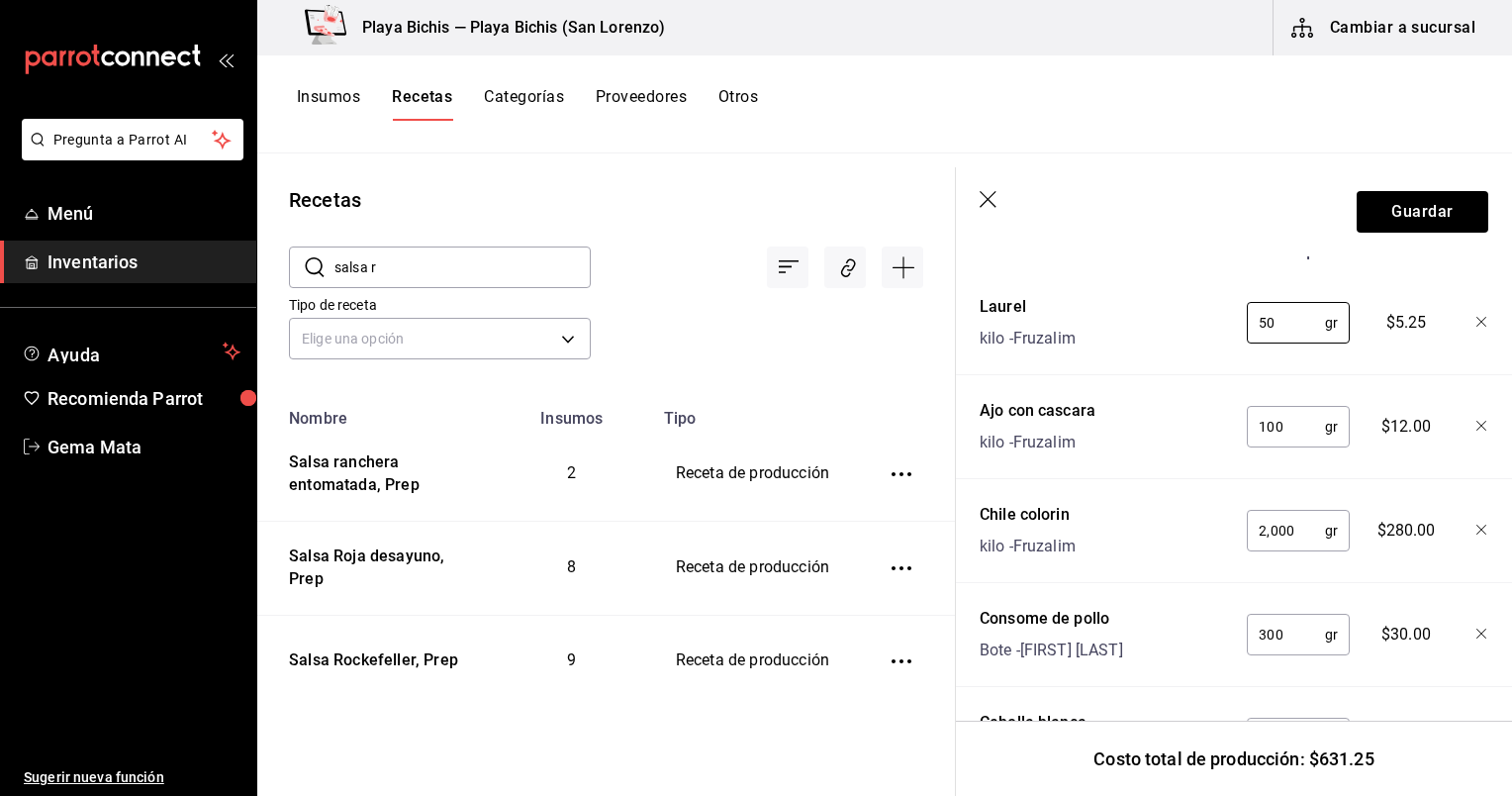 type on "50" 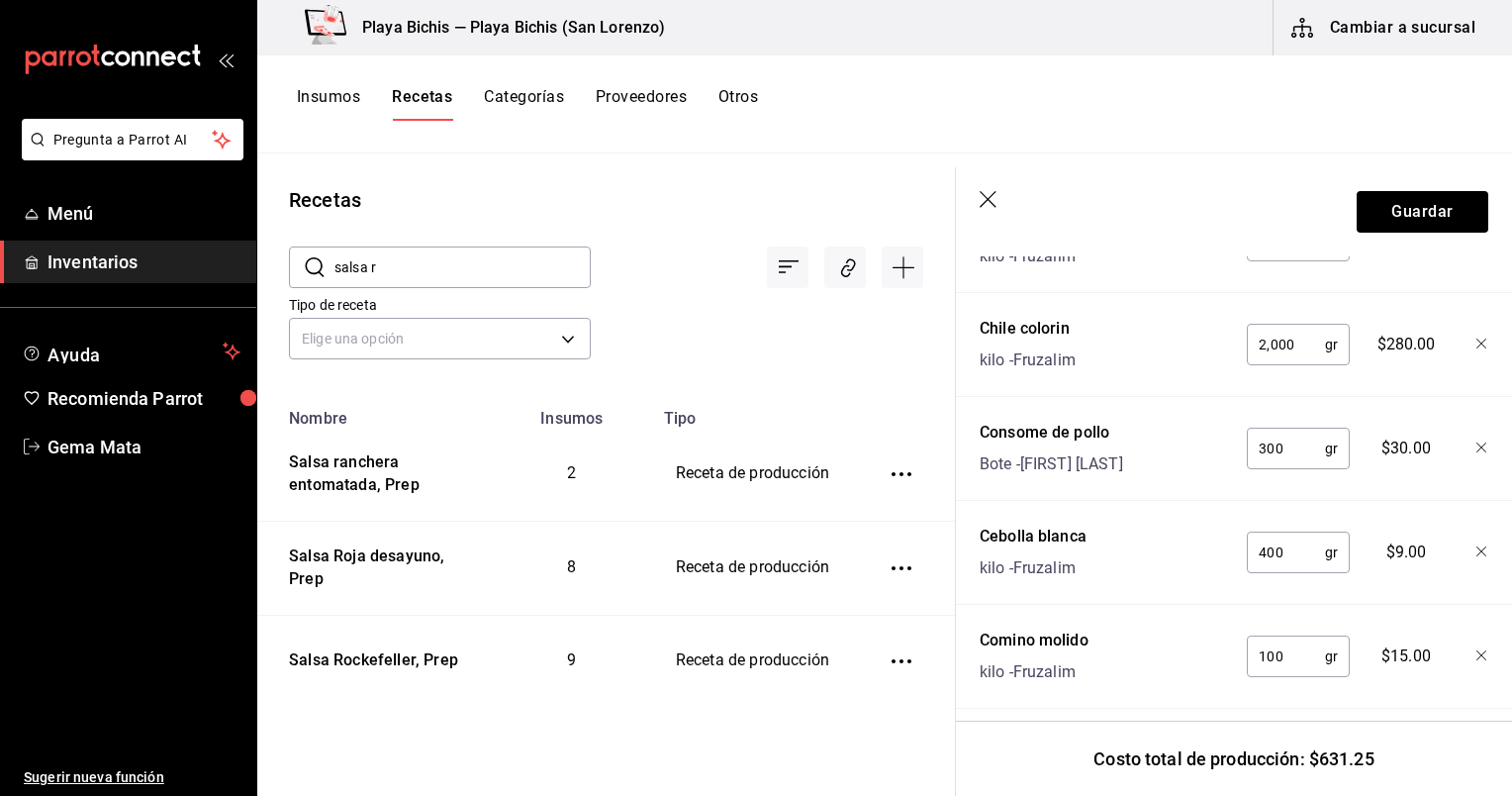 scroll, scrollTop: 994, scrollLeft: 0, axis: vertical 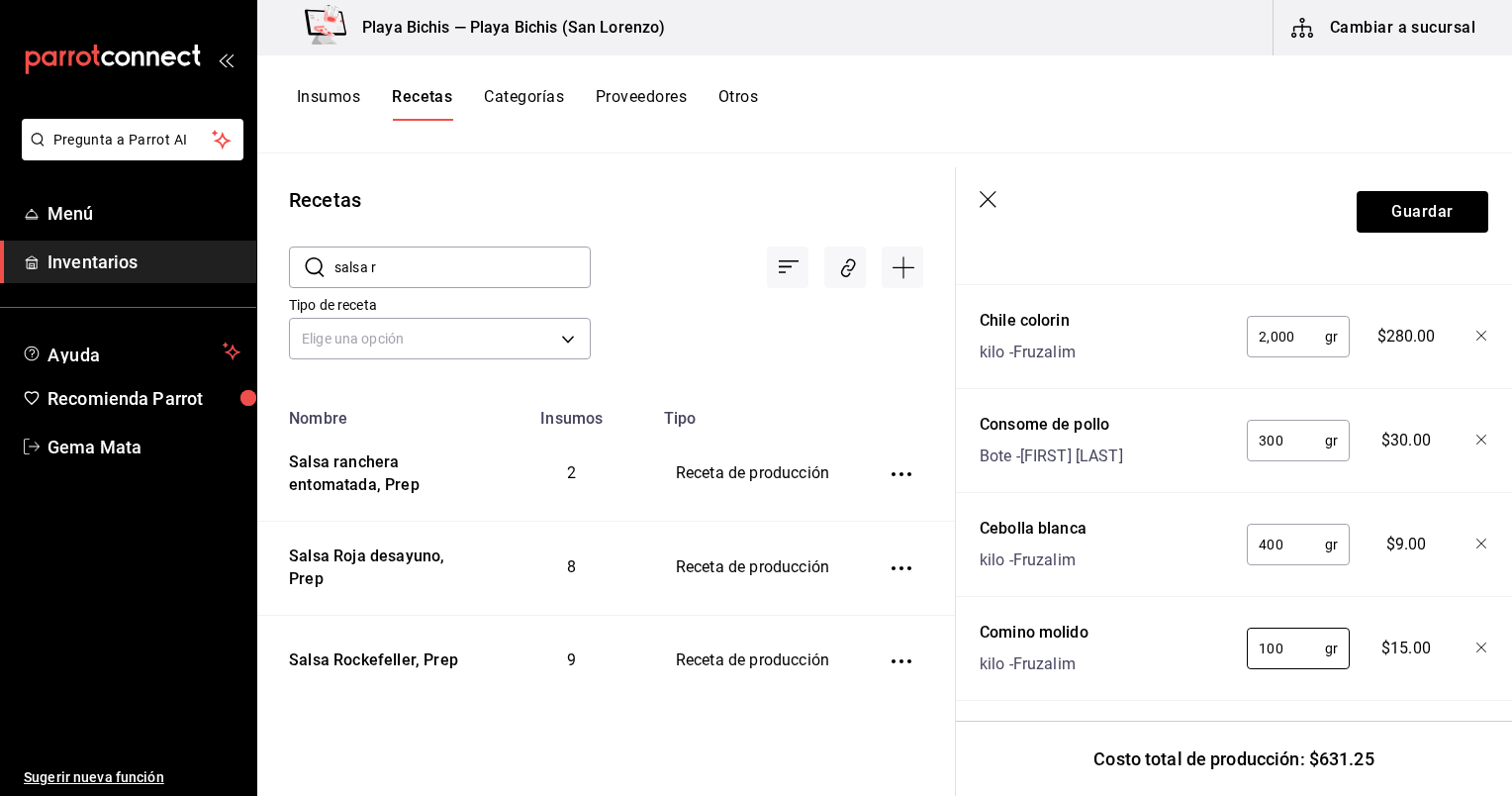drag, startPoint x: 1278, startPoint y: 647, endPoint x: 1213, endPoint y: 635, distance: 66.09841 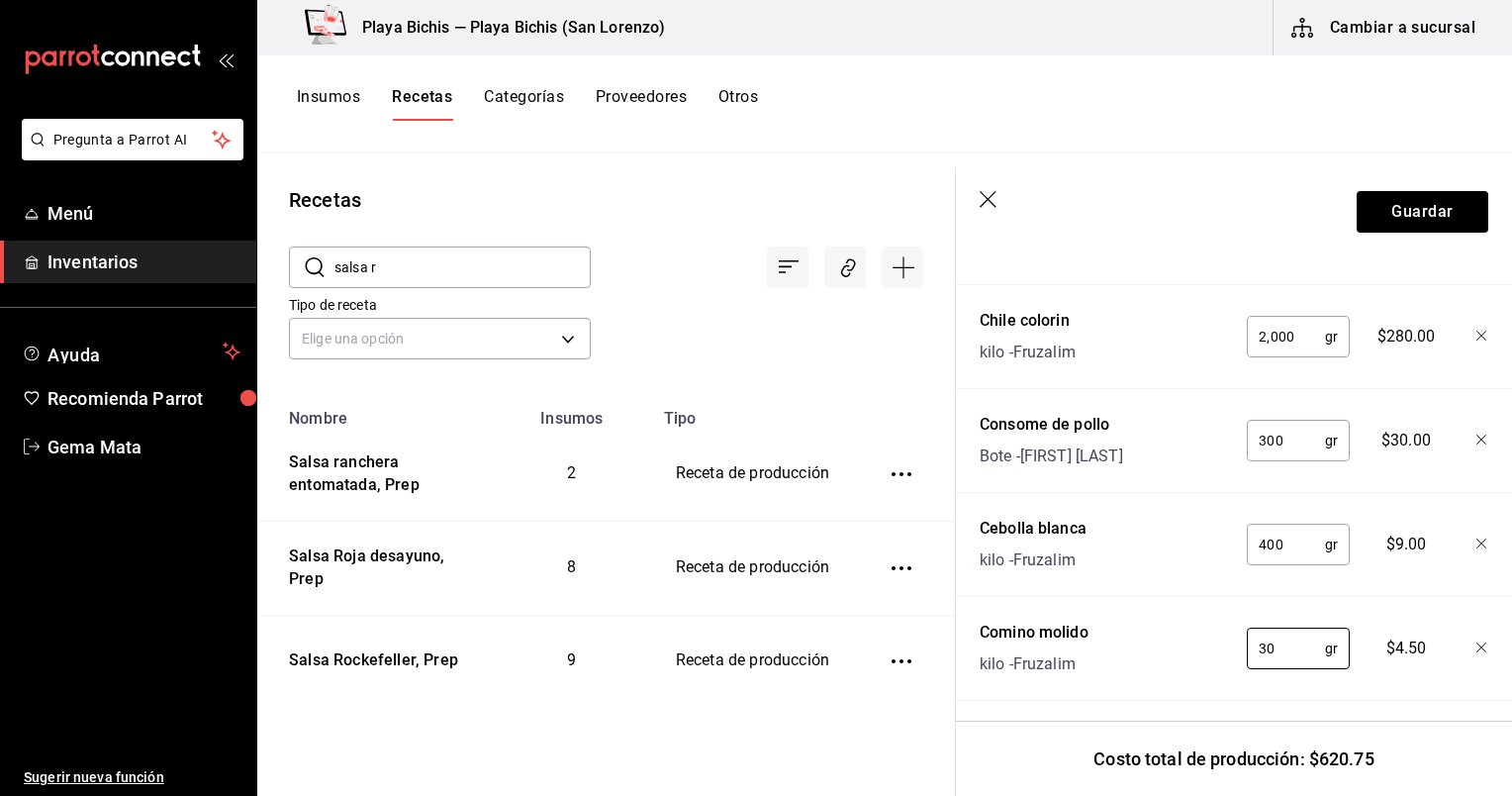 type on "30" 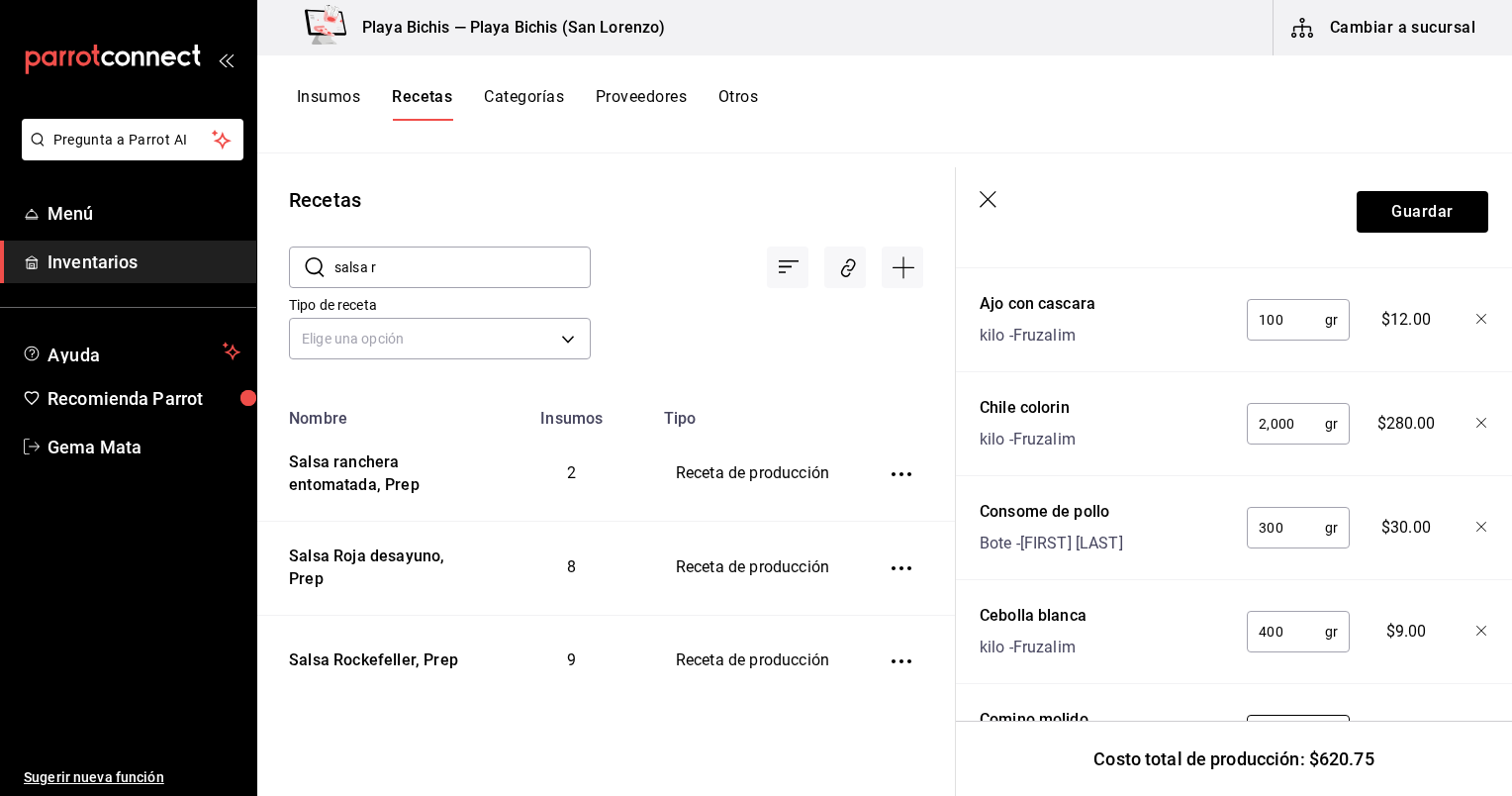 scroll, scrollTop: 1121, scrollLeft: 0, axis: vertical 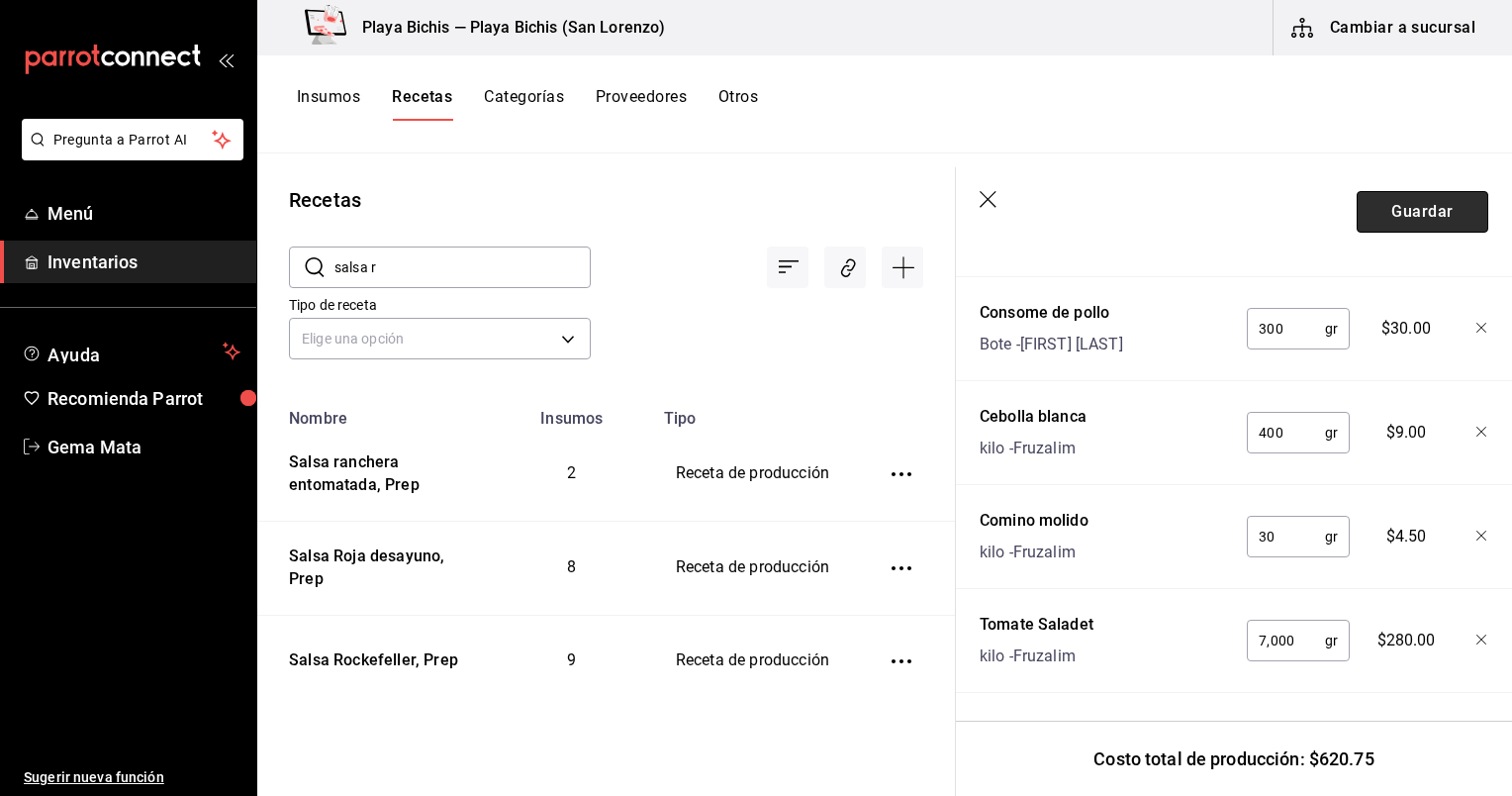 click on "Guardar" at bounding box center (1422, 212) 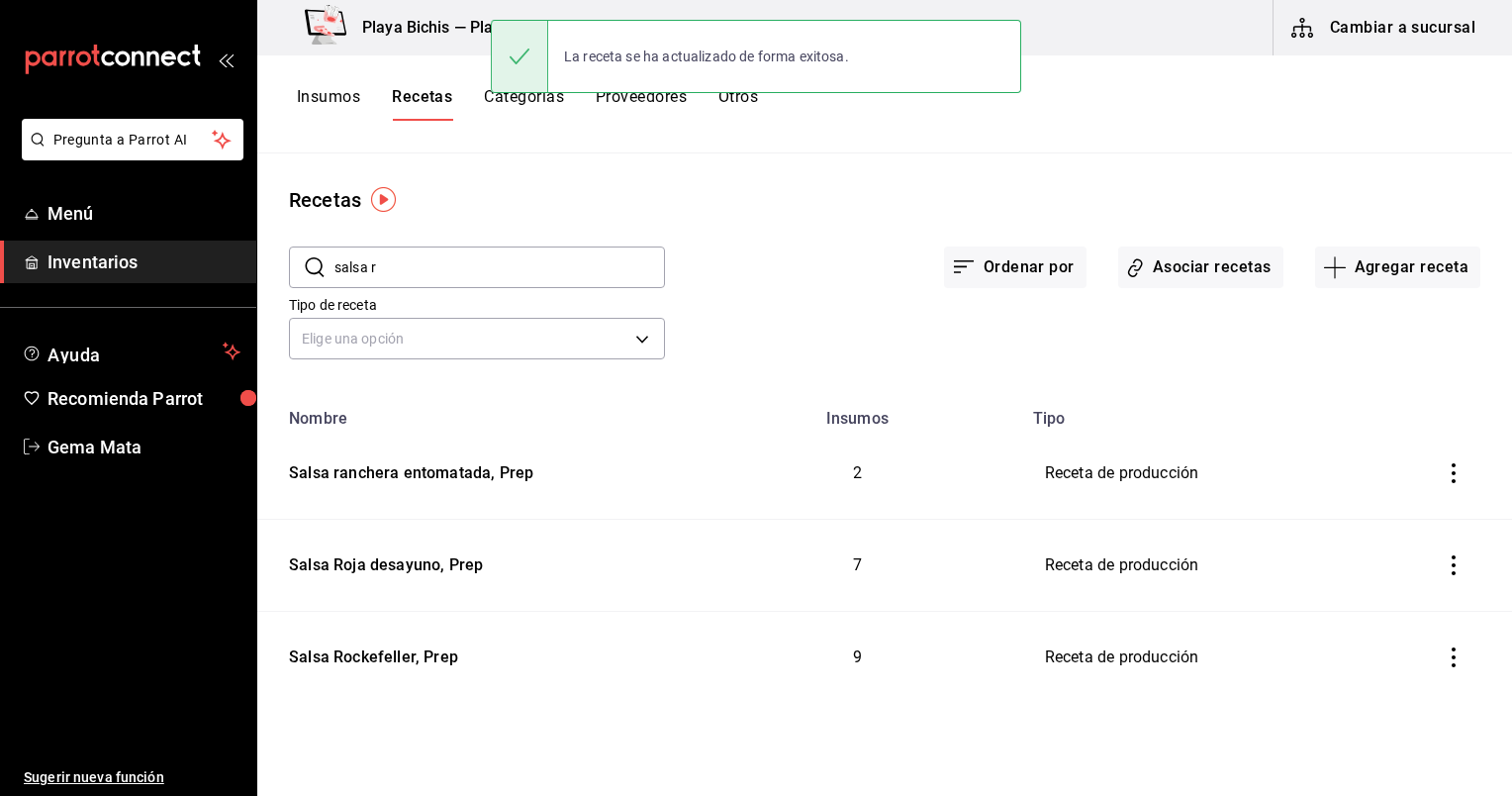 scroll, scrollTop: 0, scrollLeft: 0, axis: both 